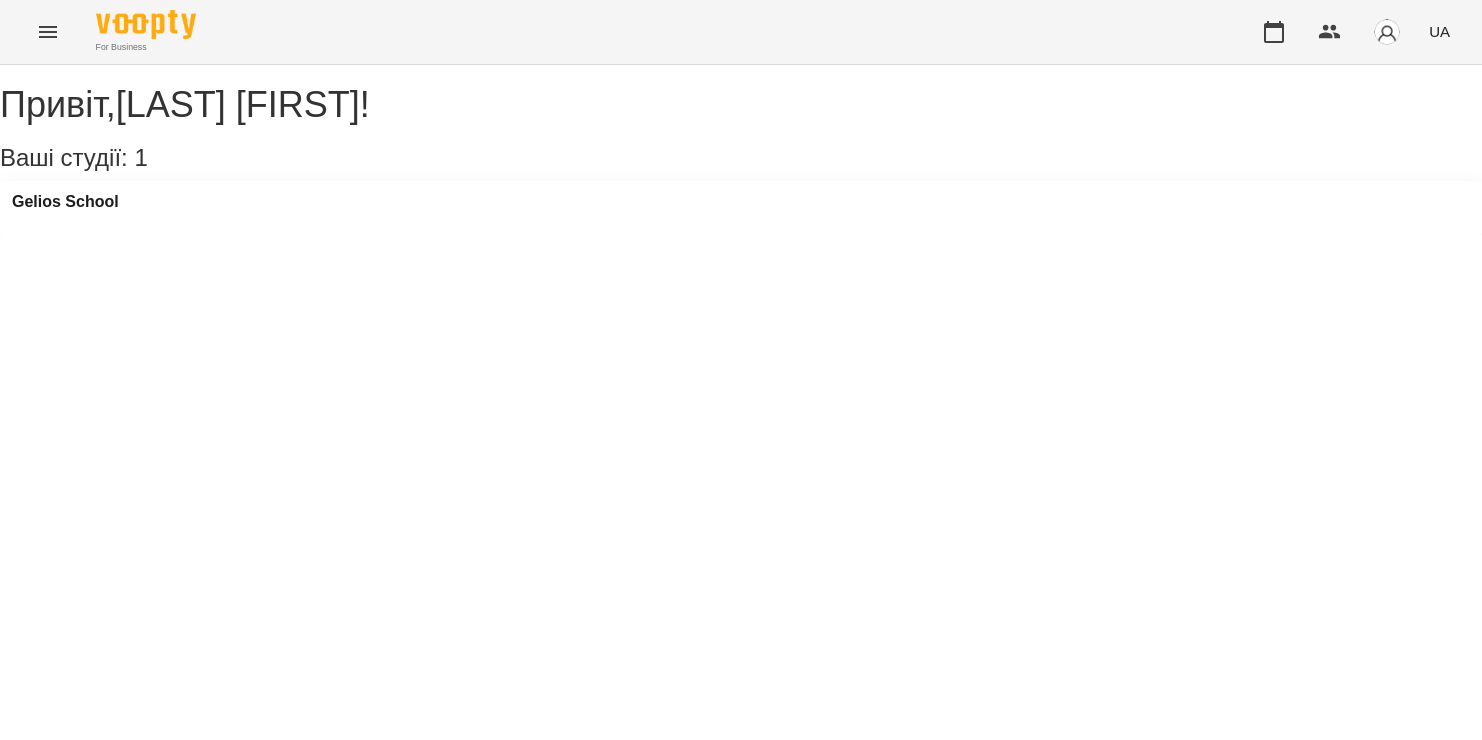scroll, scrollTop: 0, scrollLeft: 0, axis: both 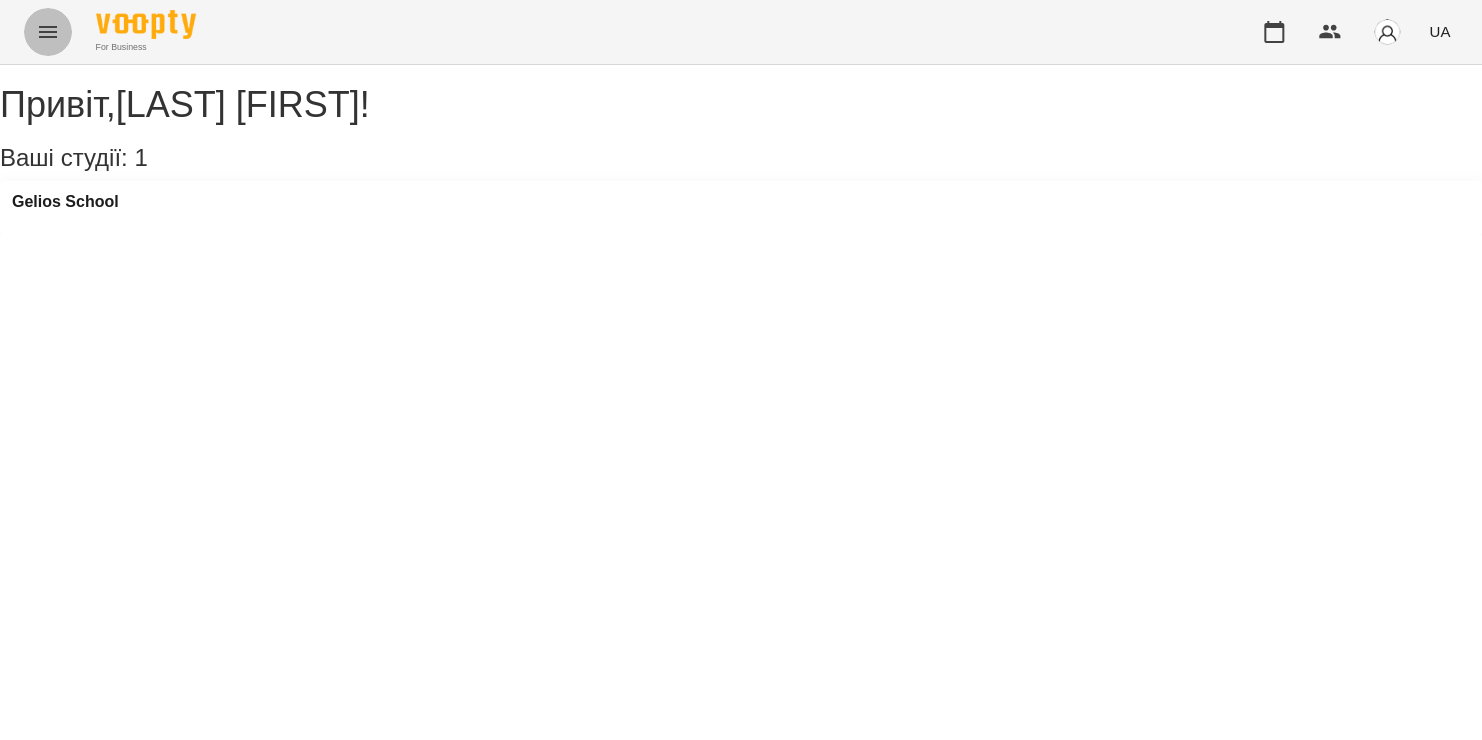 click 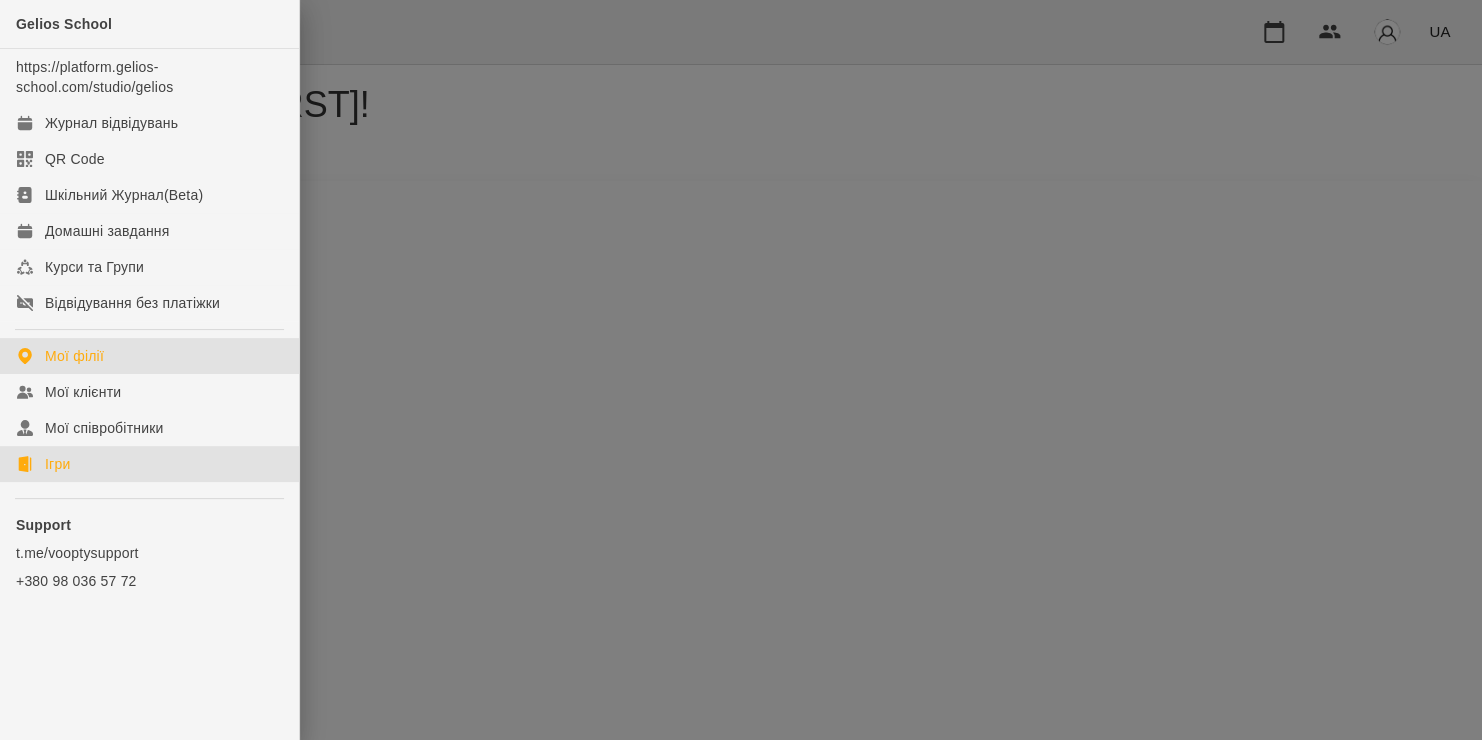 click on "Ігри" 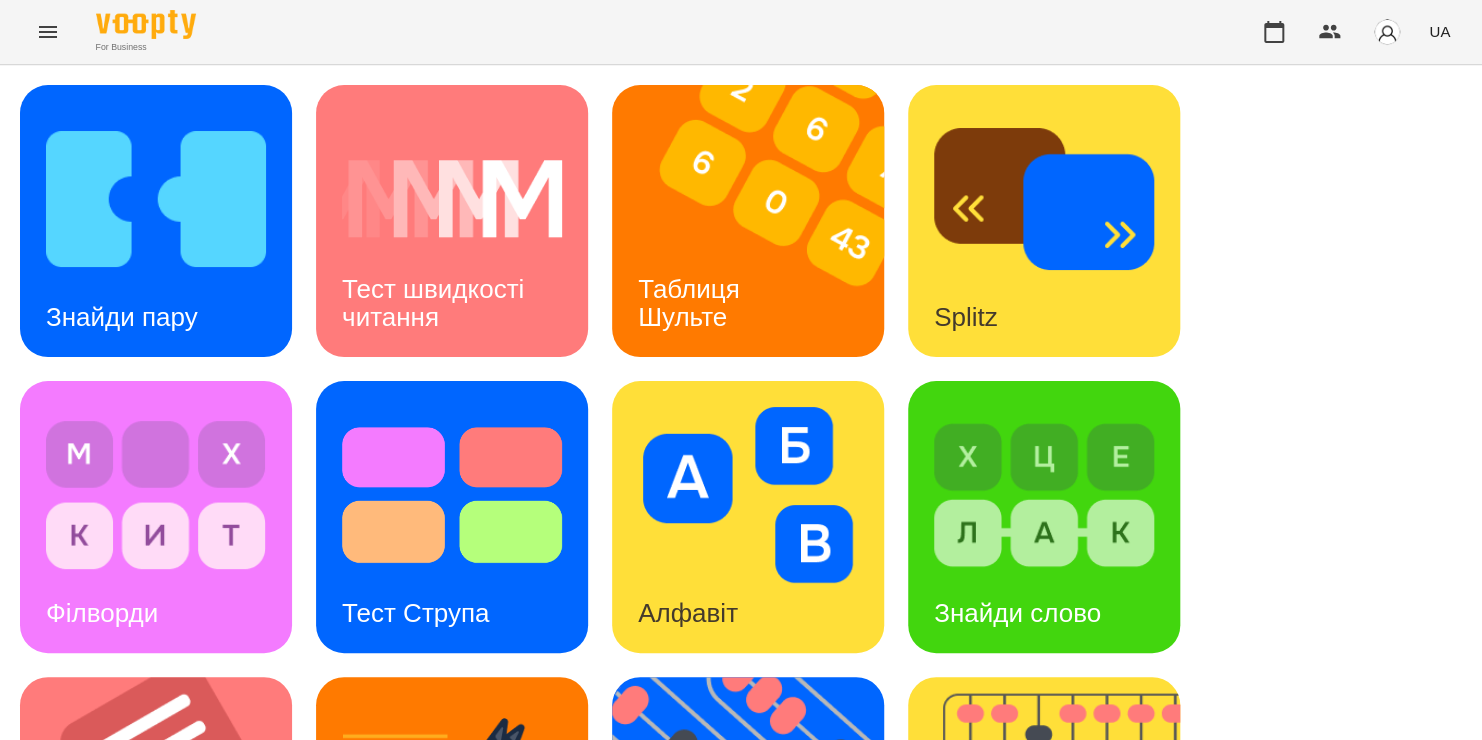scroll, scrollTop: 655, scrollLeft: 0, axis: vertical 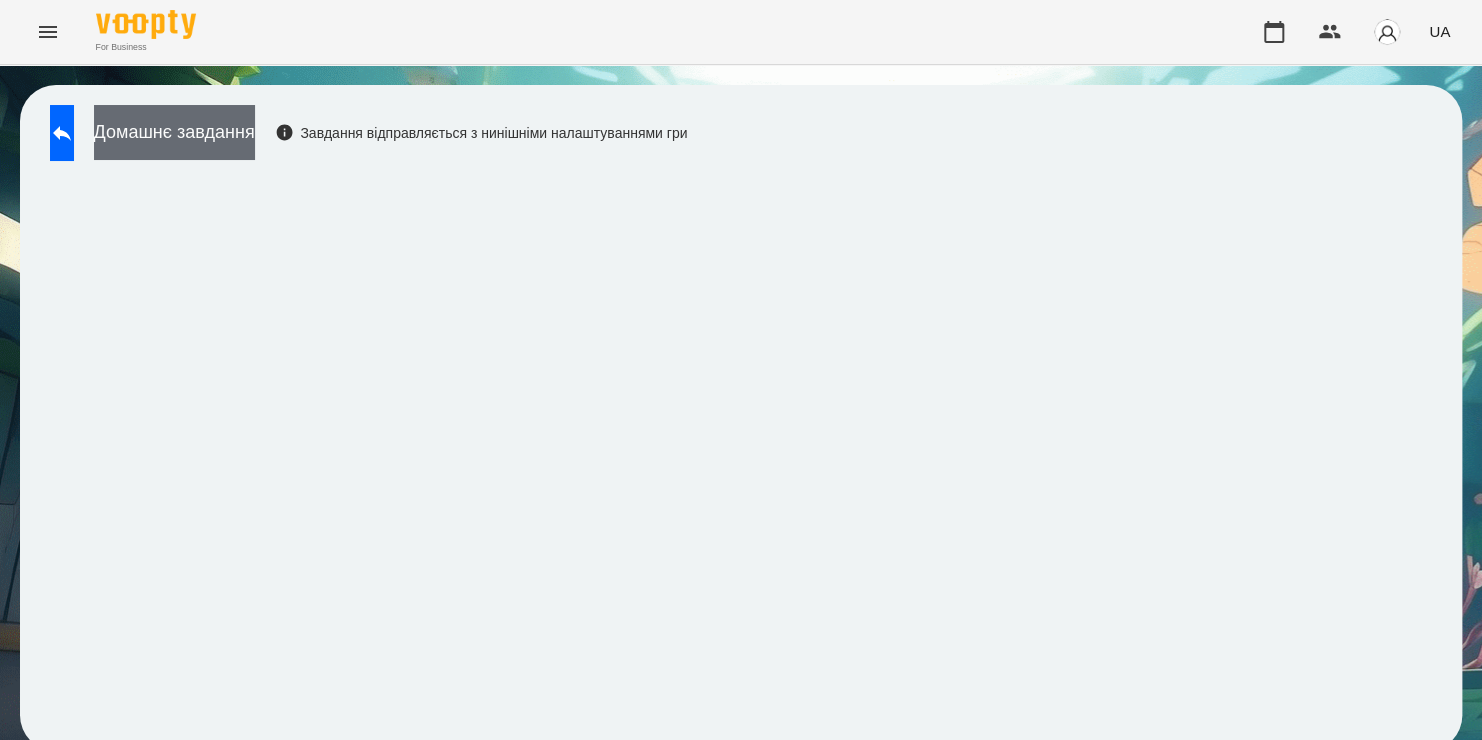 click on "Домашнє завдання" at bounding box center (174, 132) 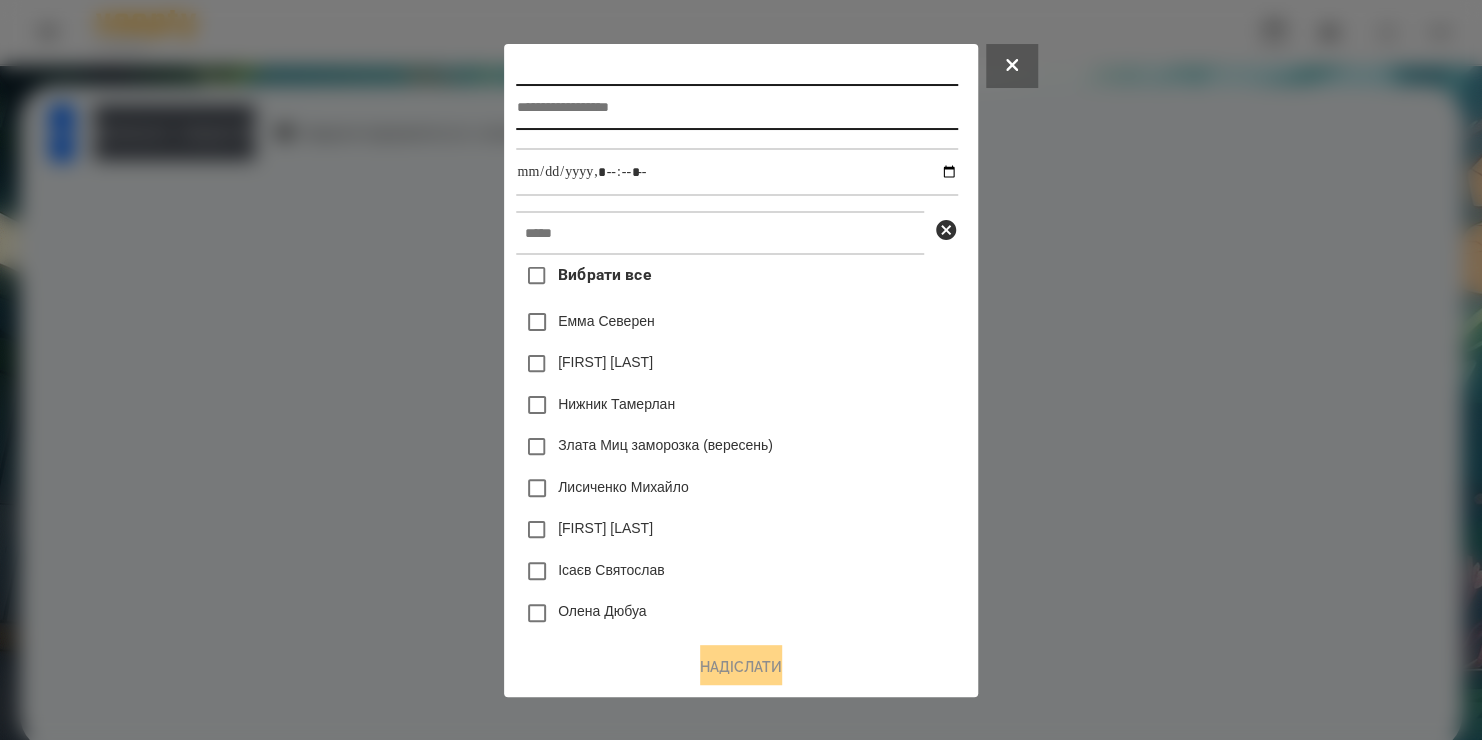 click at bounding box center (736, 107) 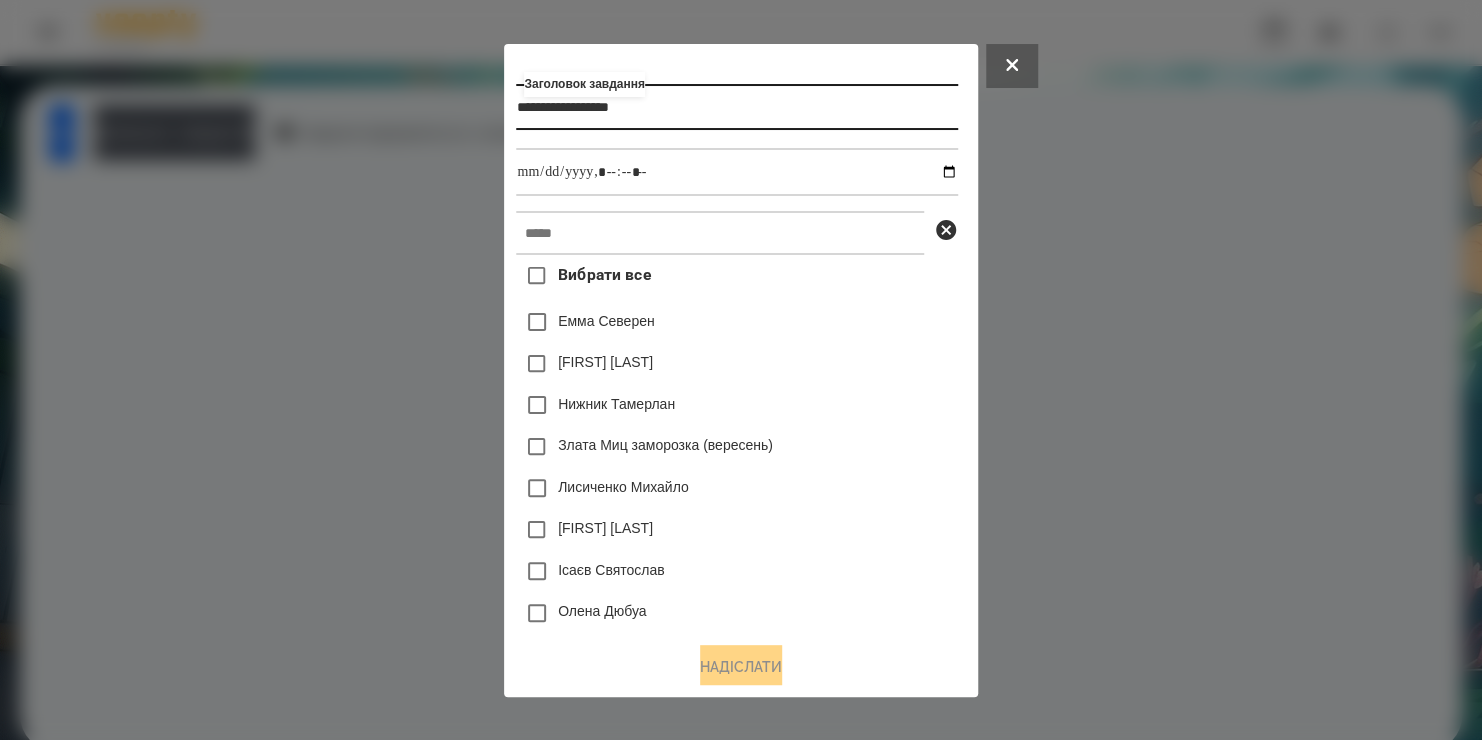 type on "**********" 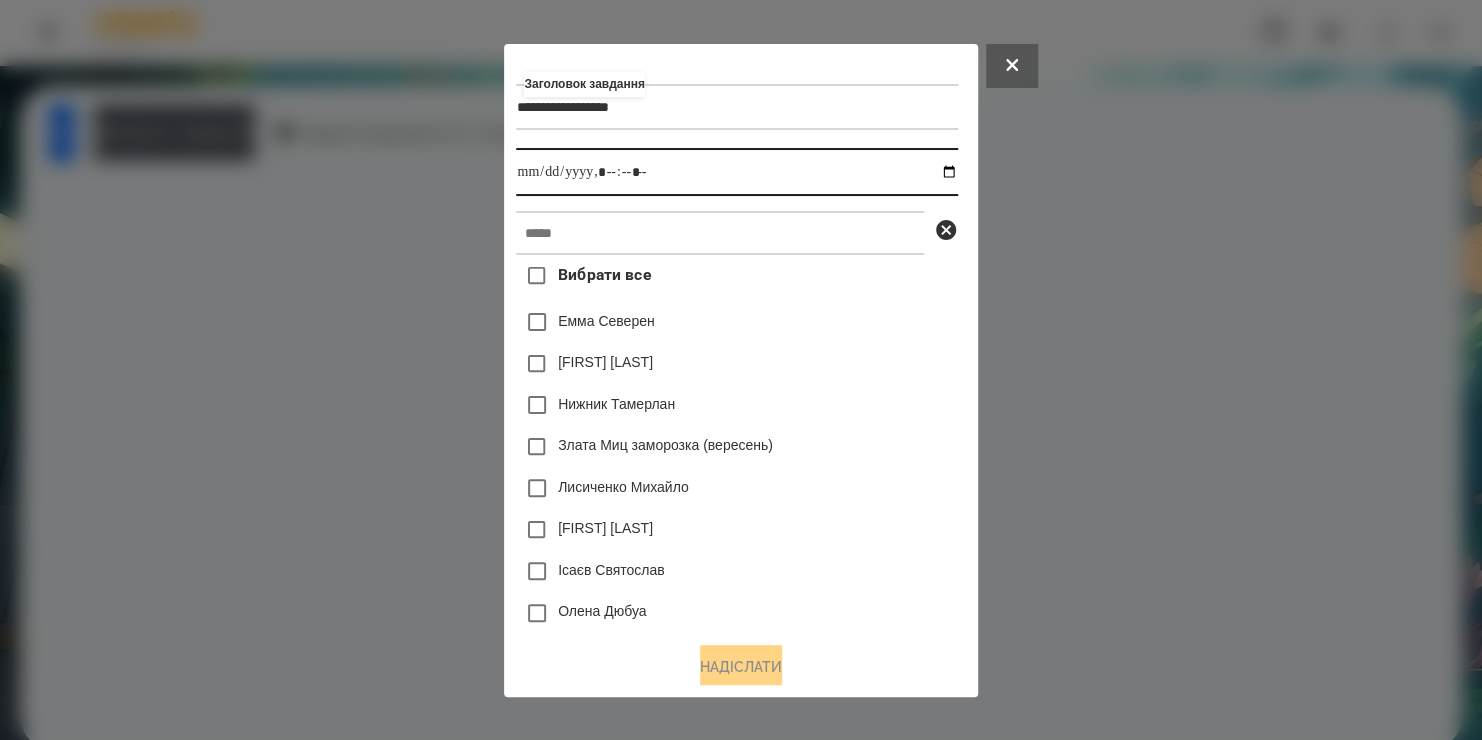 click at bounding box center [736, 172] 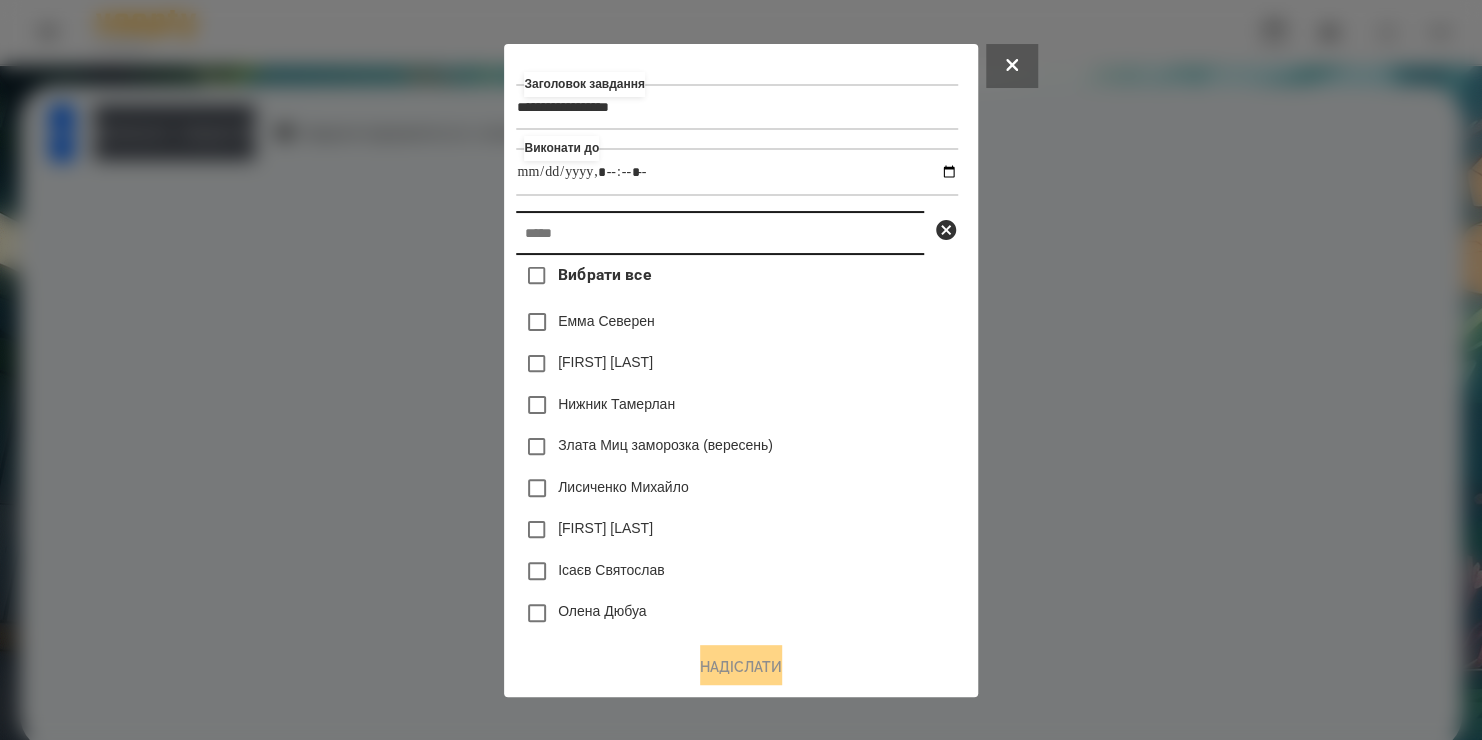 type on "**********" 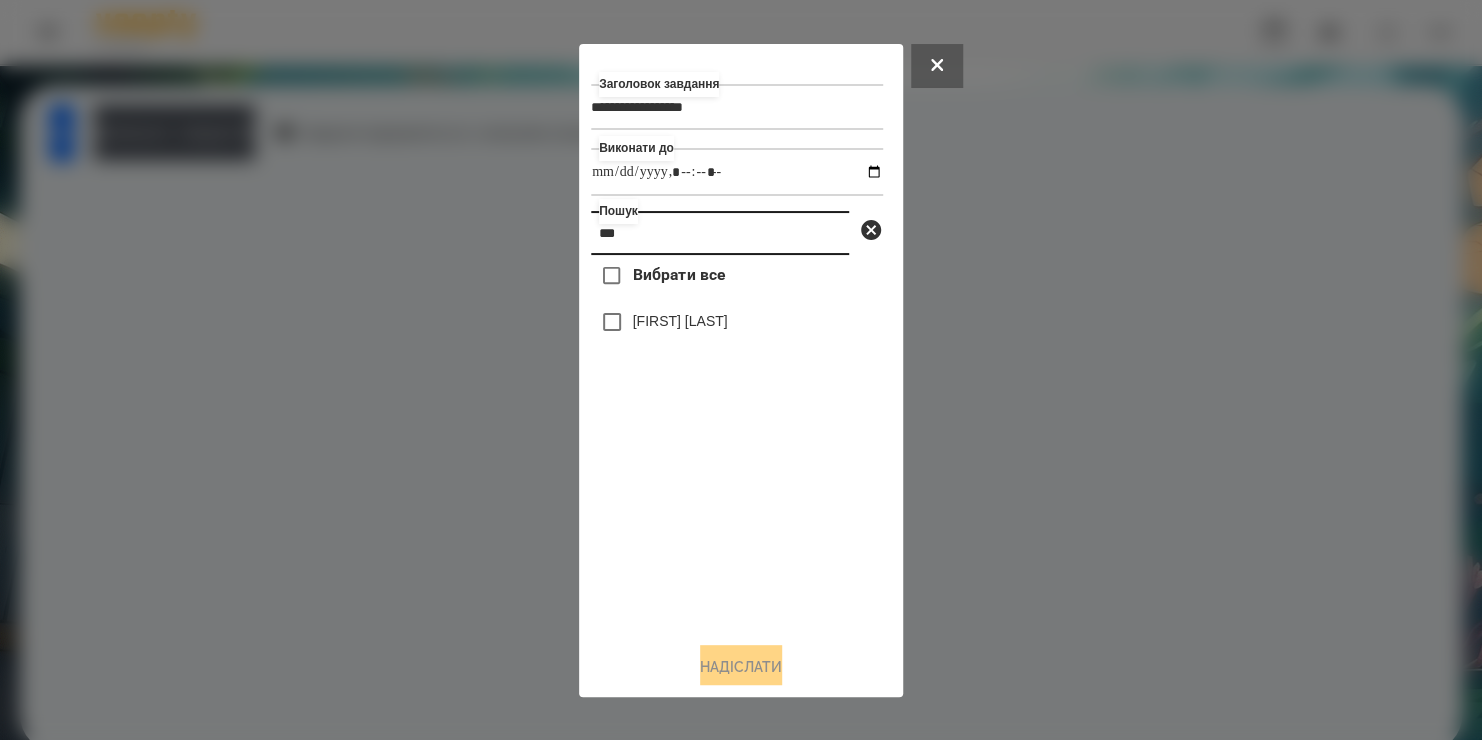 type on "***" 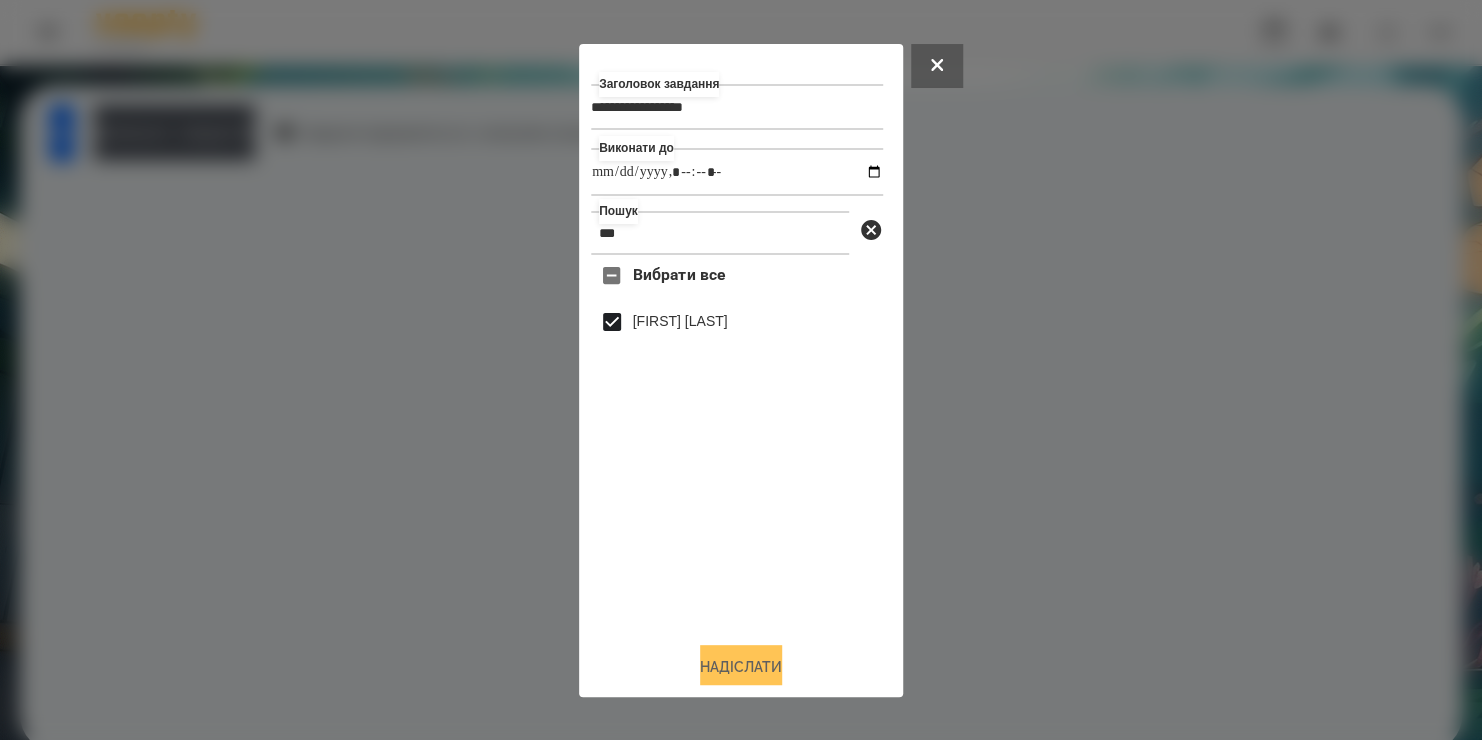 click on "Надіслати" at bounding box center (741, 667) 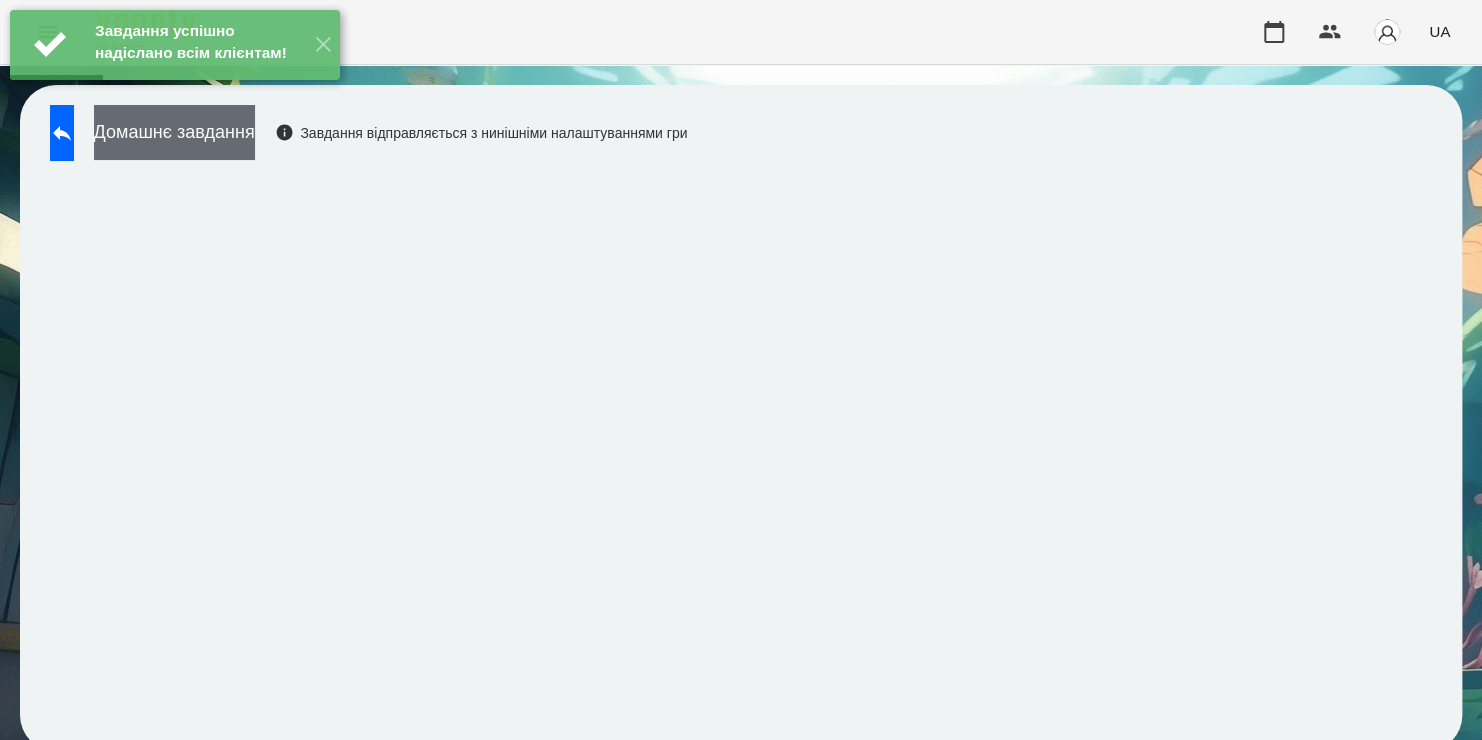 click on "Домашнє завдання" at bounding box center [174, 132] 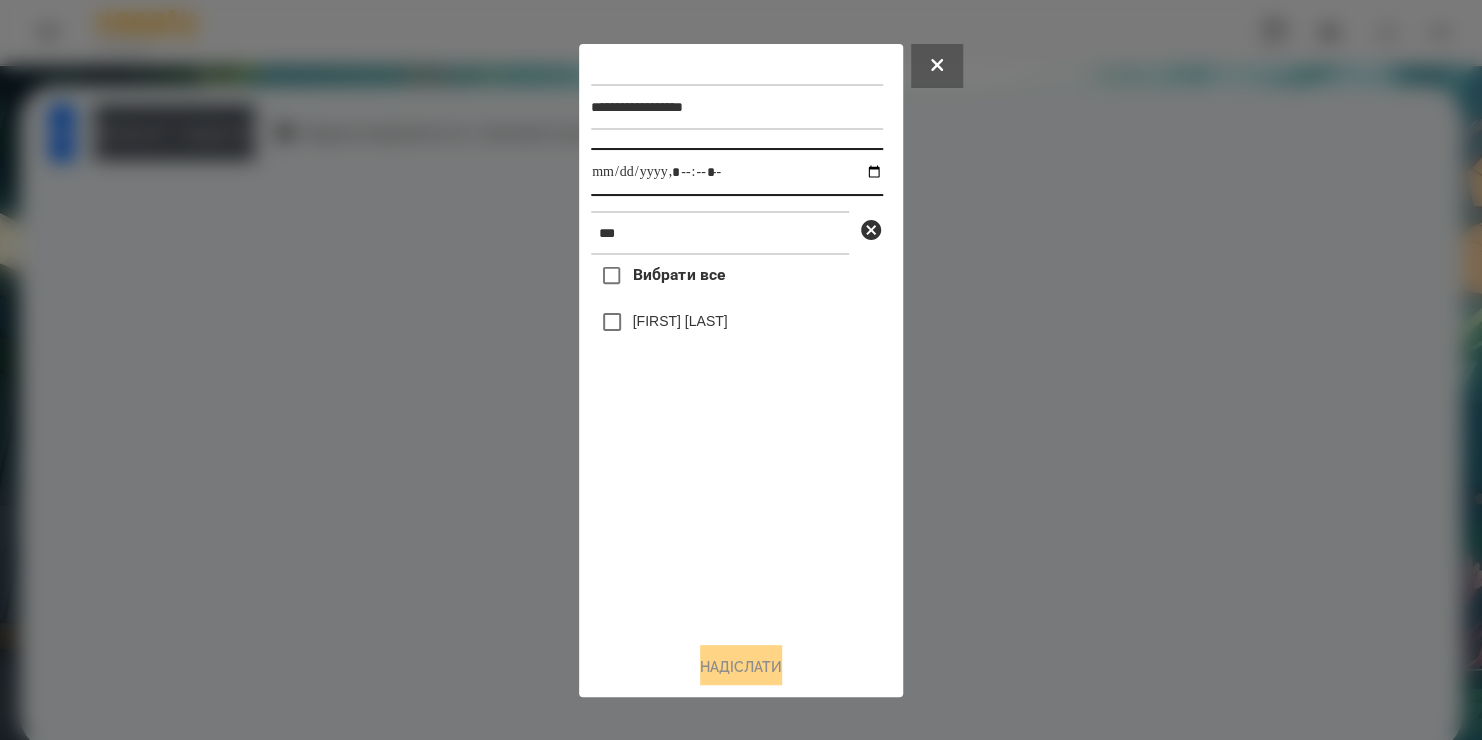 click at bounding box center (737, 172) 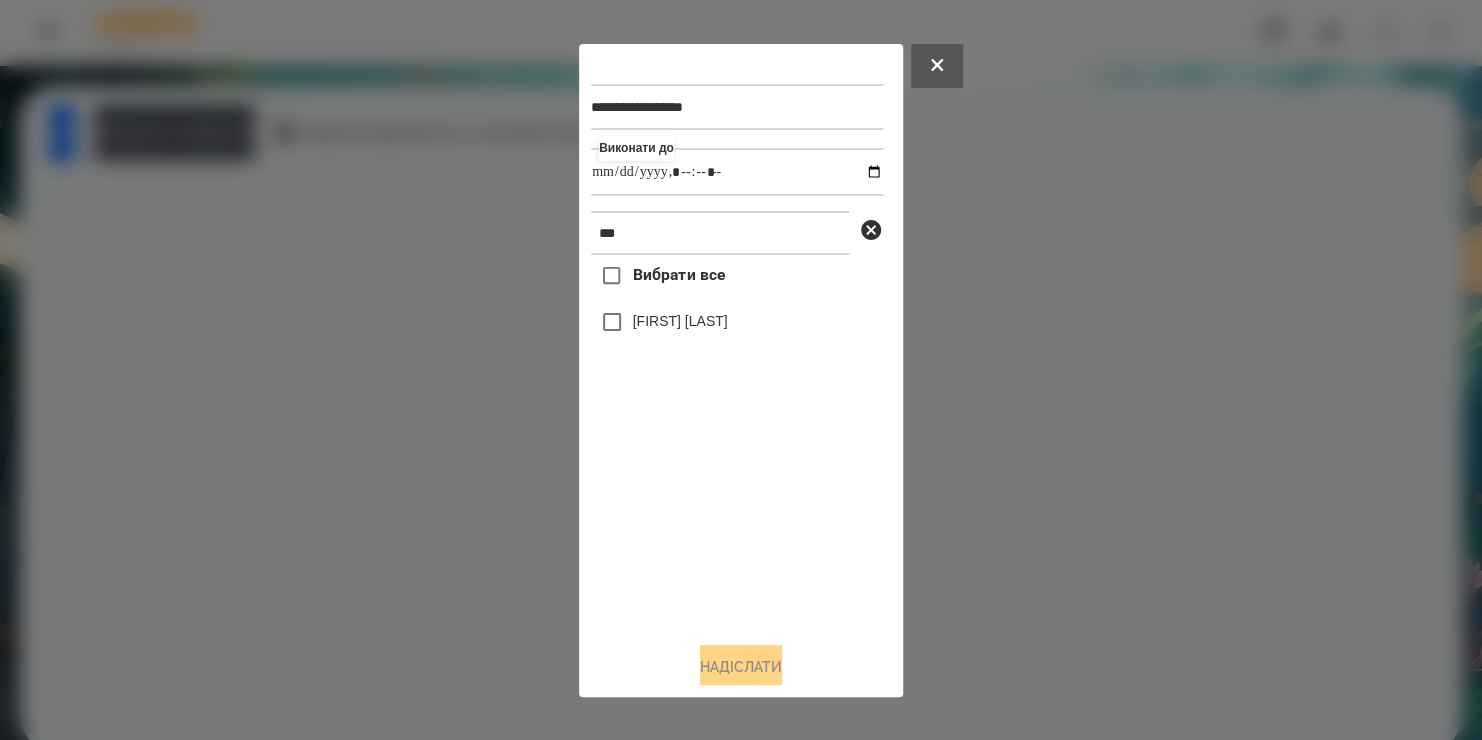 type on "**********" 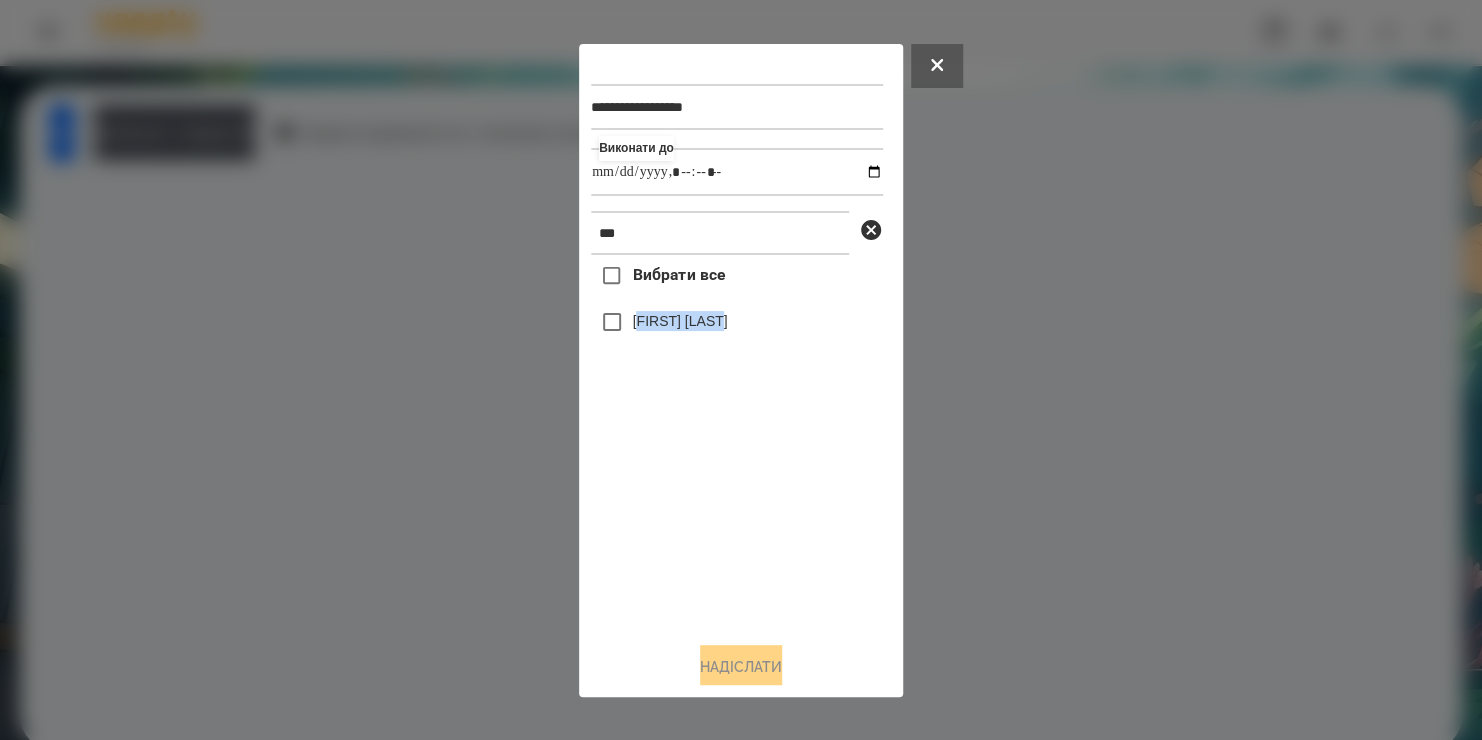 drag, startPoint x: 755, startPoint y: 520, endPoint x: 636, endPoint y: 324, distance: 229.29675 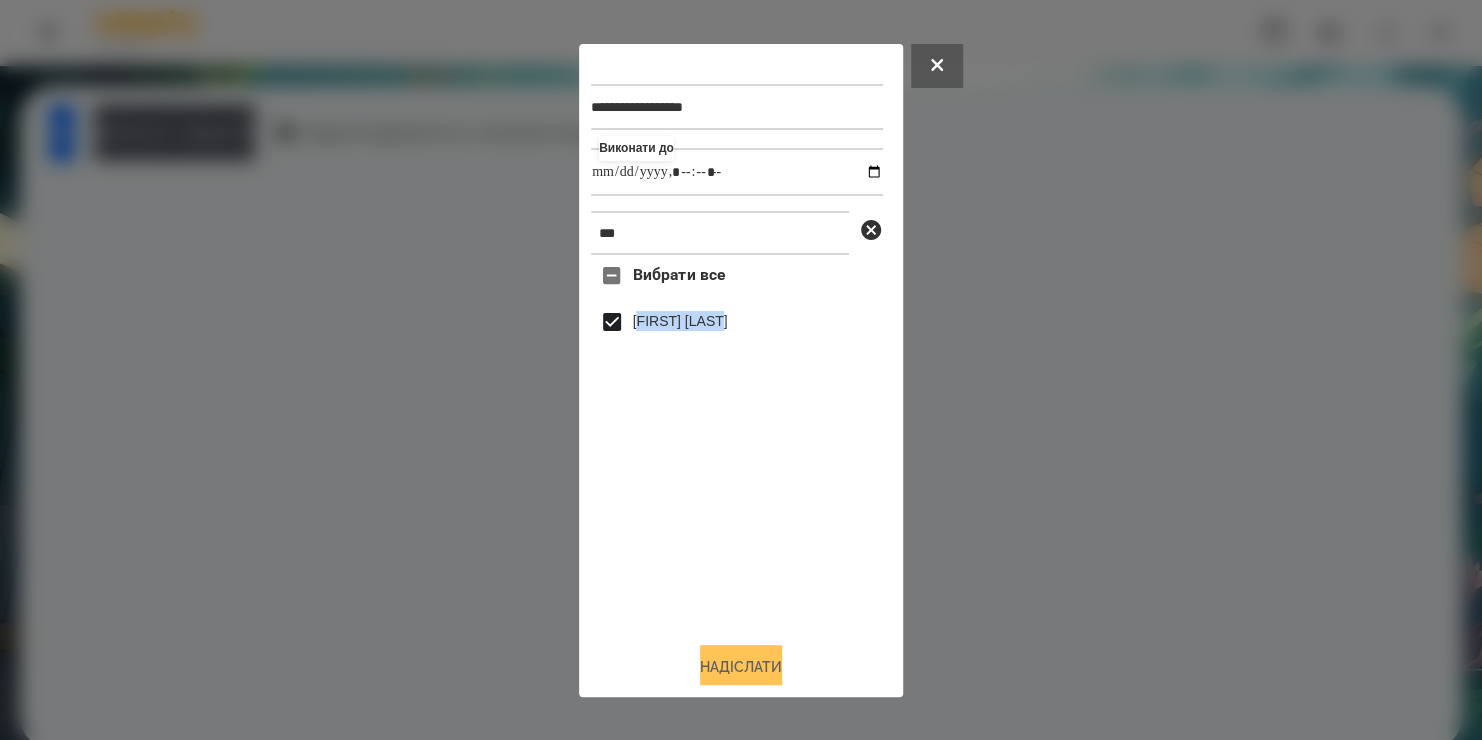 click on "Надіслати" at bounding box center (741, 667) 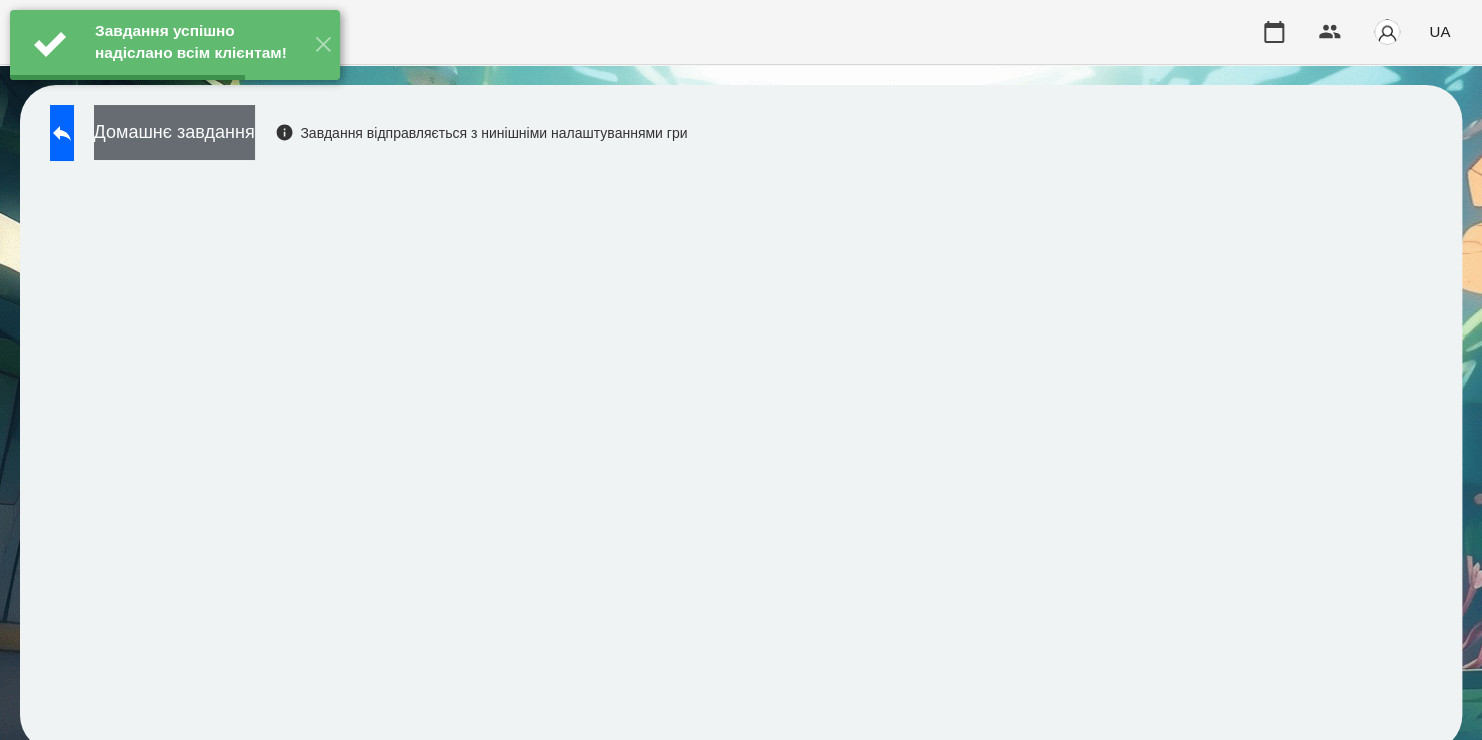 click on "Домашнє завдання" at bounding box center (174, 132) 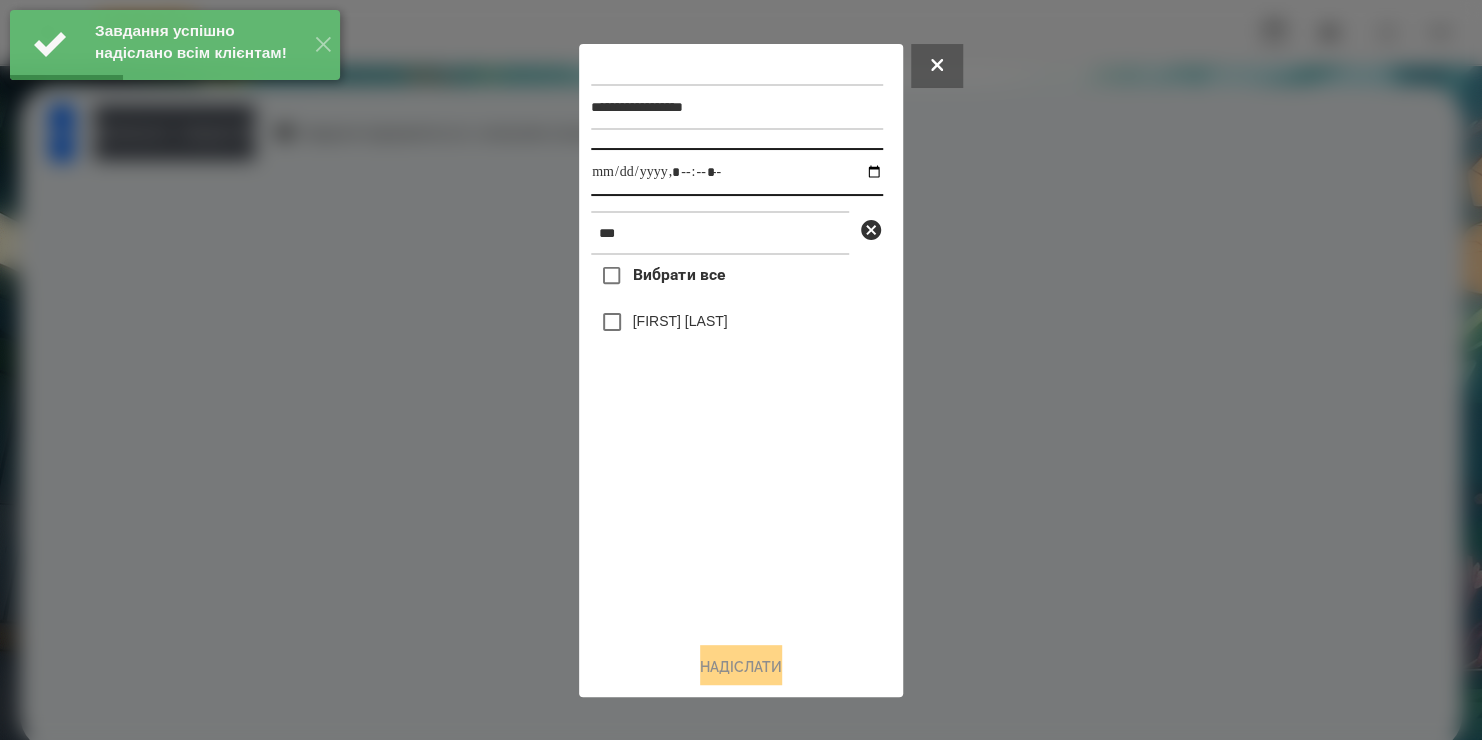 click at bounding box center [737, 172] 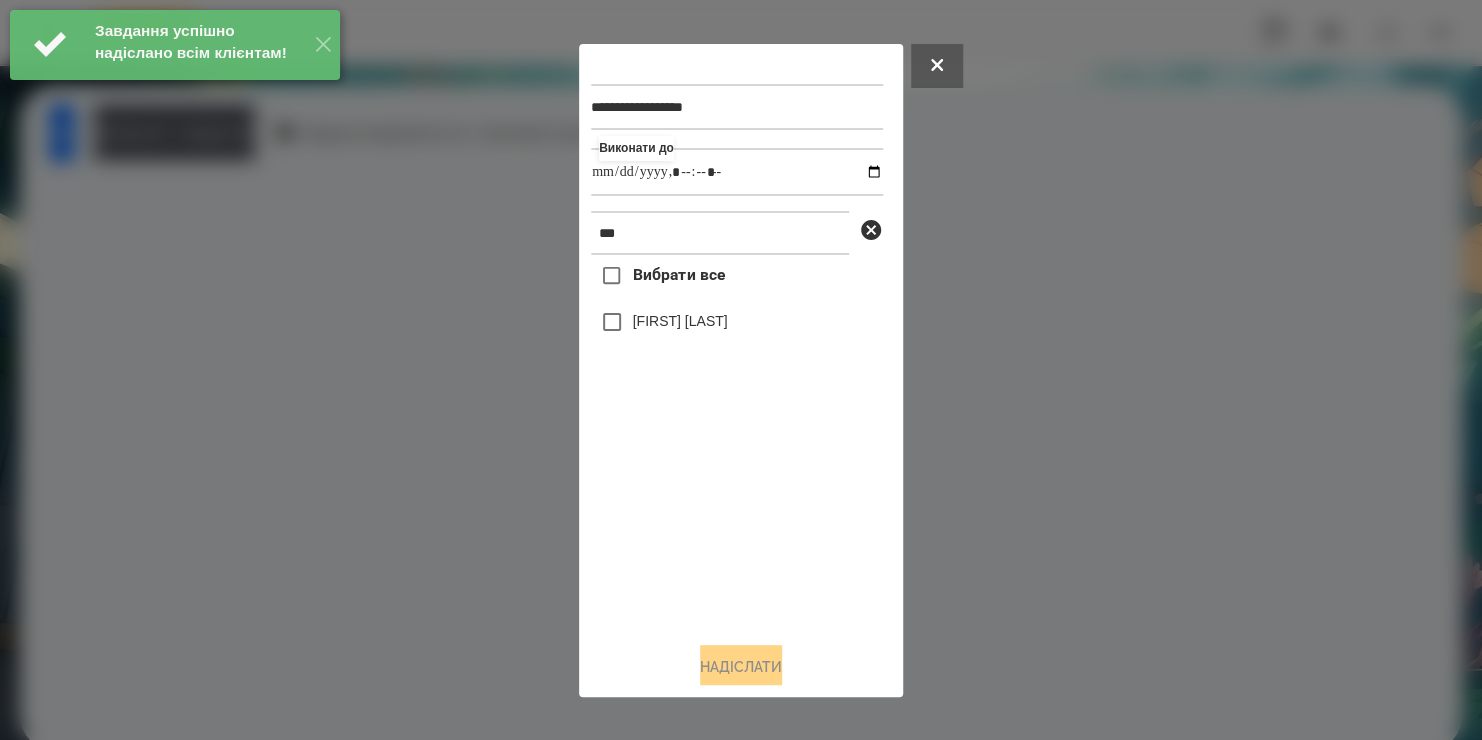 type on "**********" 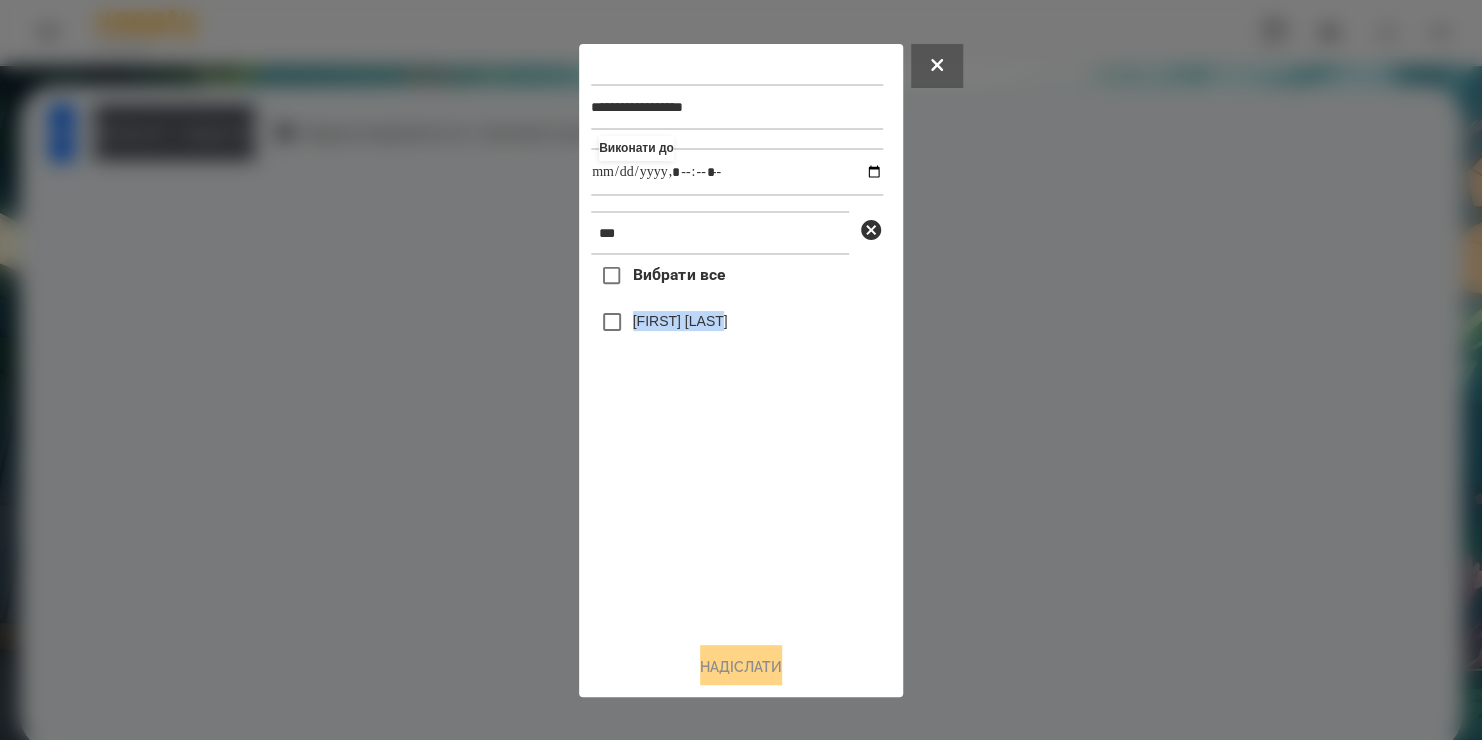 click on "Вибрати все [FIRST] [LAST]" at bounding box center [737, 440] 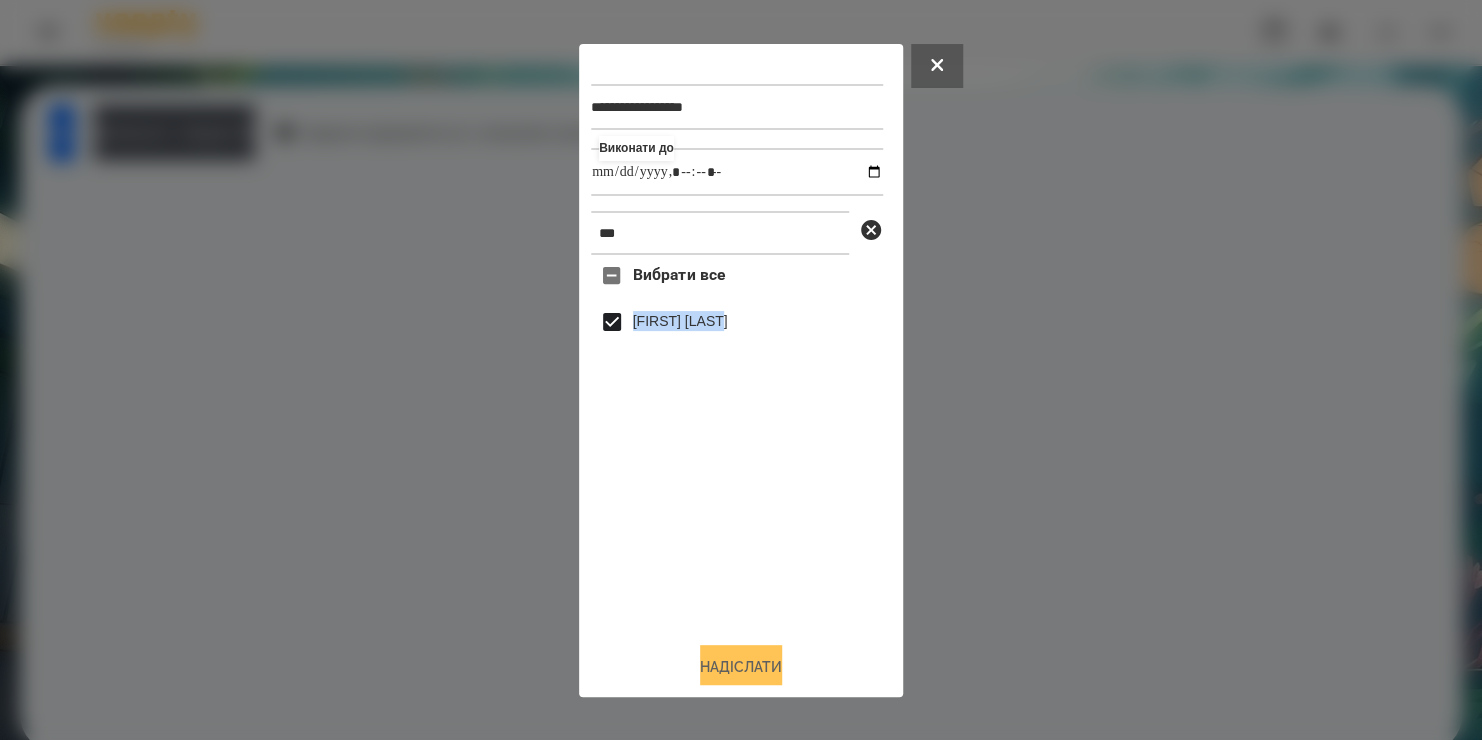 click on "Надіслати" at bounding box center [741, 667] 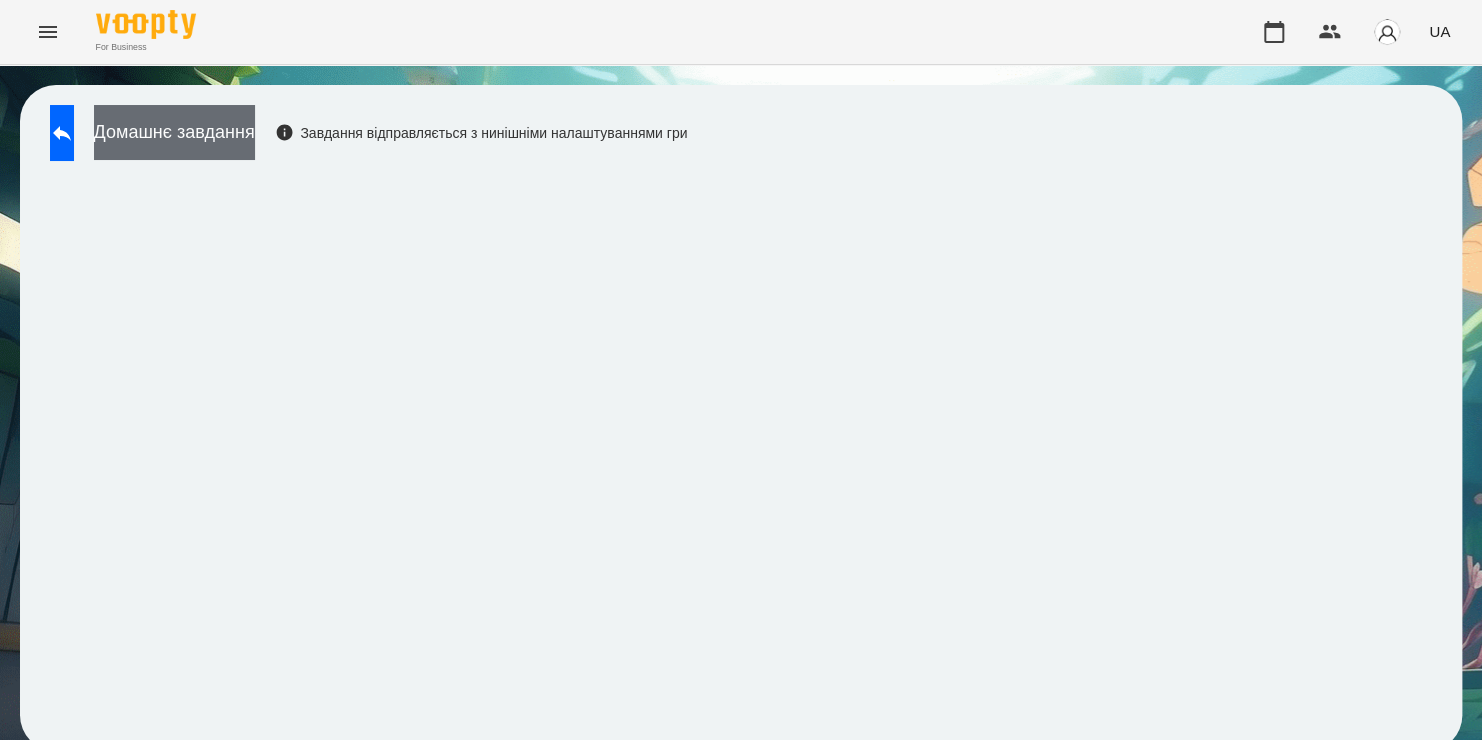 click on "Домашнє завдання" at bounding box center [174, 132] 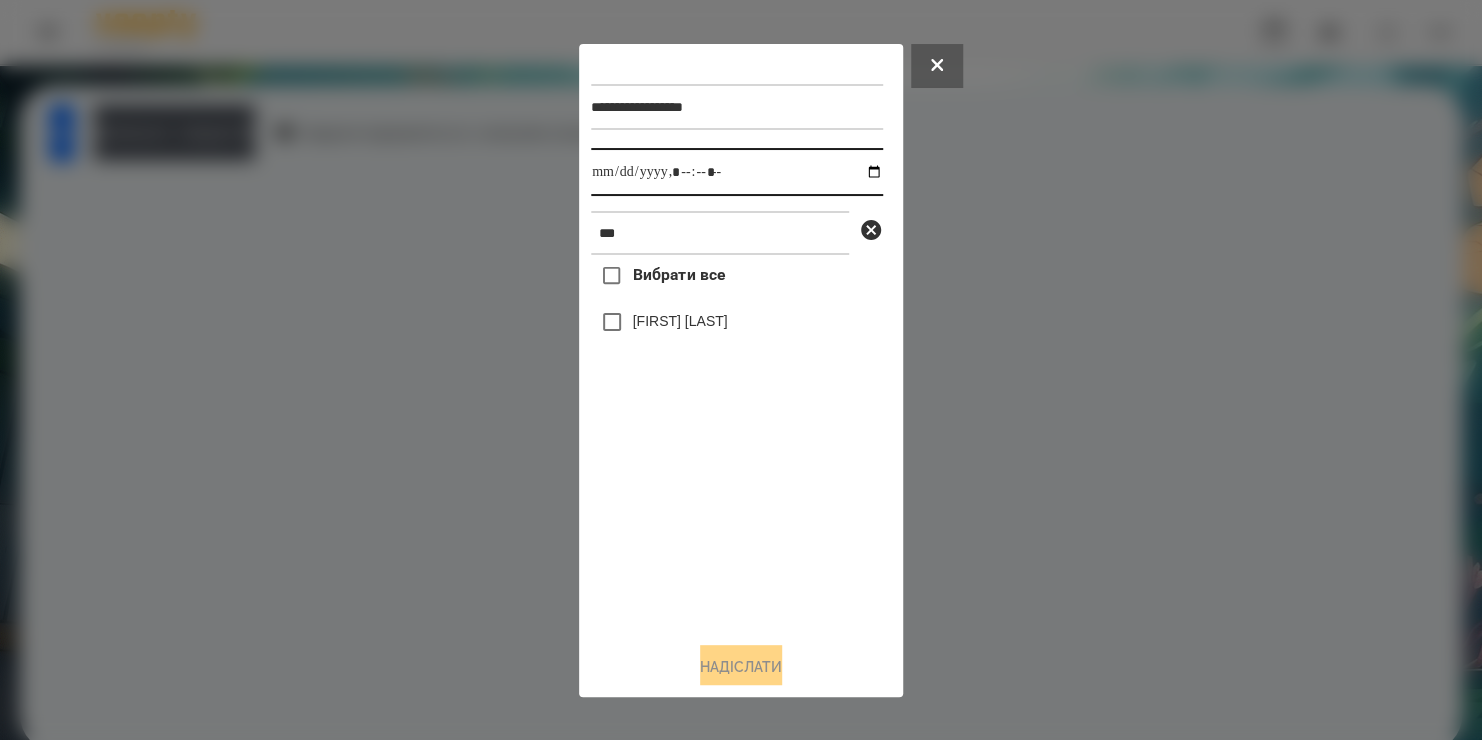 click at bounding box center (737, 172) 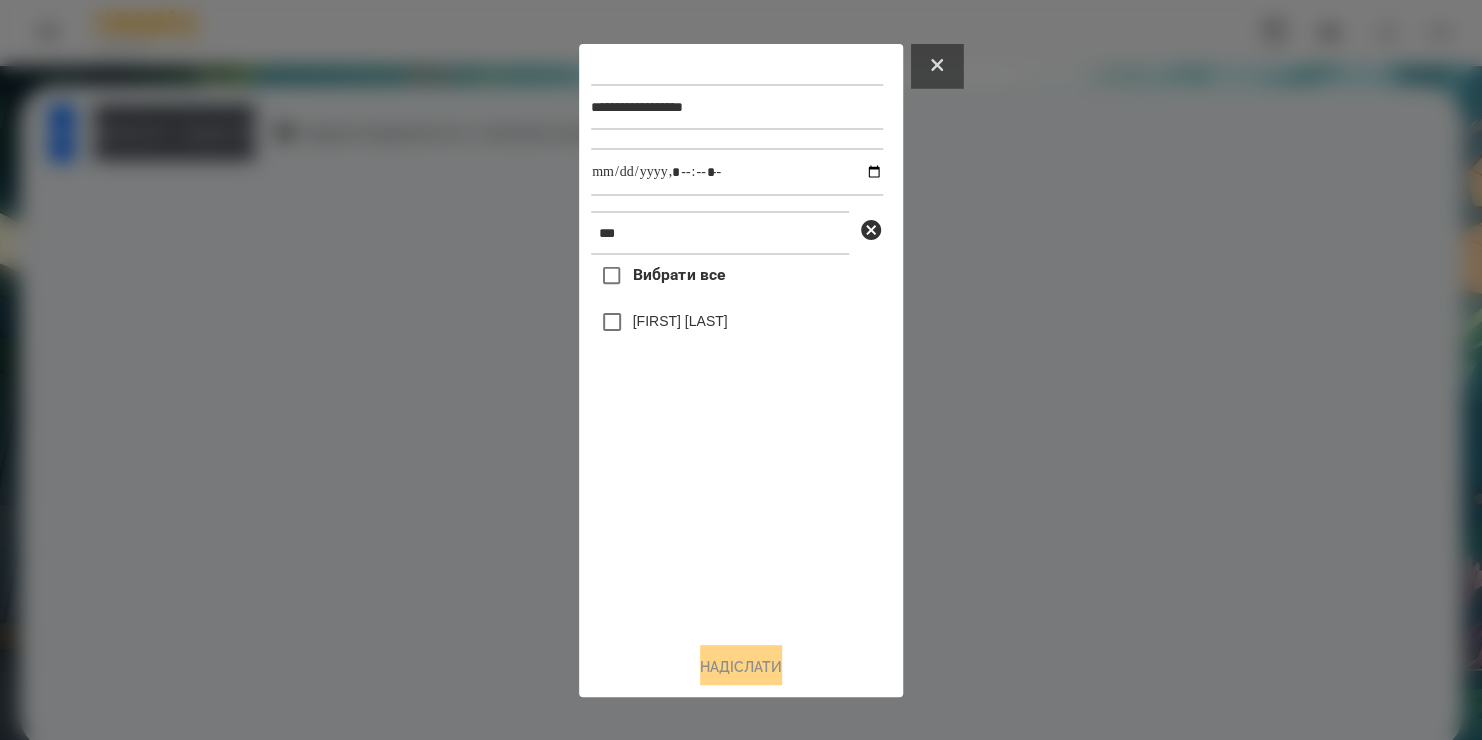 click 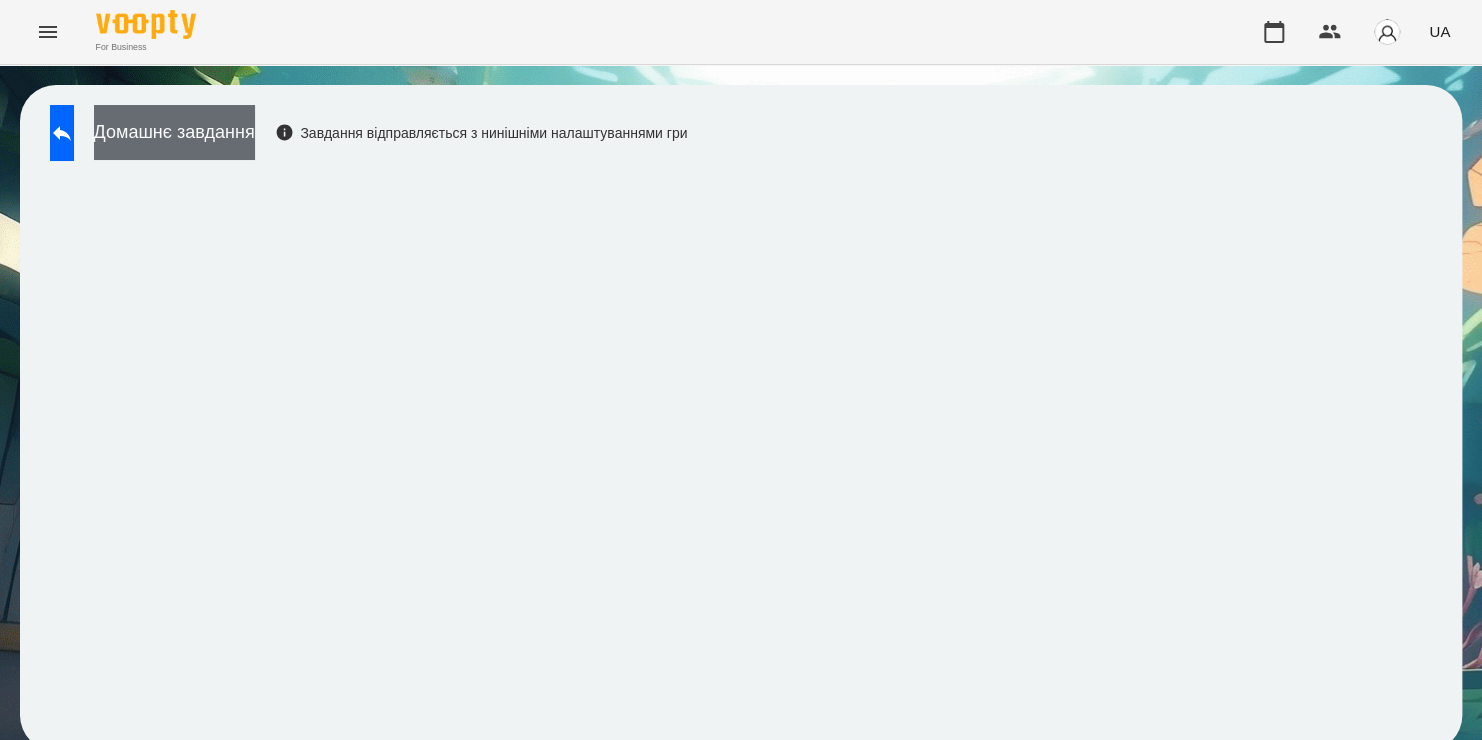 click on "Домашнє завдання" at bounding box center [174, 132] 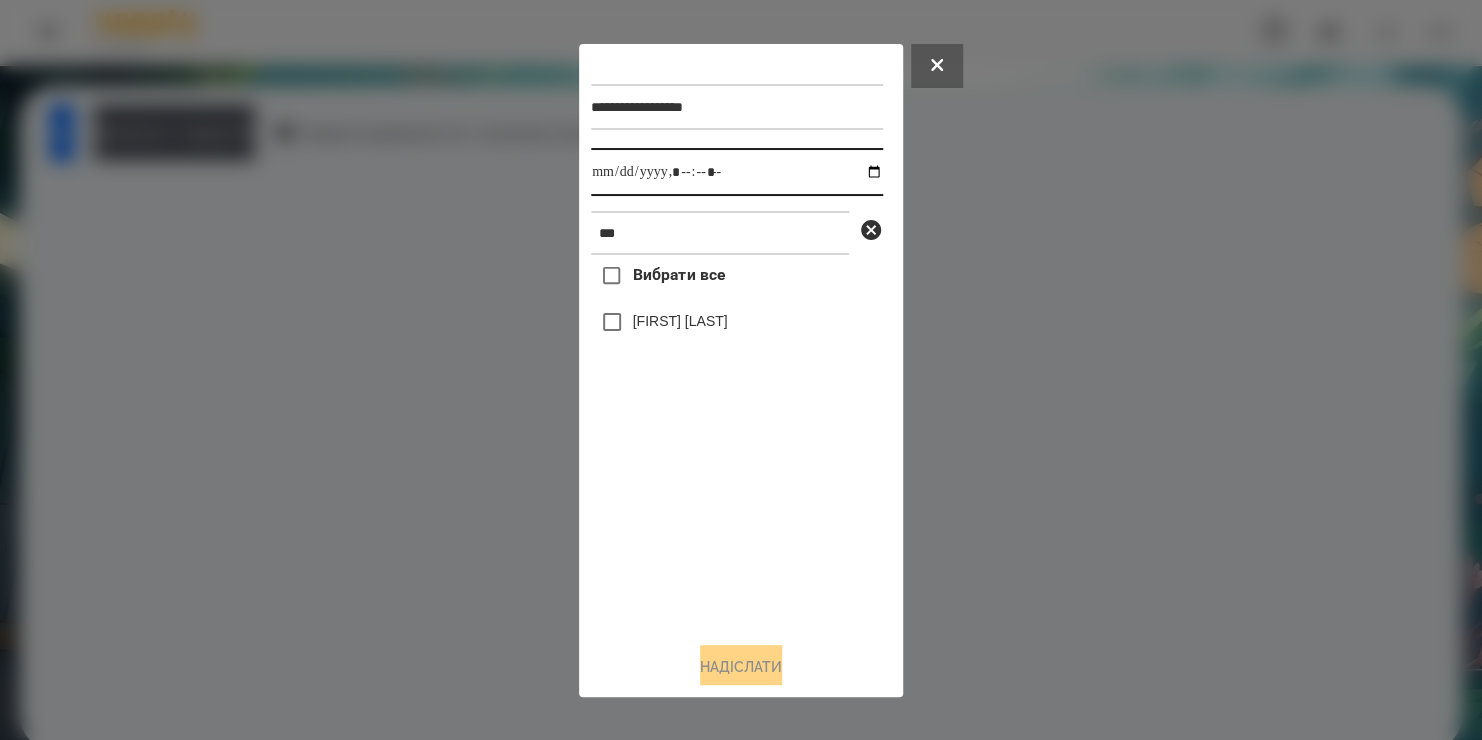 click at bounding box center (737, 172) 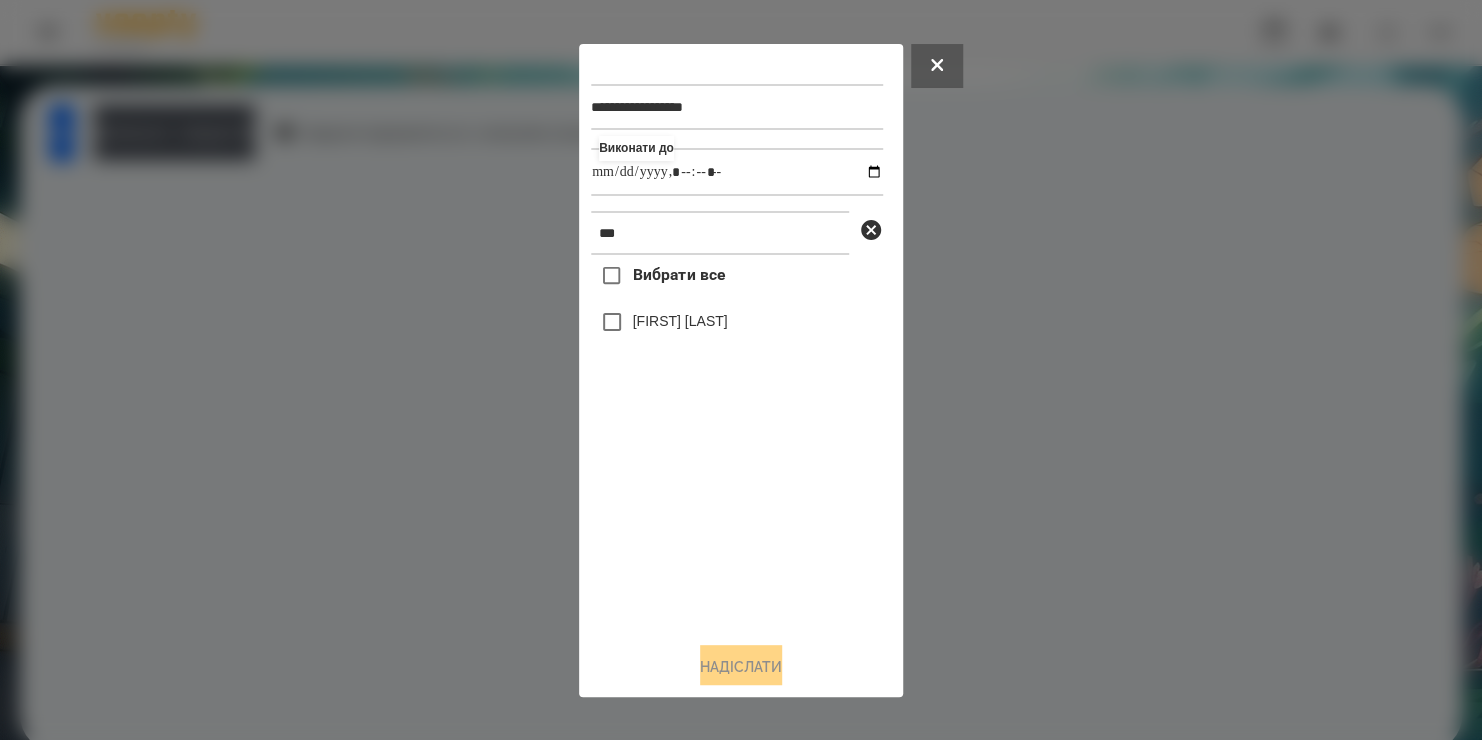 type on "**********" 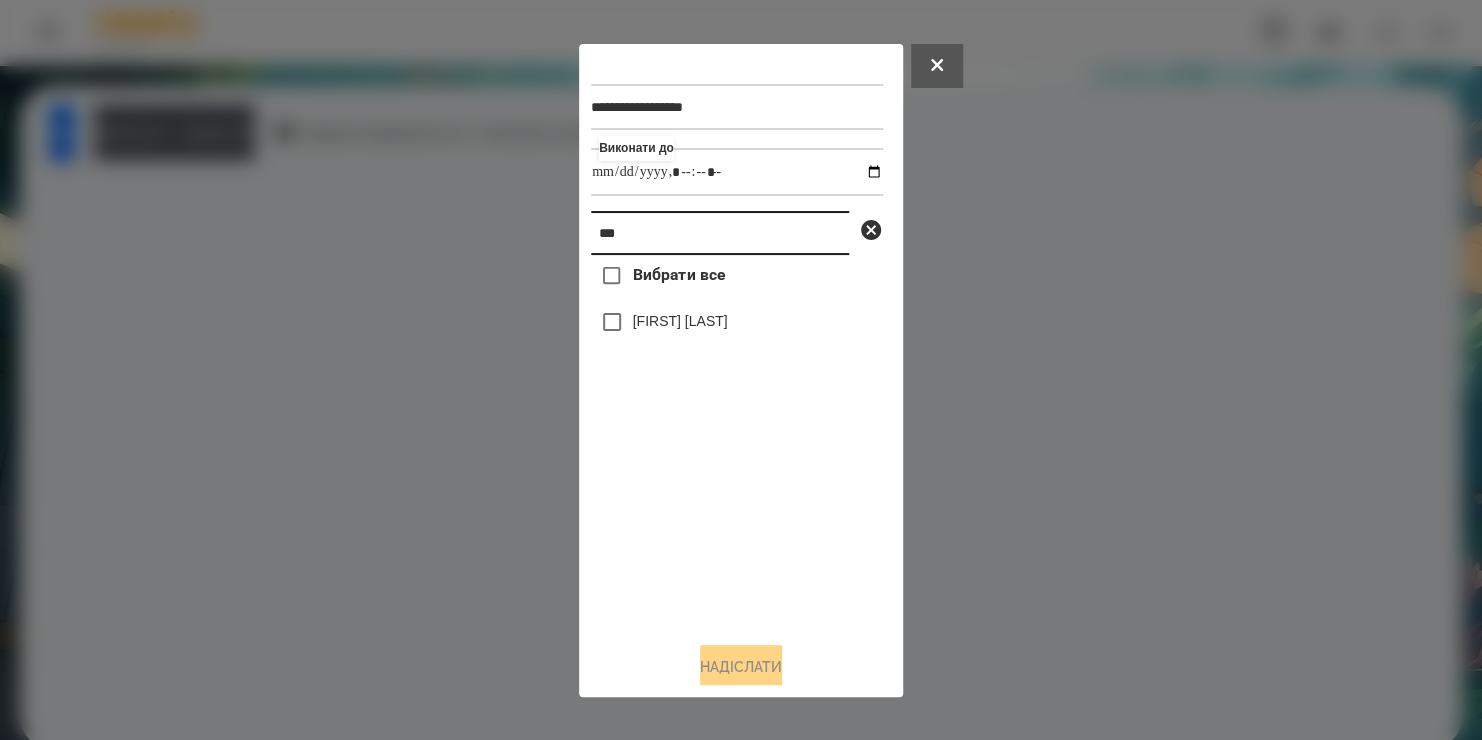 drag, startPoint x: 683, startPoint y: 247, endPoint x: 145, endPoint y: 374, distance: 552.78656 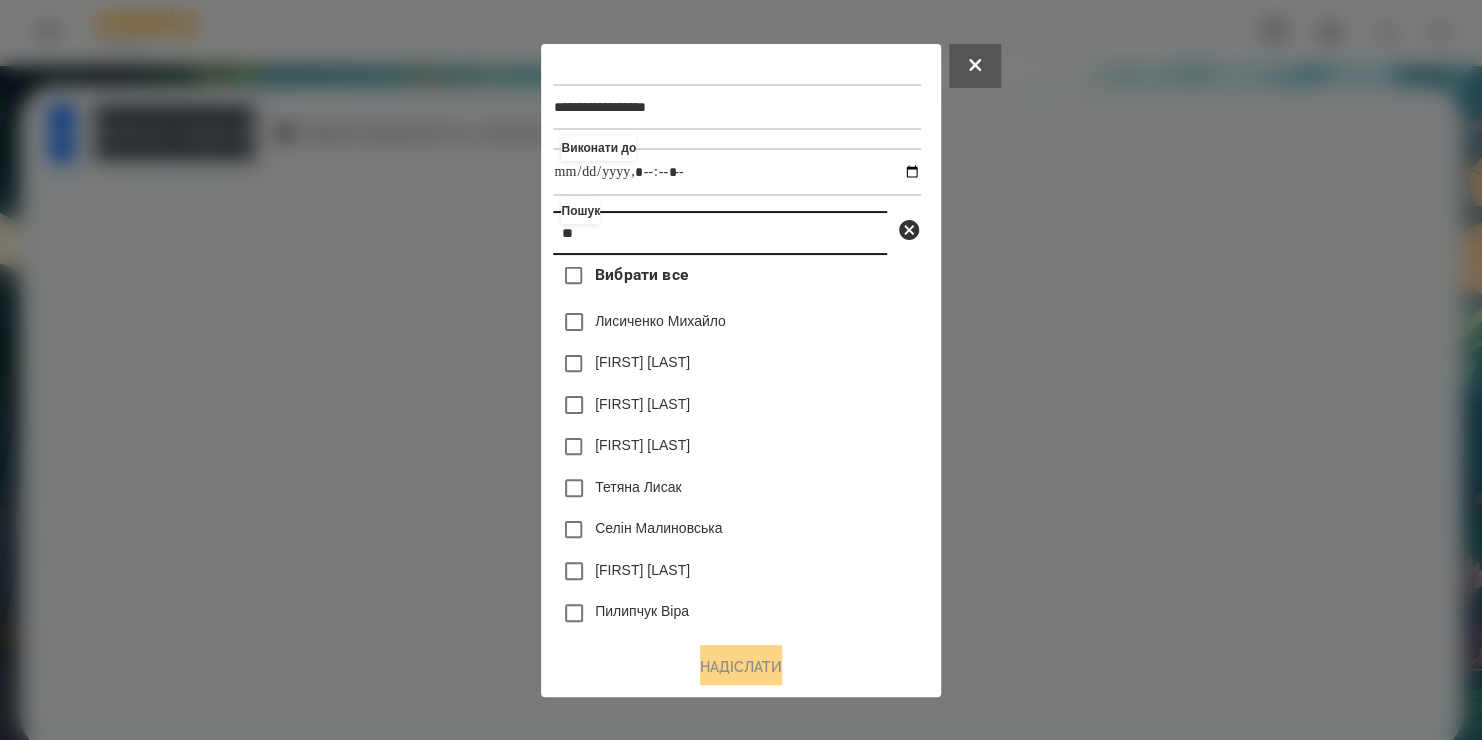 type on "*" 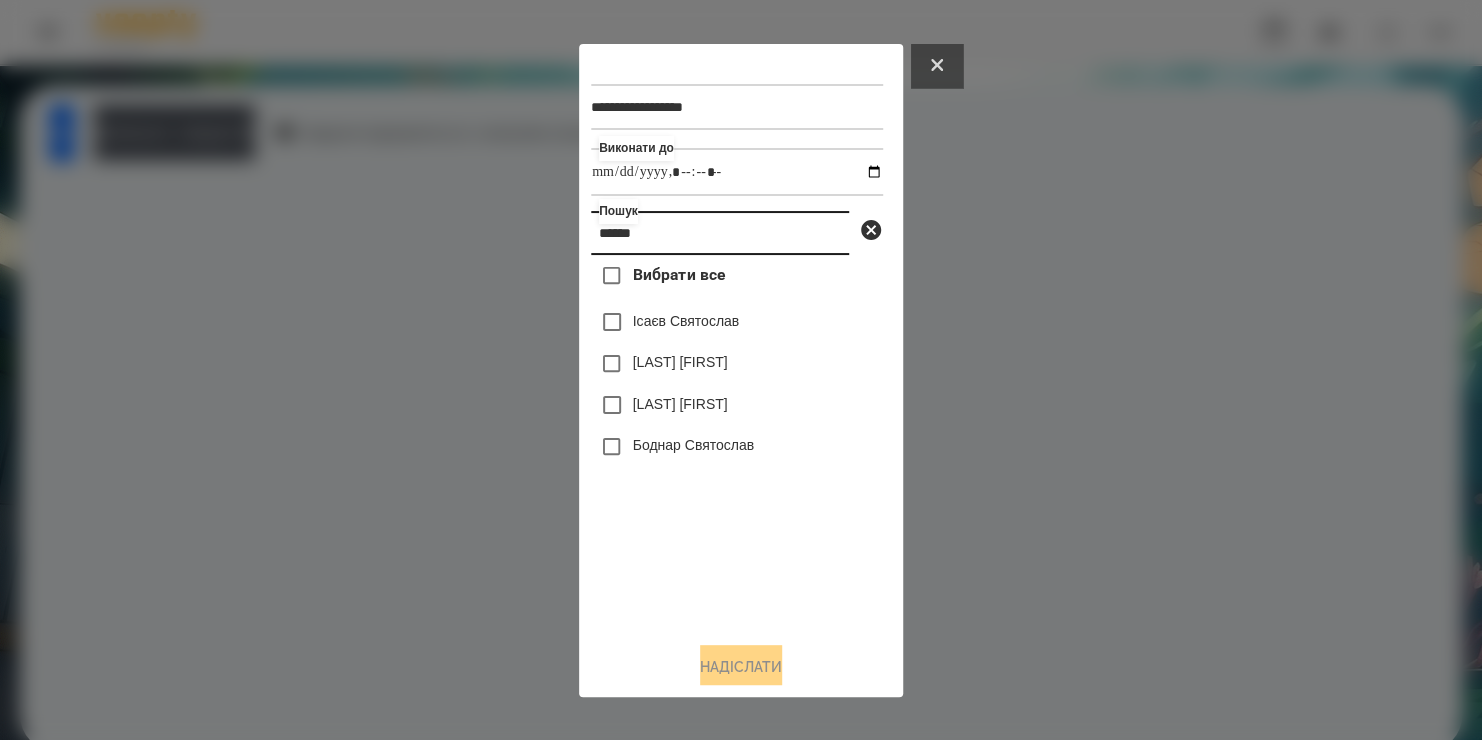 type on "******" 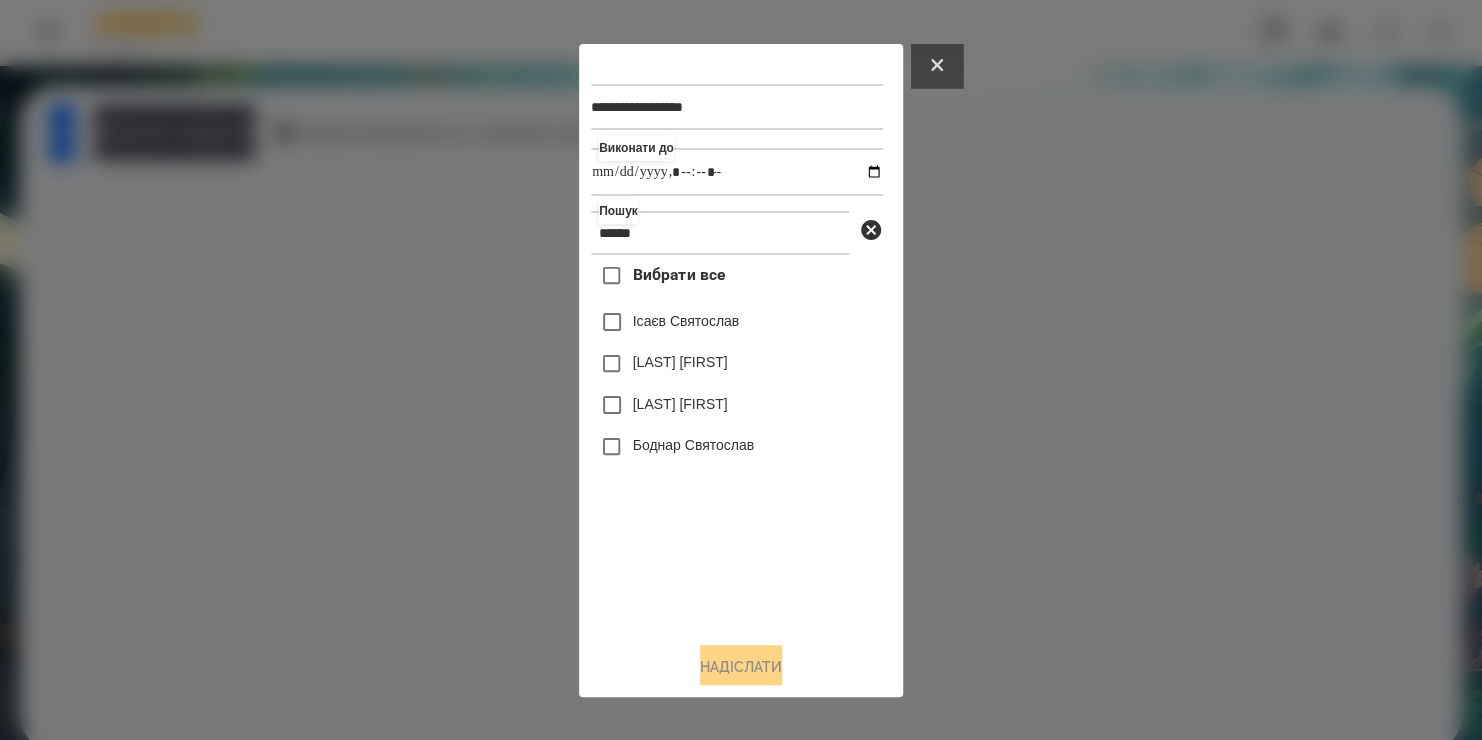 click at bounding box center (937, 66) 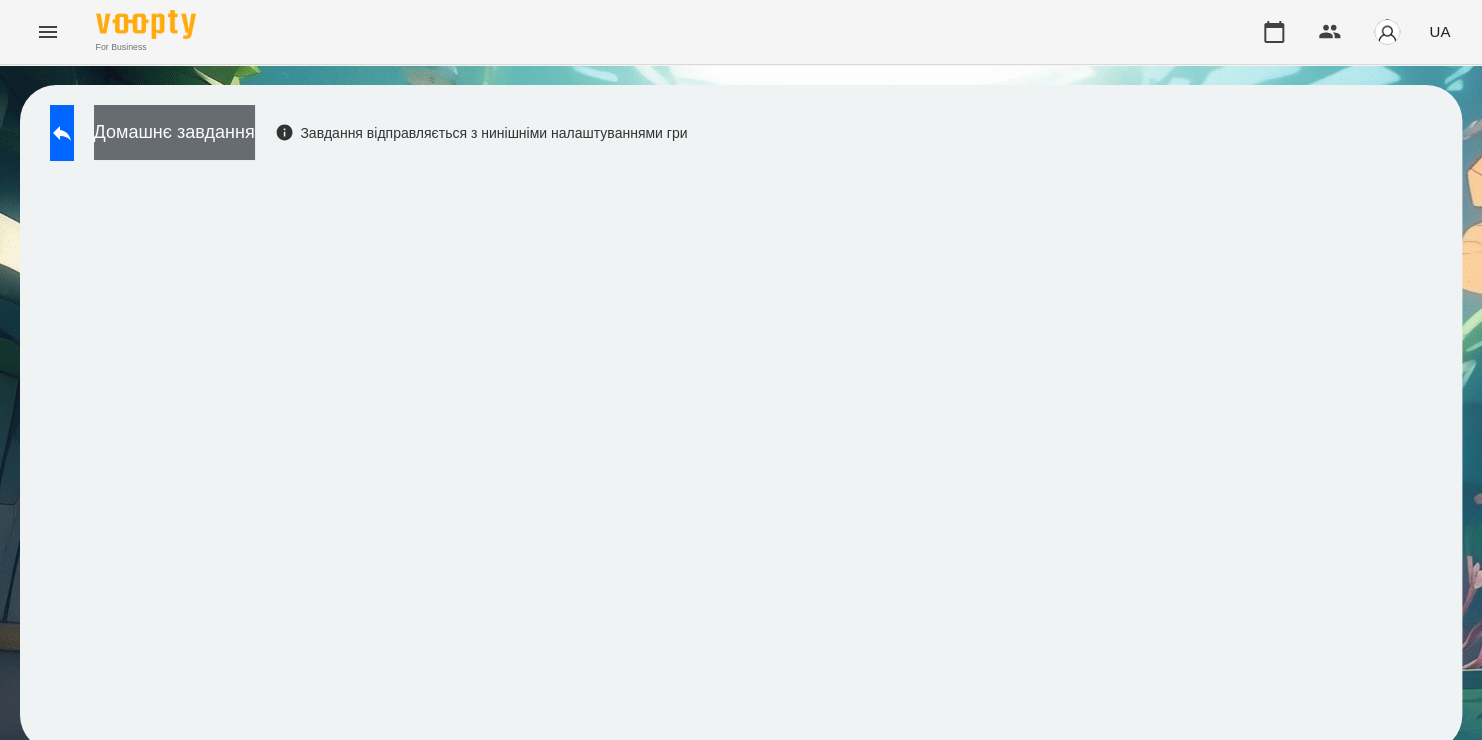 click on "Домашнє завдання" at bounding box center (174, 132) 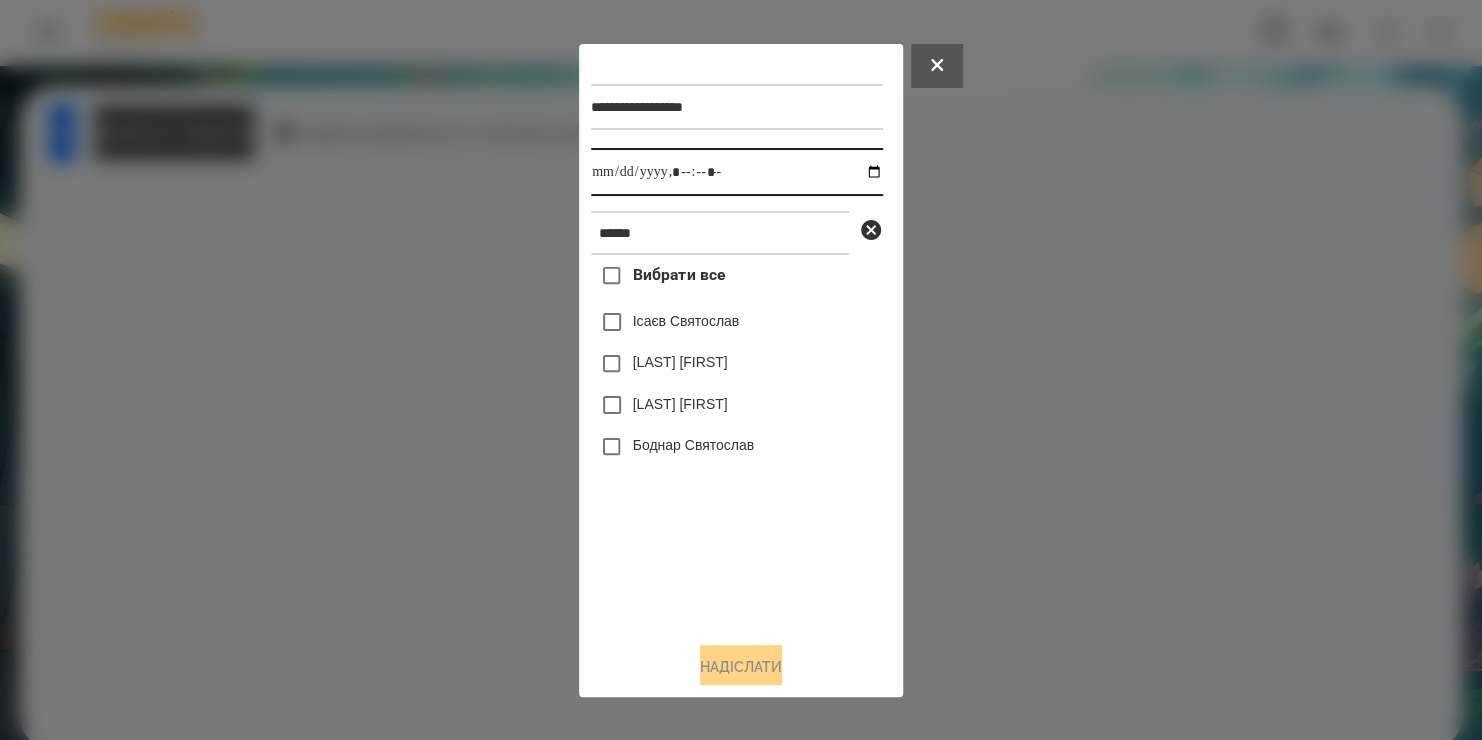 click at bounding box center (737, 172) 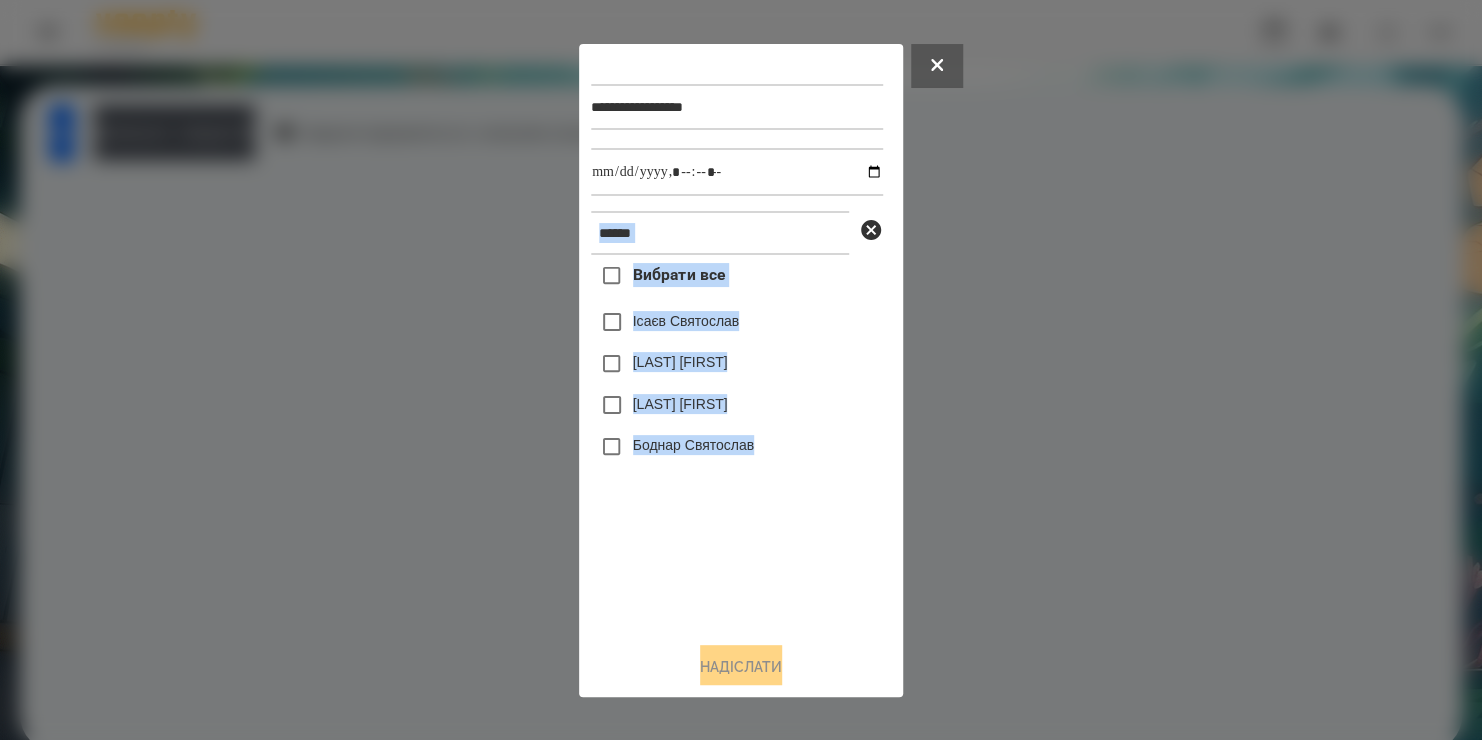 drag, startPoint x: 704, startPoint y: 596, endPoint x: 670, endPoint y: 252, distance: 345.67615 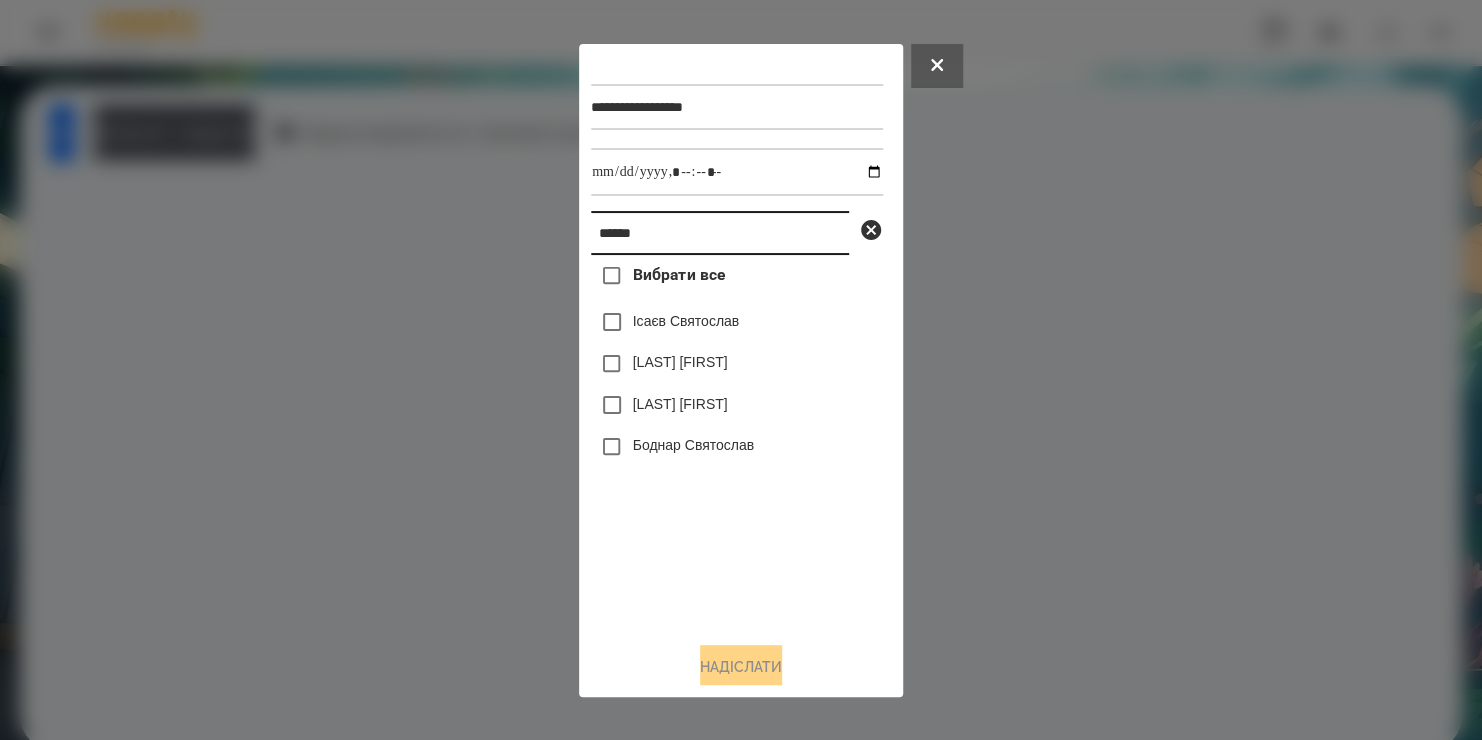 drag, startPoint x: 670, startPoint y: 252, endPoint x: 144, endPoint y: 412, distance: 549.7963 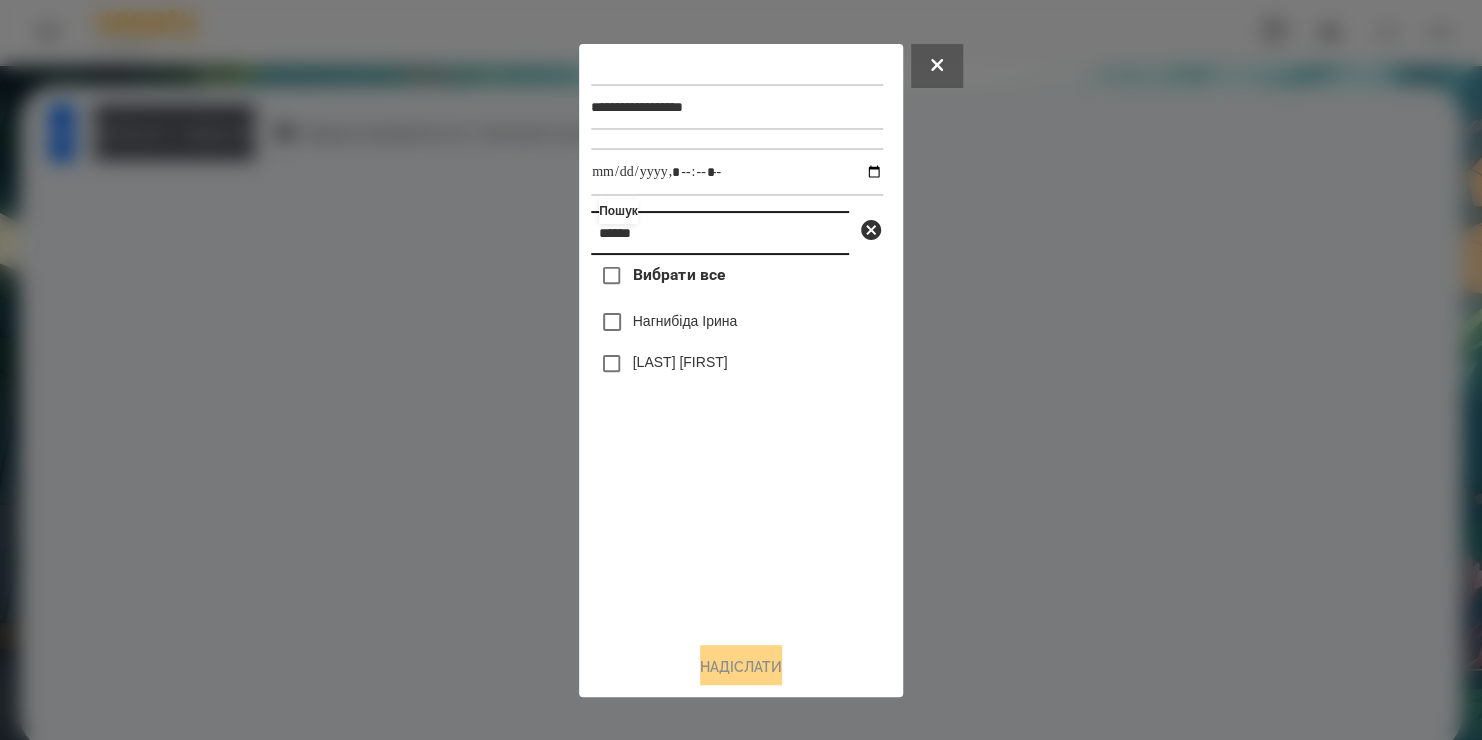 type on "******" 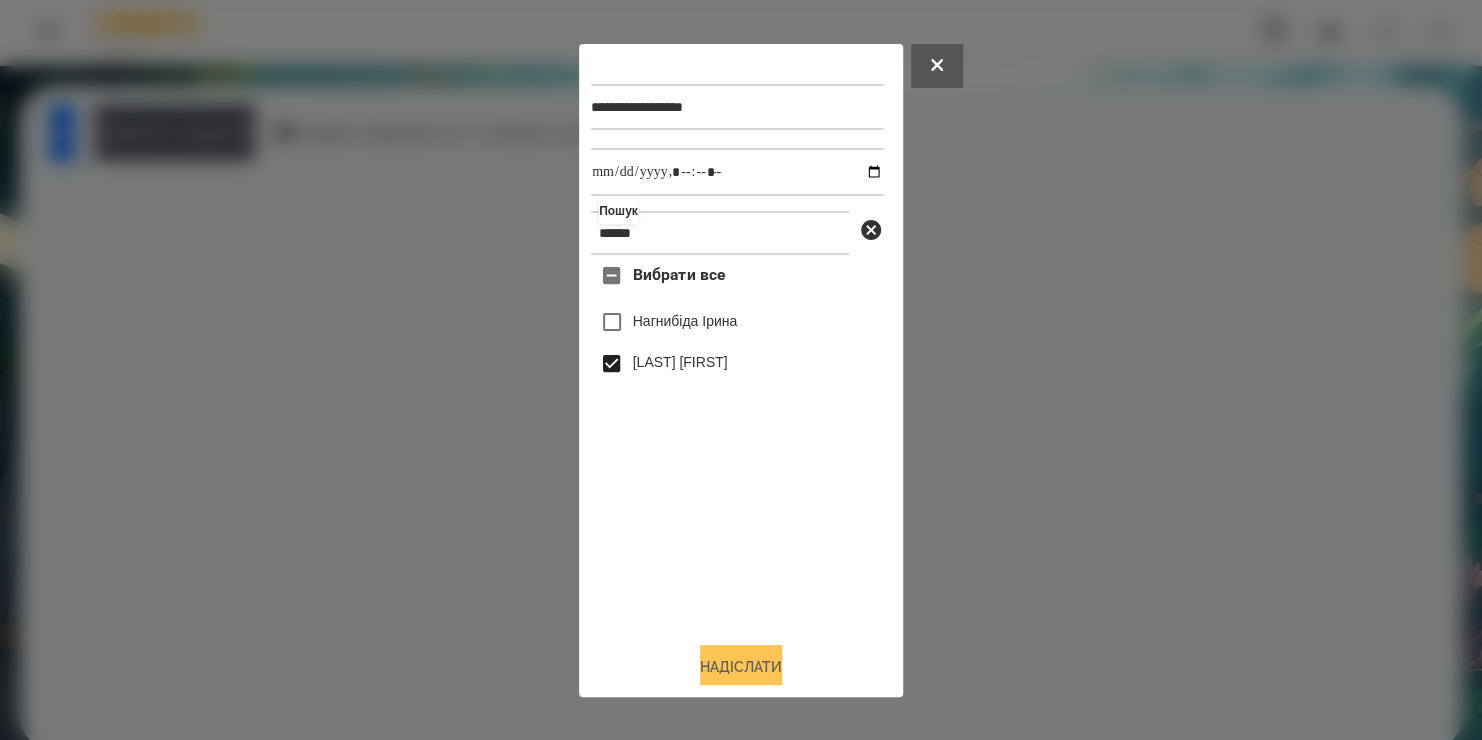 click on "Надіслати" at bounding box center [741, 667] 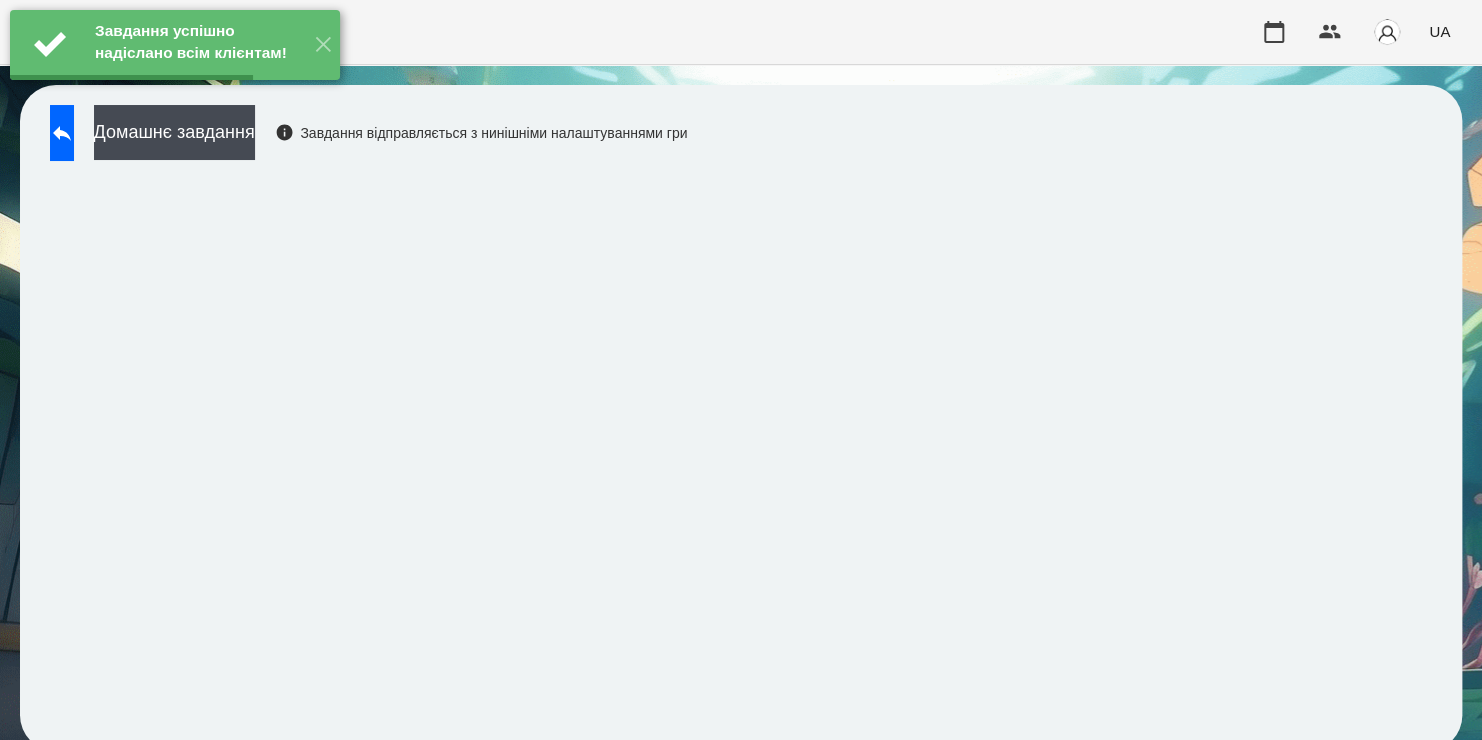 click on "Домашнє завдання" at bounding box center (174, 132) 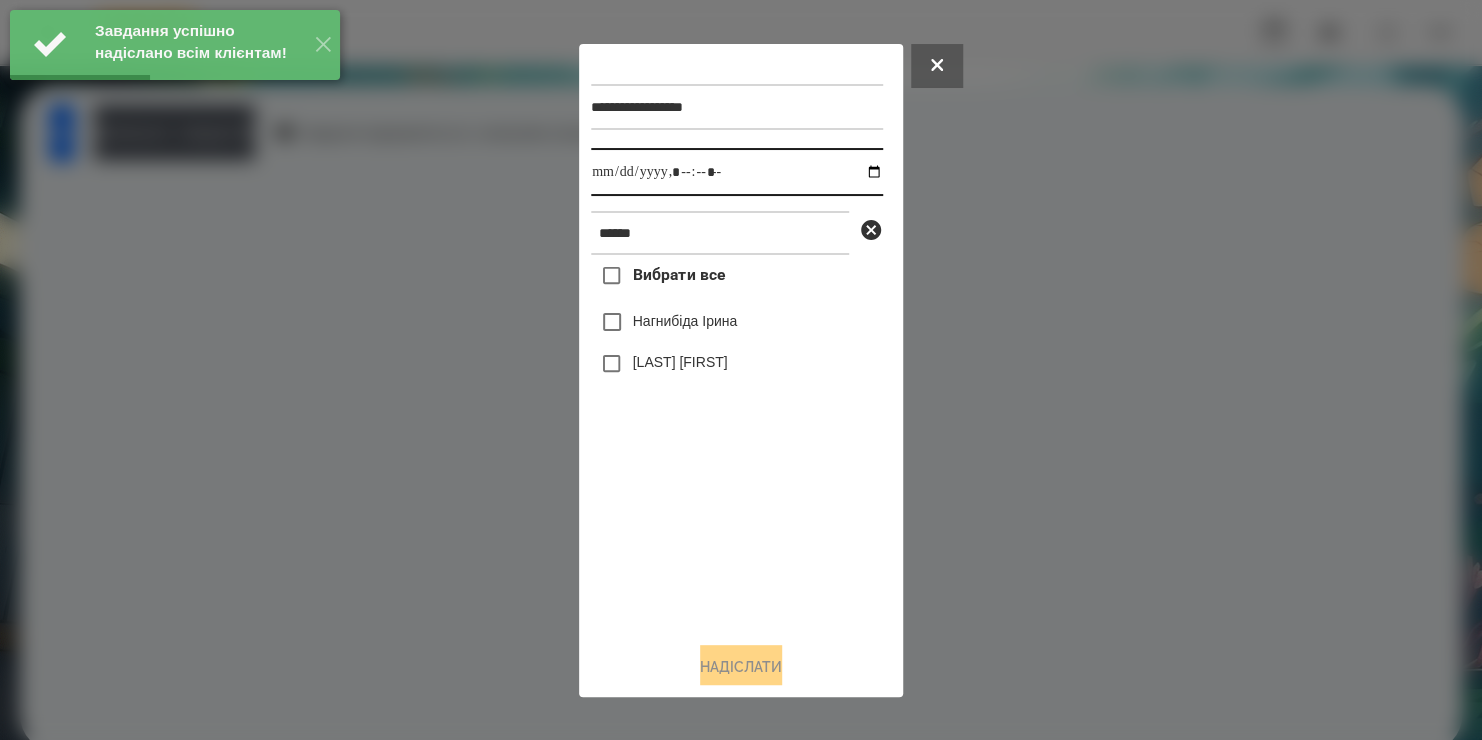 click at bounding box center (737, 172) 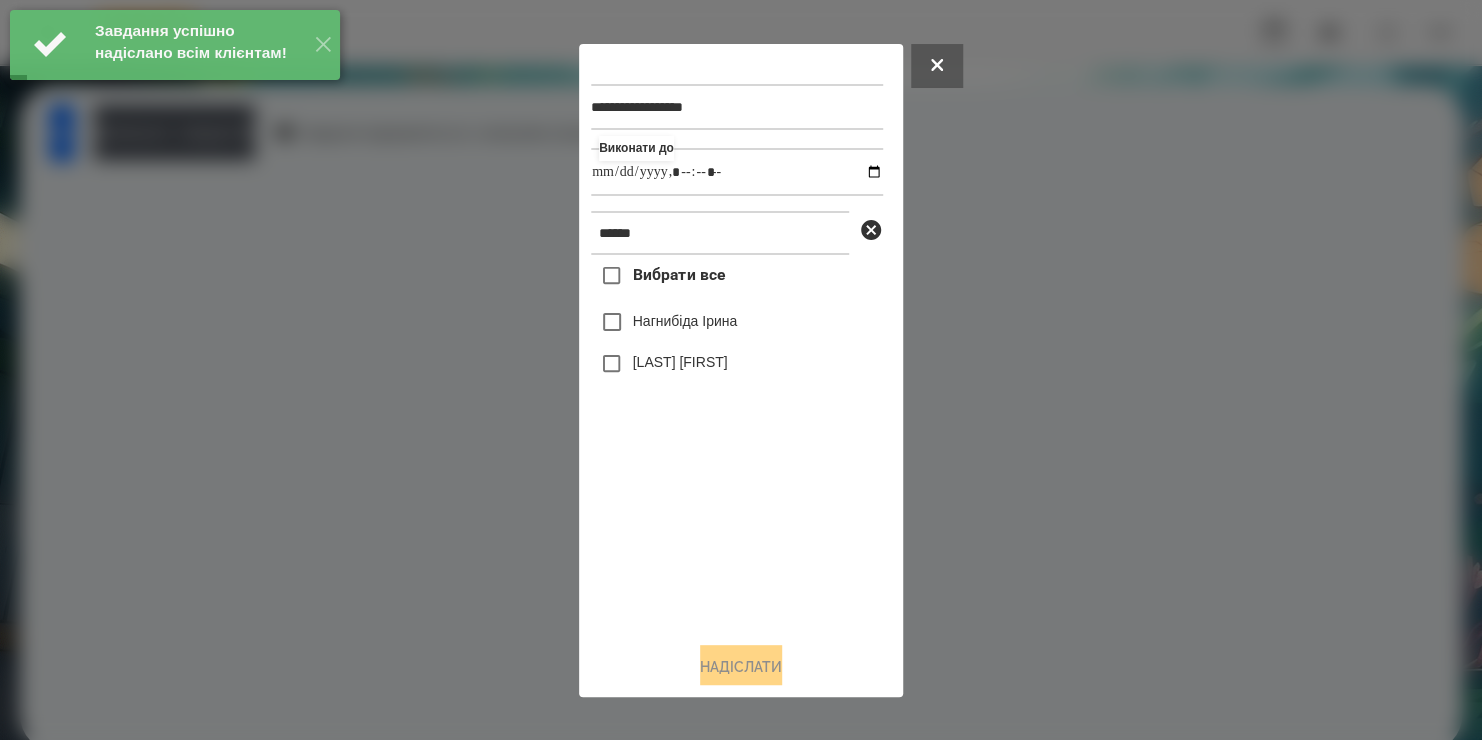 type on "**********" 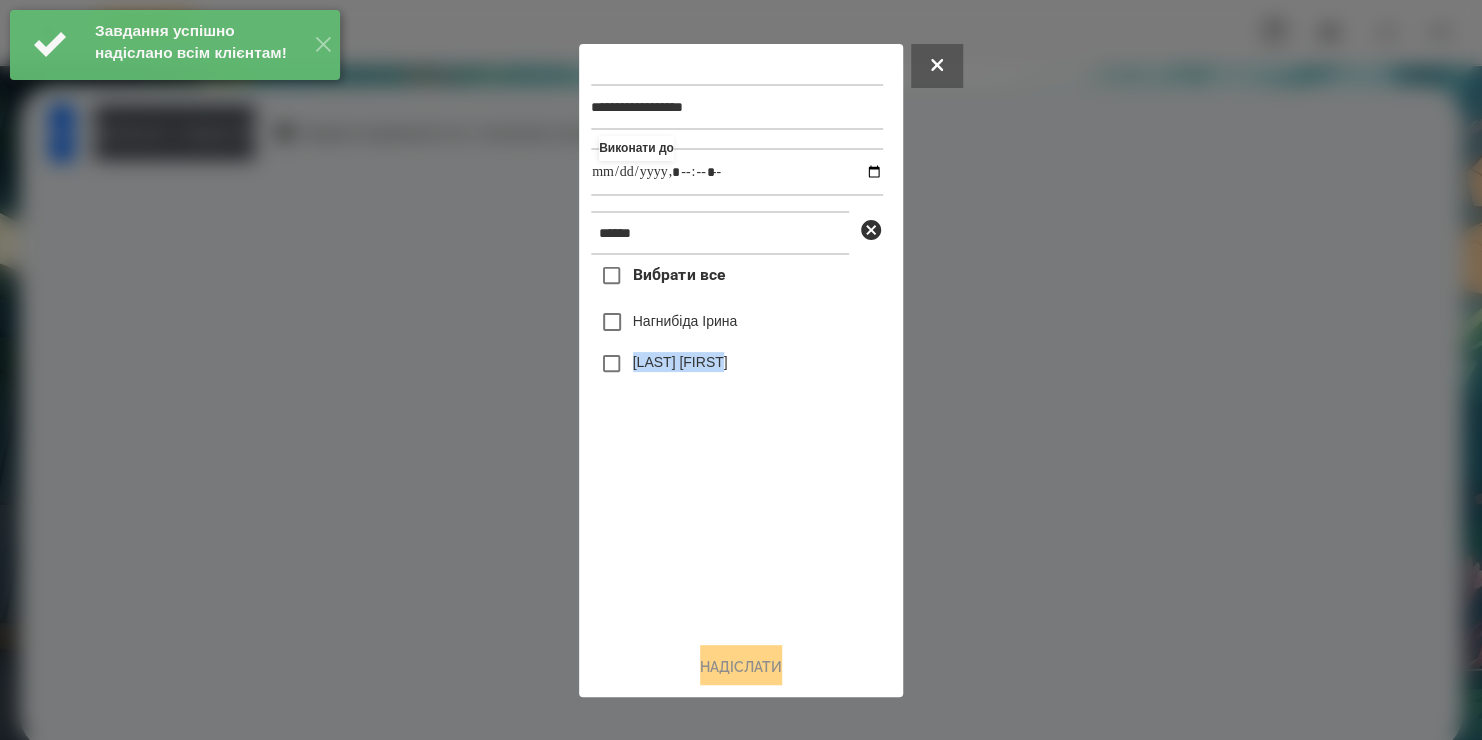 drag, startPoint x: 729, startPoint y: 620, endPoint x: 631, endPoint y: 364, distance: 274.11676 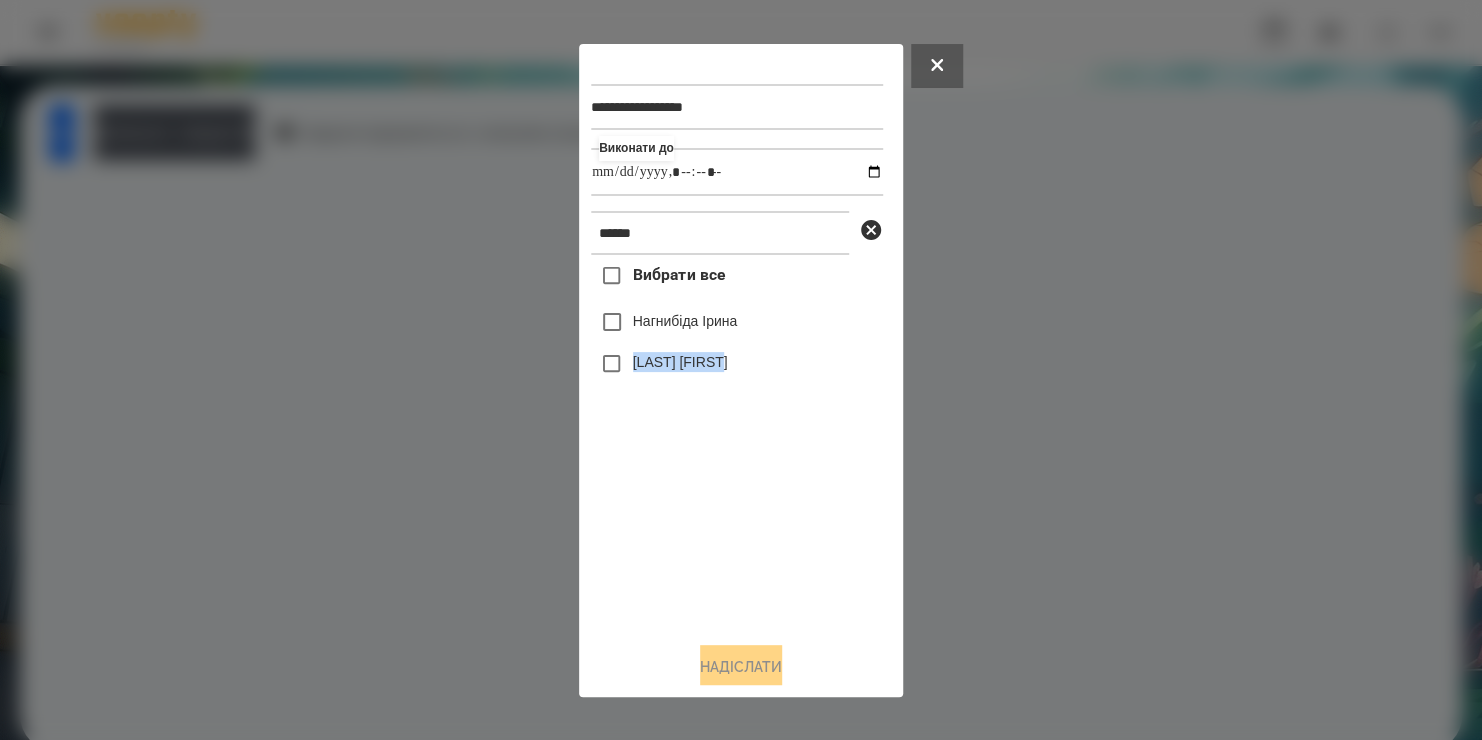 click on "[LAST] [FIRST]" at bounding box center (680, 362) 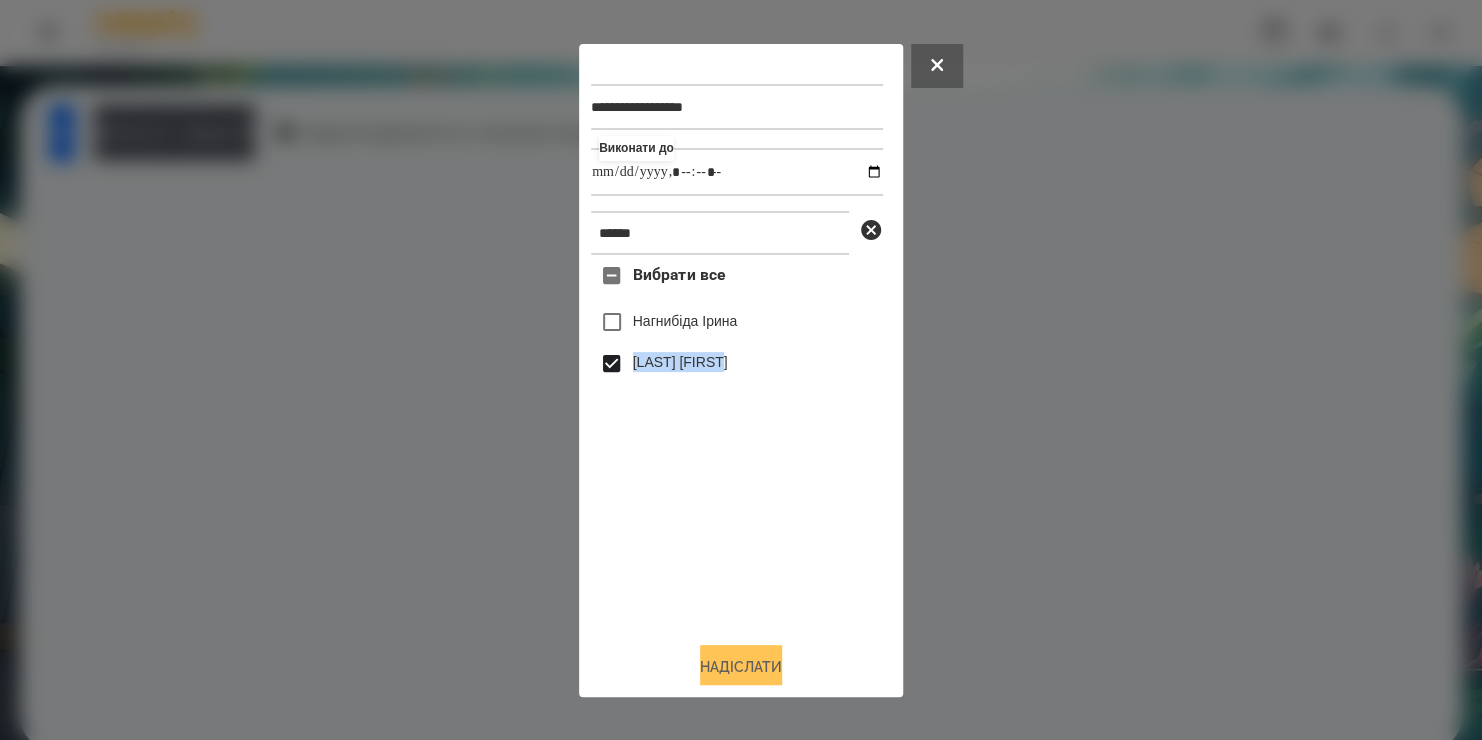 click on "Надіслати" at bounding box center [741, 667] 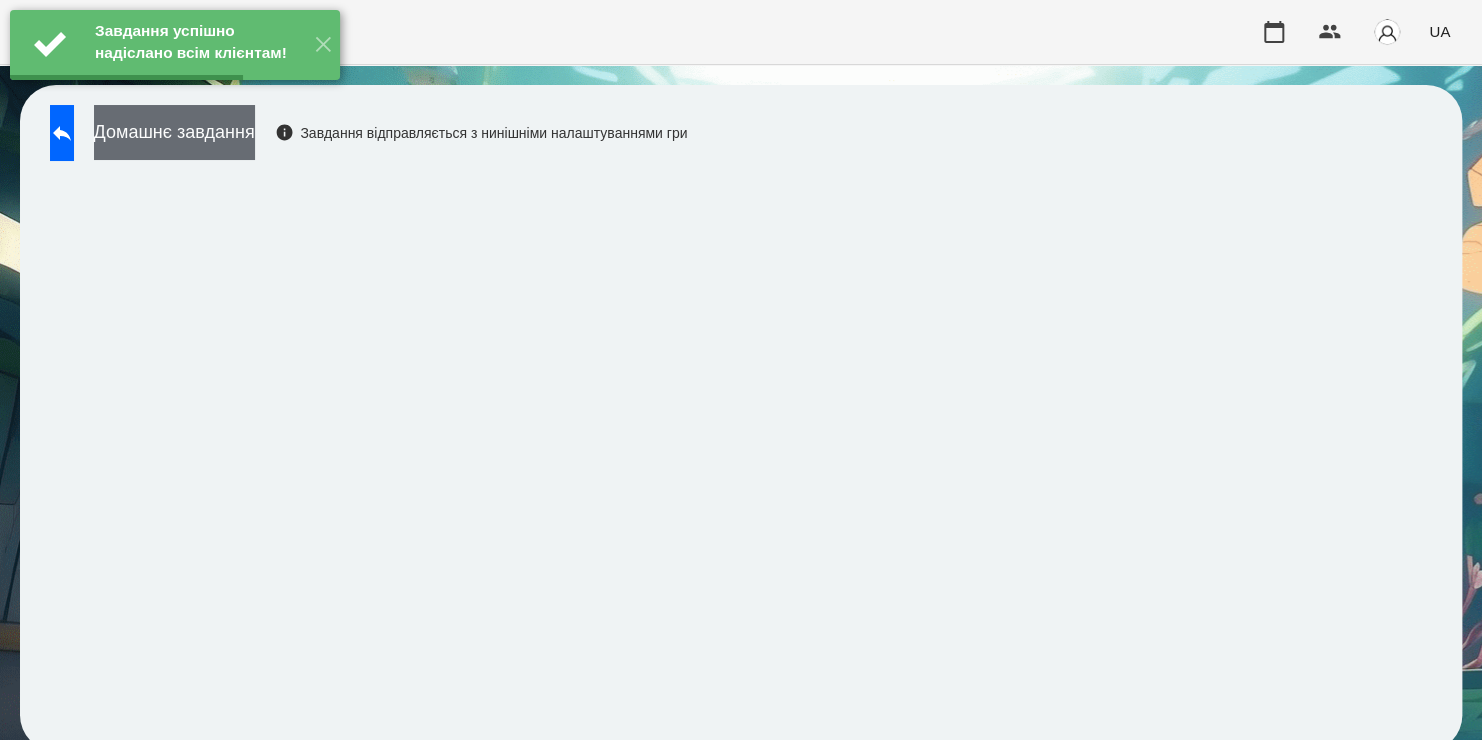 click on "Домашнє завдання" at bounding box center [174, 132] 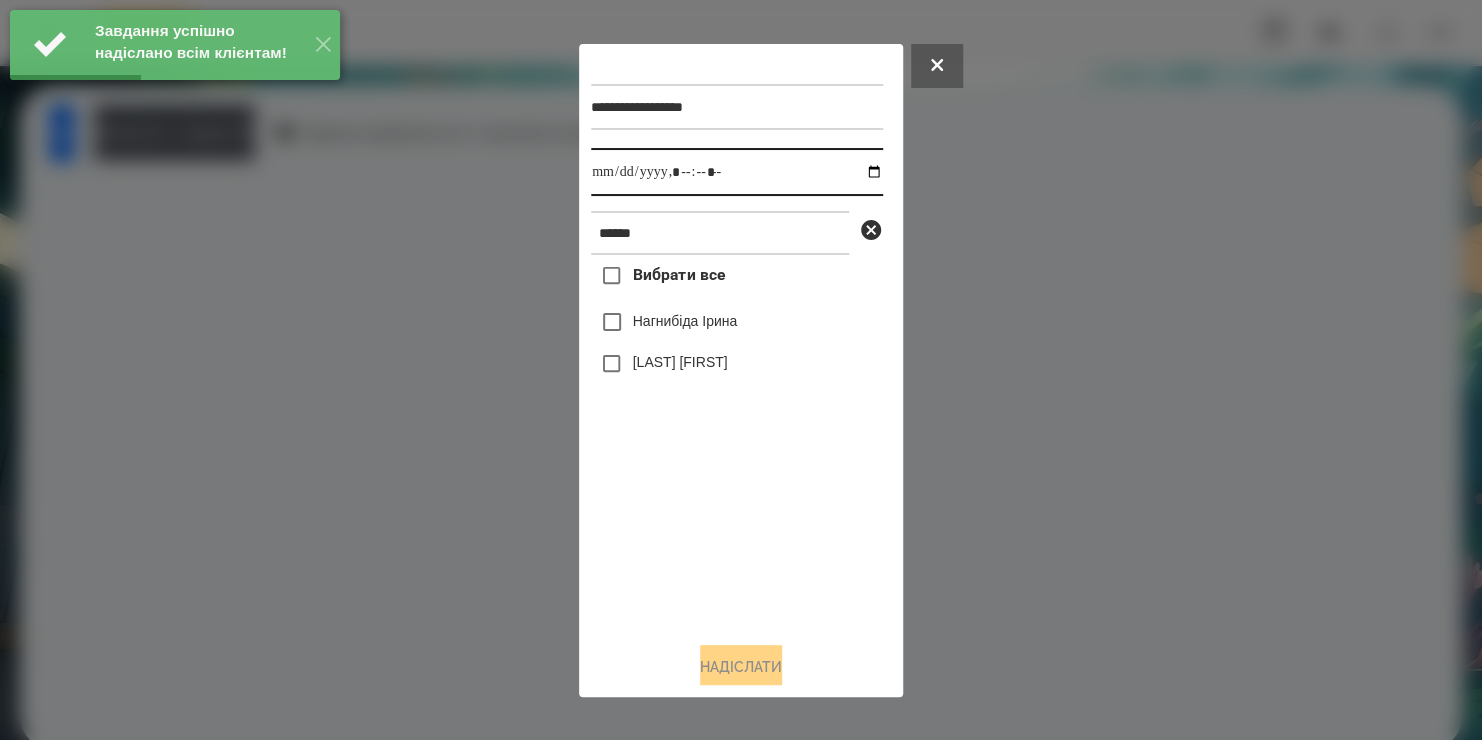 click at bounding box center [737, 172] 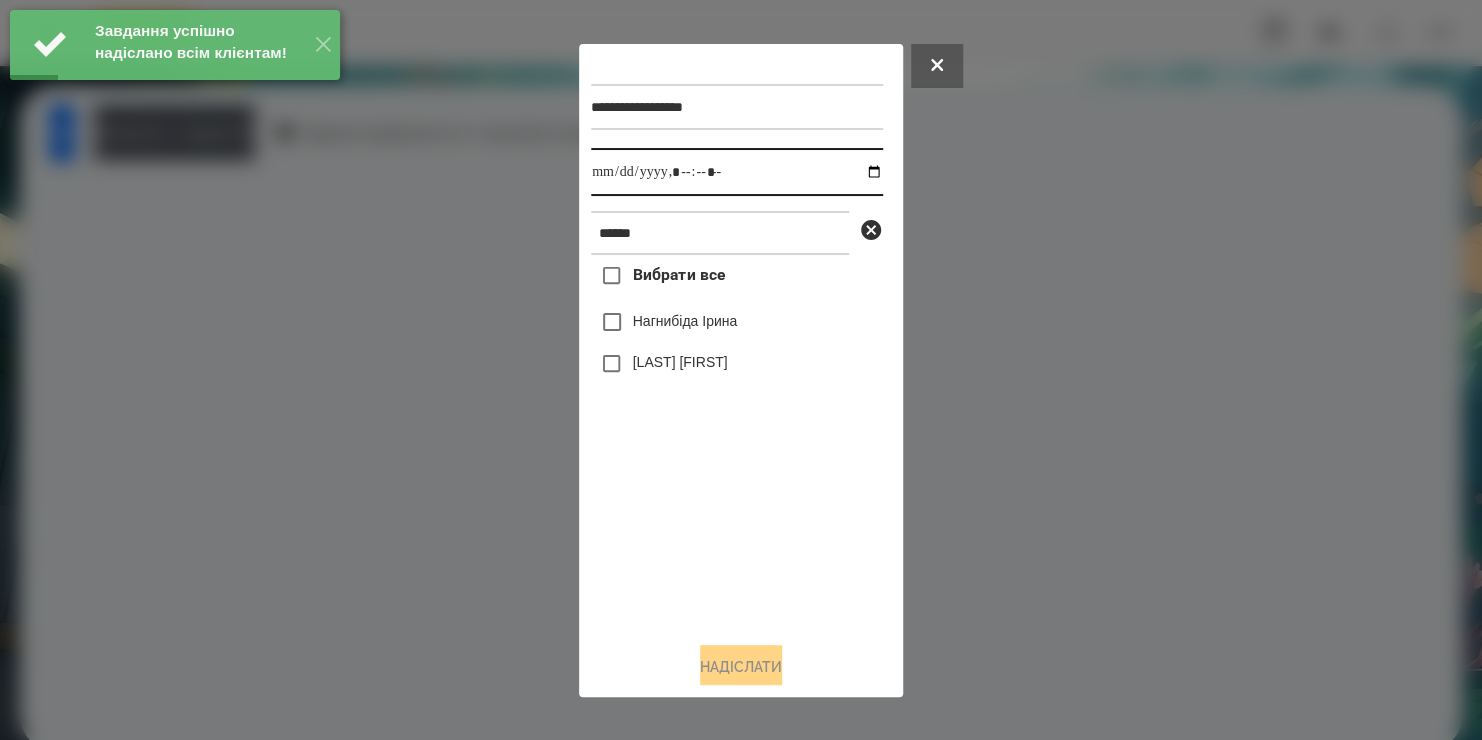 click at bounding box center (737, 172) 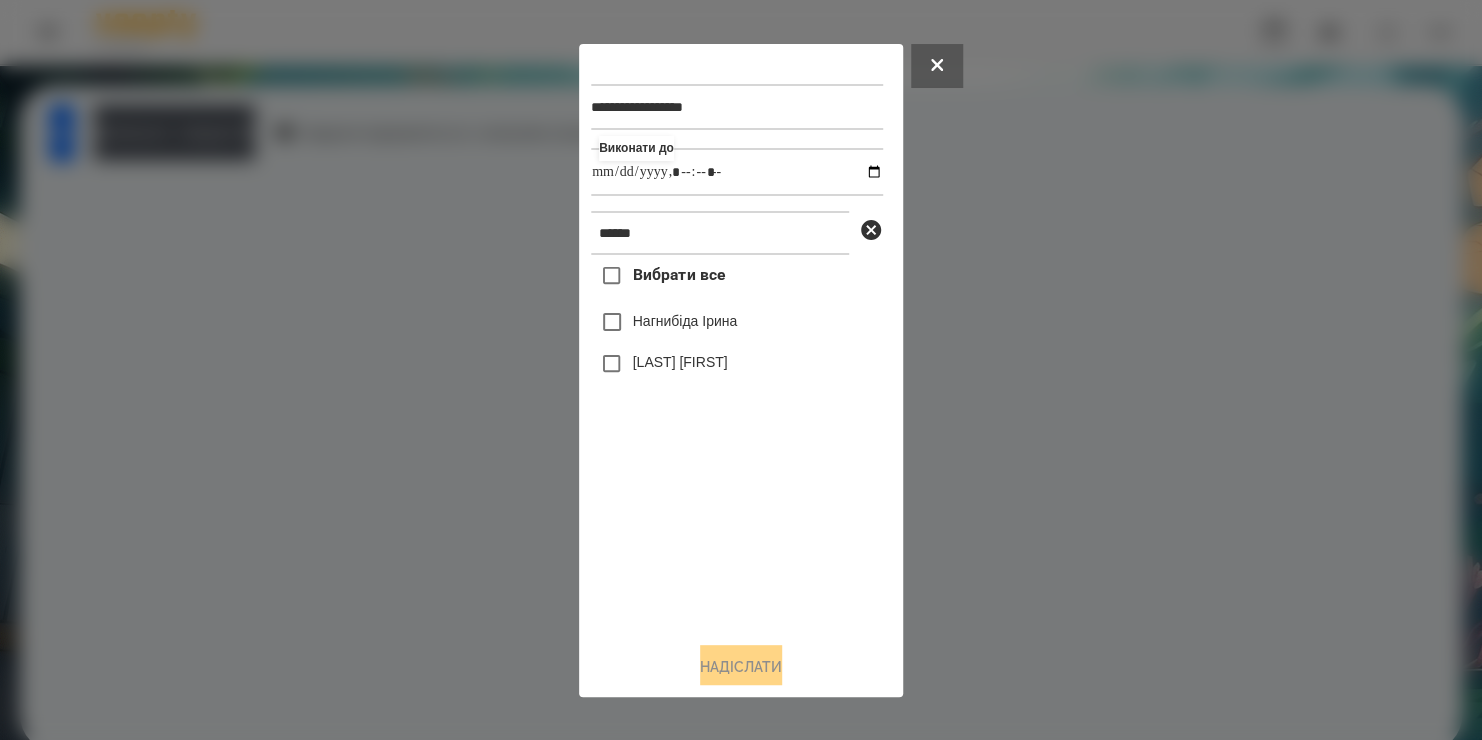 type on "**********" 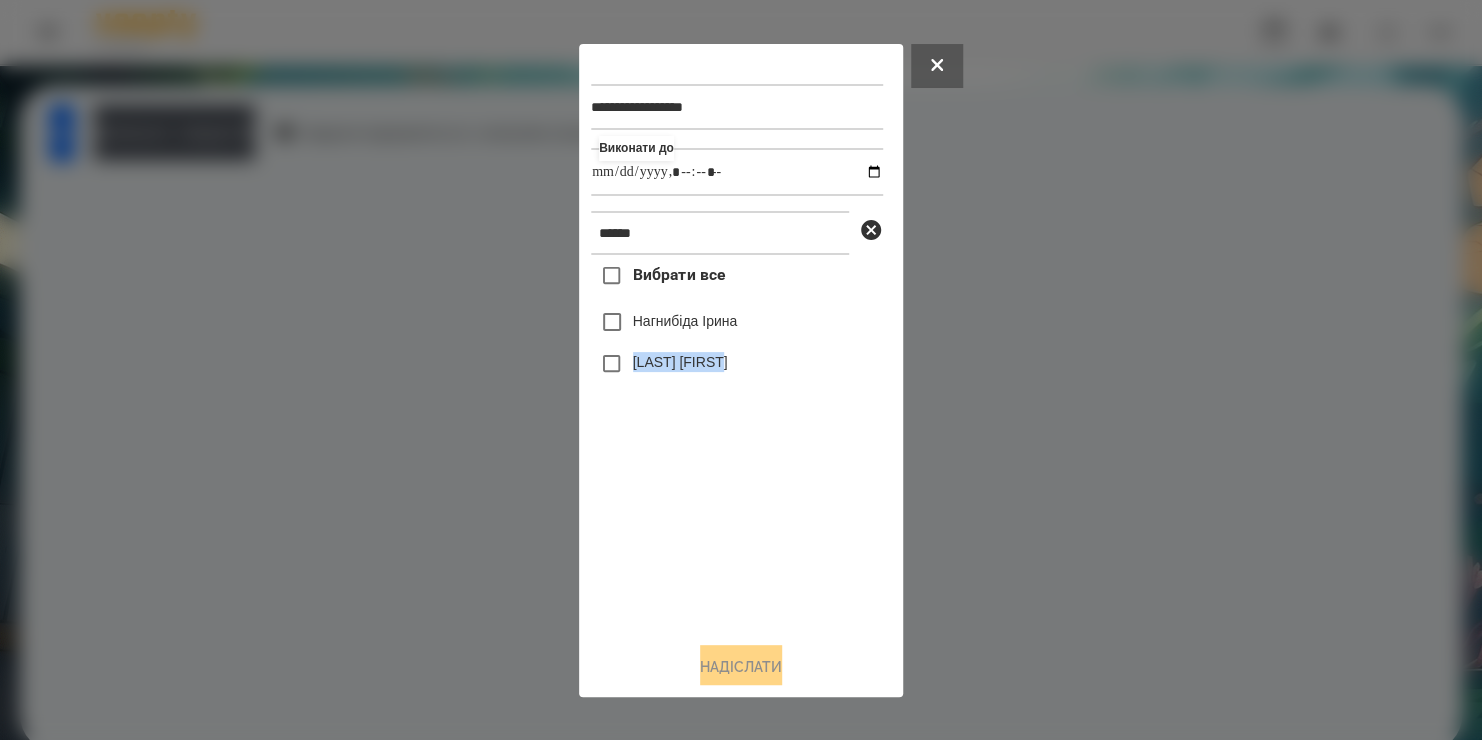 drag, startPoint x: 678, startPoint y: 524, endPoint x: 640, endPoint y: 356, distance: 172.24402 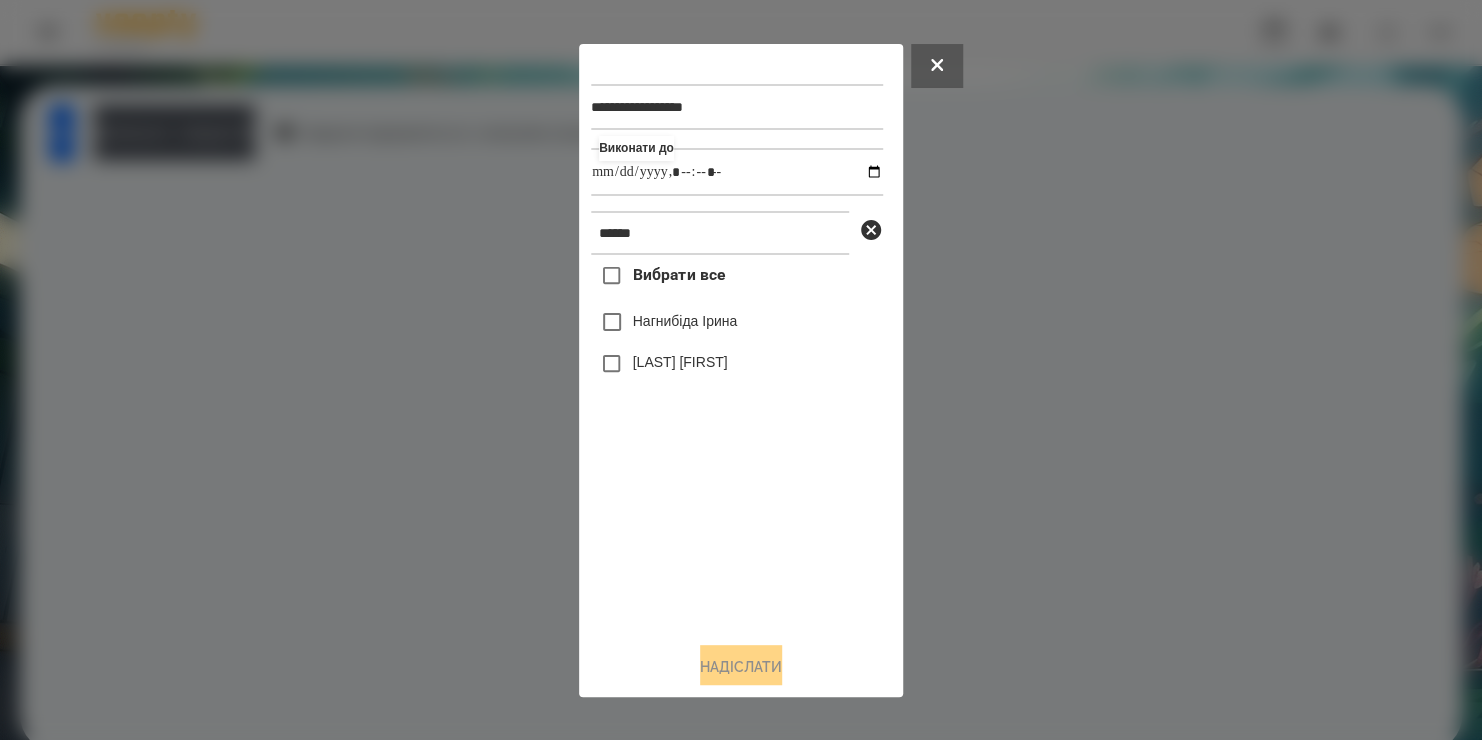 click on "[LAST] [FIRST]" at bounding box center [737, 364] 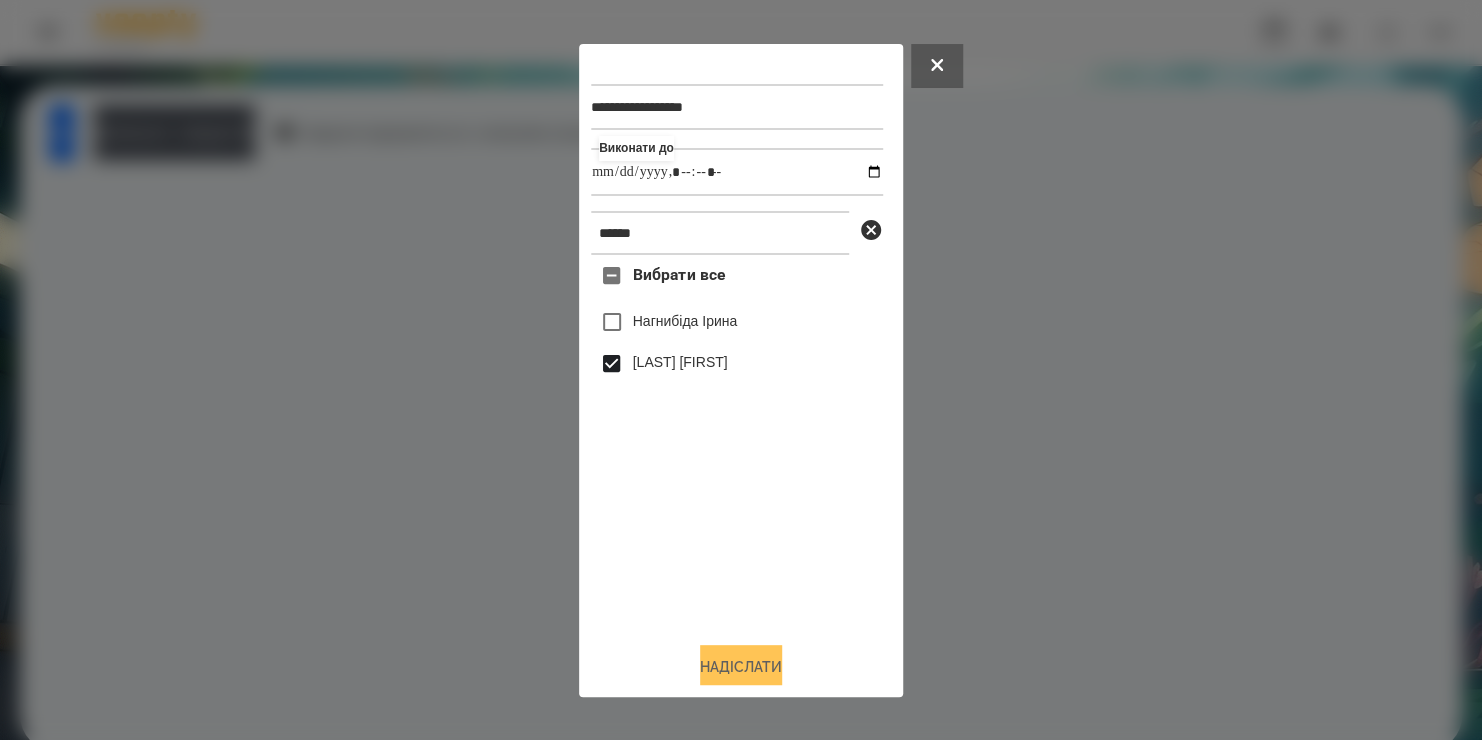 click on "Надіслати" at bounding box center [741, 667] 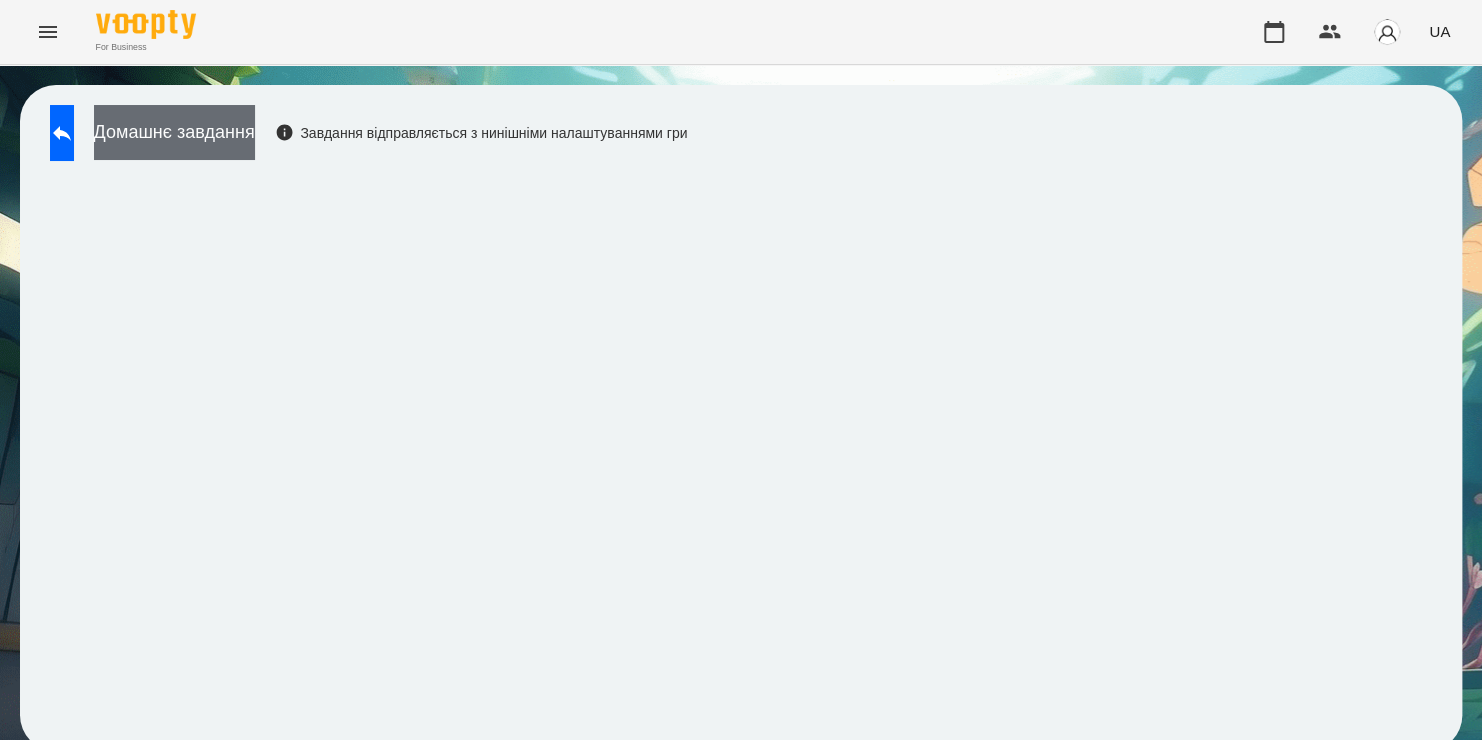 click on "Домашнє завдання" at bounding box center (174, 132) 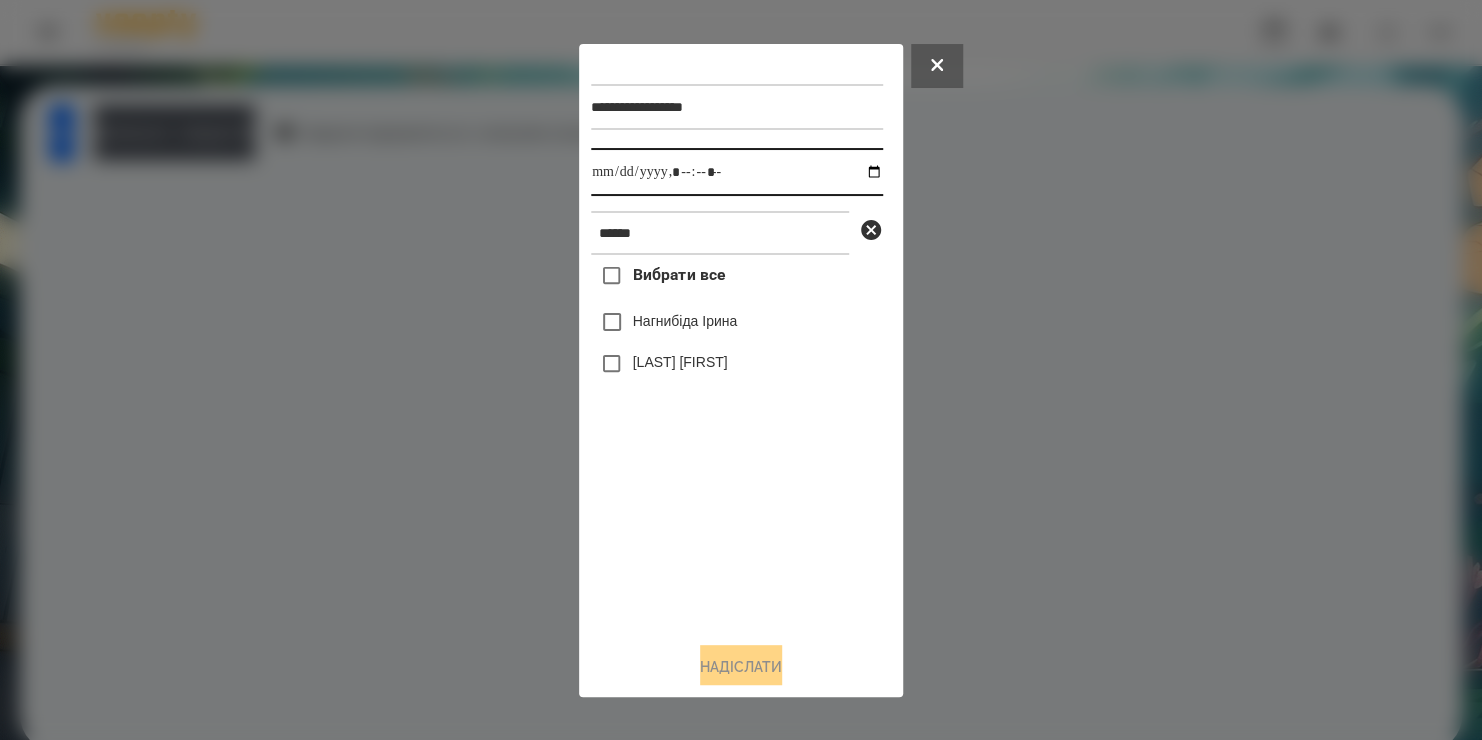 click at bounding box center (737, 172) 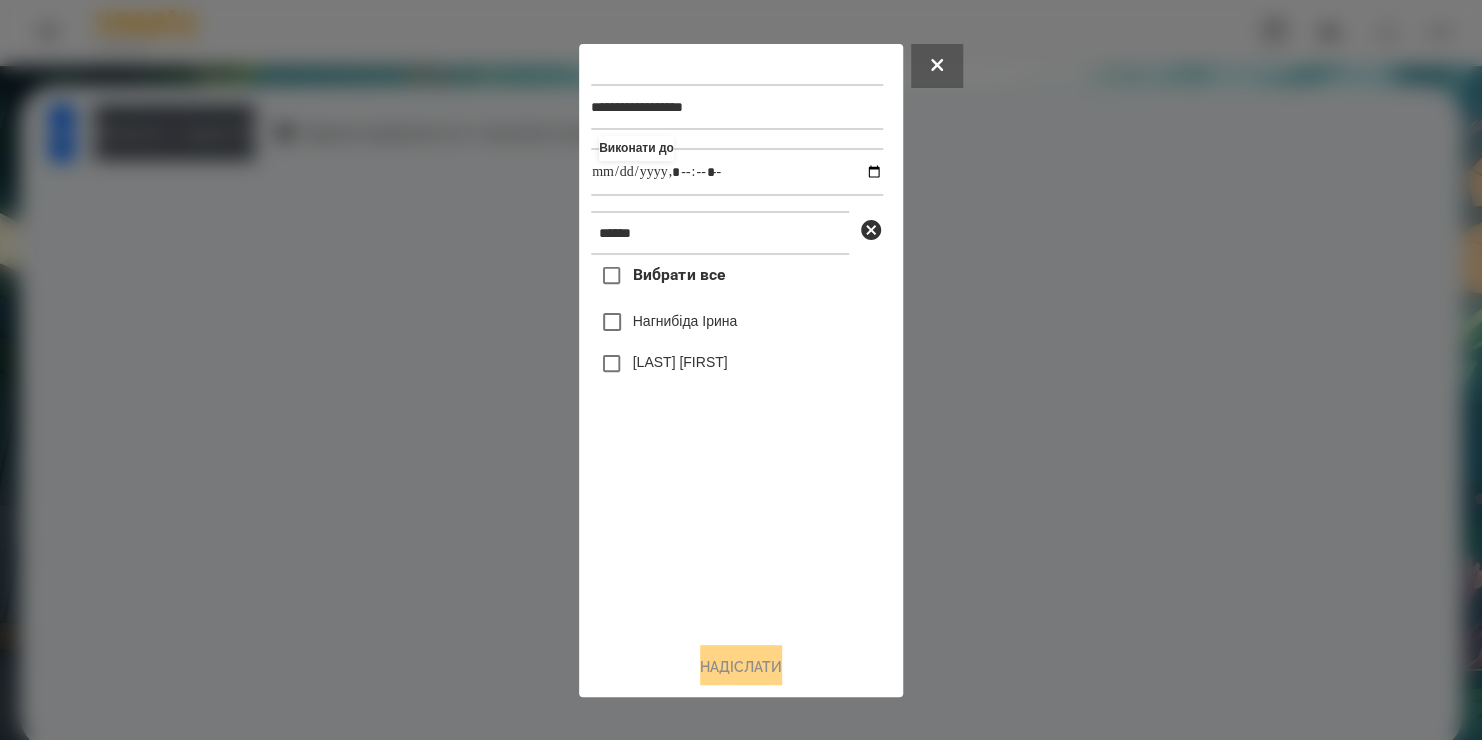 type on "**********" 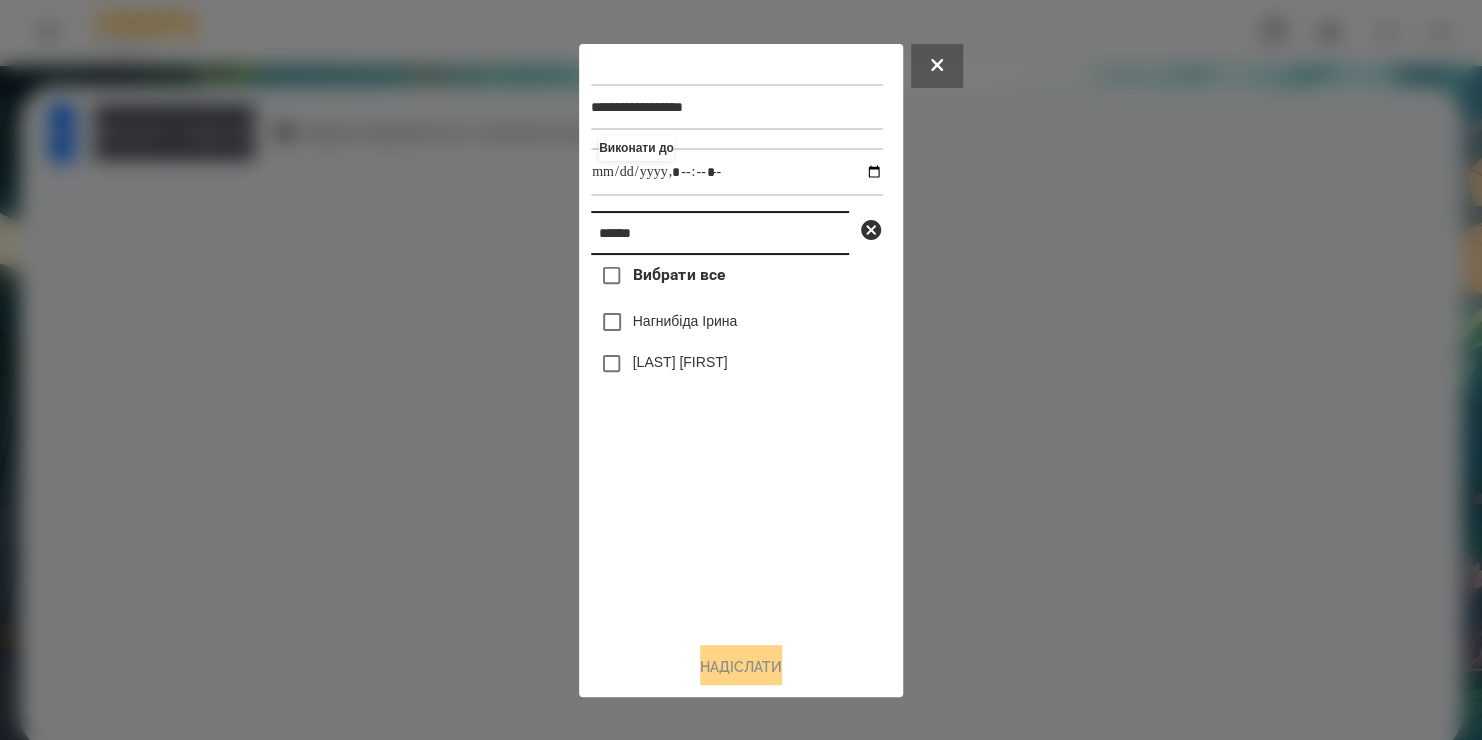 drag, startPoint x: 683, startPoint y: 245, endPoint x: 109, endPoint y: 328, distance: 579.96985 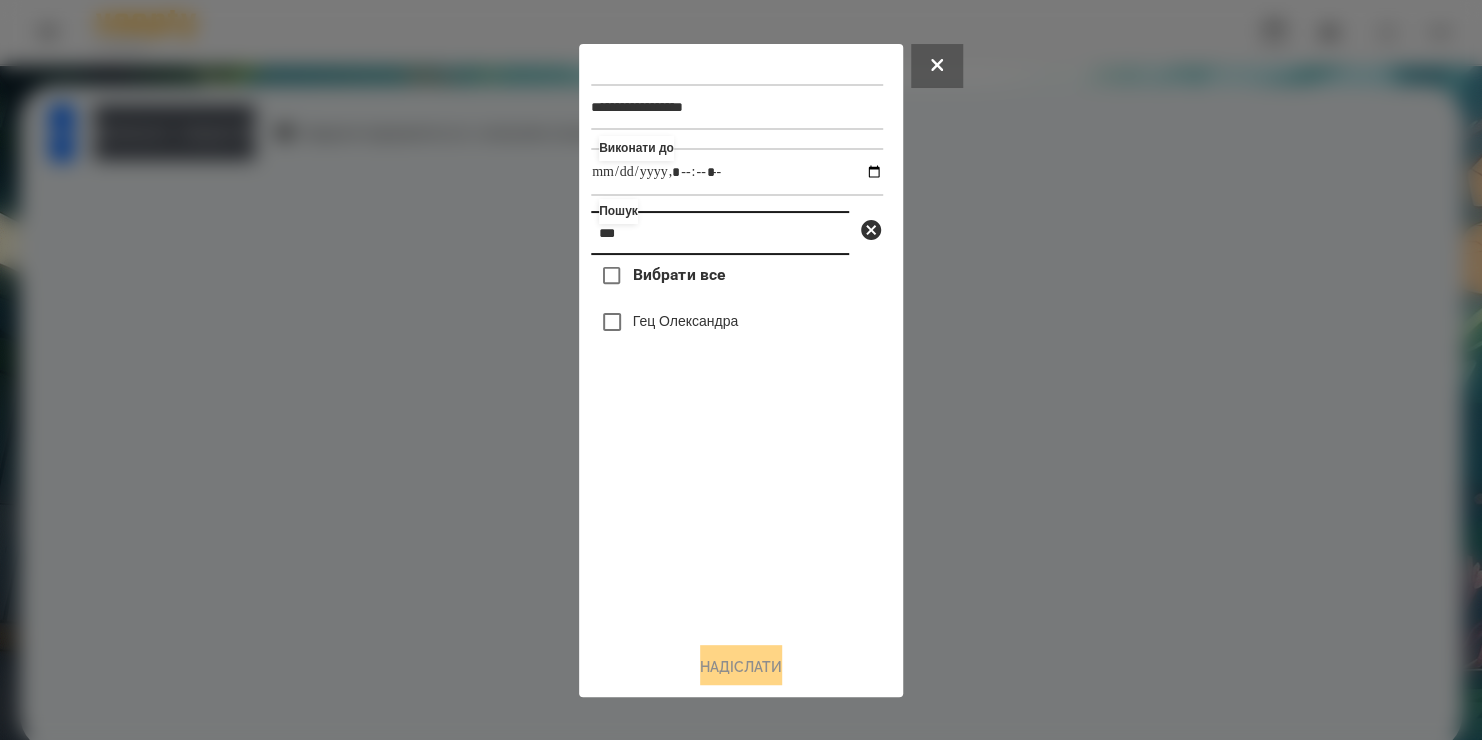 type on "***" 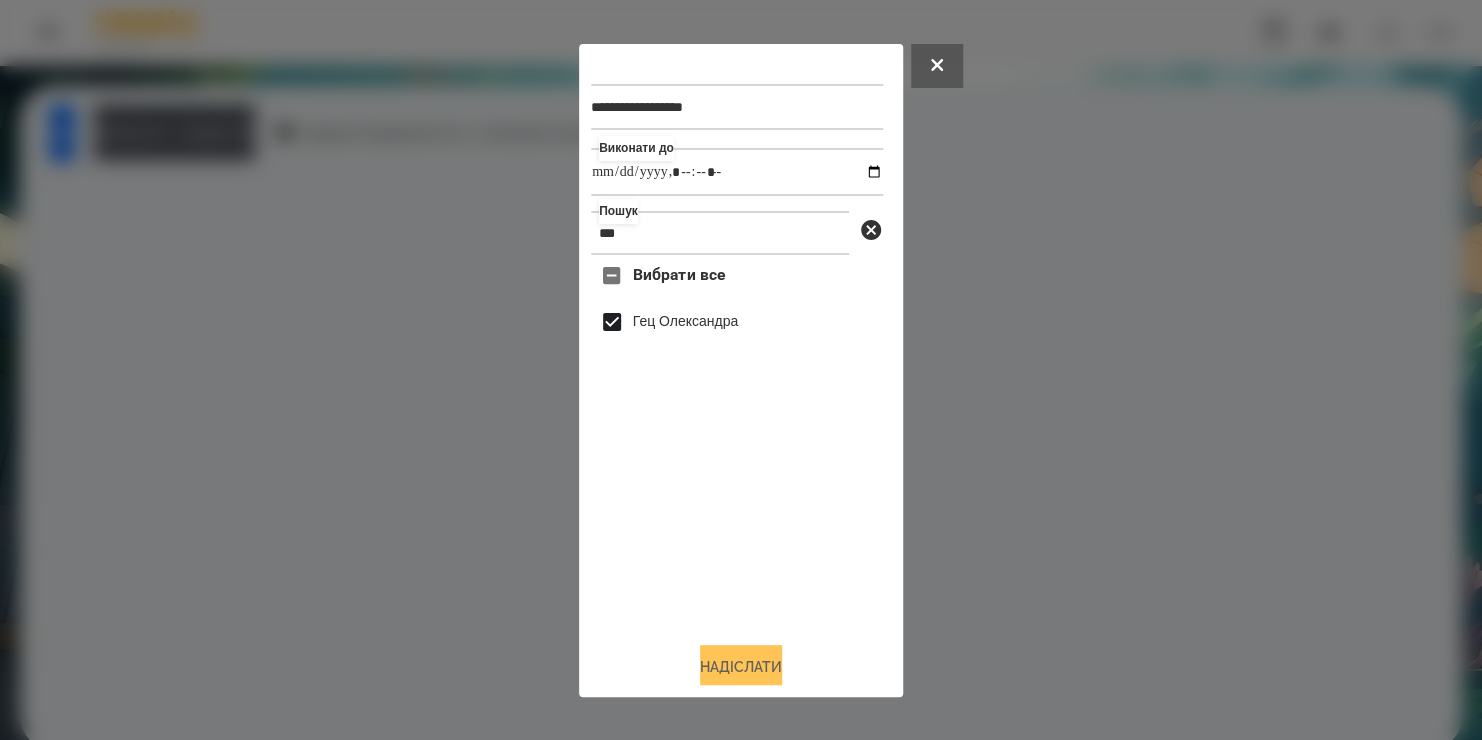 click on "Надіслати" at bounding box center (741, 667) 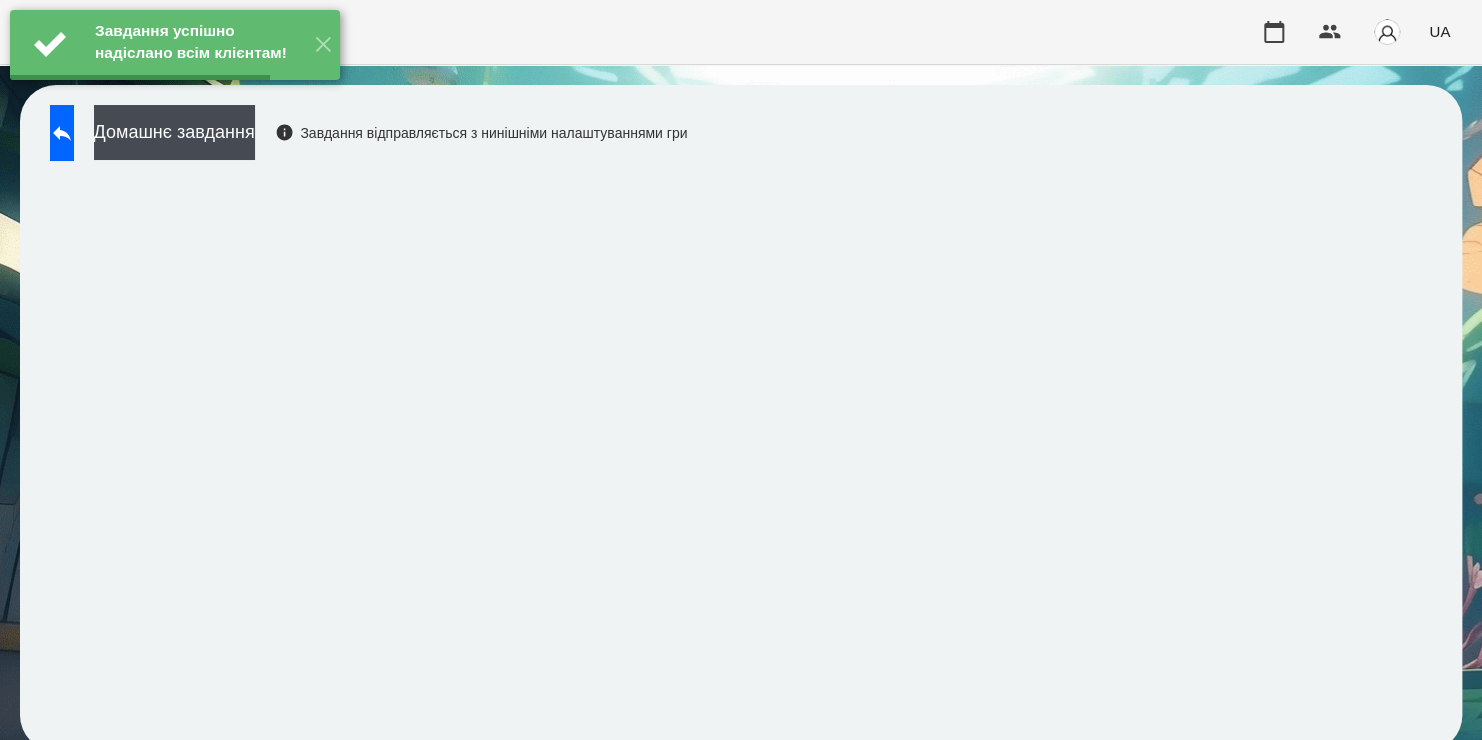click on "Домашнє завдання" at bounding box center [174, 132] 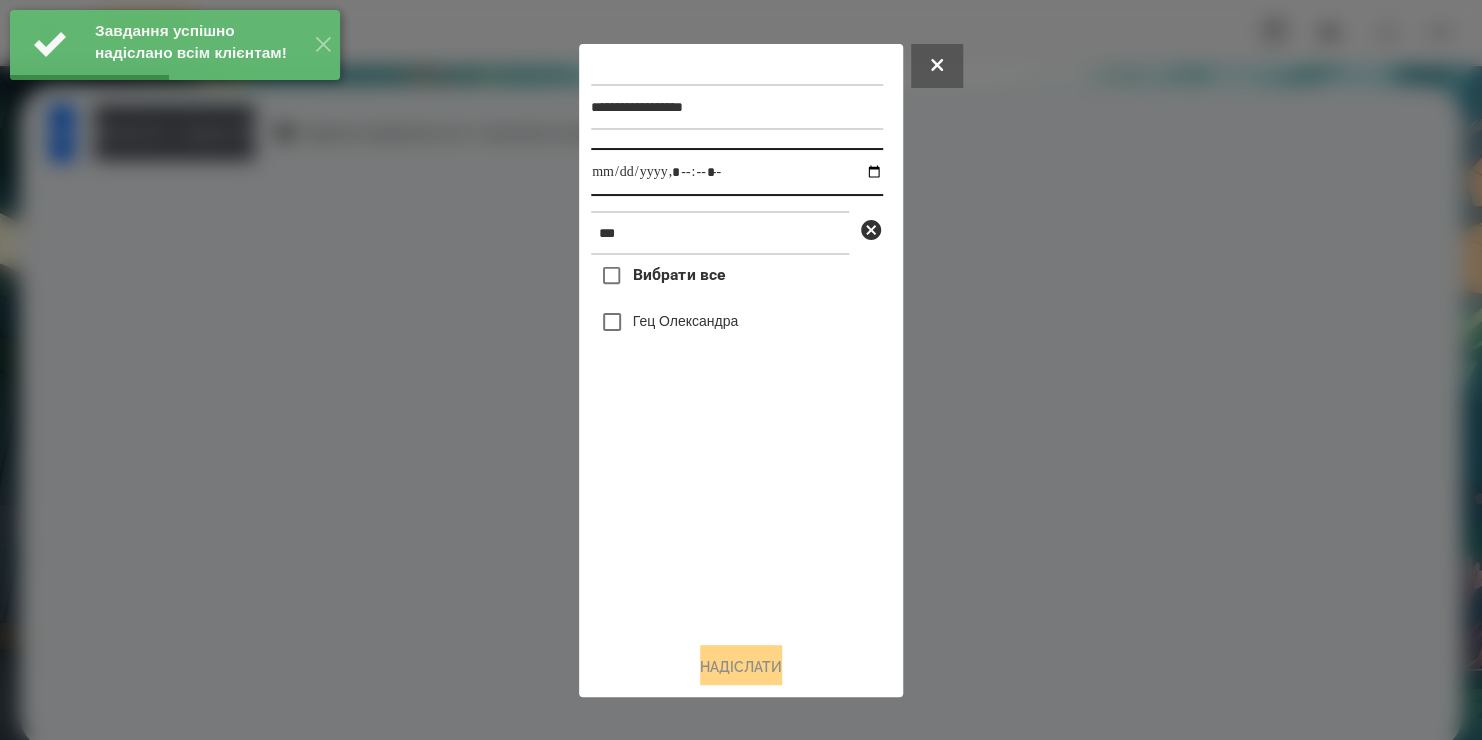 click at bounding box center (737, 172) 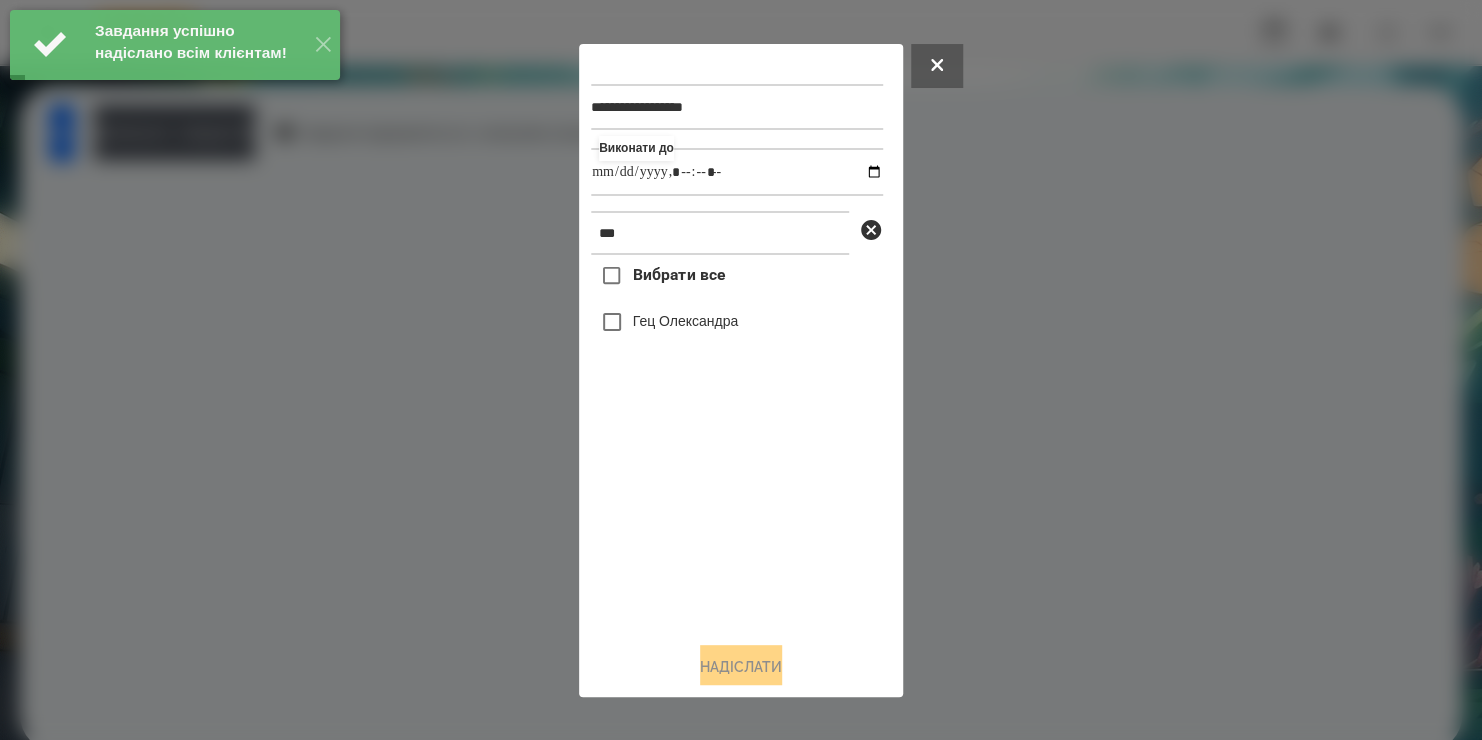 type on "**********" 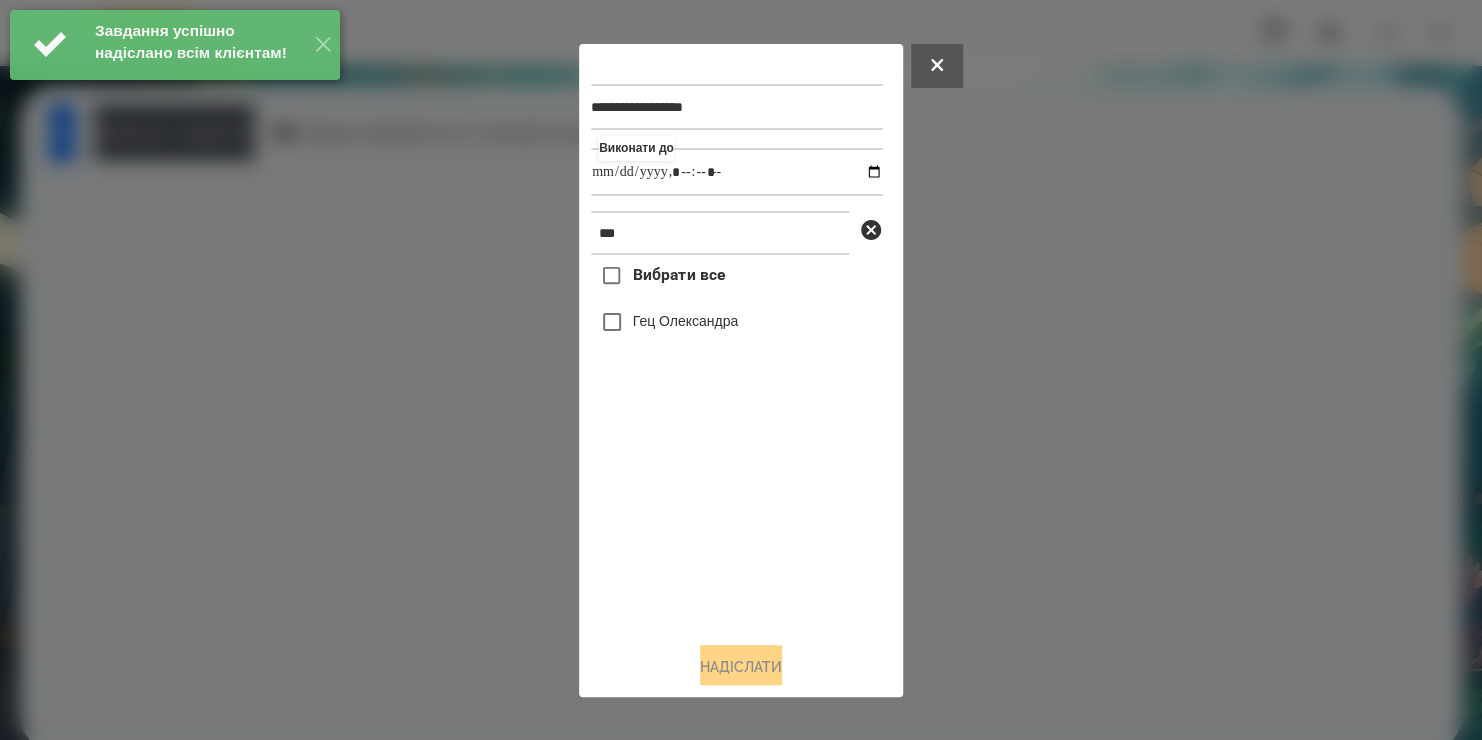 drag, startPoint x: 799, startPoint y: 535, endPoint x: 685, endPoint y: 329, distance: 235.44002 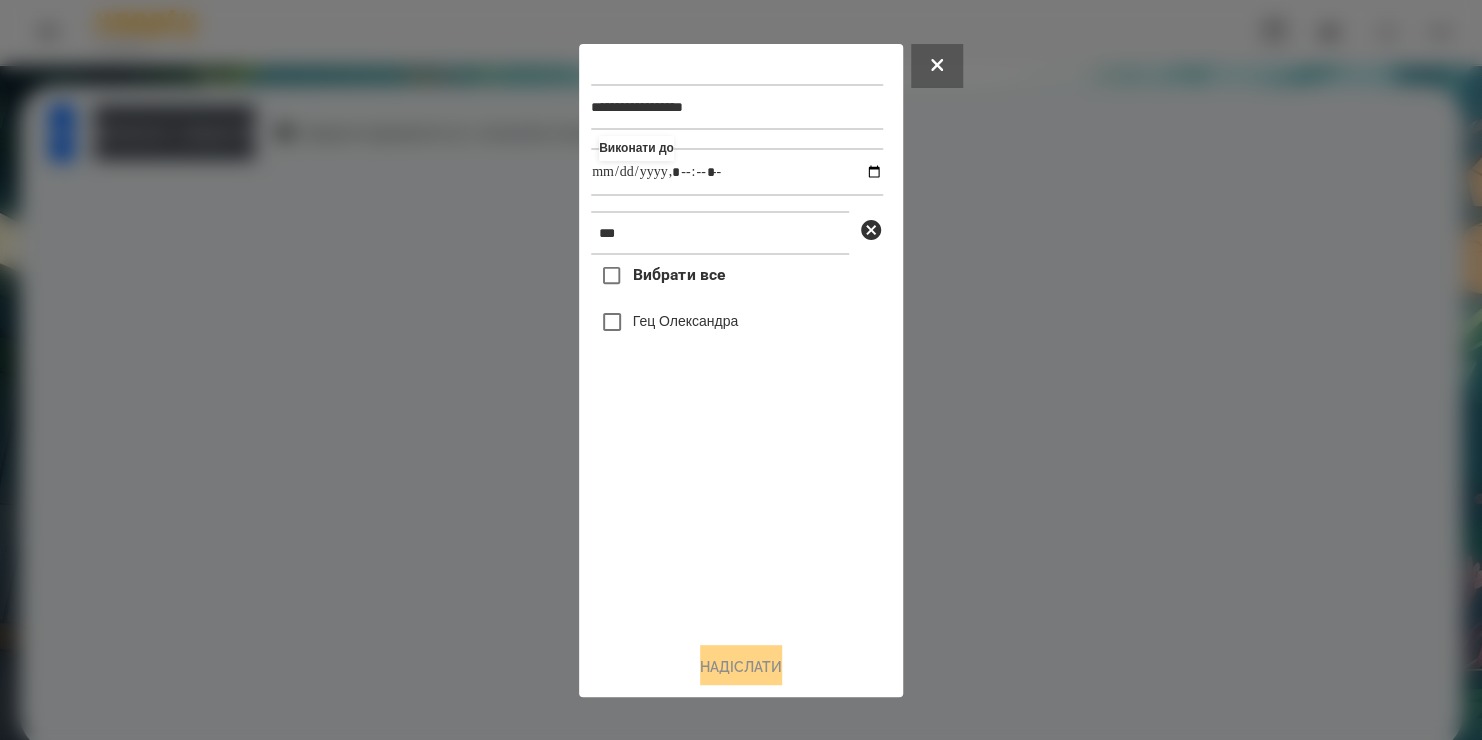 click on "Гец Олександра" at bounding box center (686, 321) 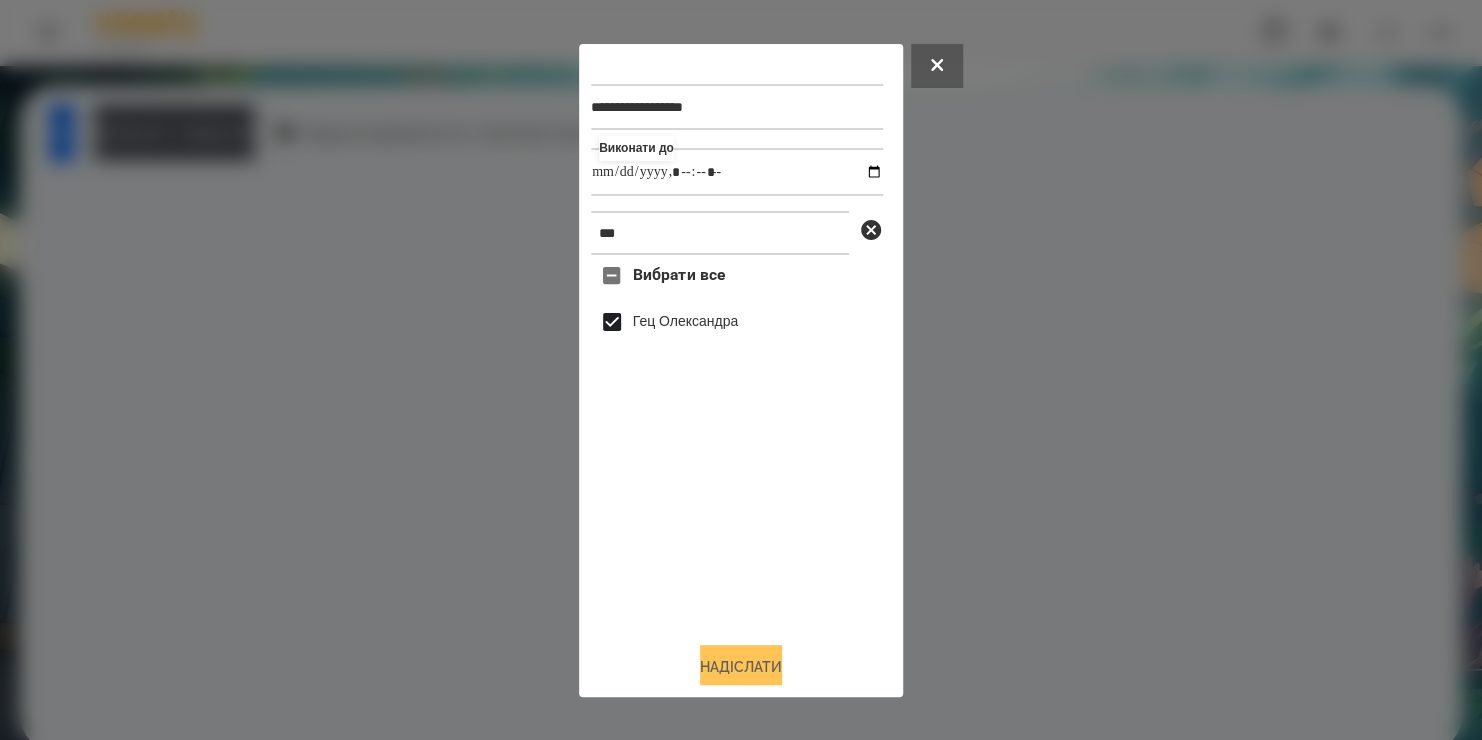 click on "Надіслати" at bounding box center [741, 667] 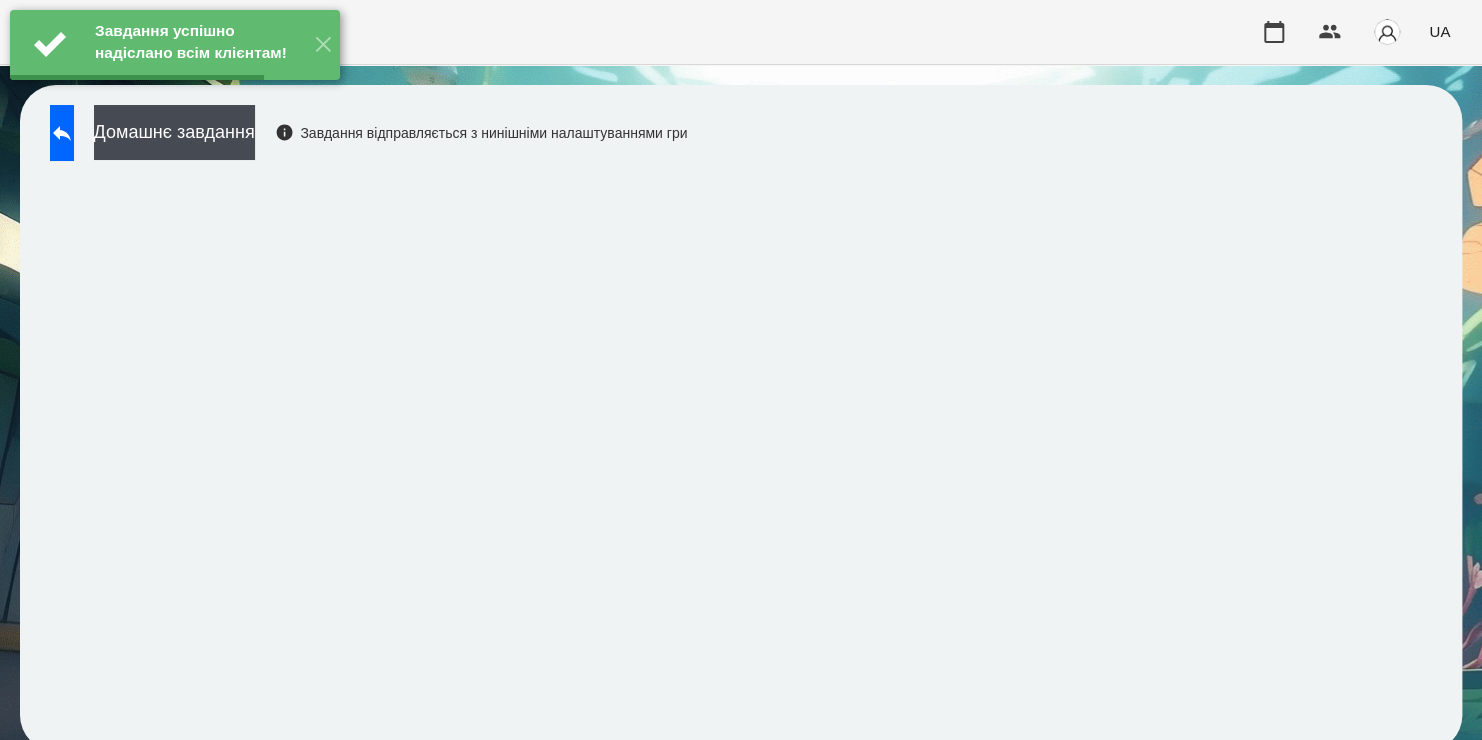 click on "Домашнє завдання" at bounding box center (174, 132) 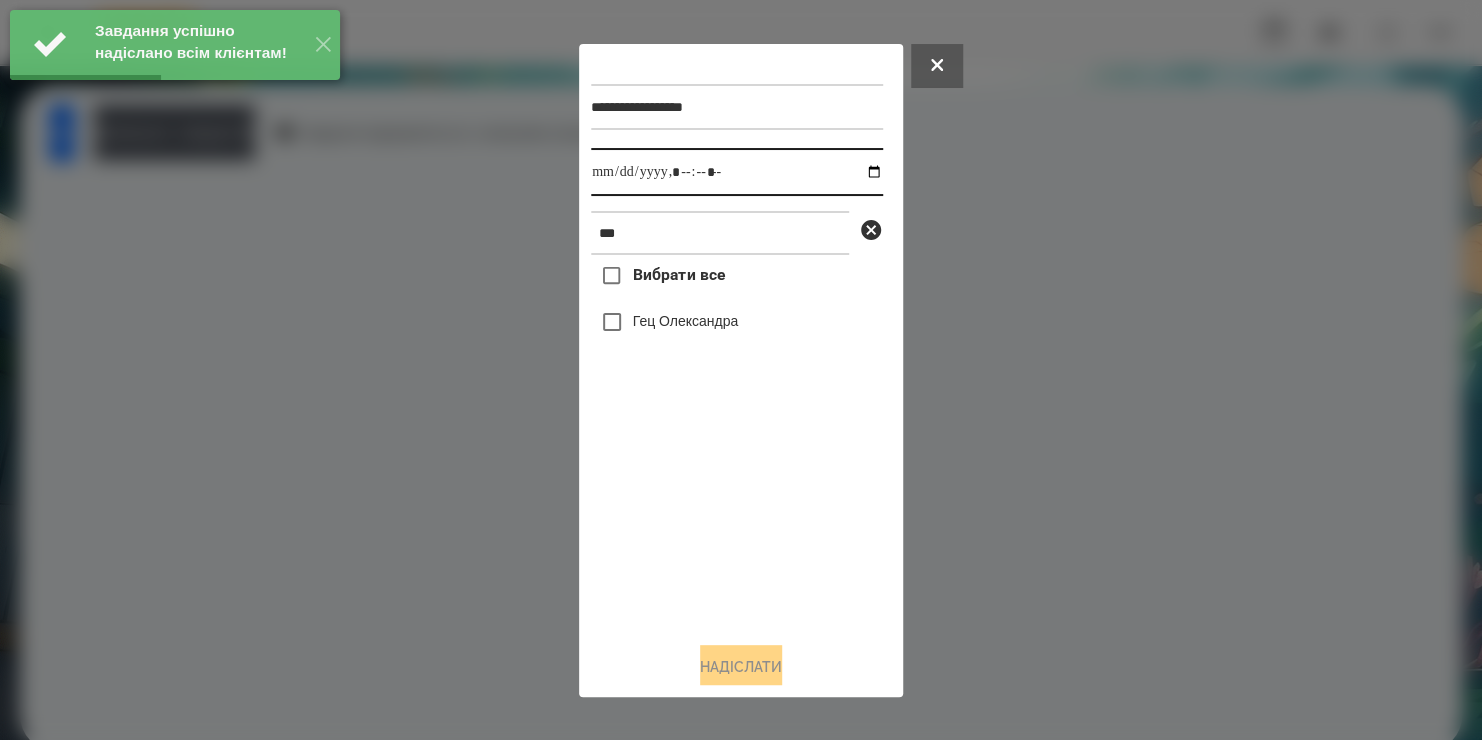 click at bounding box center (737, 172) 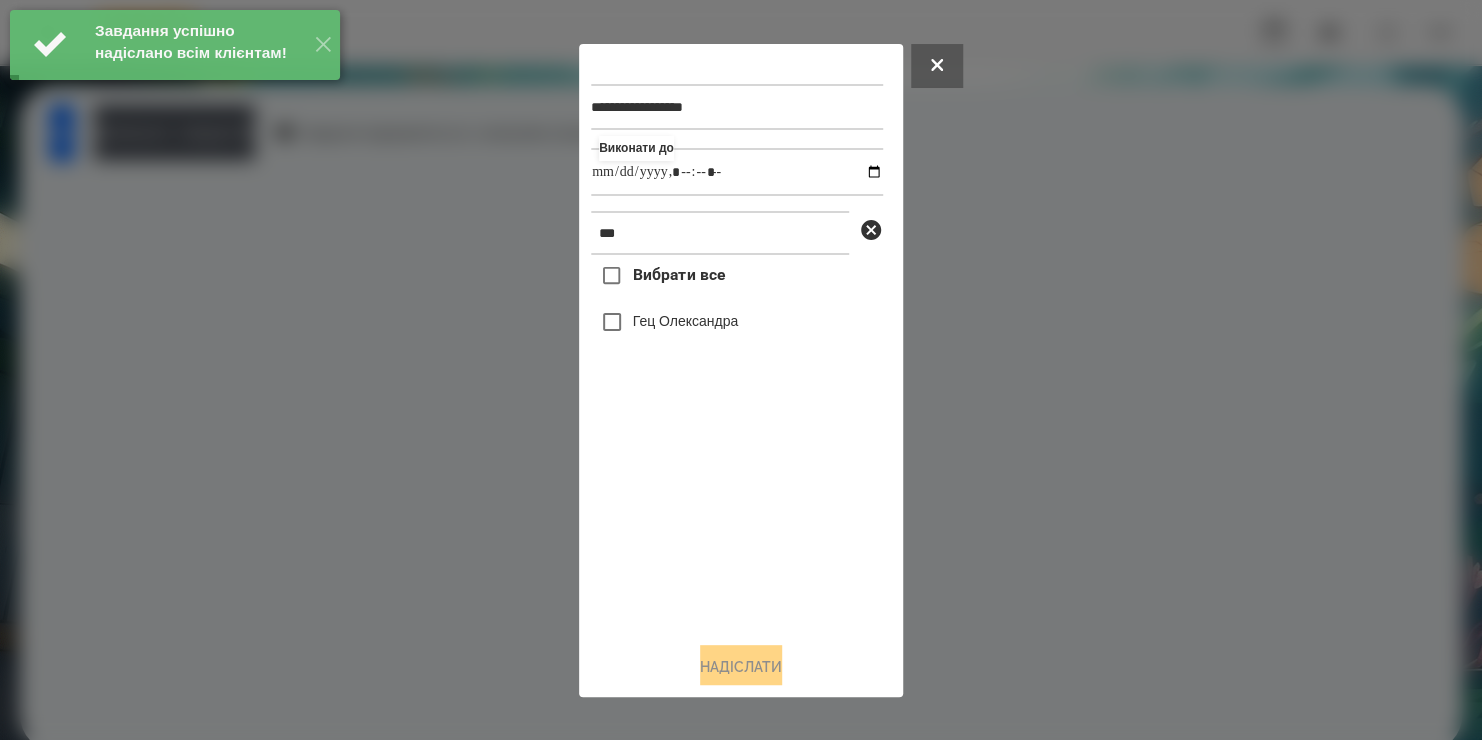 type on "**********" 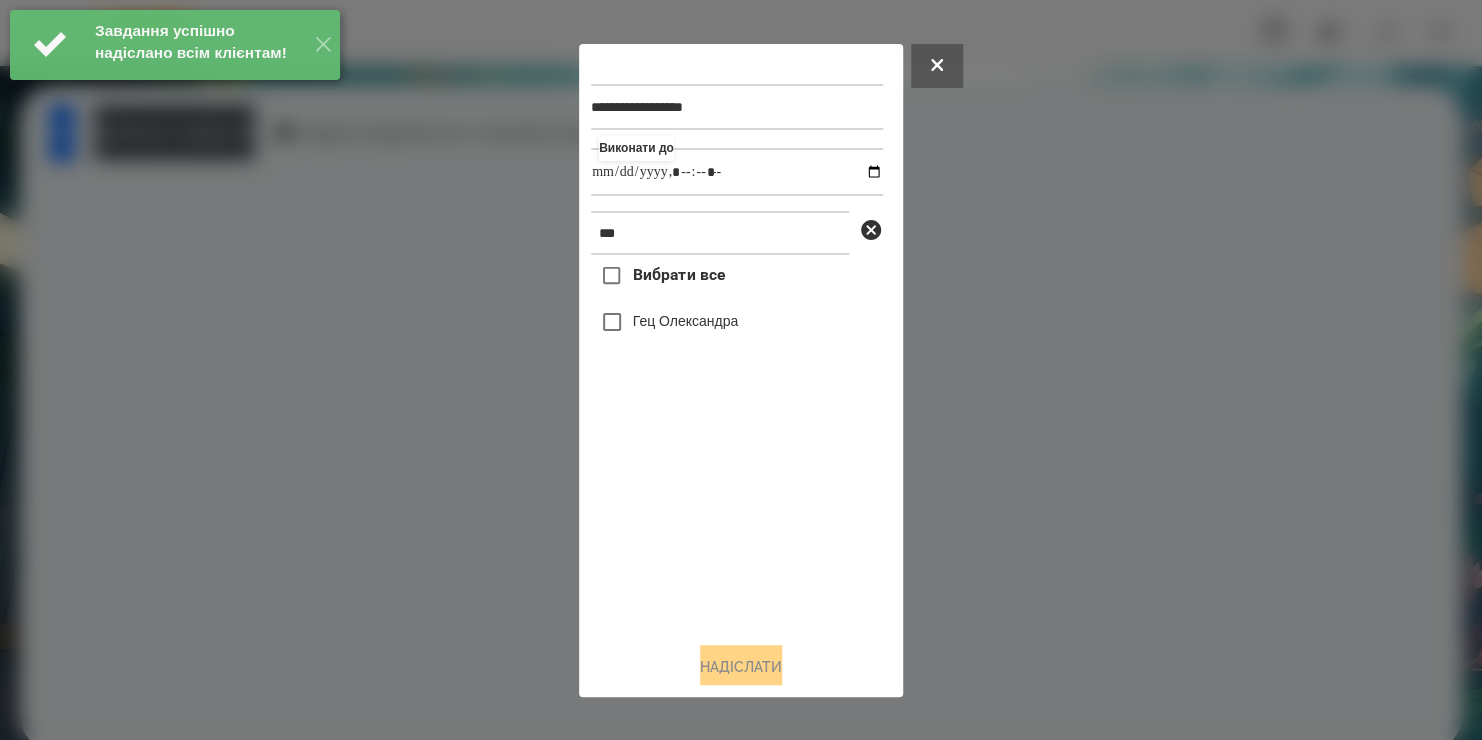 drag, startPoint x: 682, startPoint y: 586, endPoint x: 646, endPoint y: 329, distance: 259.50916 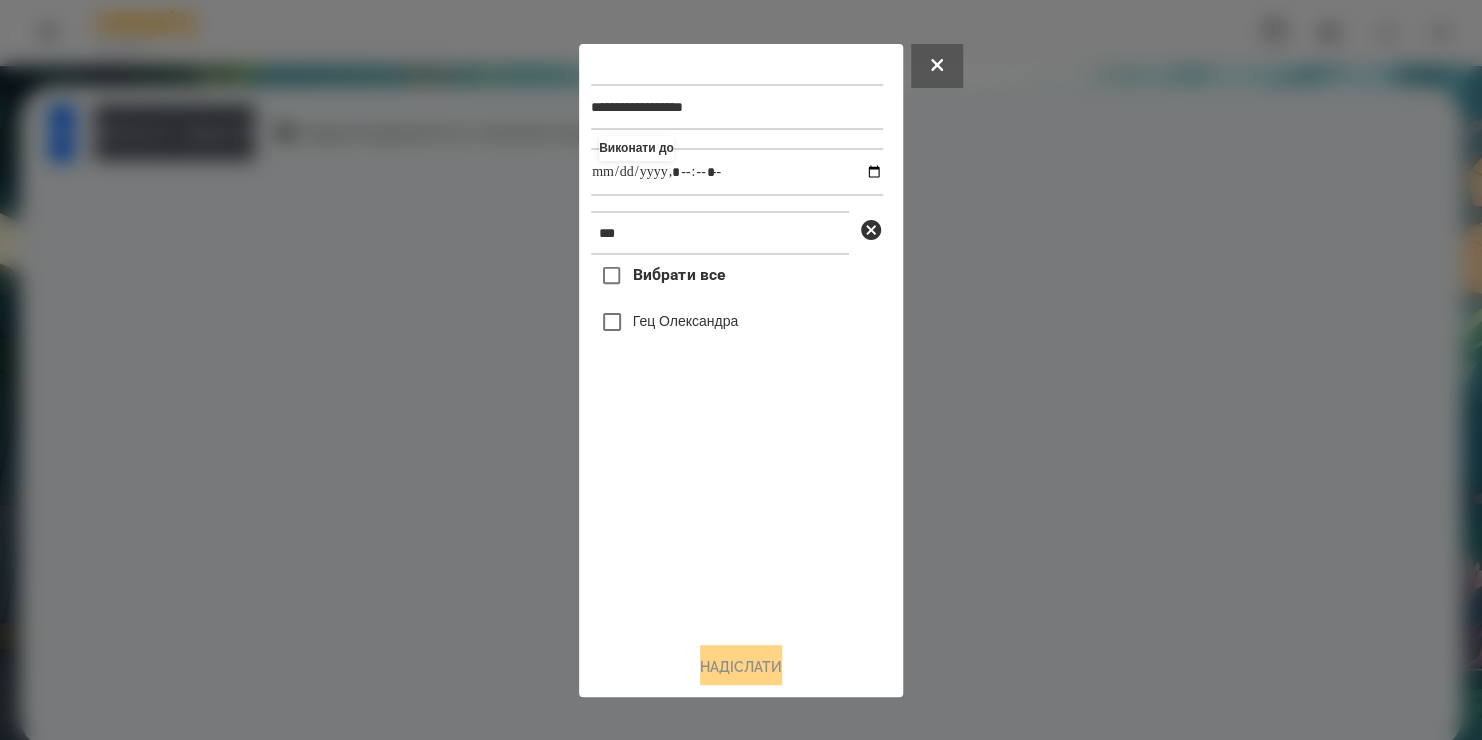 click on "Гец Олександра" at bounding box center (686, 321) 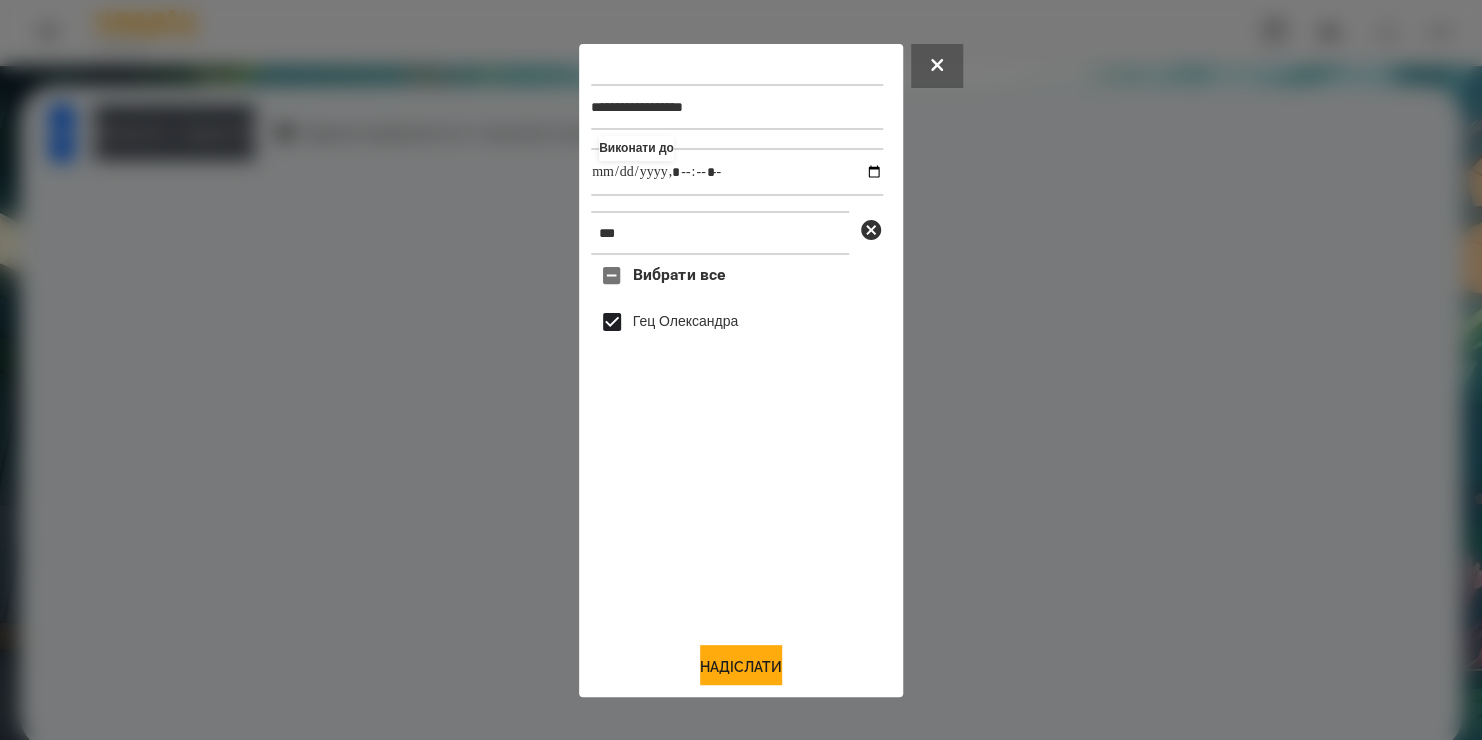 drag, startPoint x: 725, startPoint y: 667, endPoint x: 403, endPoint y: 316, distance: 476.32446 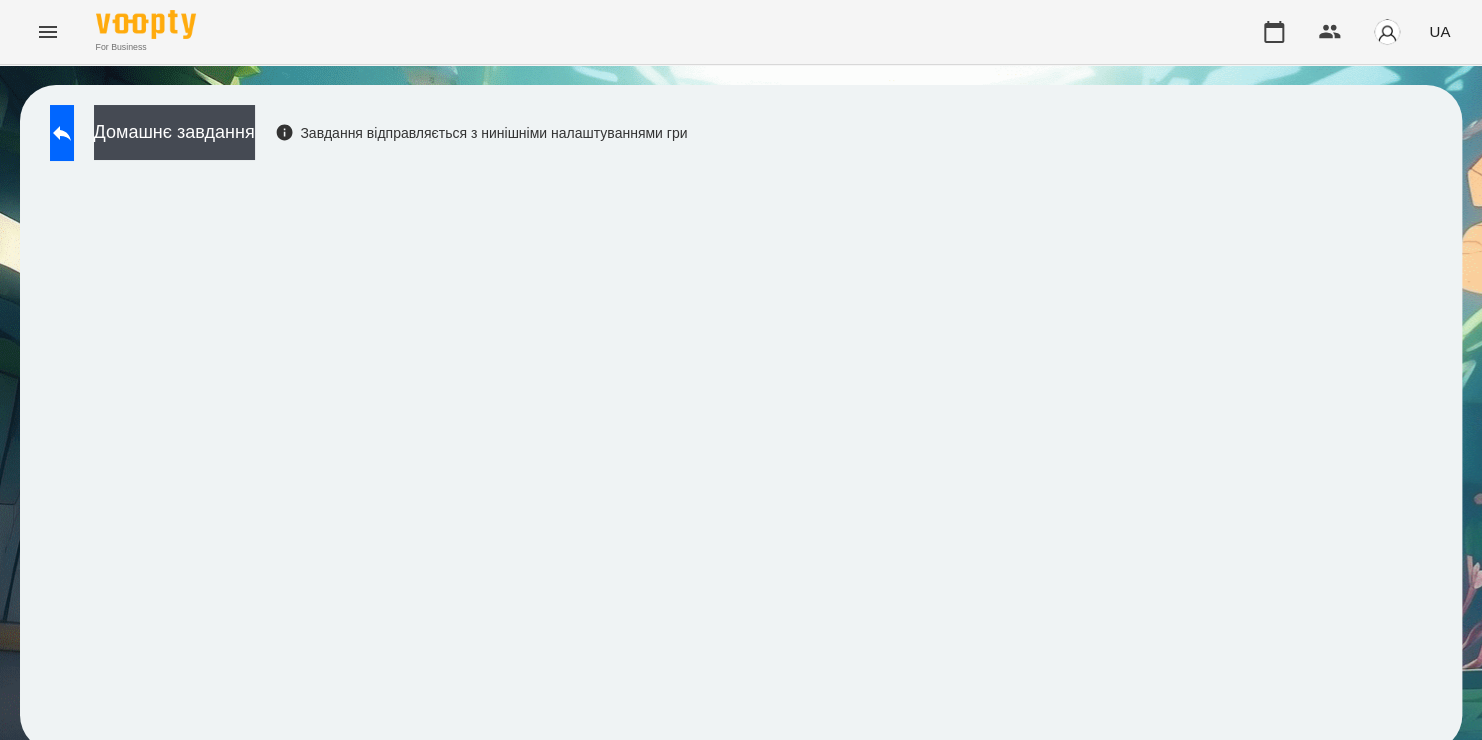 click on "Домашнє завдання" at bounding box center (174, 132) 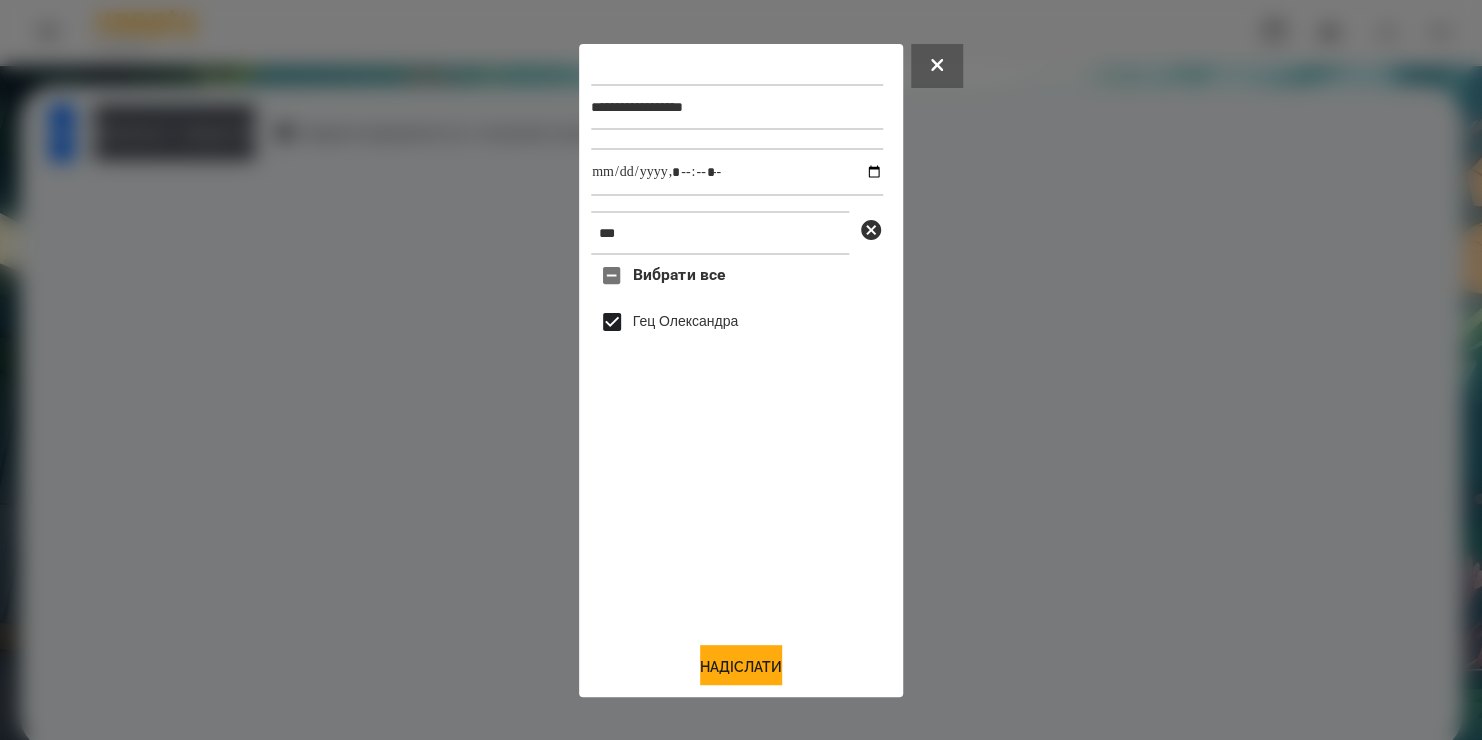 click on "**********" at bounding box center [741, 370] 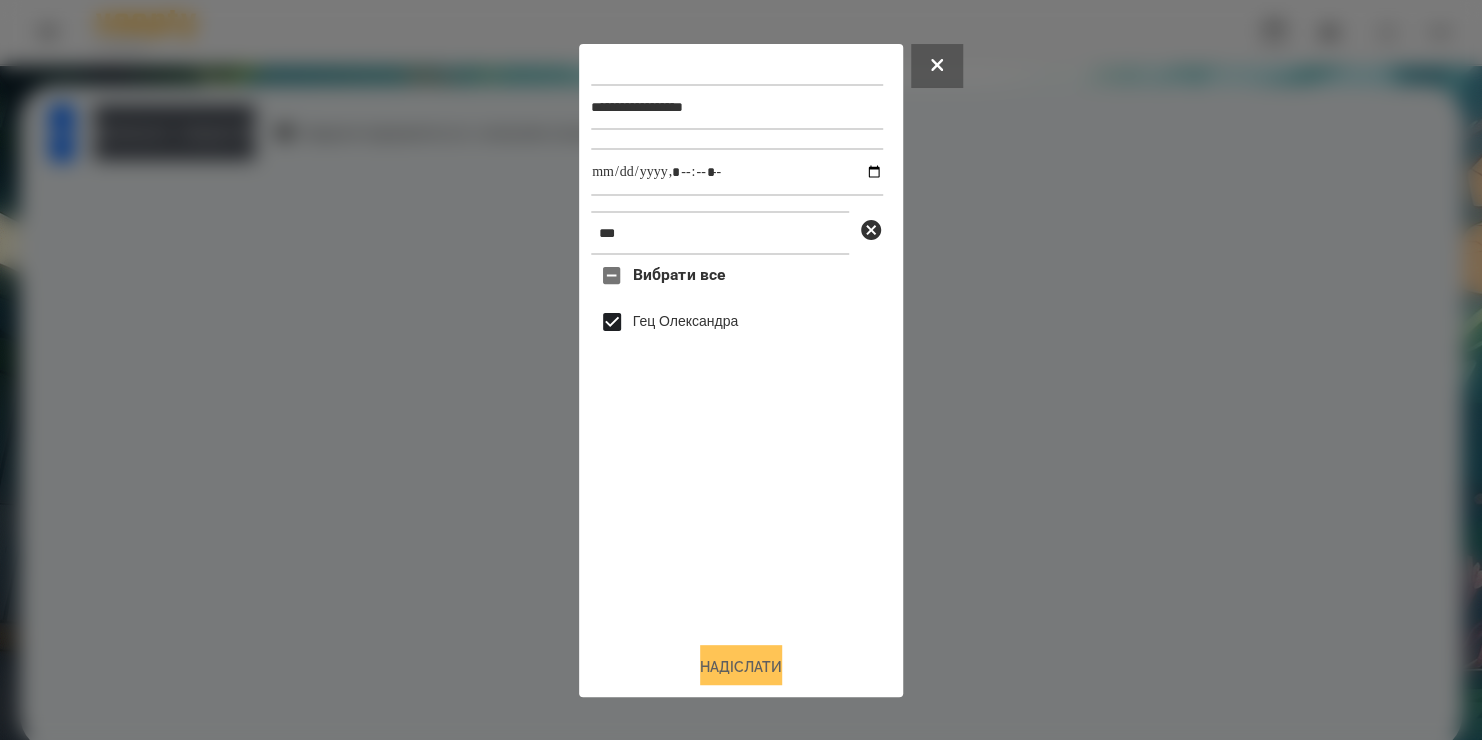 click on "Надіслати" at bounding box center [741, 667] 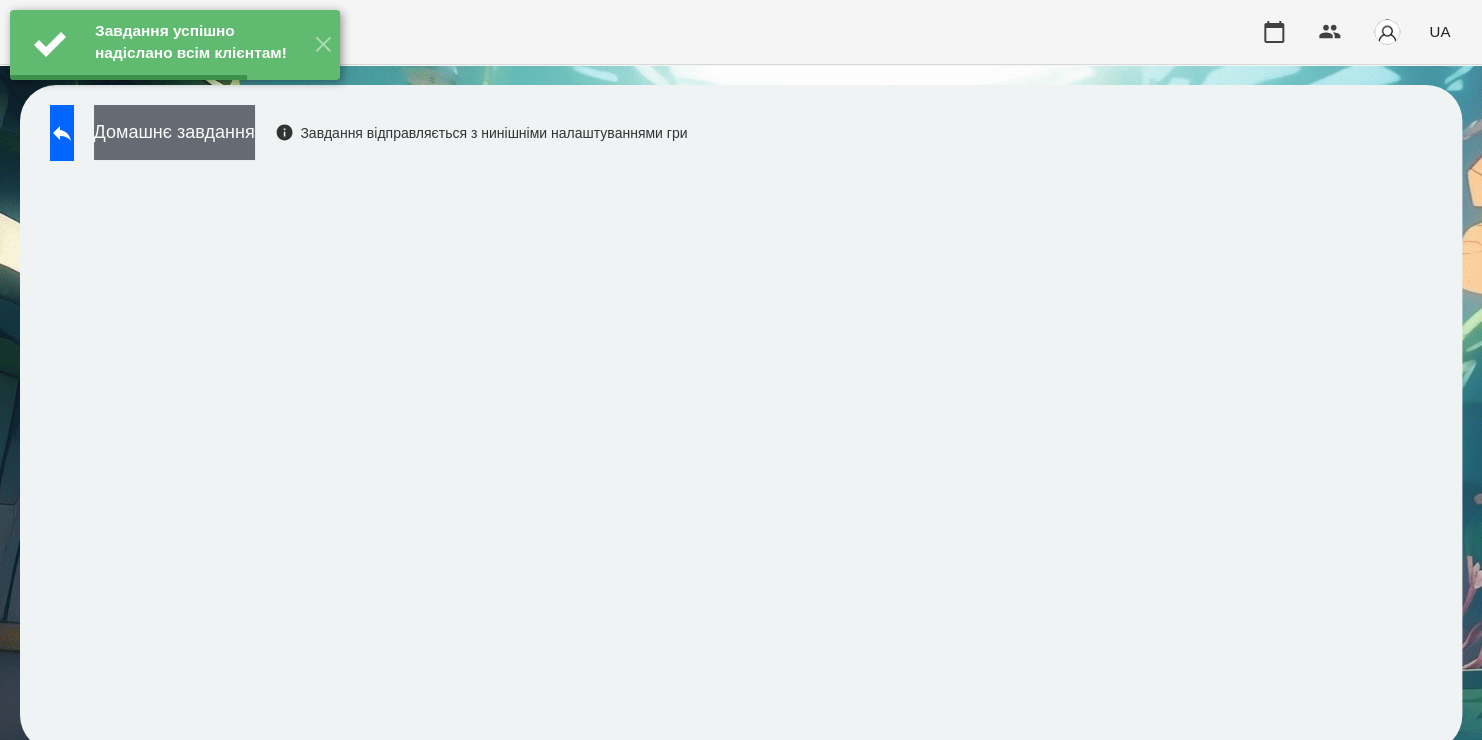 click on "Домашнє завдання" at bounding box center [174, 132] 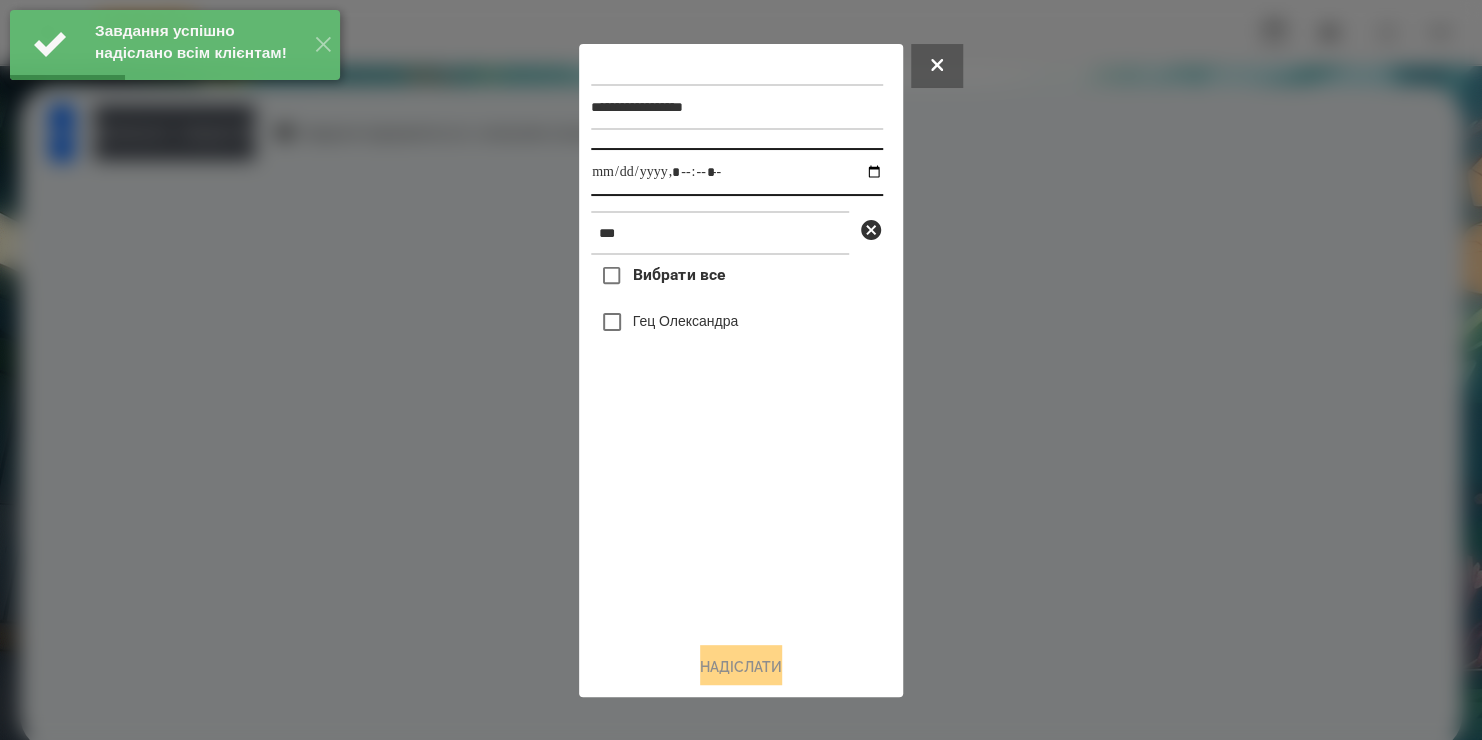 click at bounding box center (737, 172) 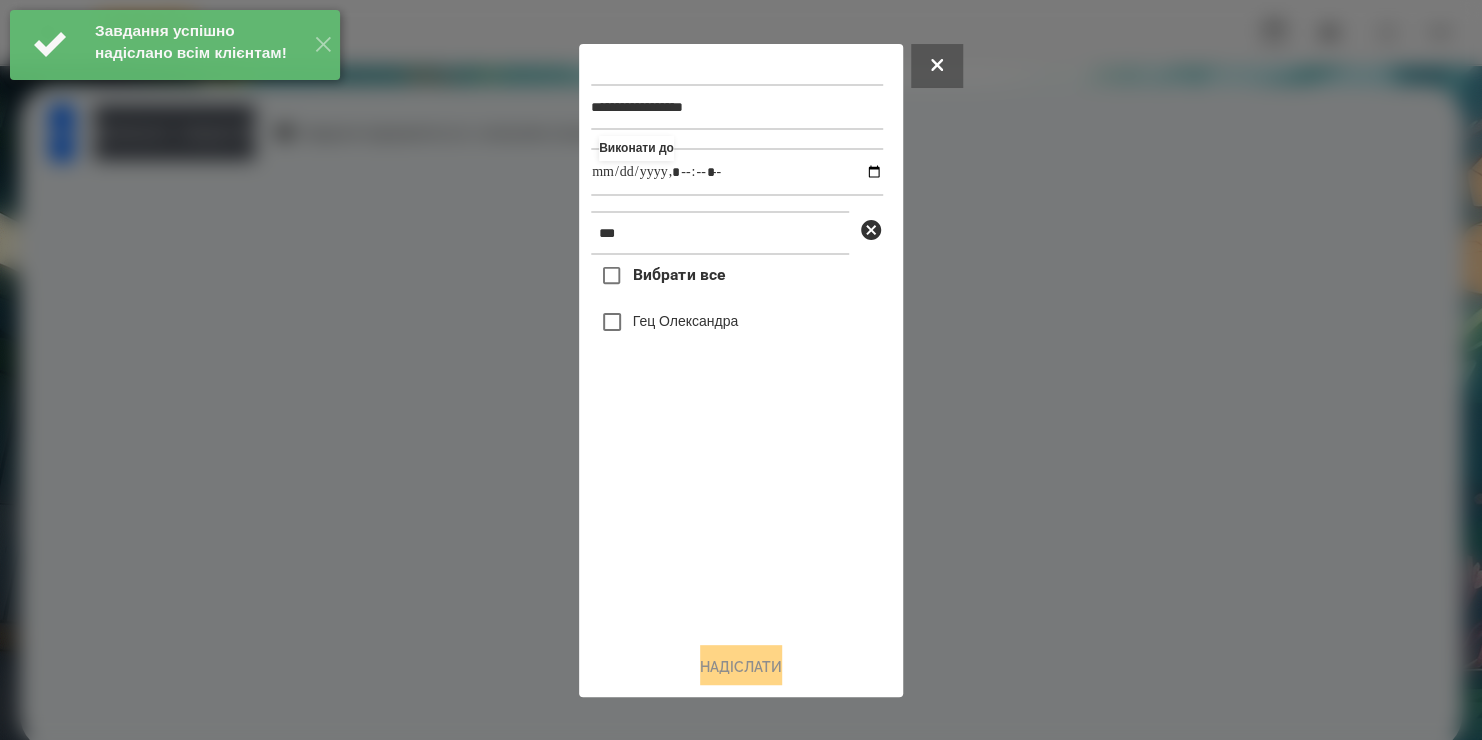 type on "**********" 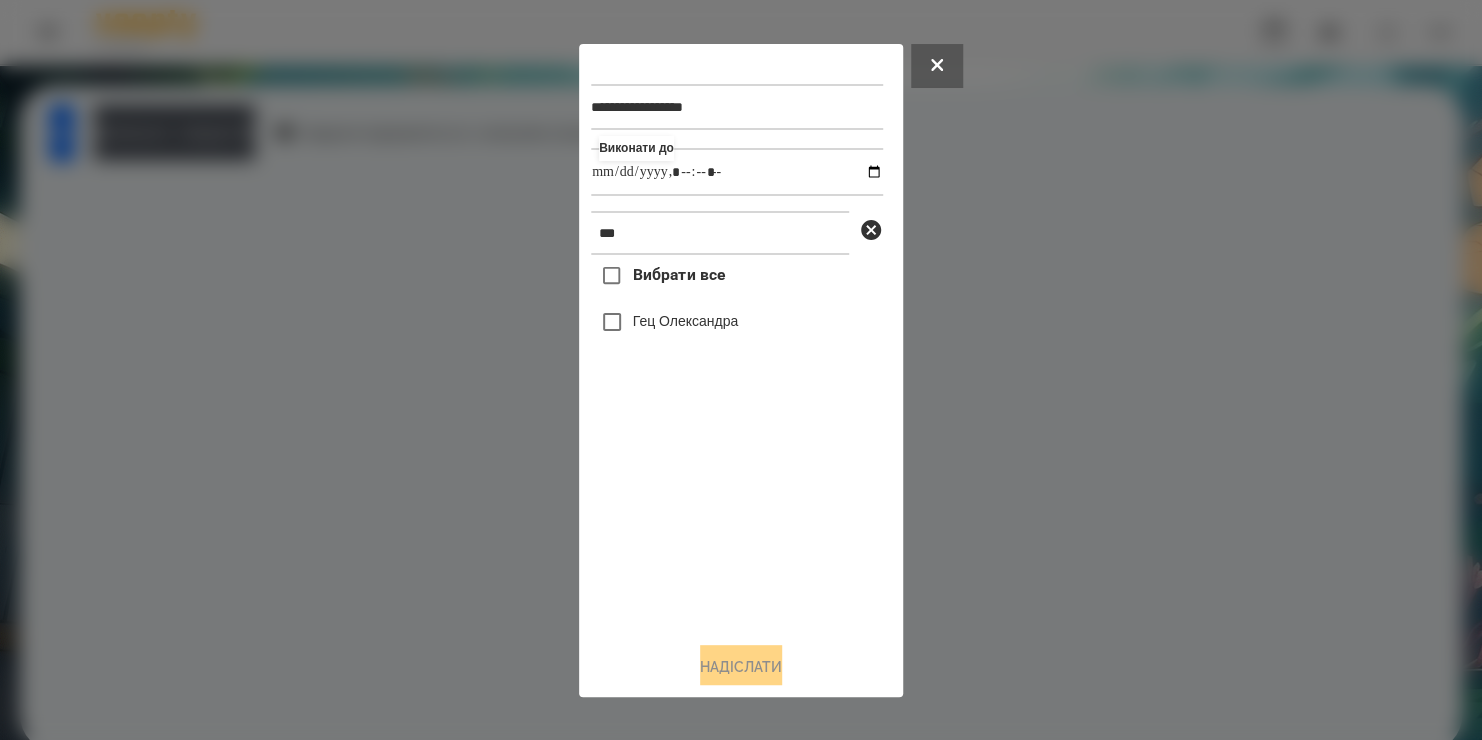 click on "Вибрати все  [FIRST] [LAST]" at bounding box center [737, 440] 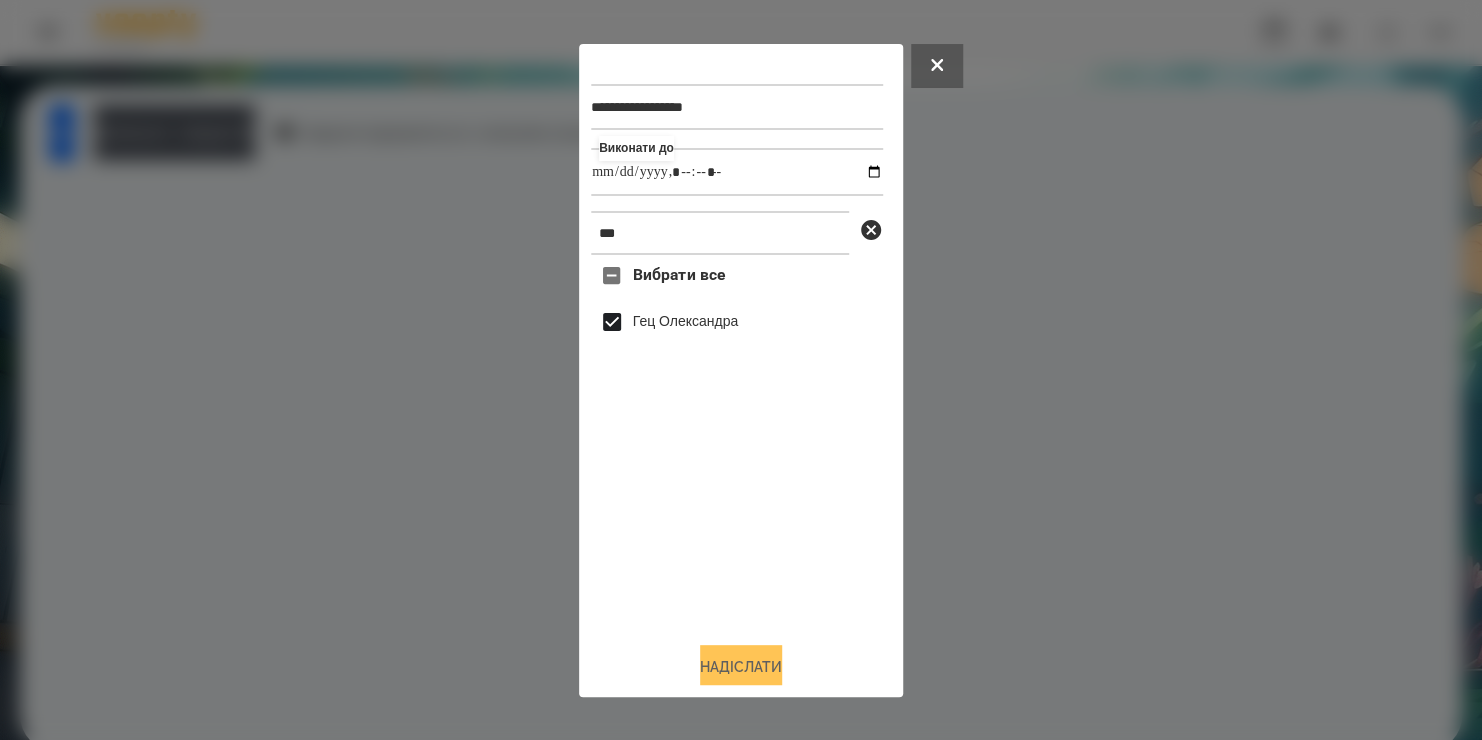 click on "Надіслати" at bounding box center (741, 667) 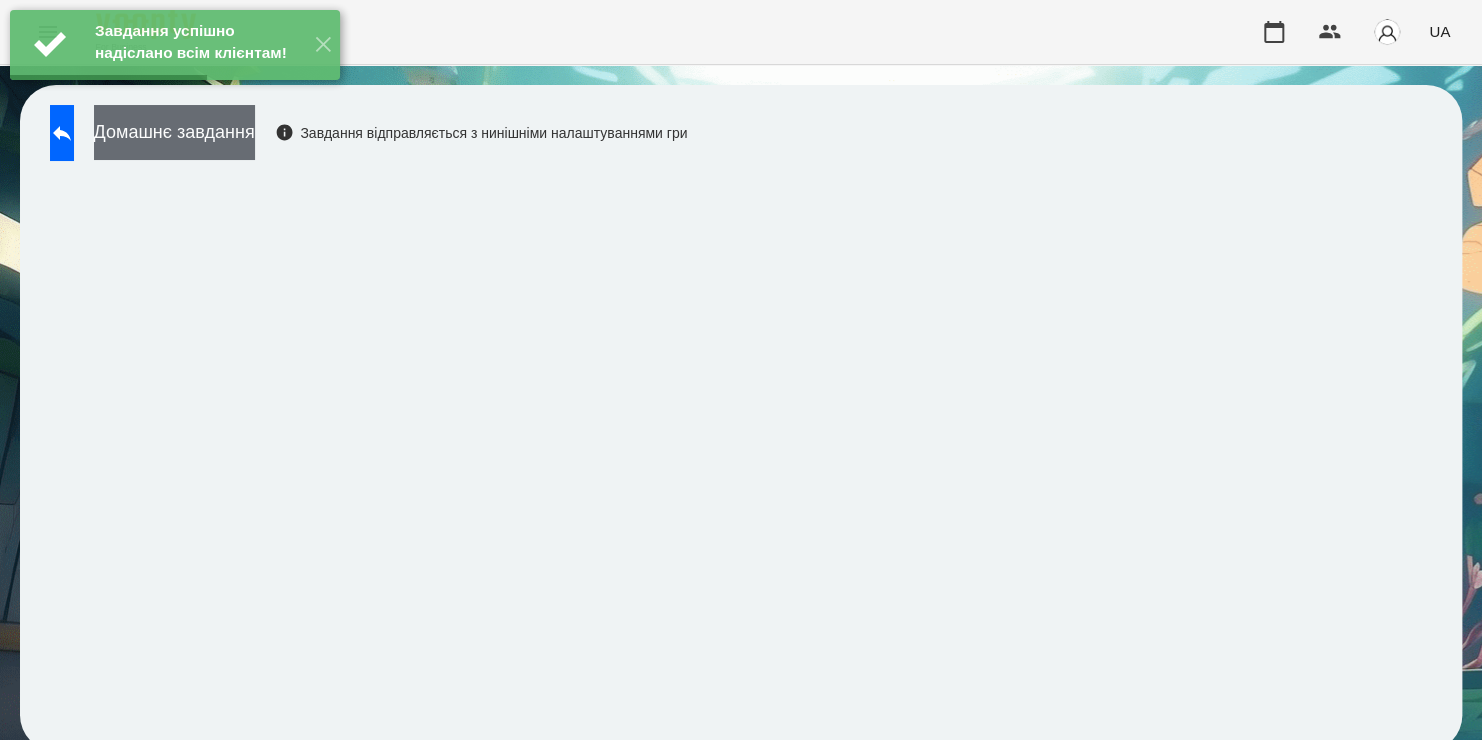 click on "Домашнє завдання" at bounding box center [174, 132] 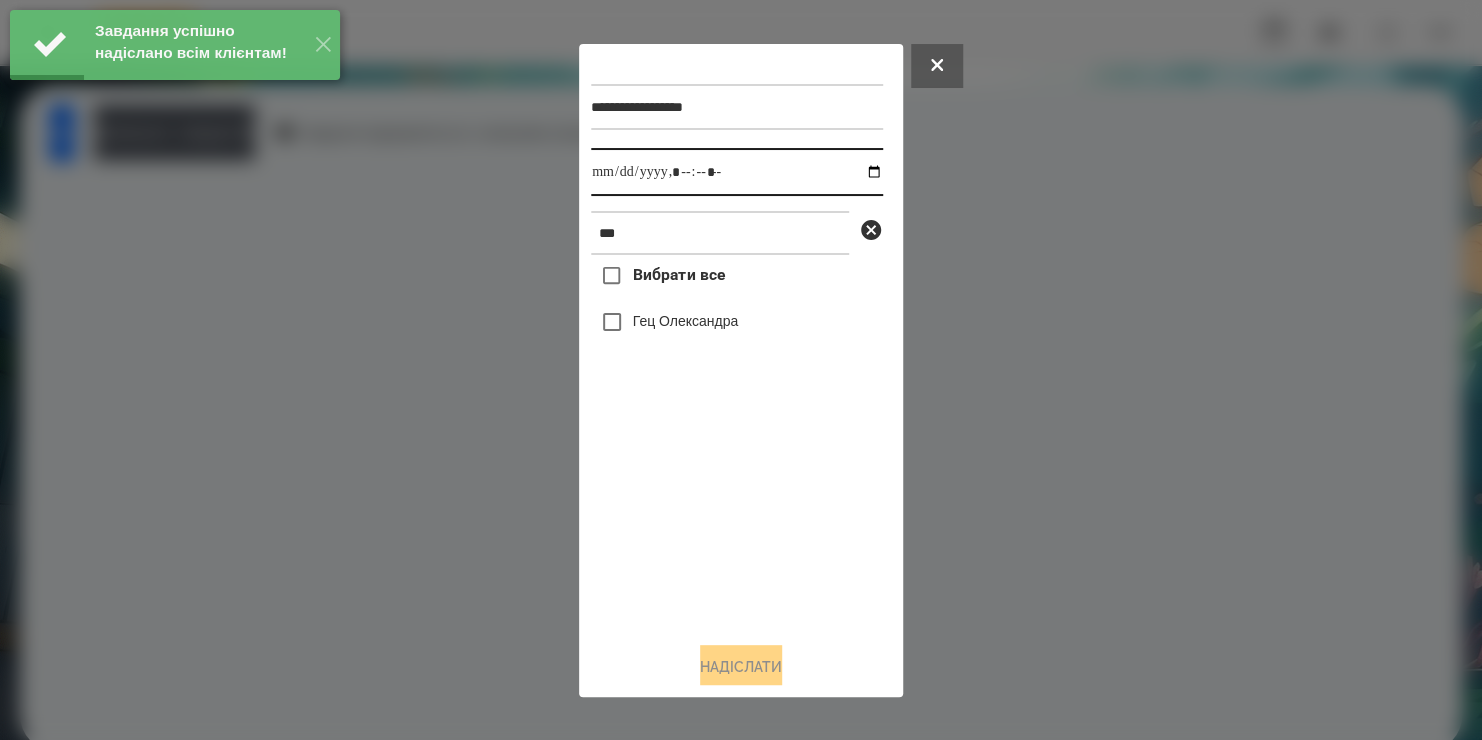 click at bounding box center [737, 172] 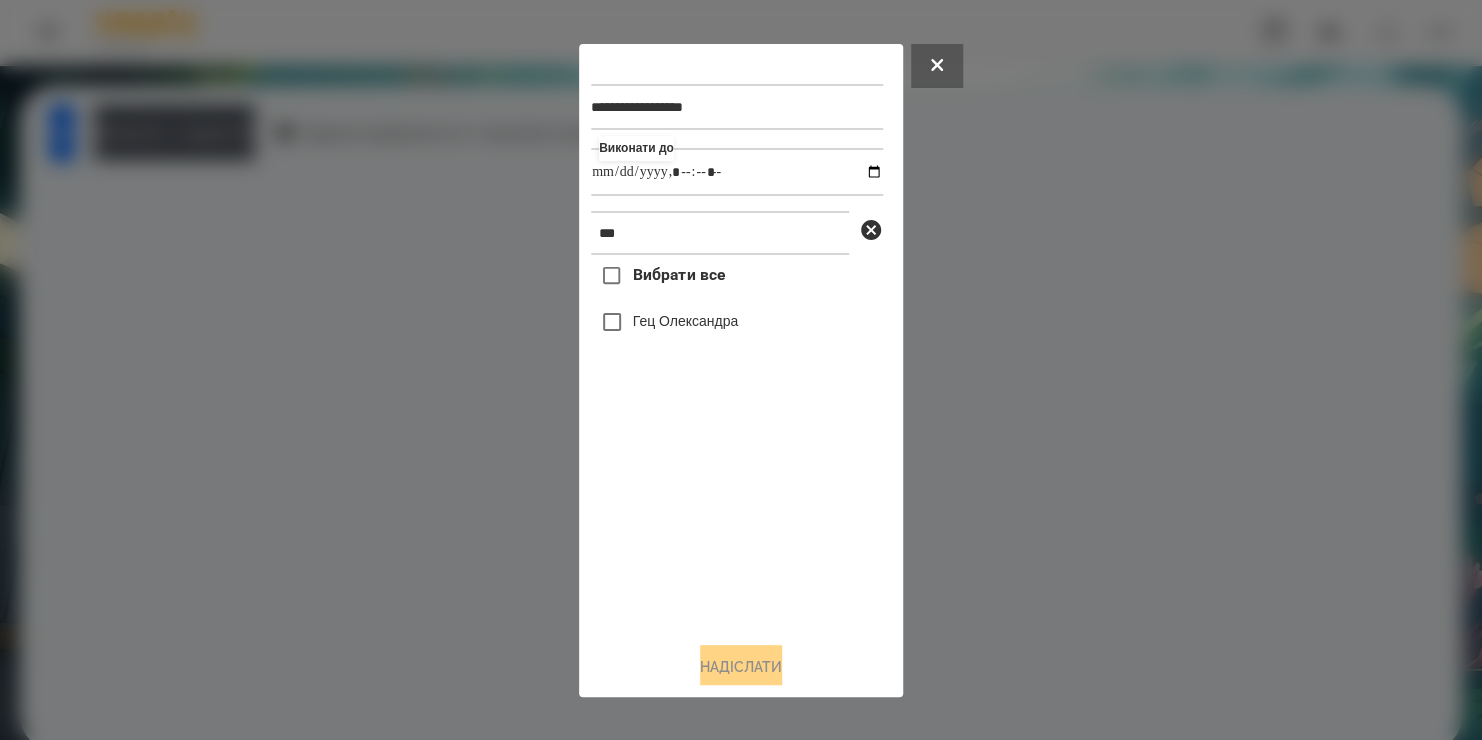 type on "**********" 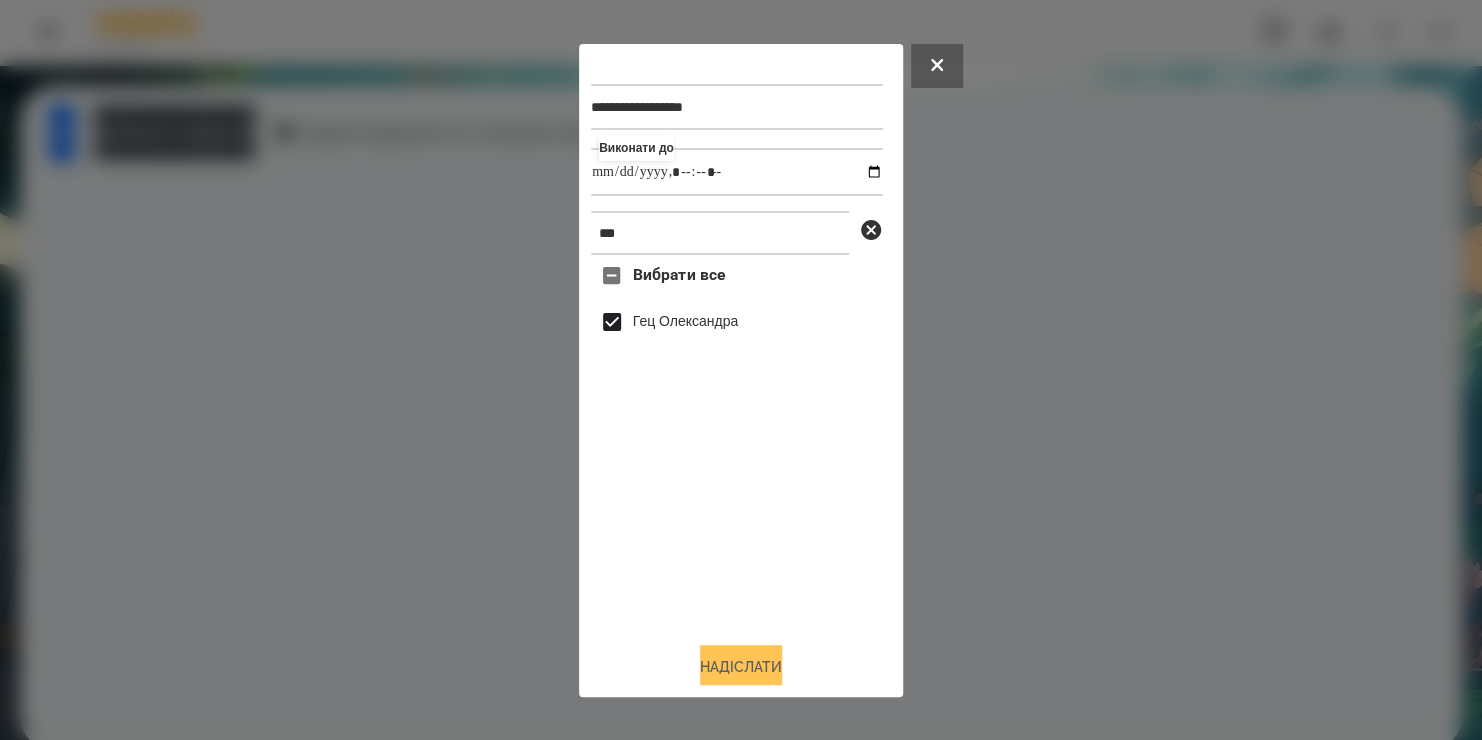 click on "Надіслати" at bounding box center (741, 667) 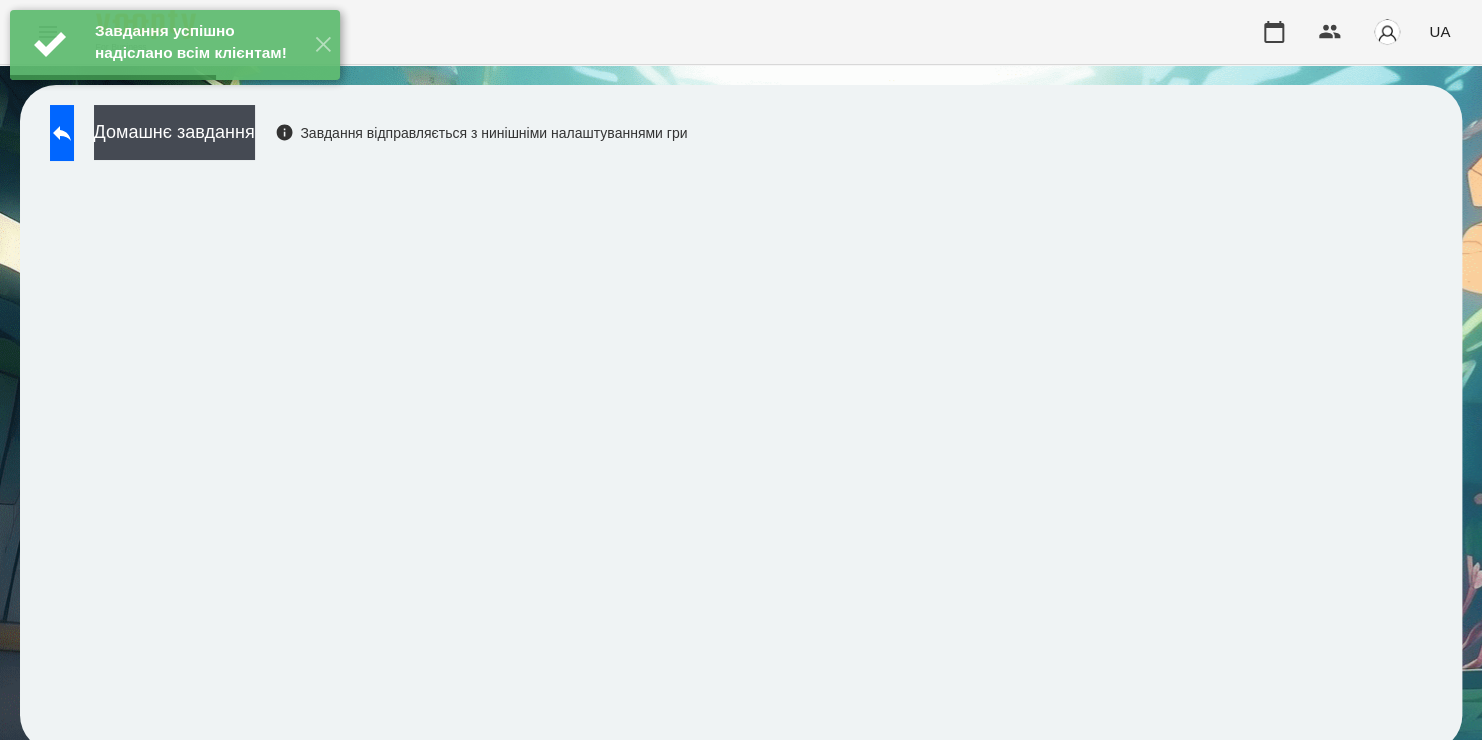 click on "Домашнє завдання" at bounding box center (174, 132) 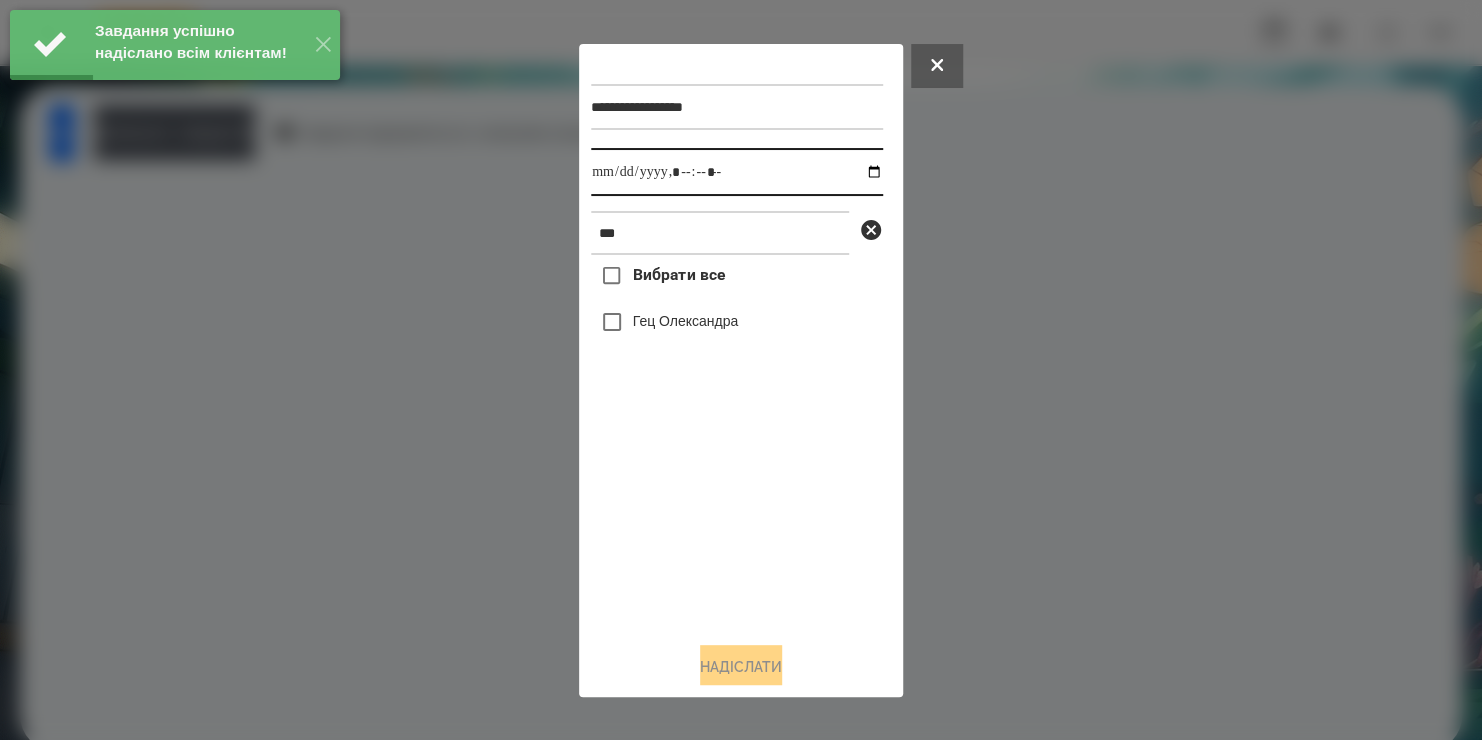 click at bounding box center (737, 172) 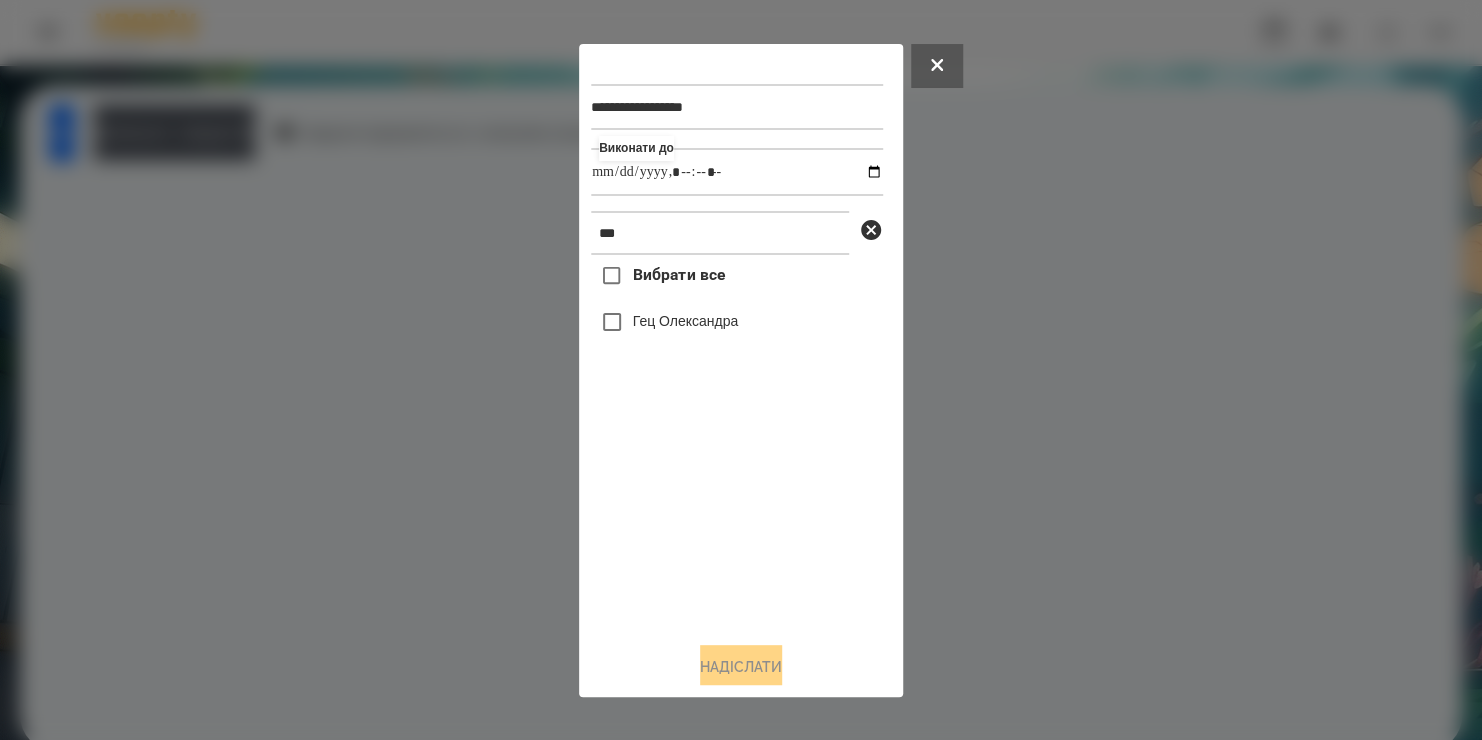 type on "**********" 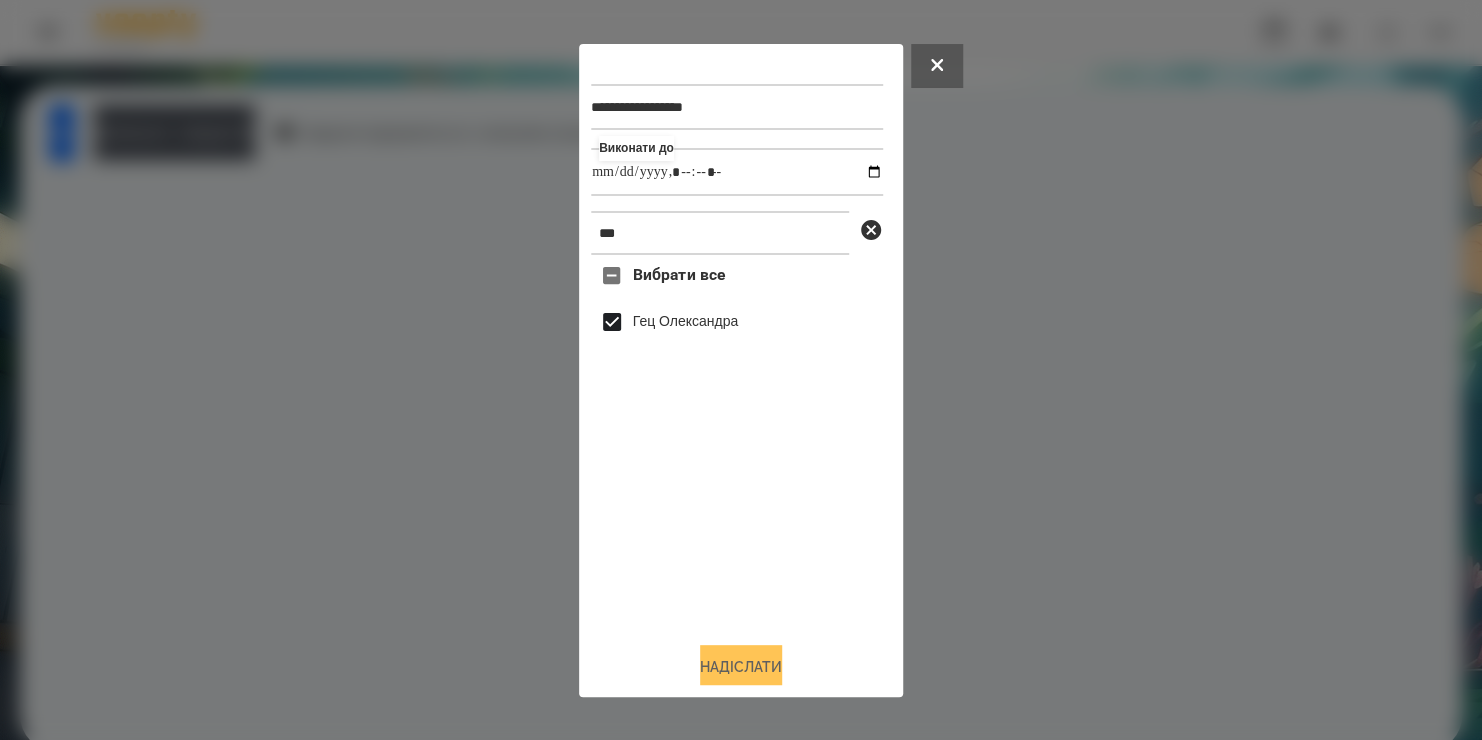 click on "Надіслати" at bounding box center (741, 667) 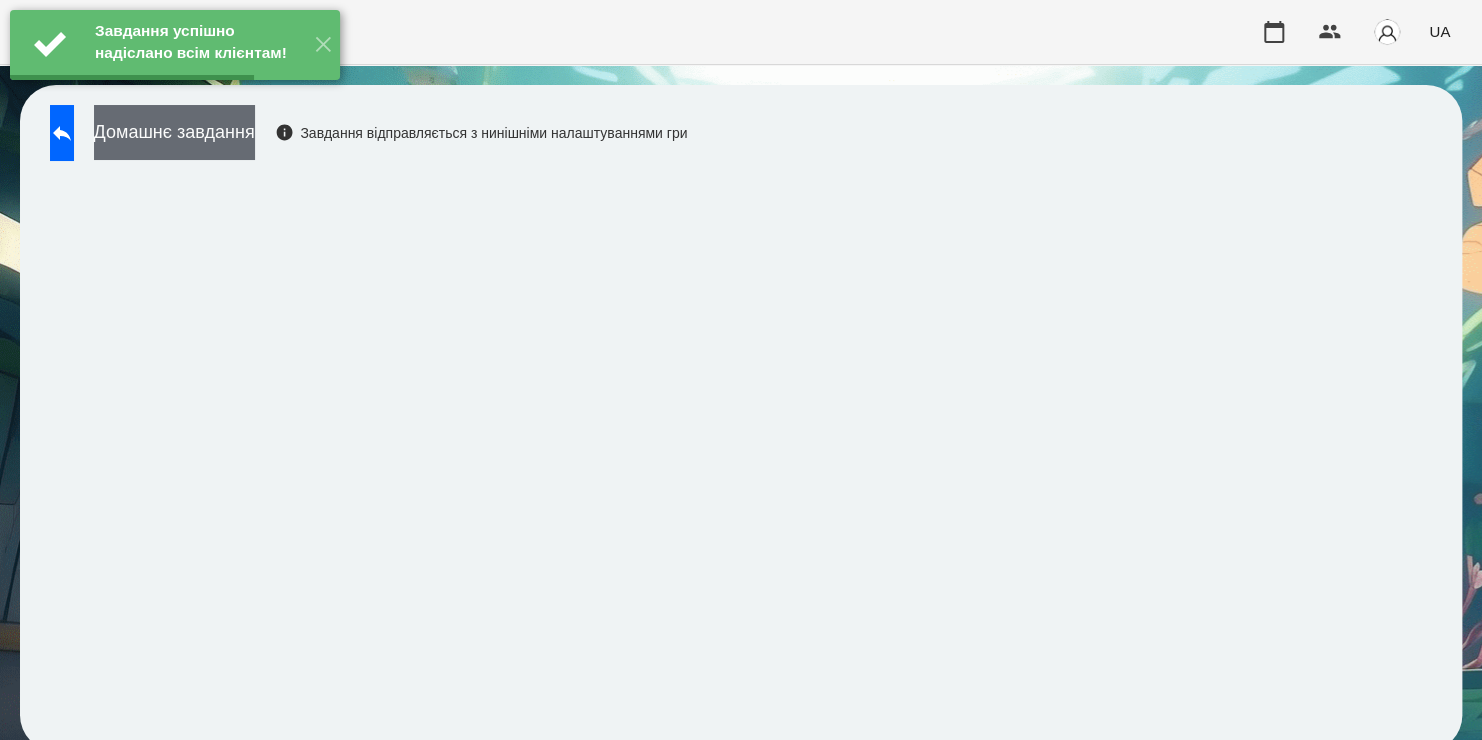 click on "Домашнє завдання" at bounding box center (174, 132) 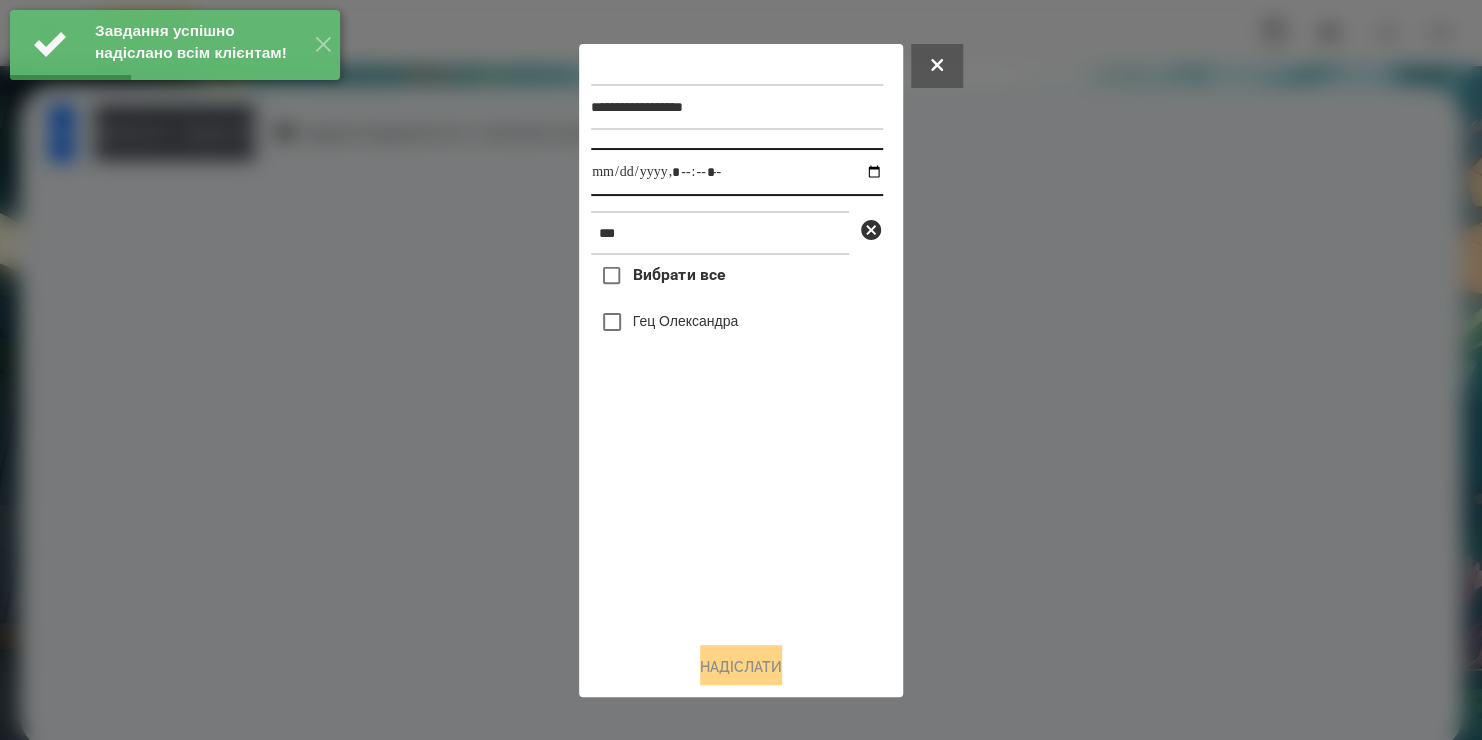 click at bounding box center [737, 172] 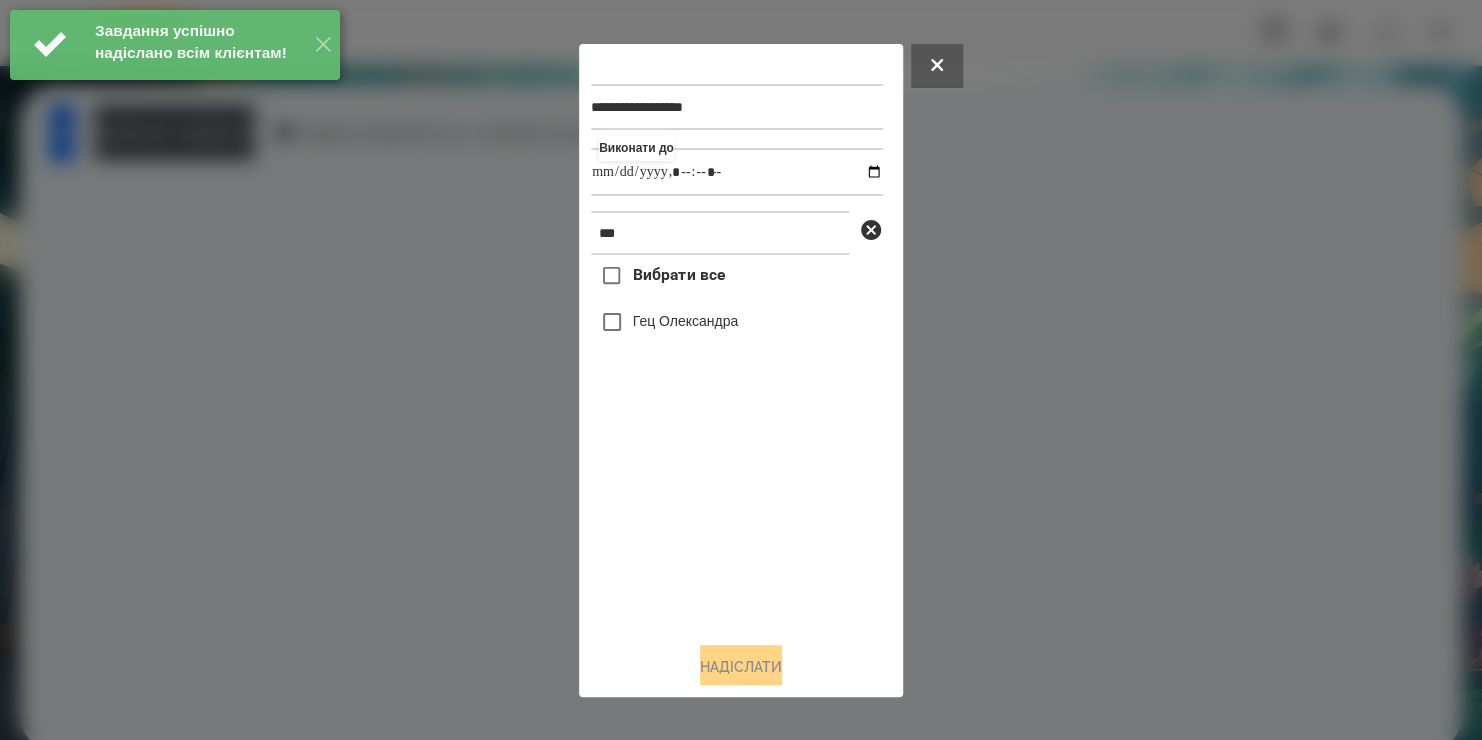 type on "**********" 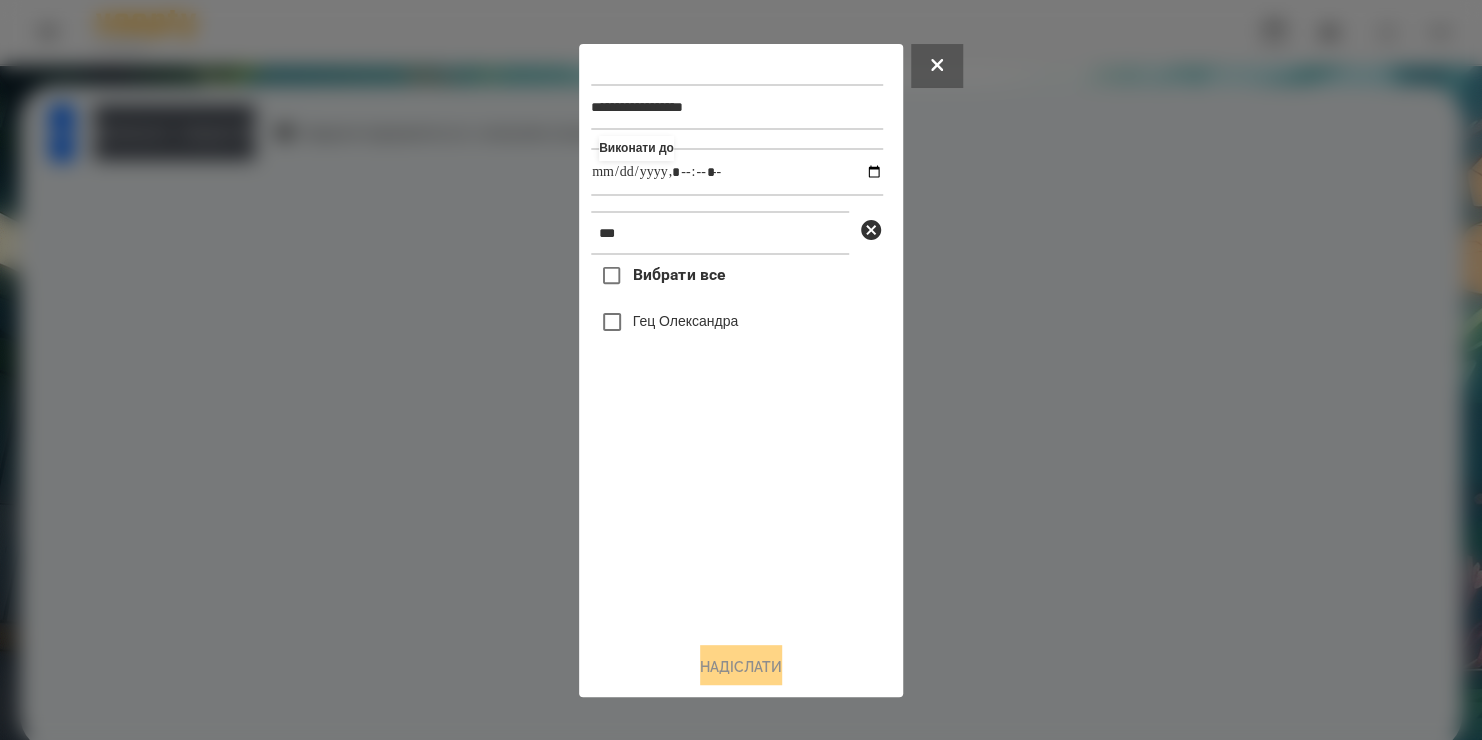 drag, startPoint x: 693, startPoint y: 560, endPoint x: 650, endPoint y: 333, distance: 231.03679 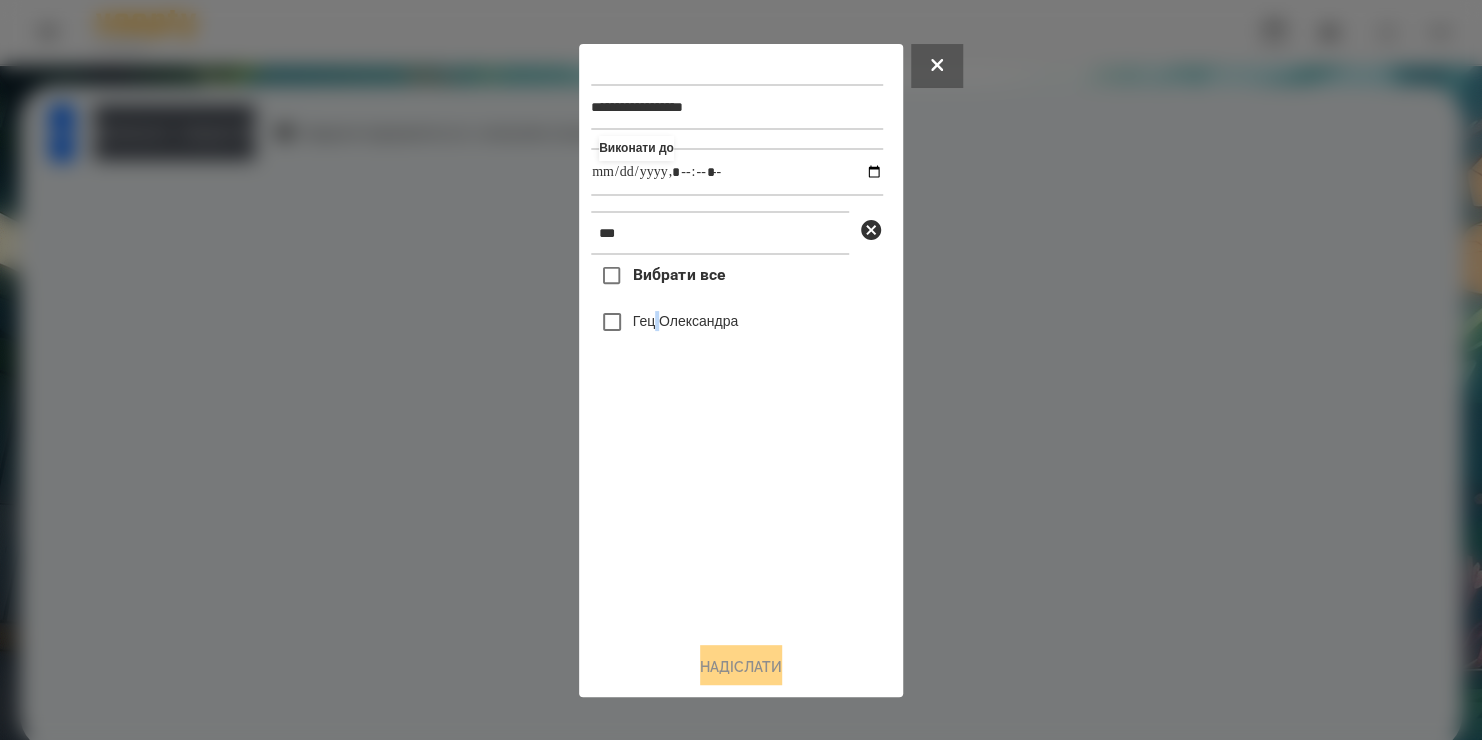 click on "Гец Олександра" at bounding box center (686, 321) 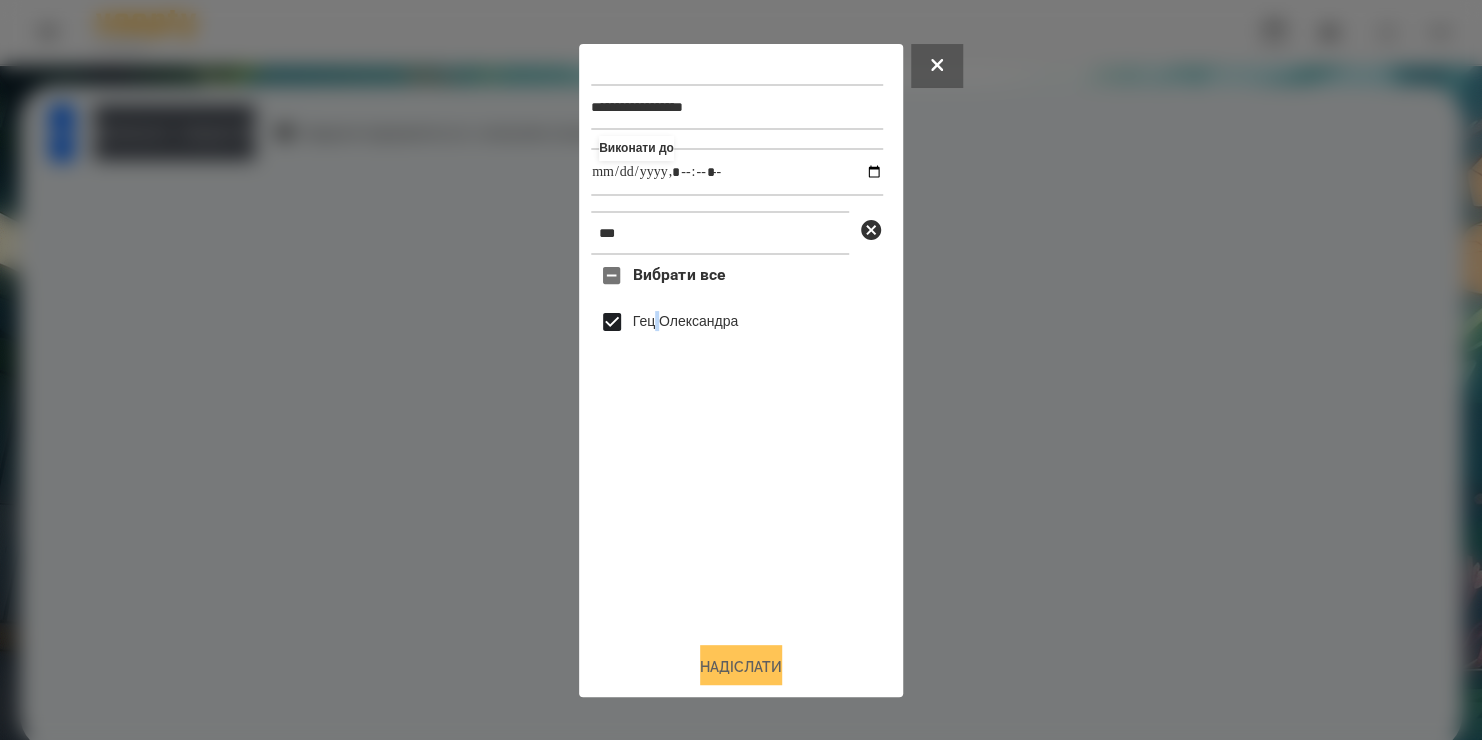click on "Надіслати" at bounding box center (741, 667) 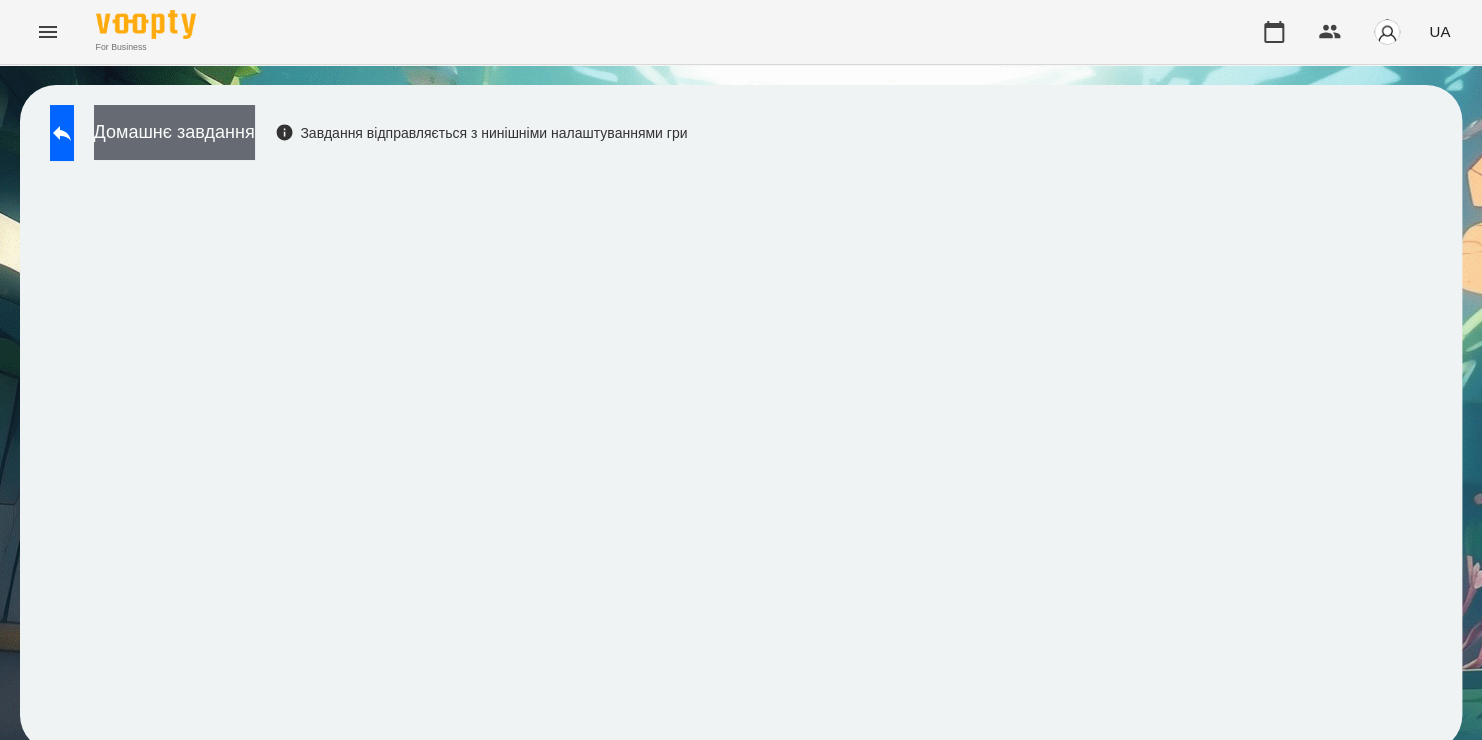 click on "Домашнє завдання" at bounding box center (174, 132) 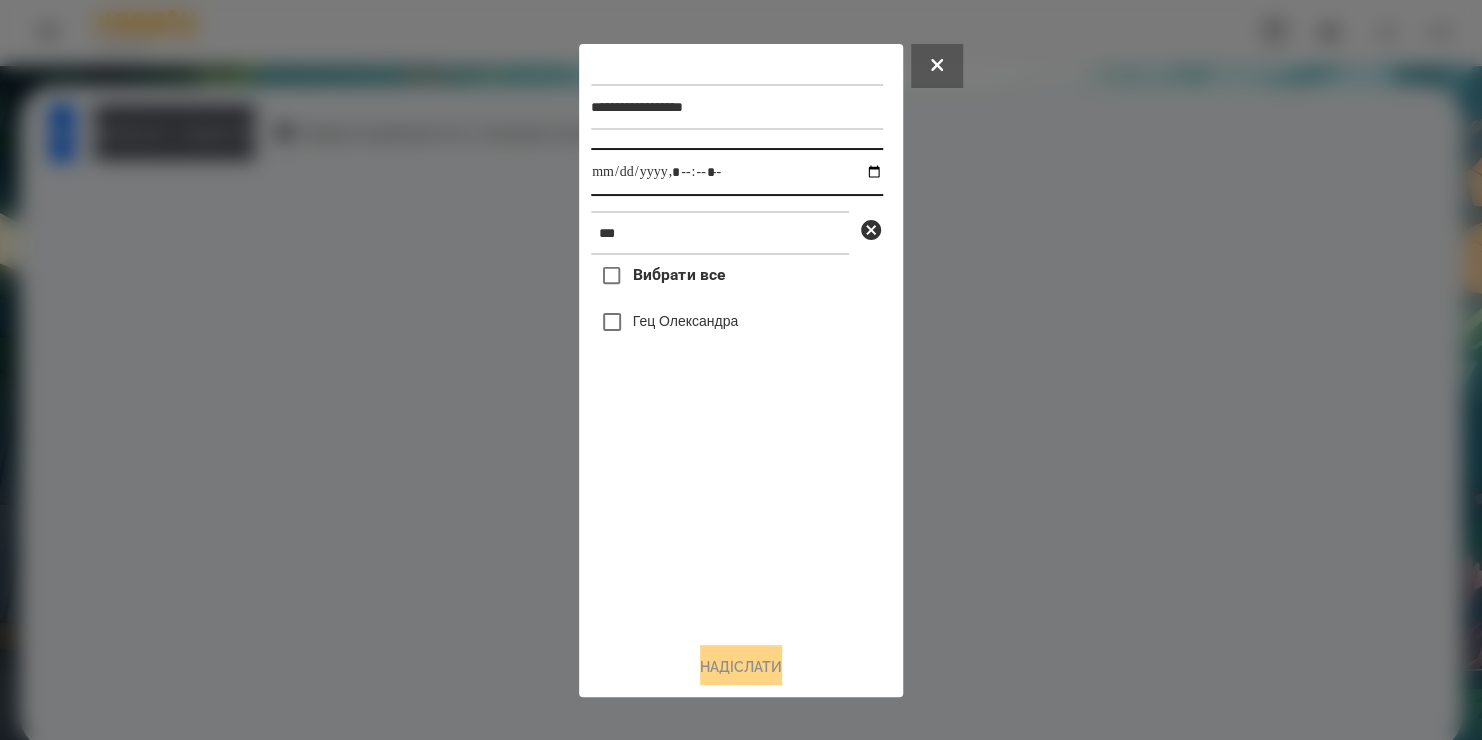 click at bounding box center (737, 172) 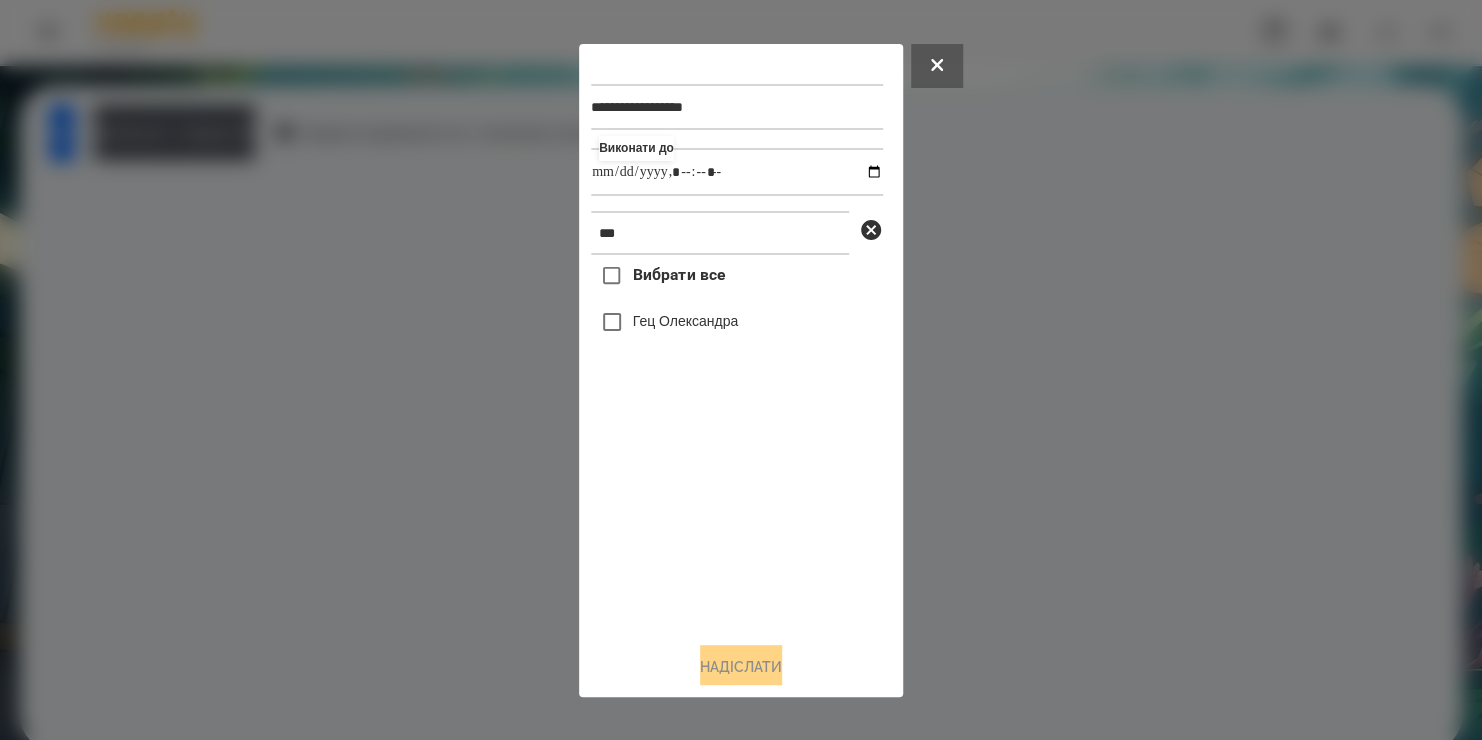 type on "**********" 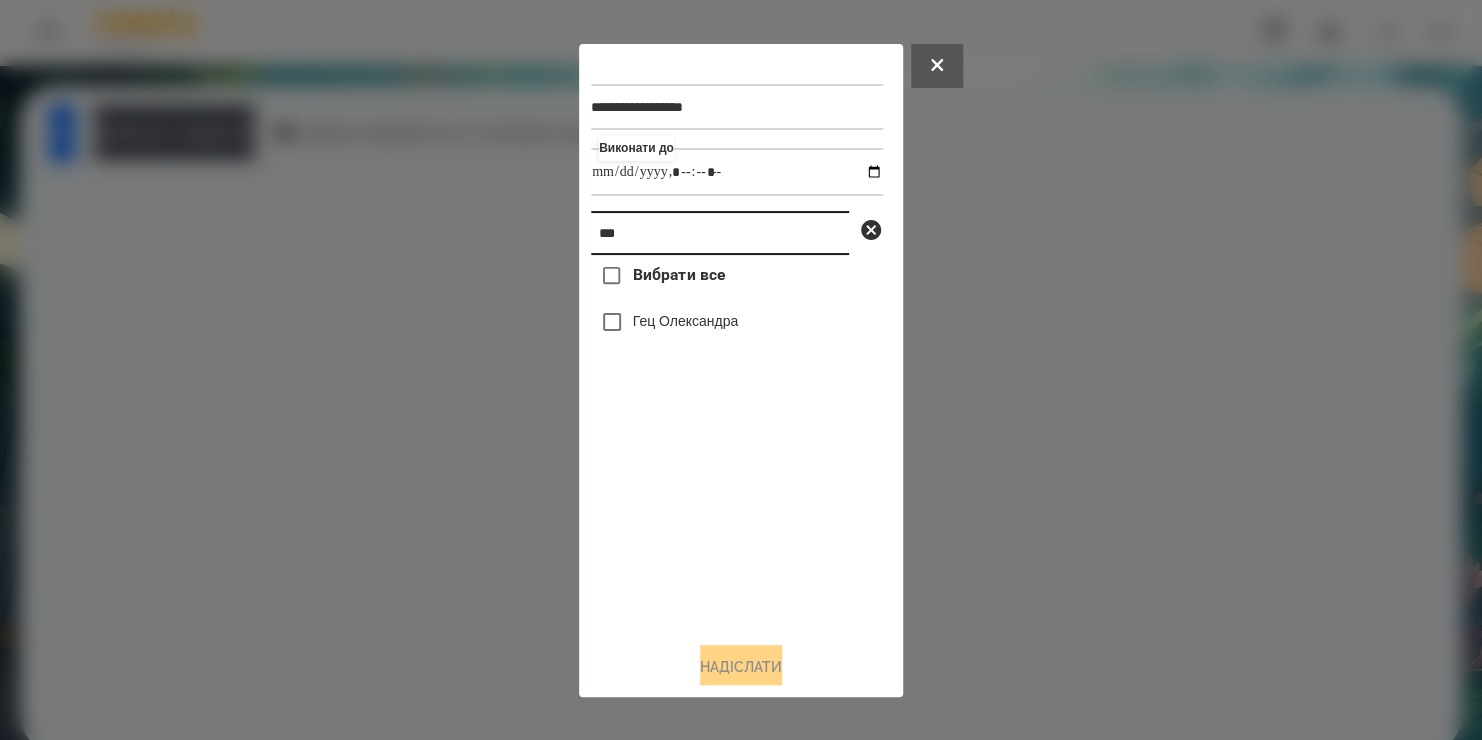 drag, startPoint x: 733, startPoint y: 250, endPoint x: -2, endPoint y: 356, distance: 742.6042 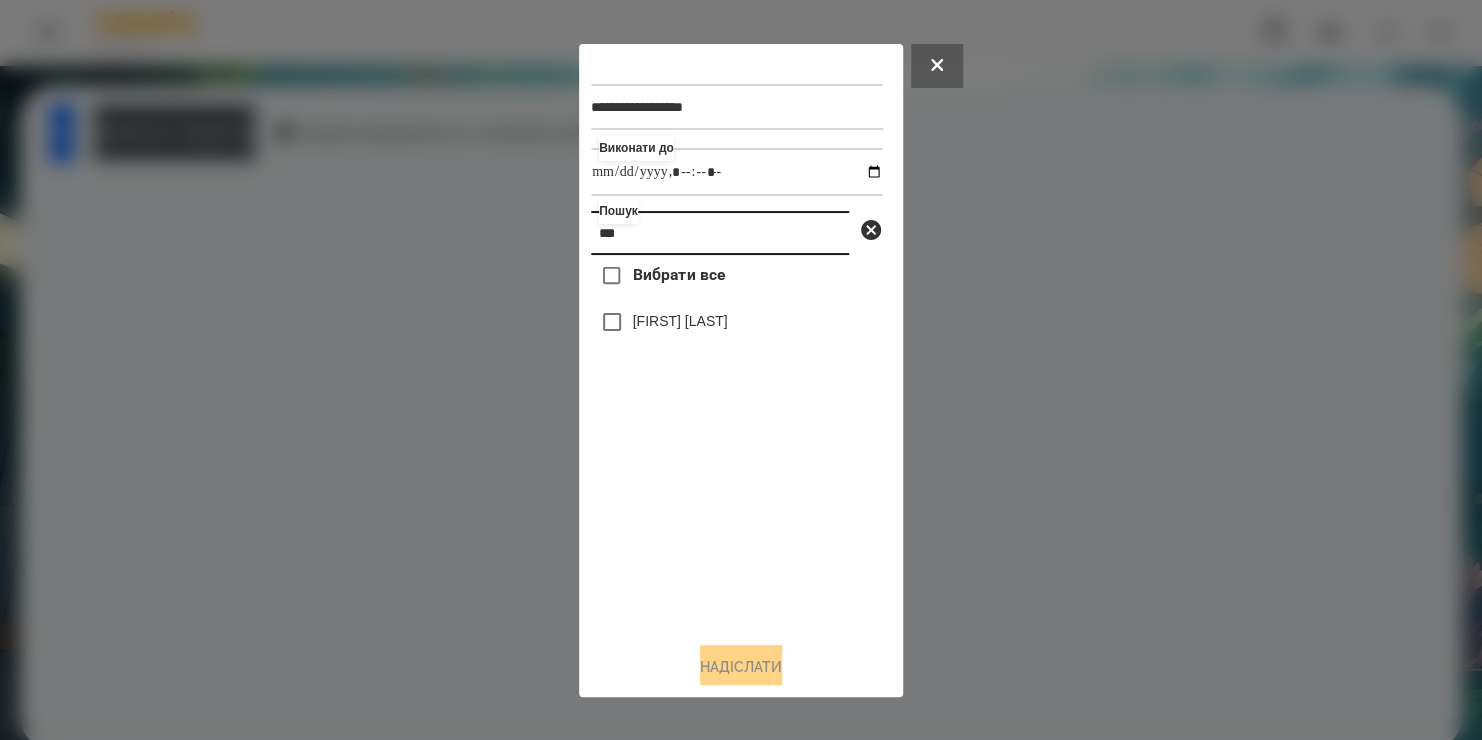 type on "***" 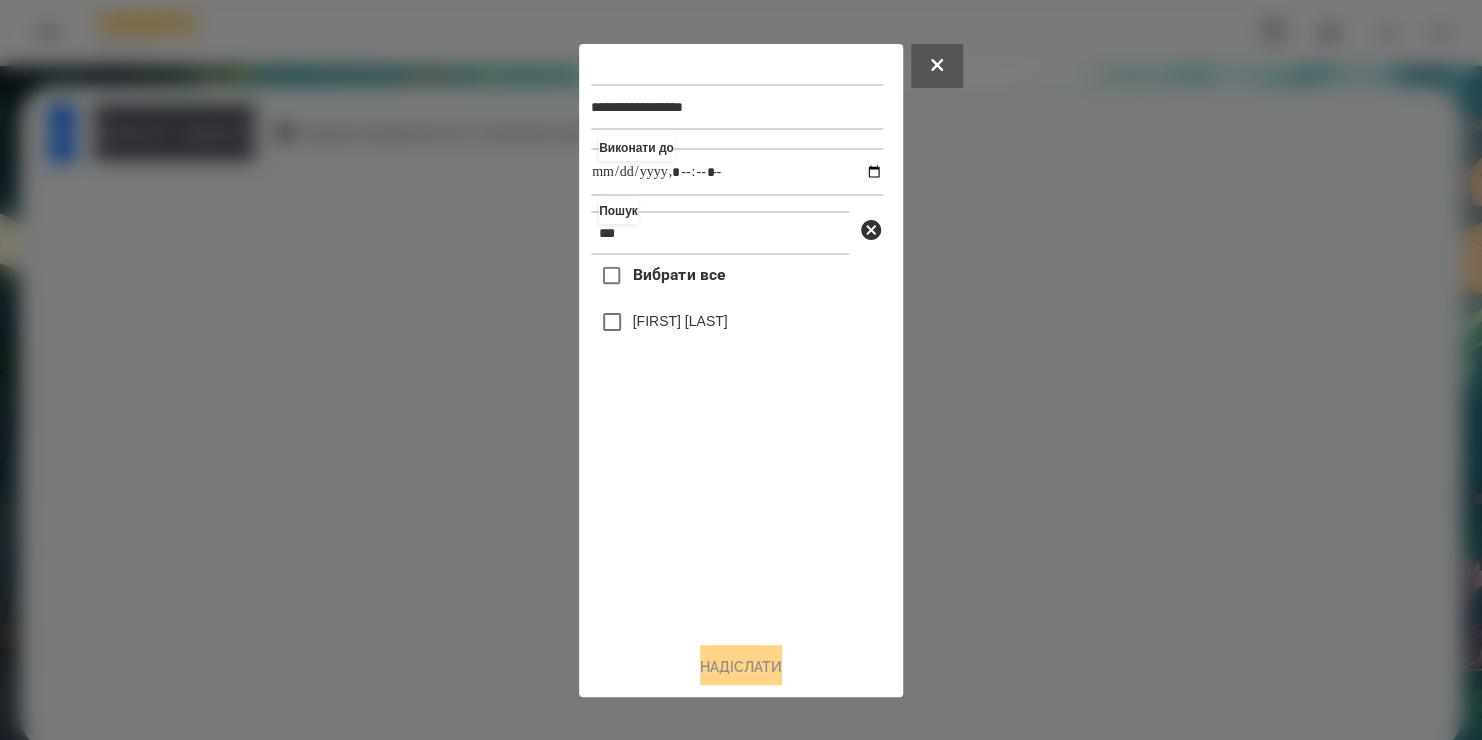 click on "[FIRST] [LAST]" at bounding box center (680, 321) 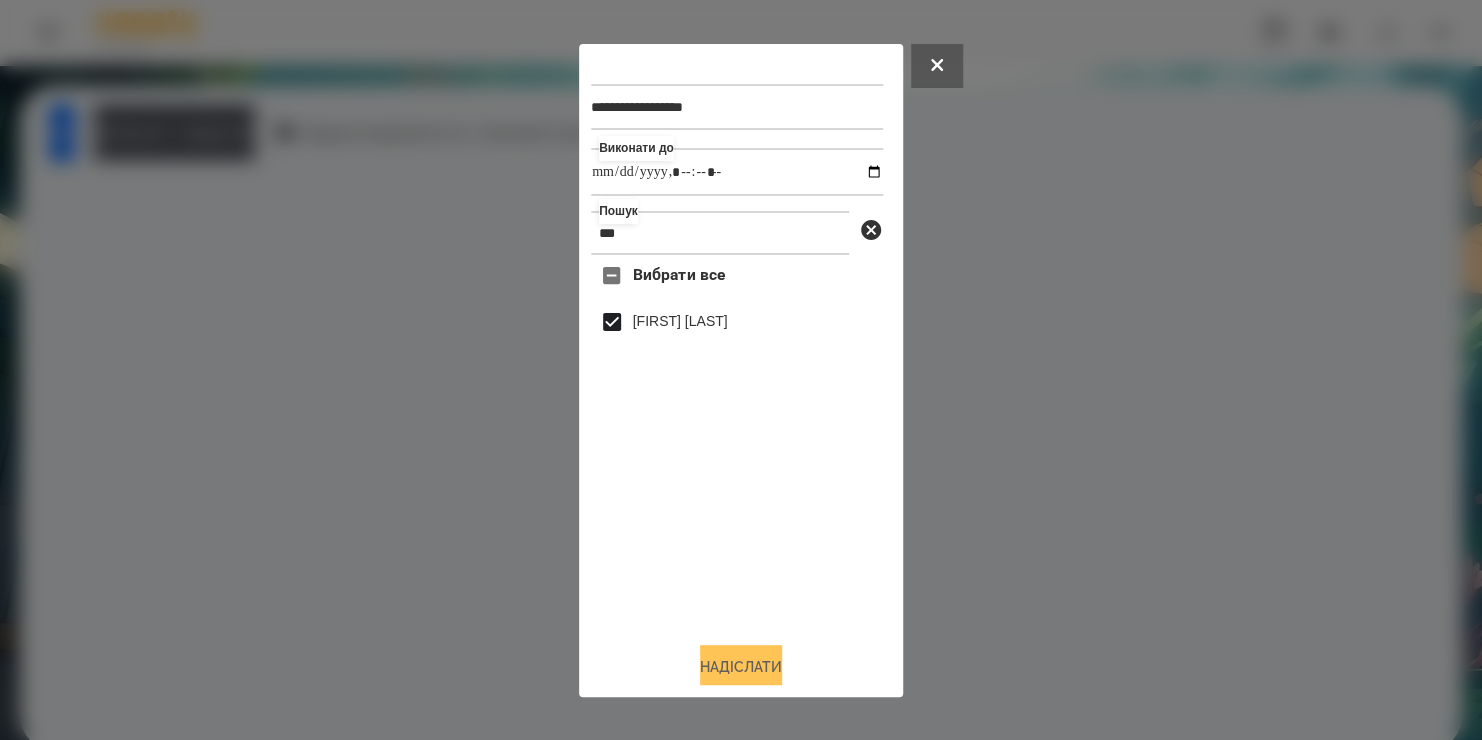 click on "Надіслати" at bounding box center (741, 667) 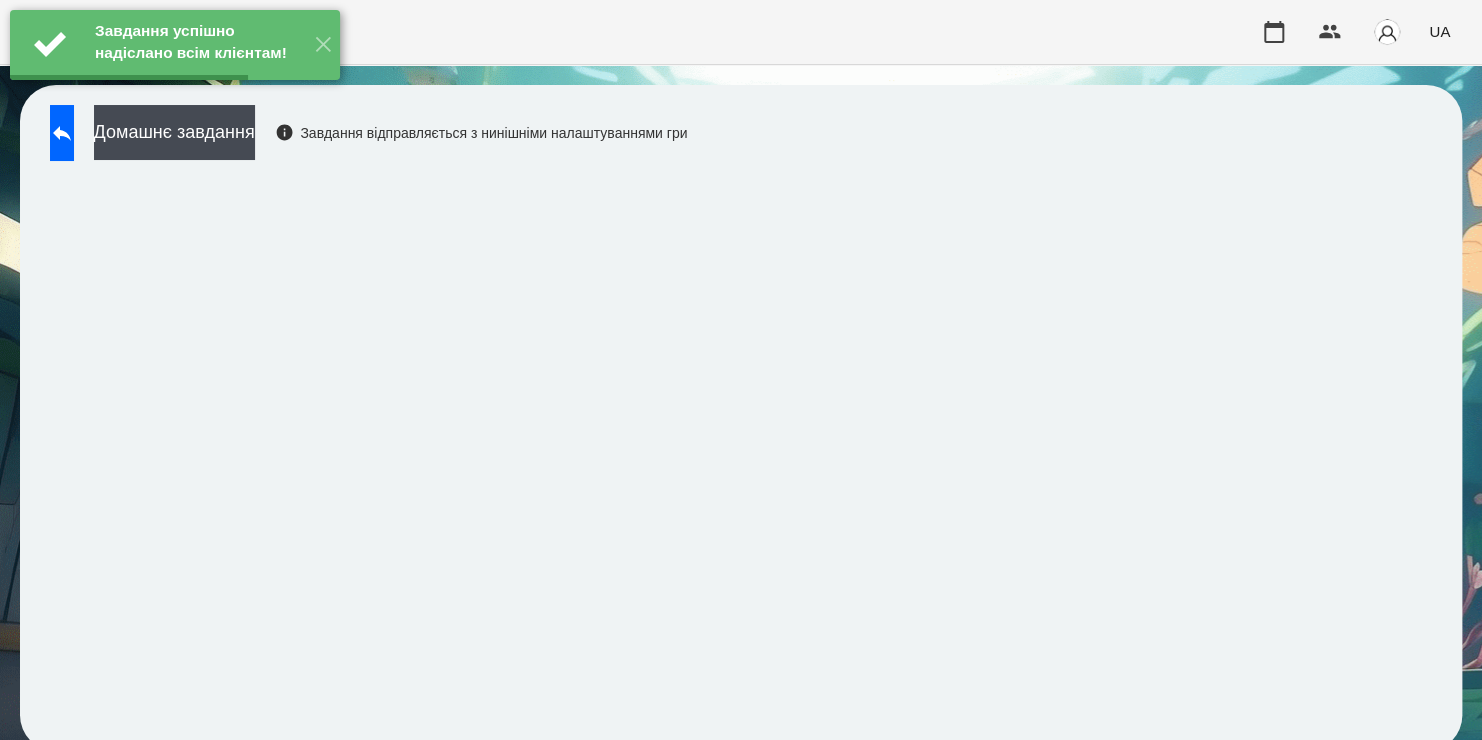 click on "Домашнє завдання" at bounding box center (174, 132) 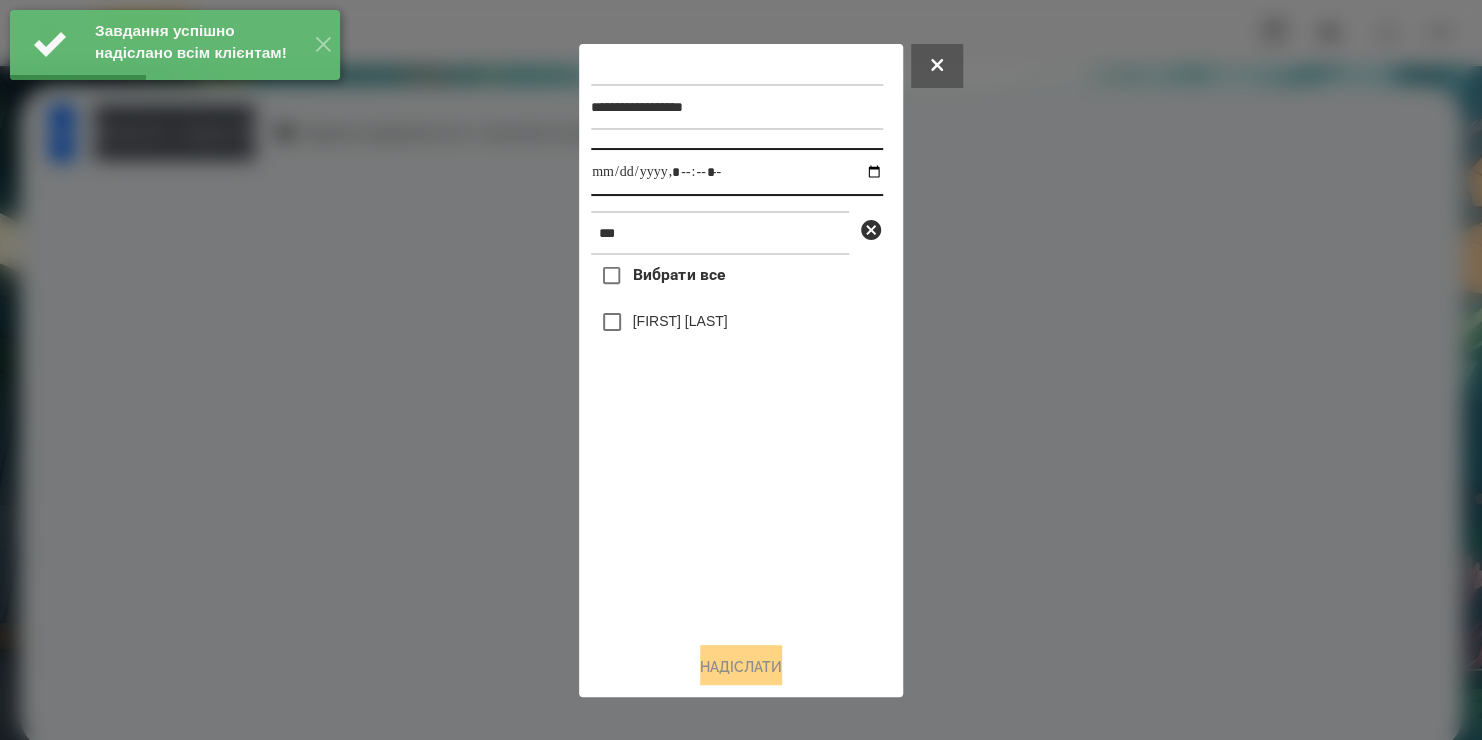 click at bounding box center [737, 172] 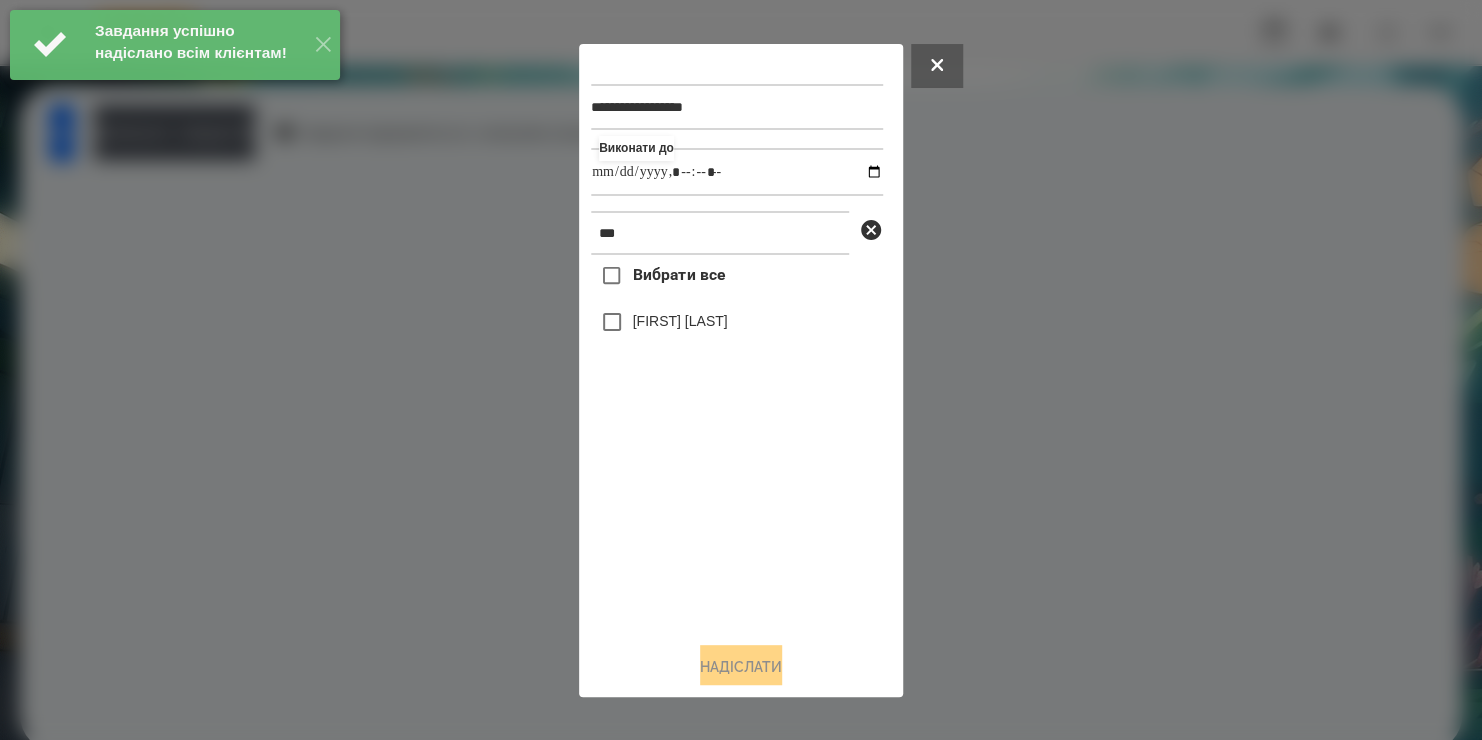 type on "**********" 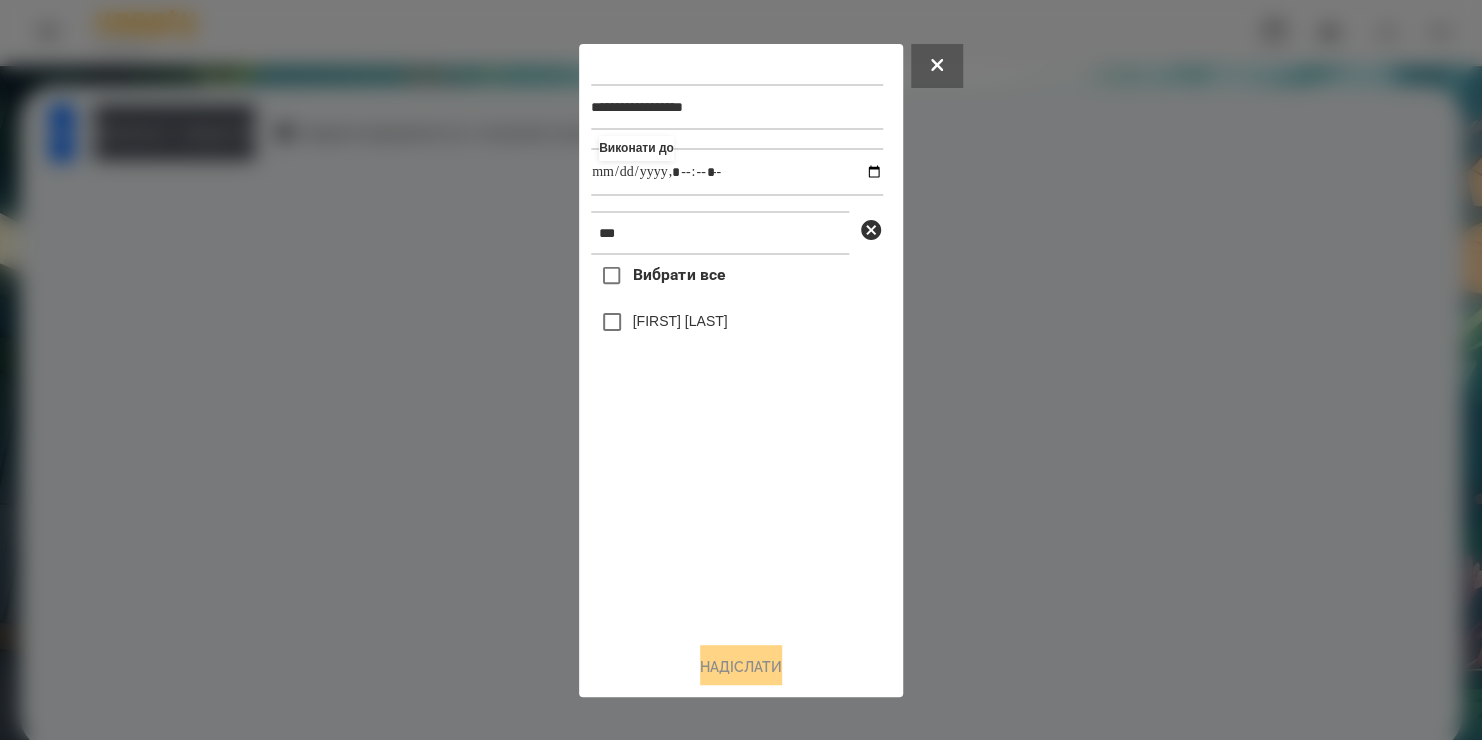 drag, startPoint x: 713, startPoint y: 537, endPoint x: 634, endPoint y: 320, distance: 230.93289 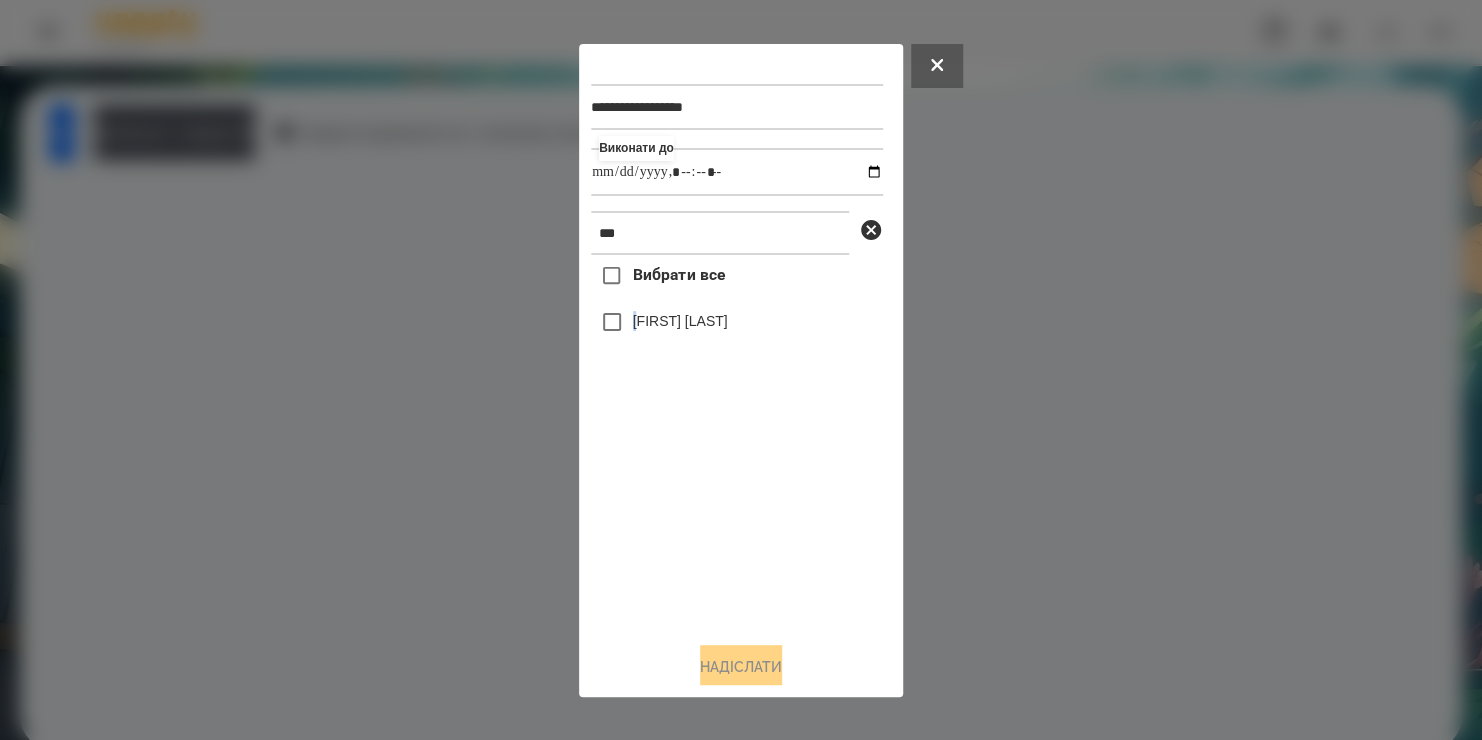 click on "[FIRST] [LAST]" at bounding box center [680, 321] 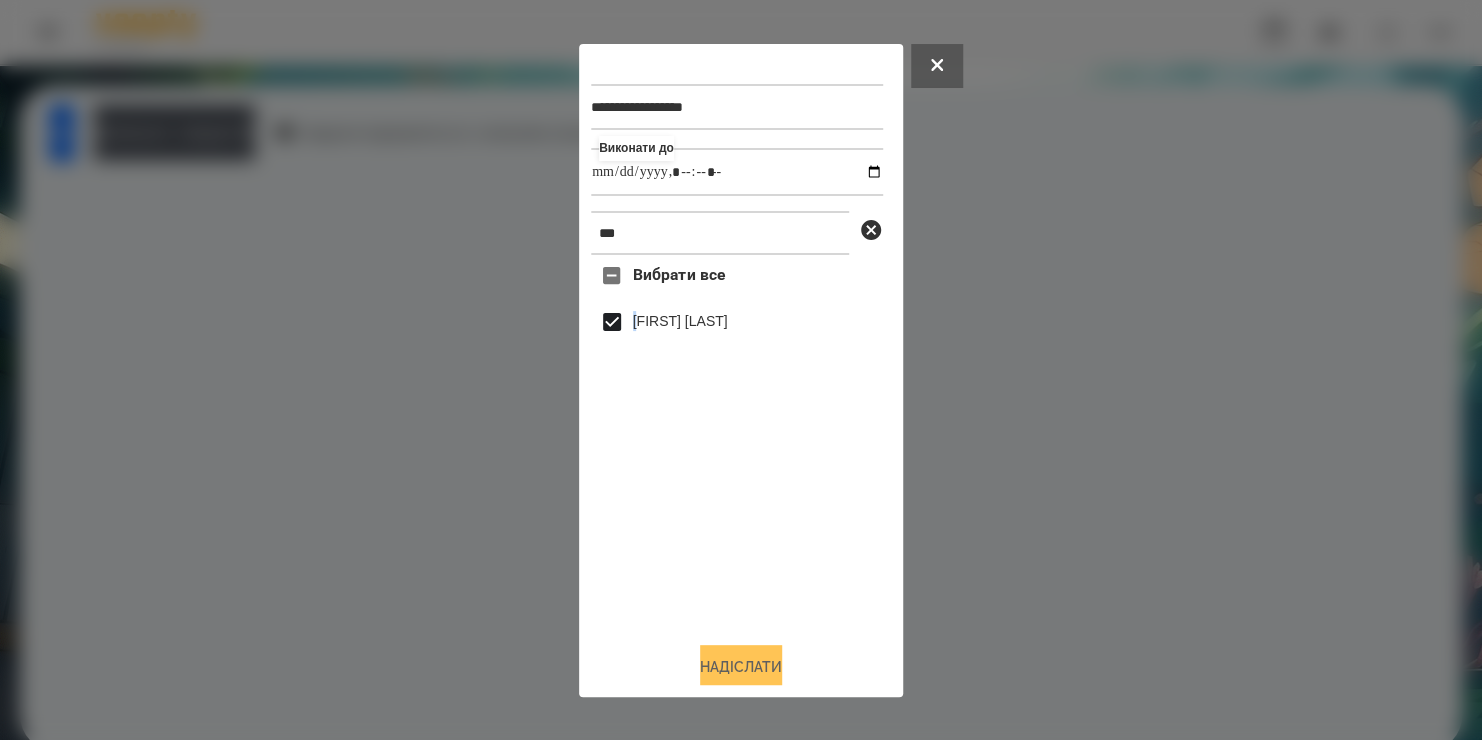click on "Надіслати" at bounding box center [741, 667] 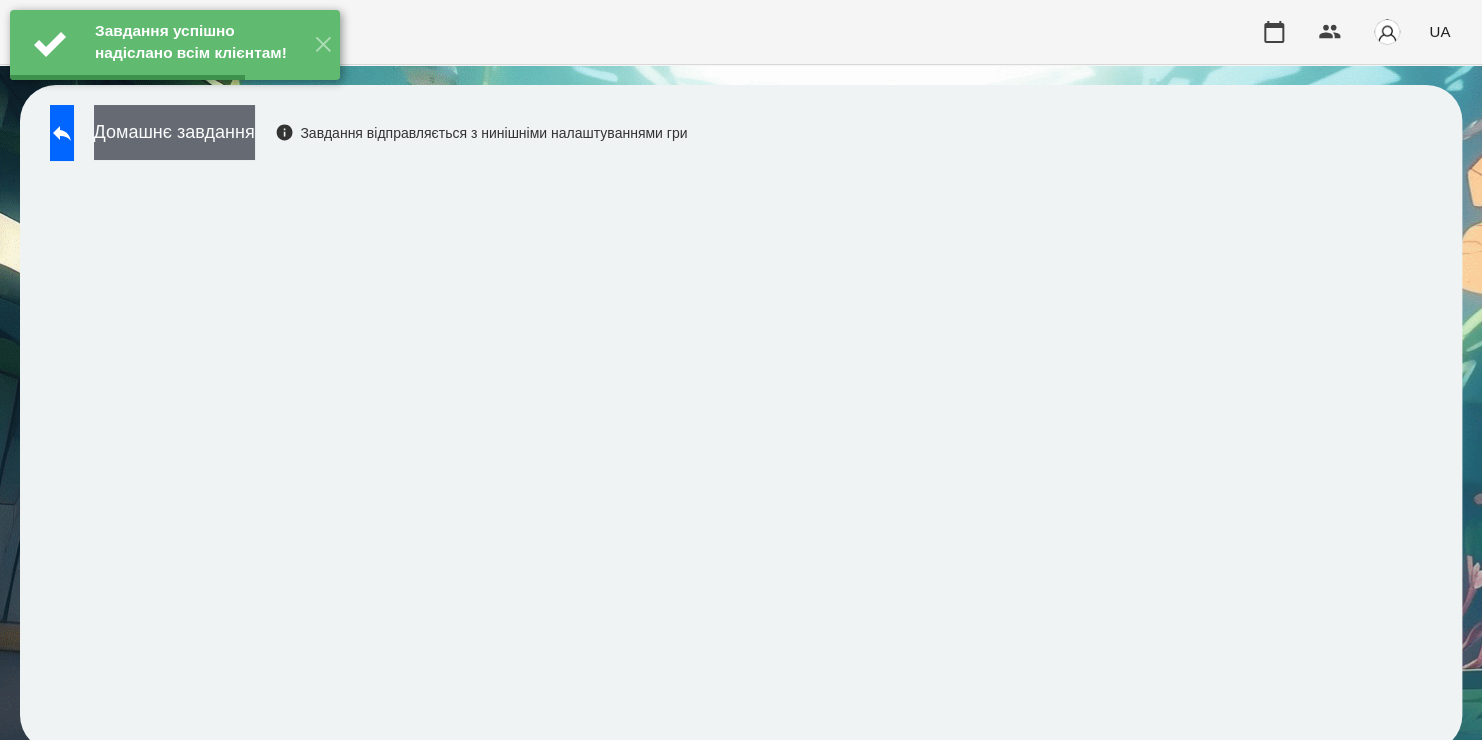 click on "Домашнє завдання" at bounding box center [174, 132] 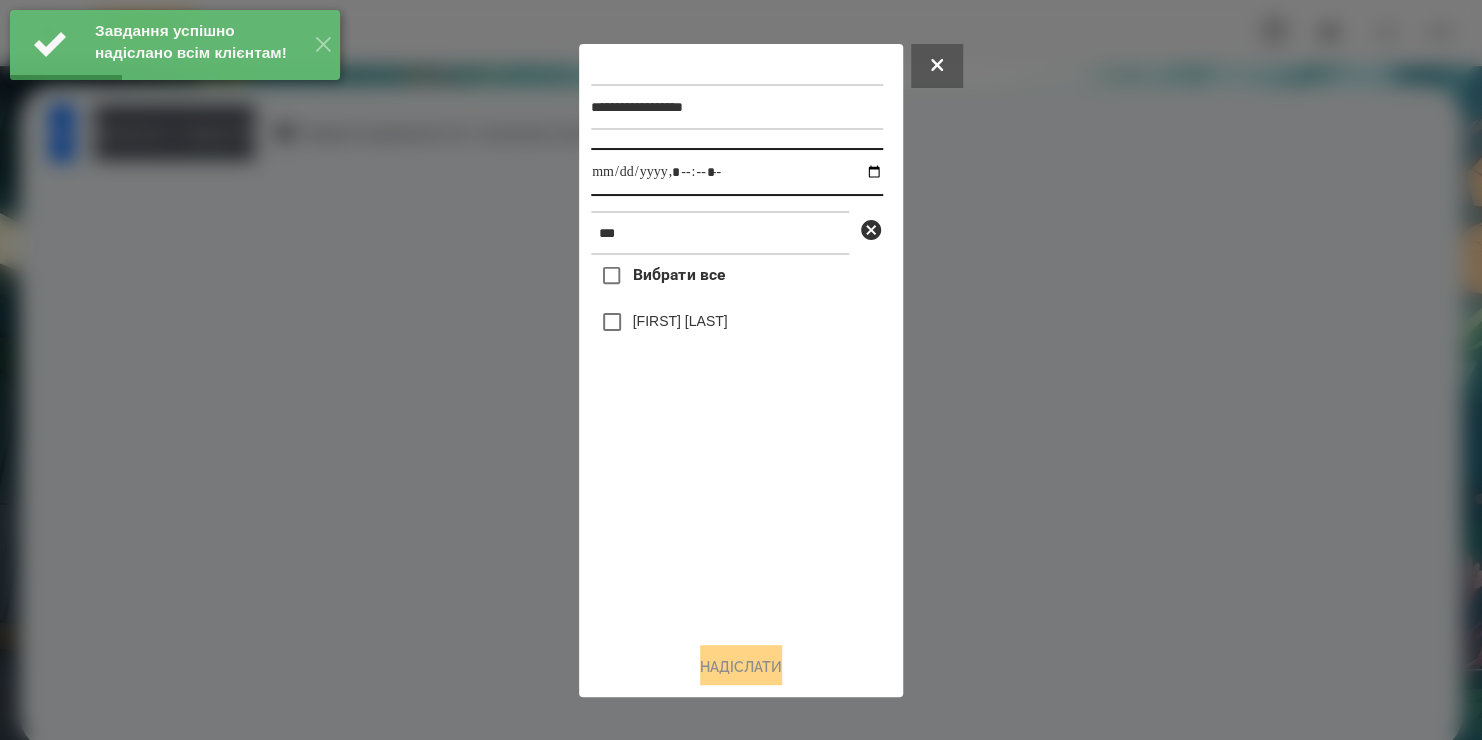 click at bounding box center [737, 172] 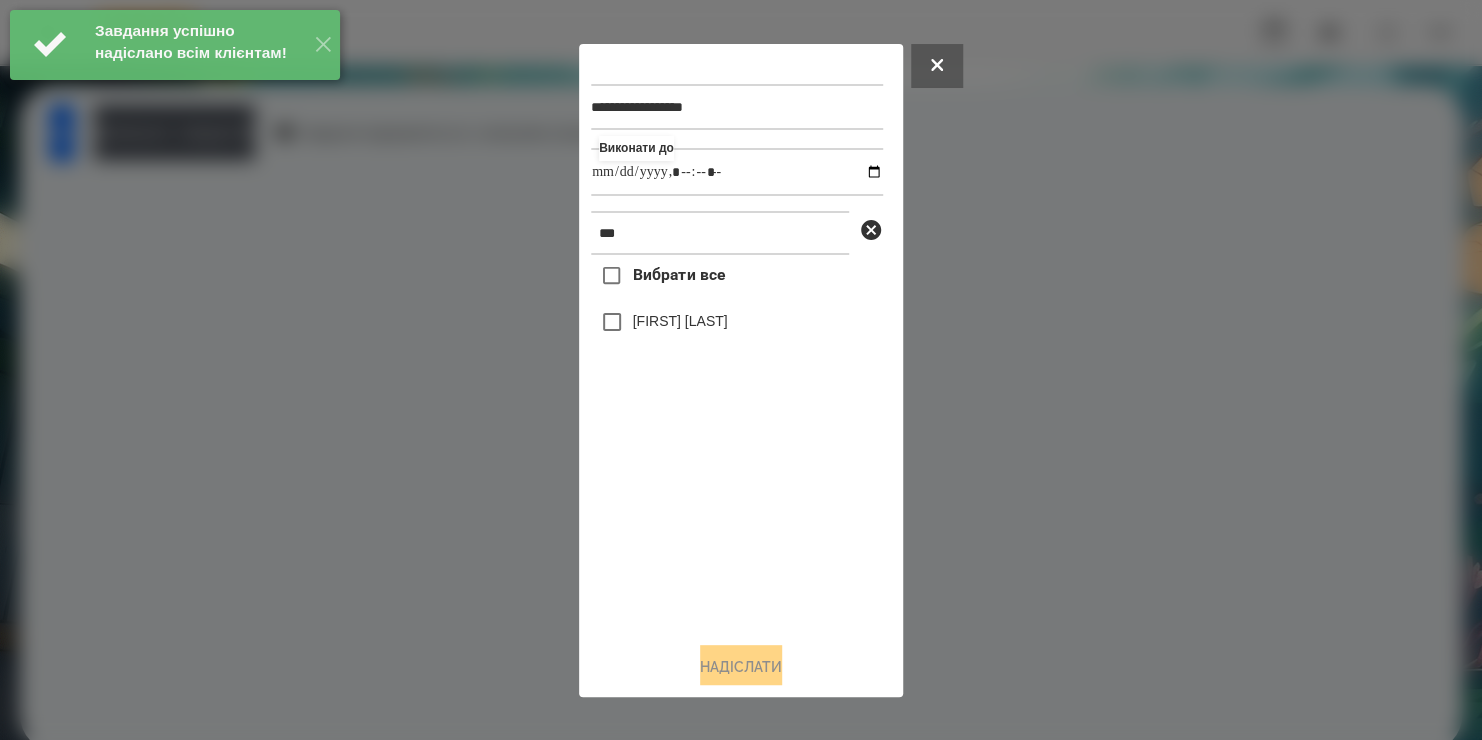 type on "**********" 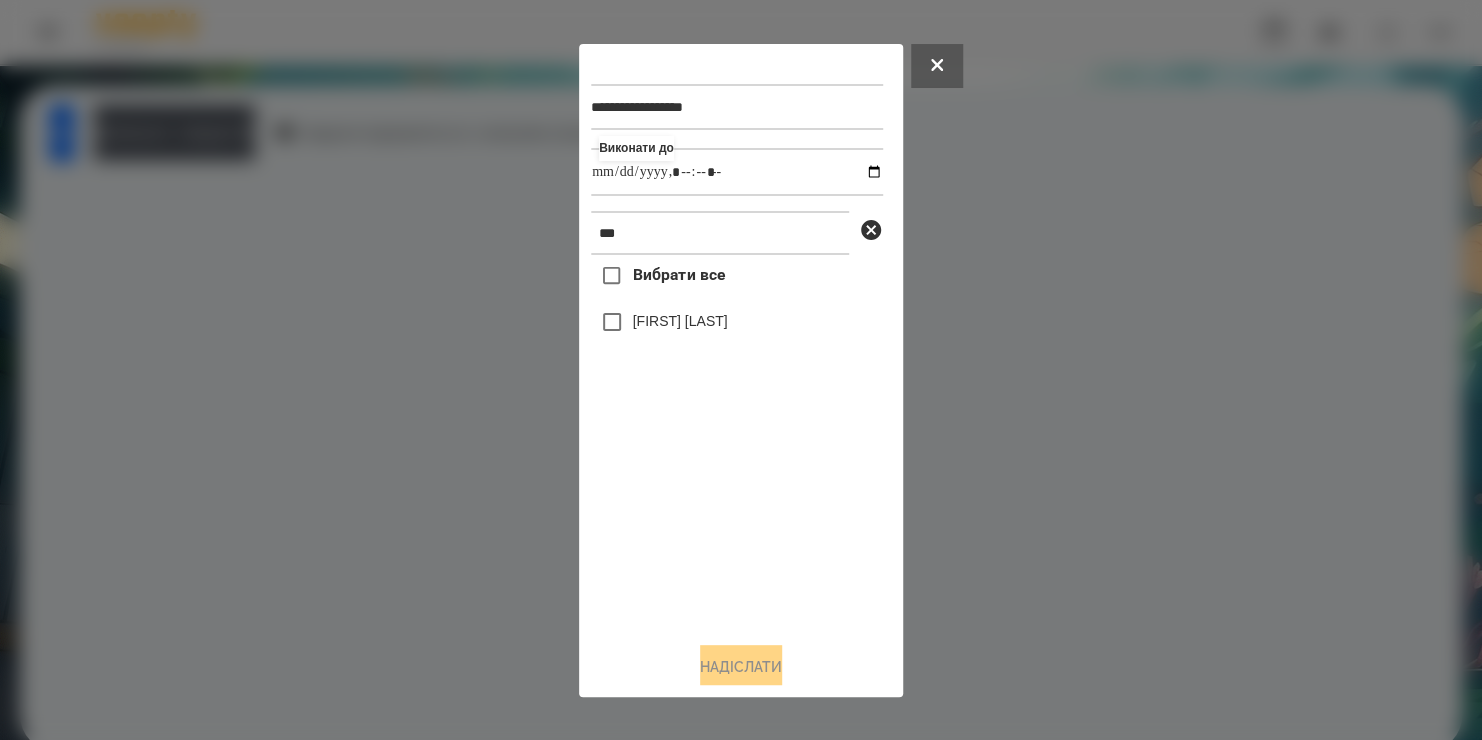 drag, startPoint x: 669, startPoint y: 607, endPoint x: 640, endPoint y: 332, distance: 276.52487 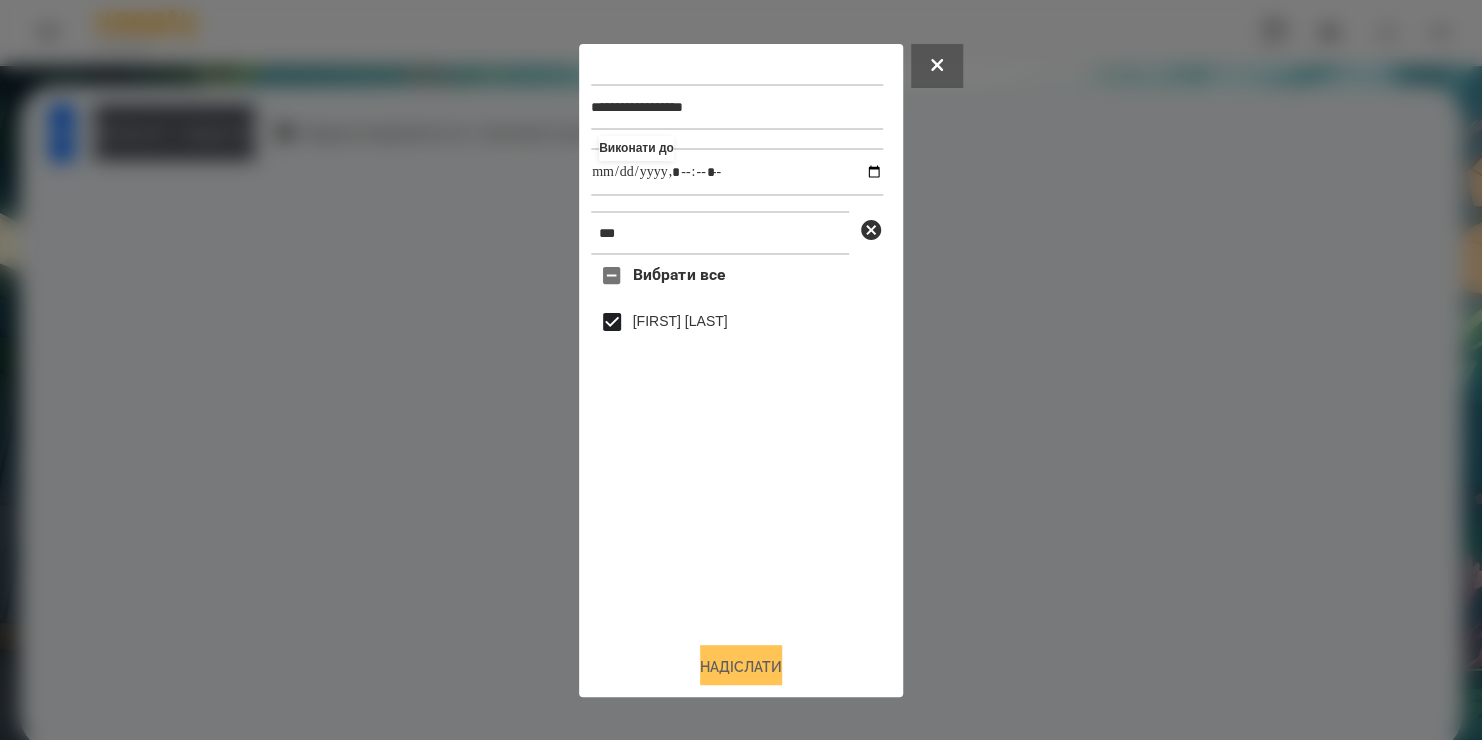 click on "Надіслати" at bounding box center (741, 667) 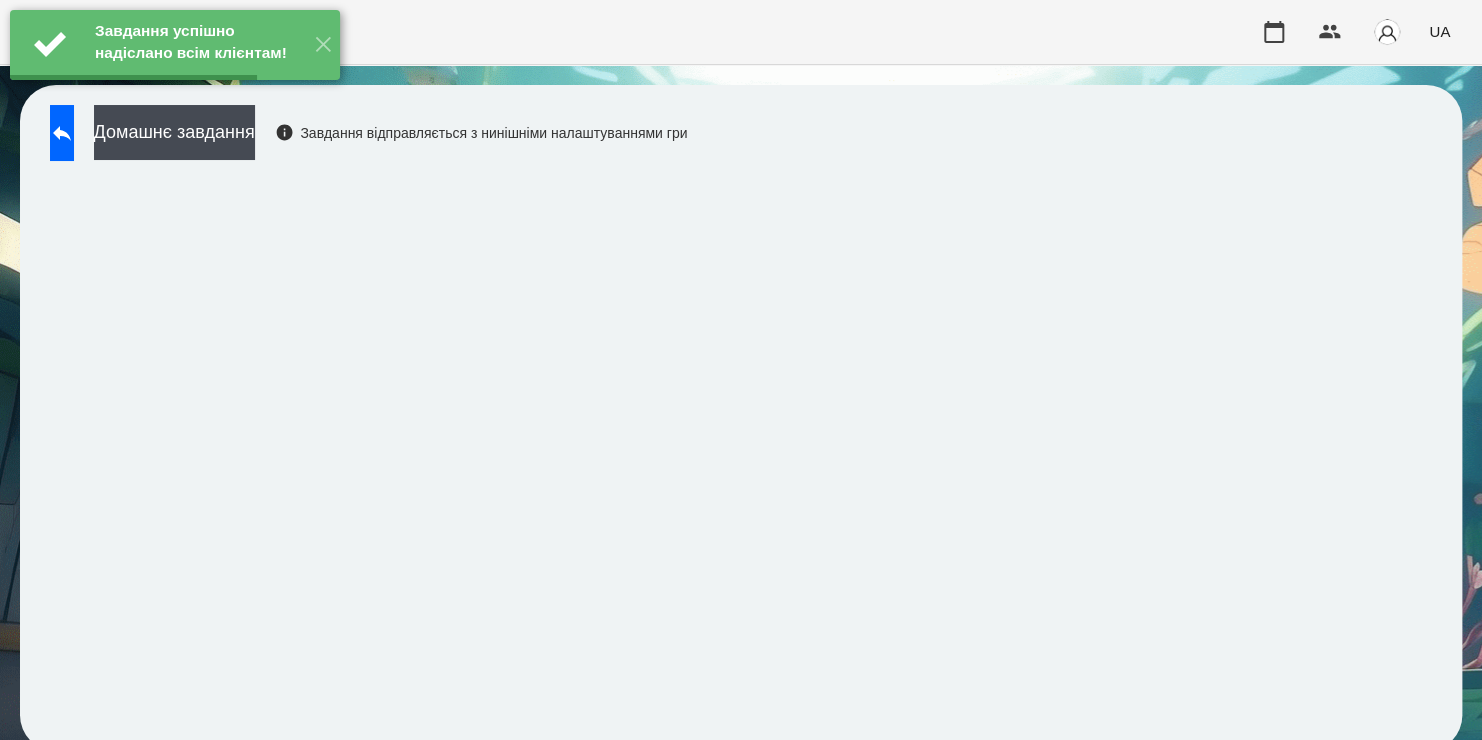 click on "Домашнє завдання" at bounding box center (174, 132) 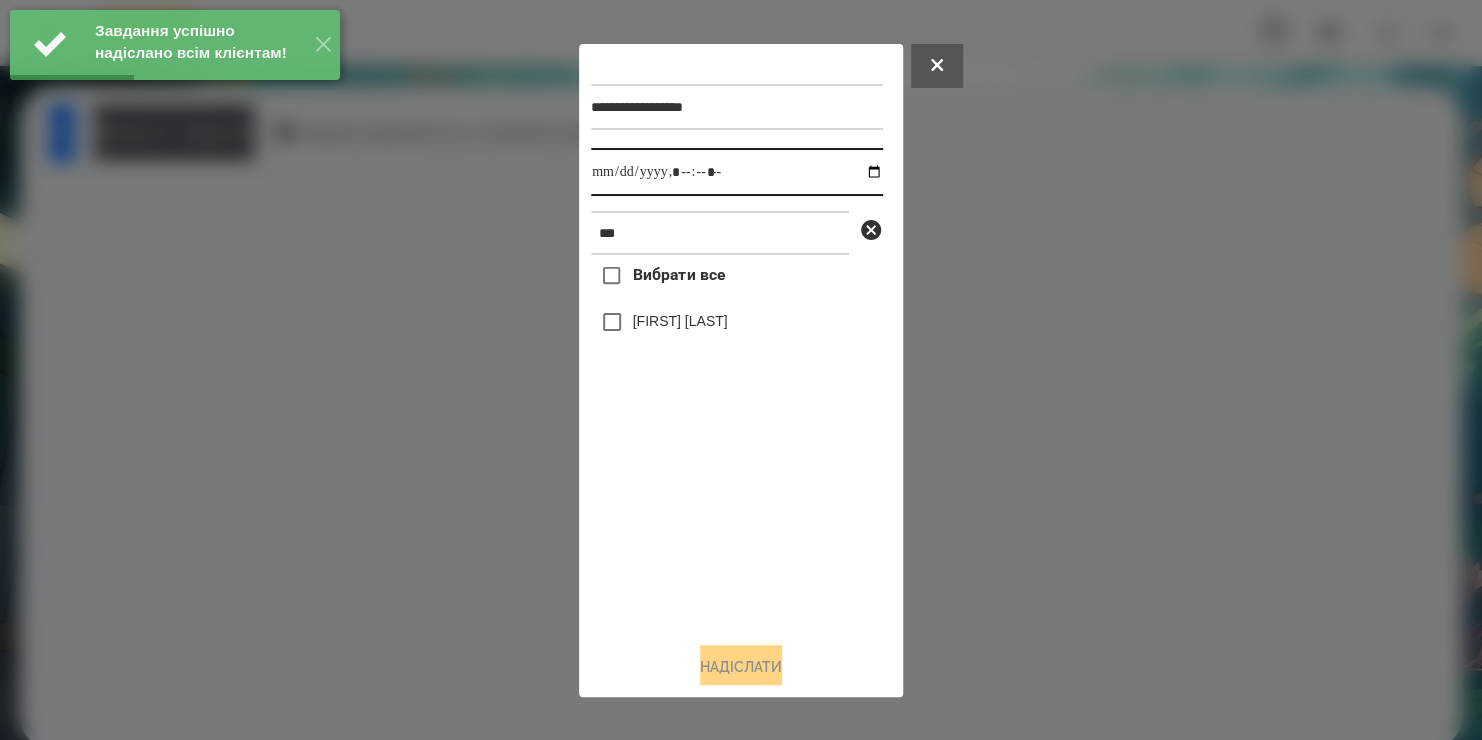 click at bounding box center [737, 172] 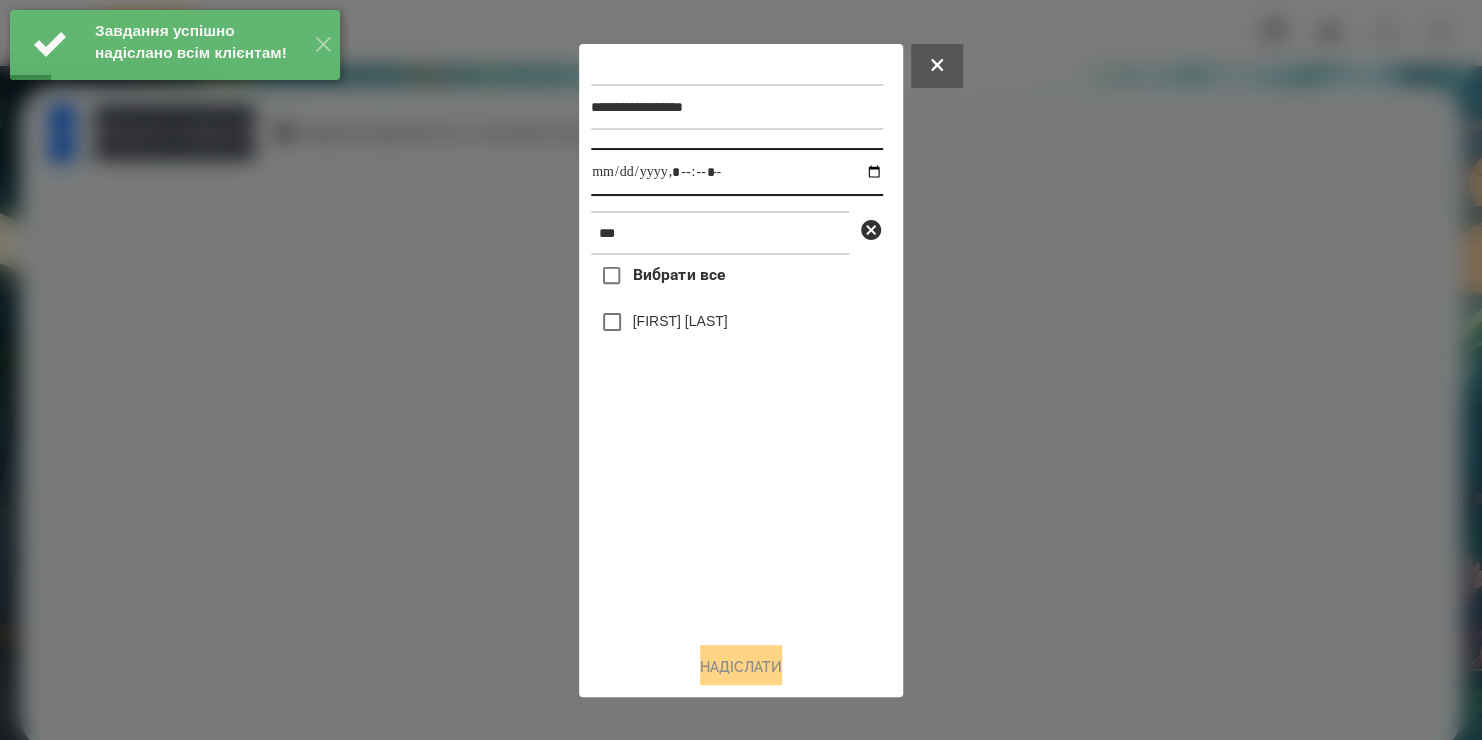 click at bounding box center [737, 172] 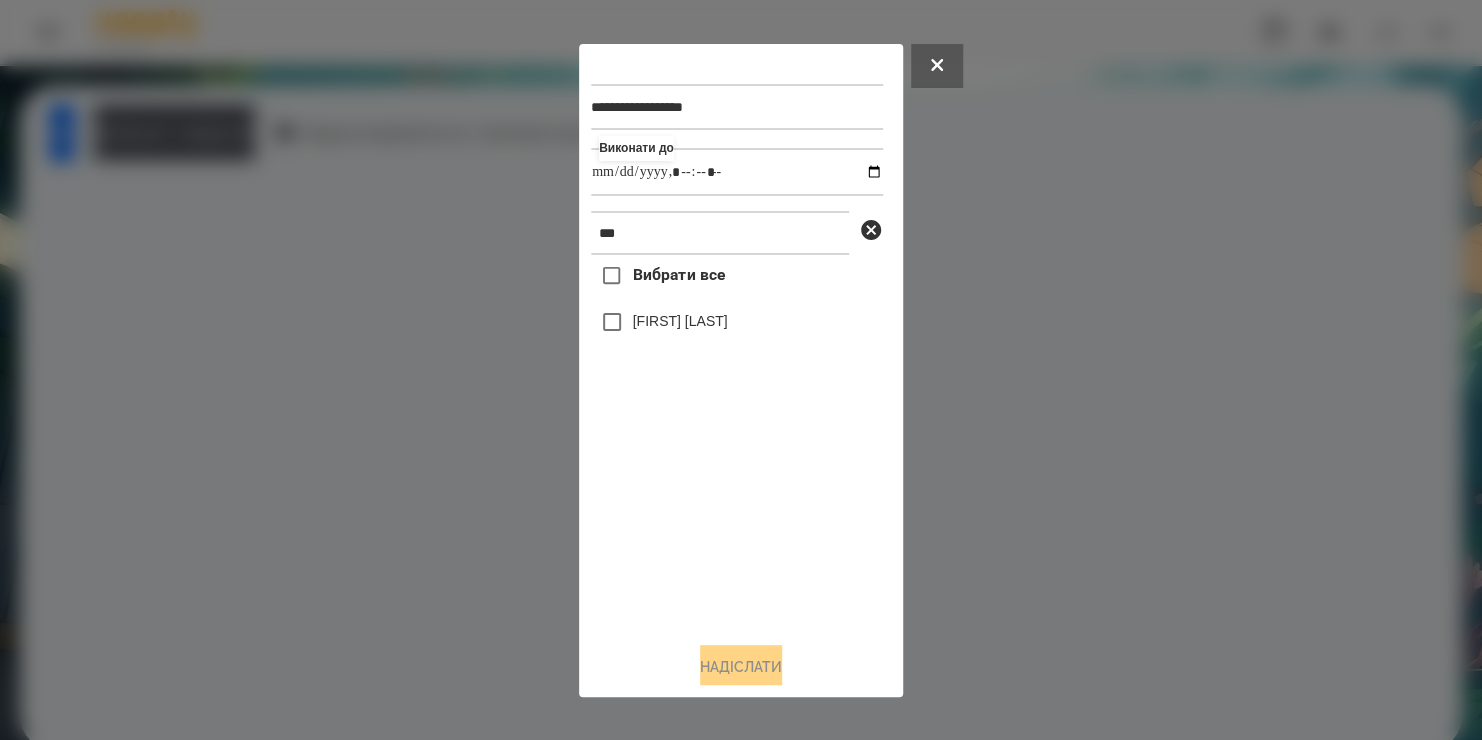 type on "**********" 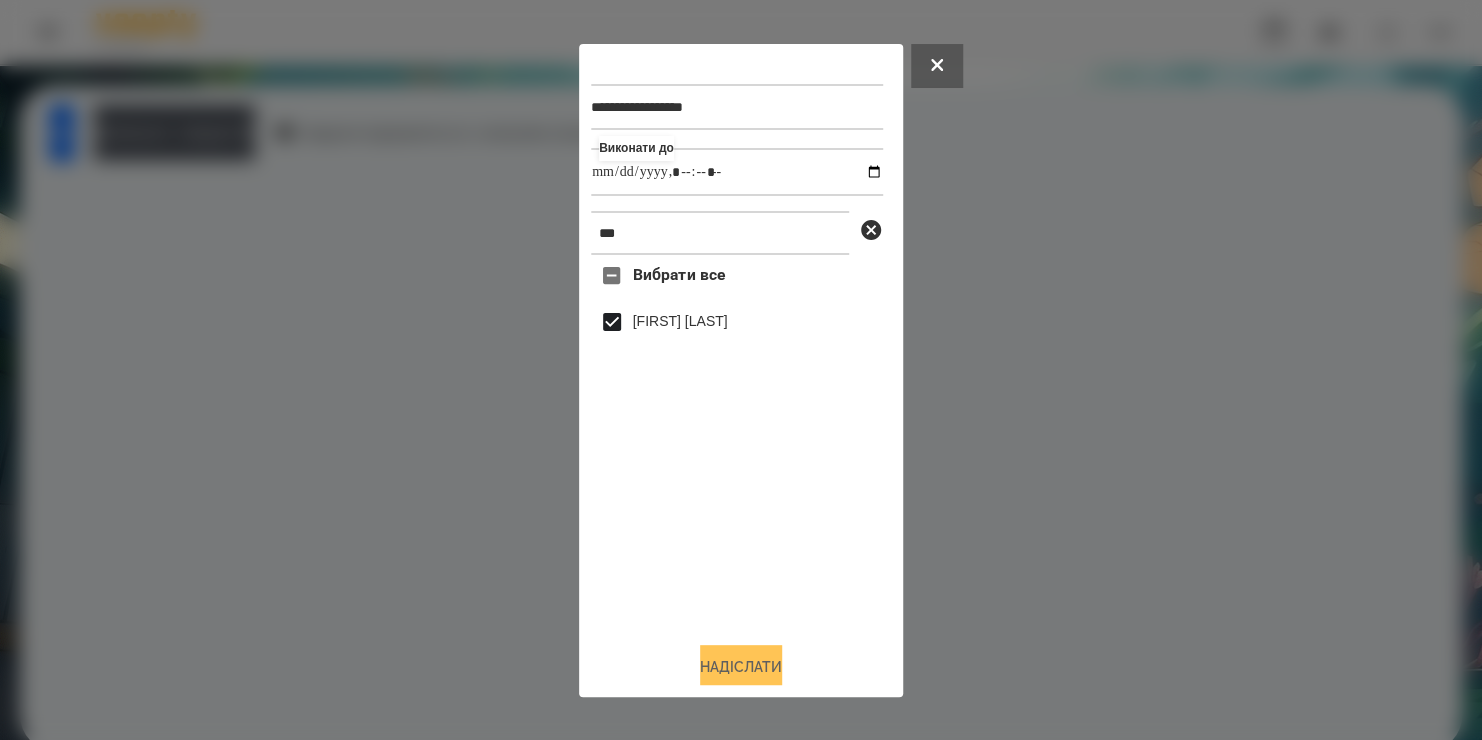 click on "Надіслати" at bounding box center [741, 667] 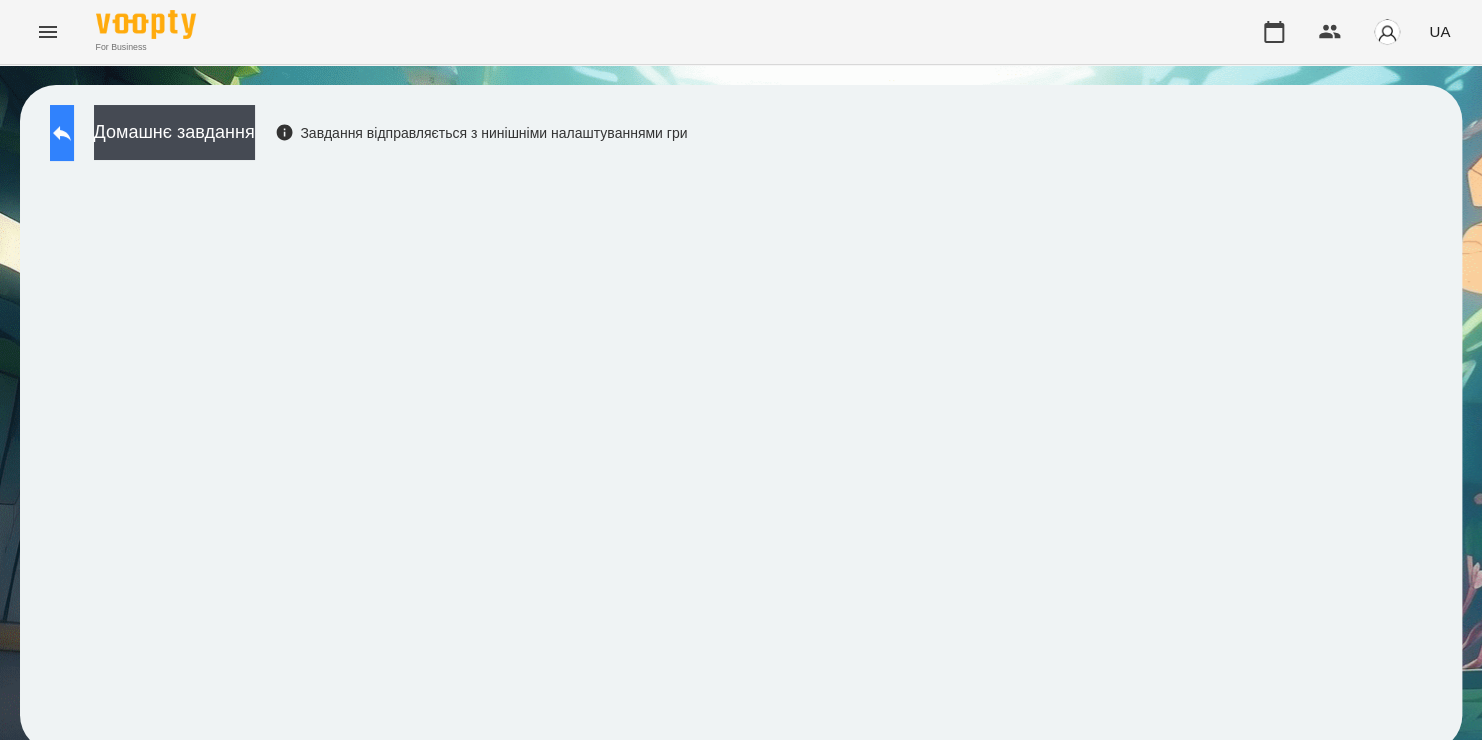 click at bounding box center (62, 133) 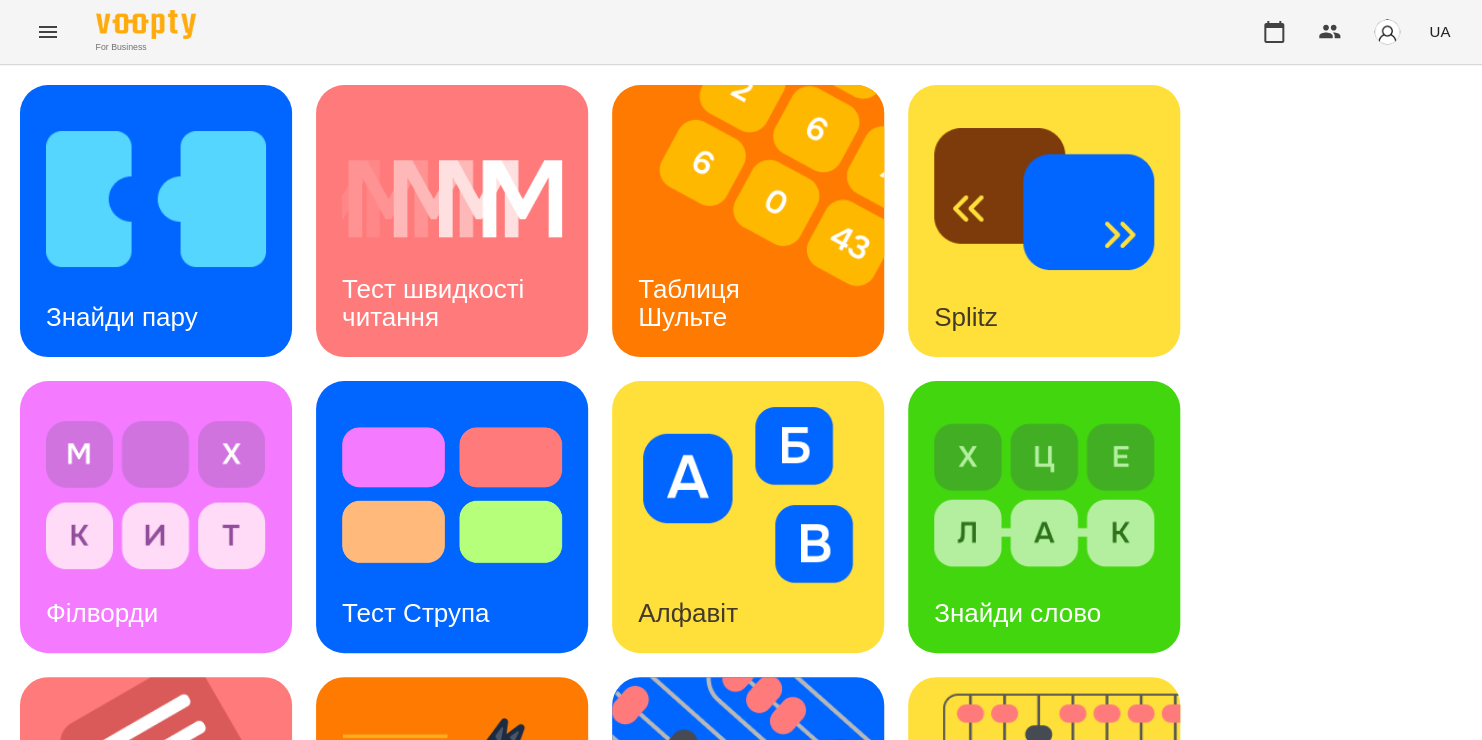 scroll, scrollTop: 820, scrollLeft: 0, axis: vertical 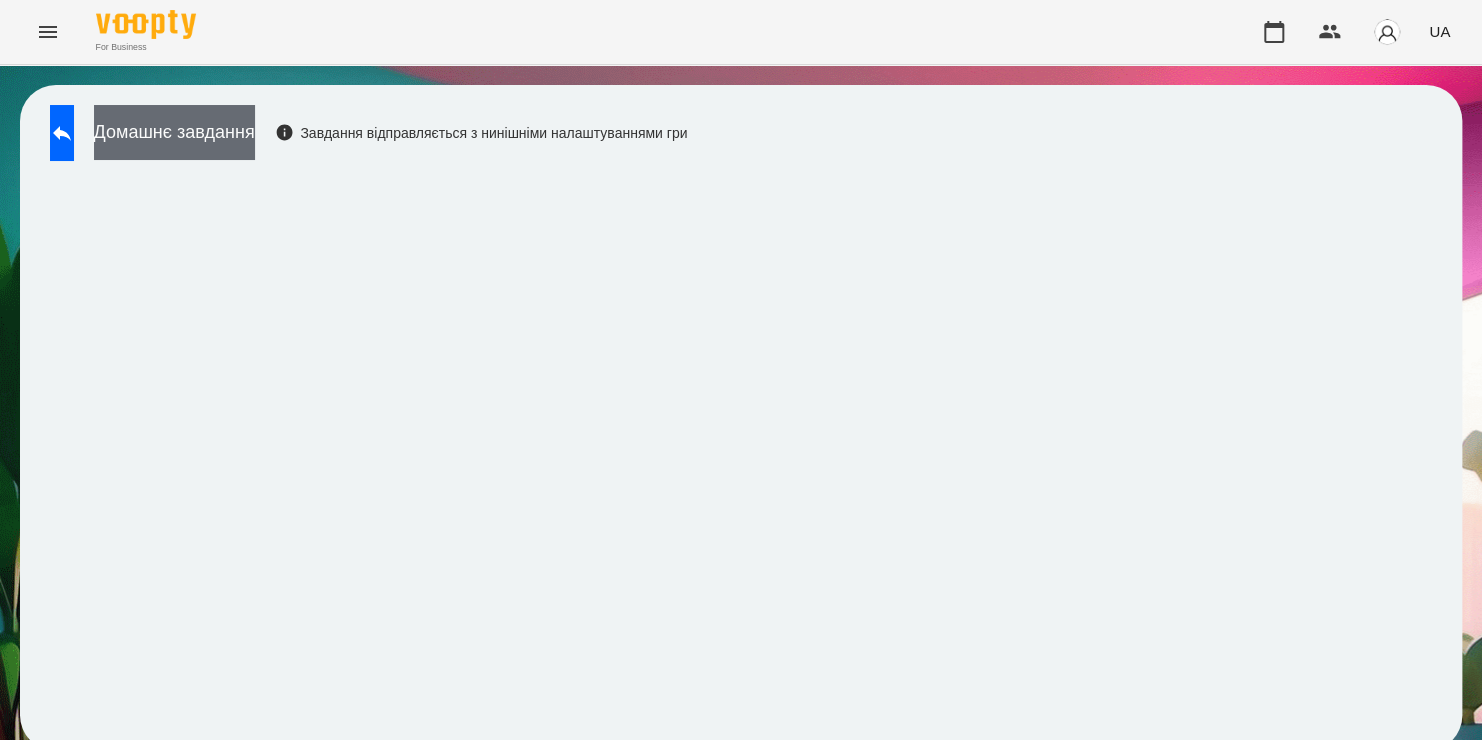 click on "Домашнє завдання" at bounding box center (174, 132) 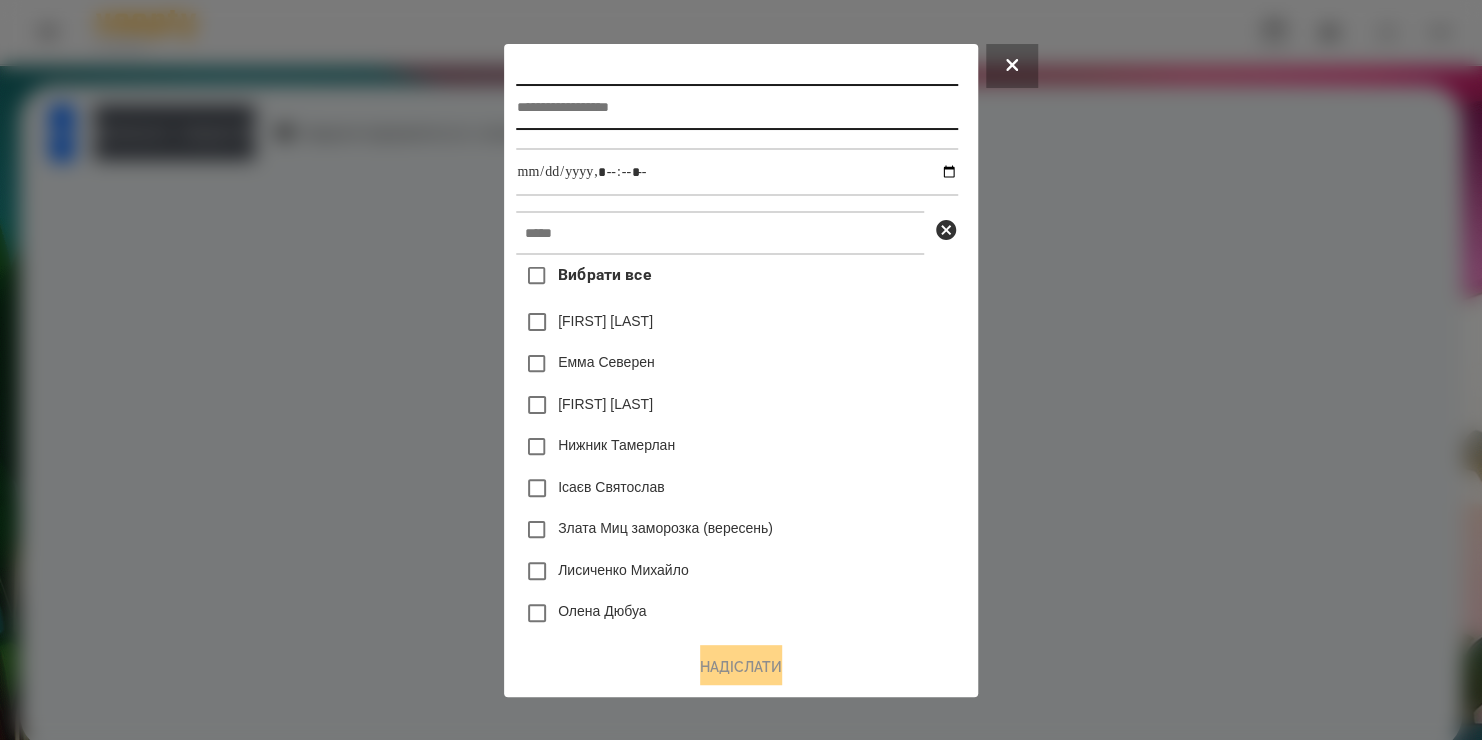 click at bounding box center (736, 107) 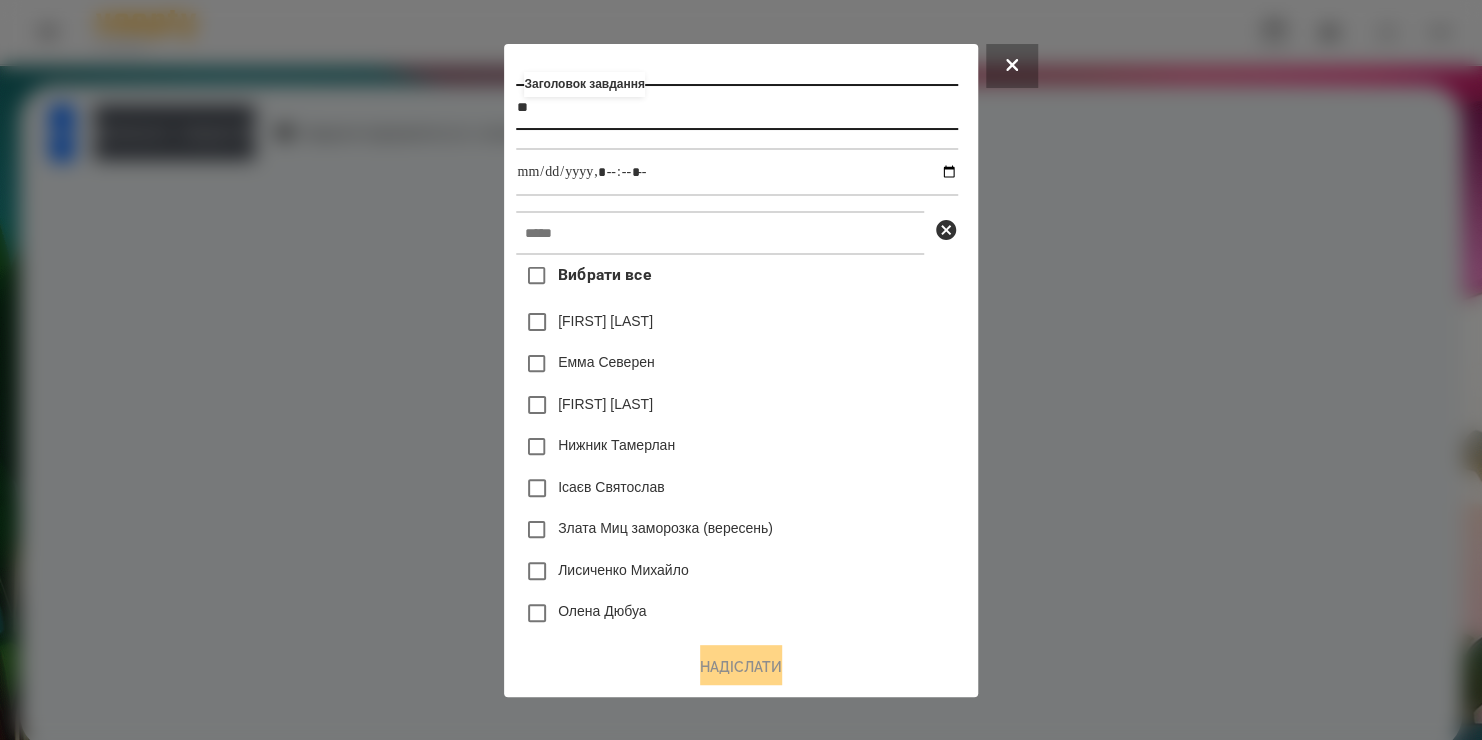type on "*" 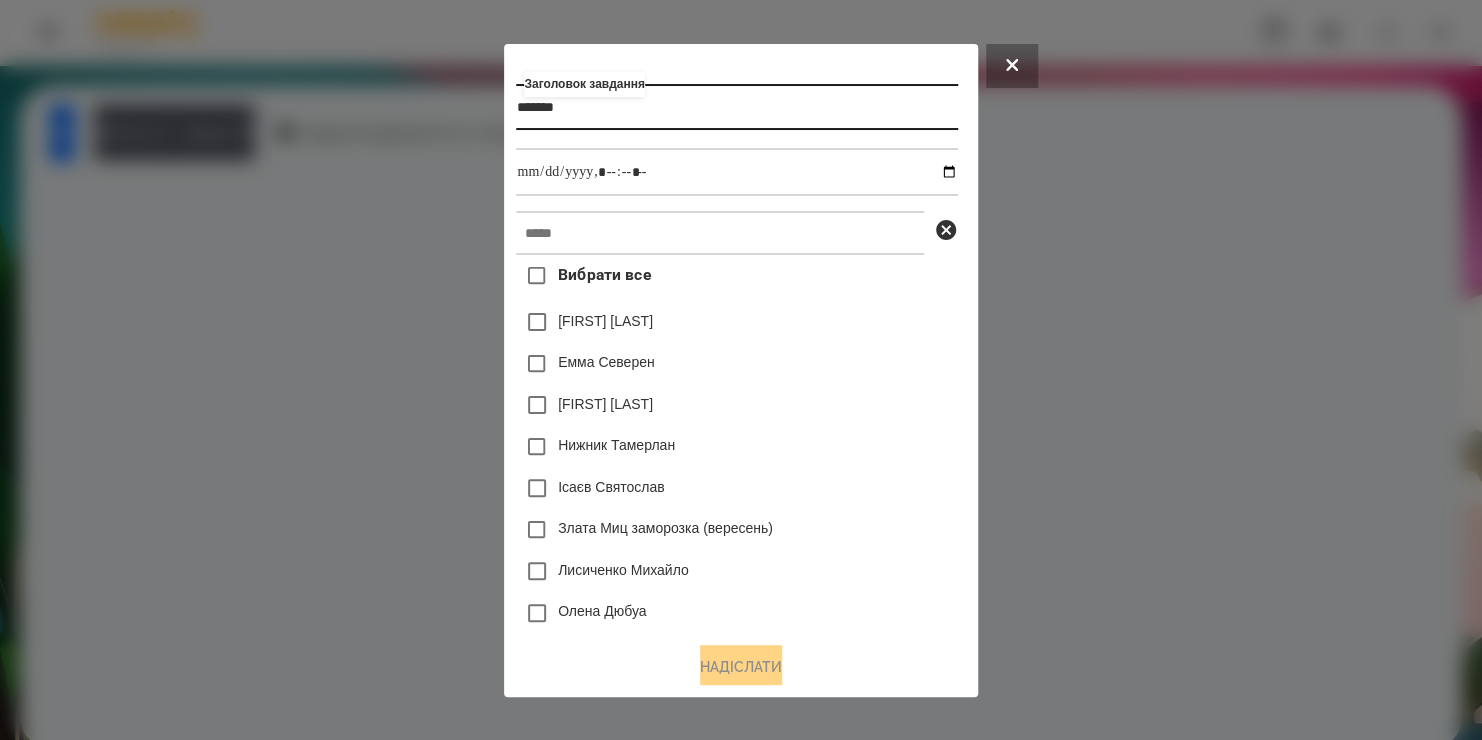 type on "*******" 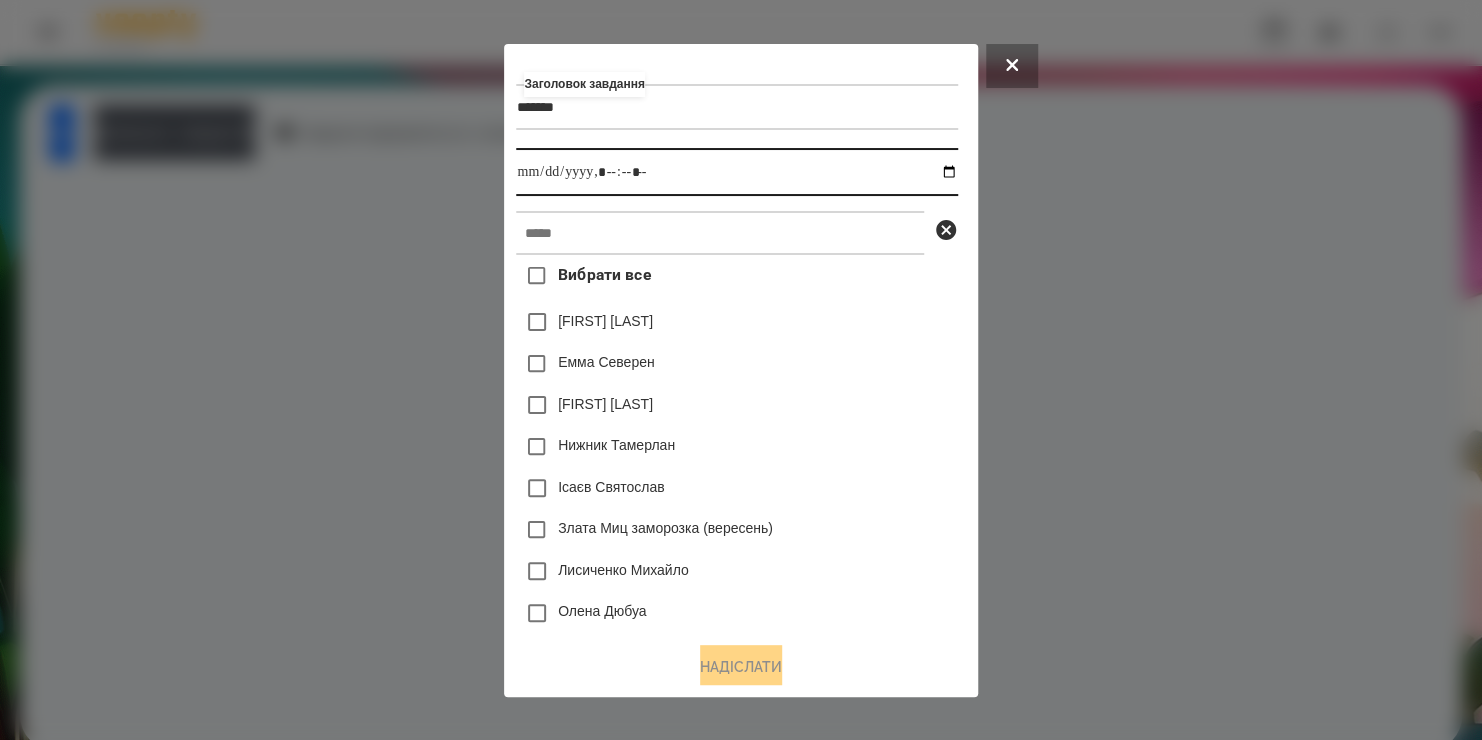 click at bounding box center [736, 172] 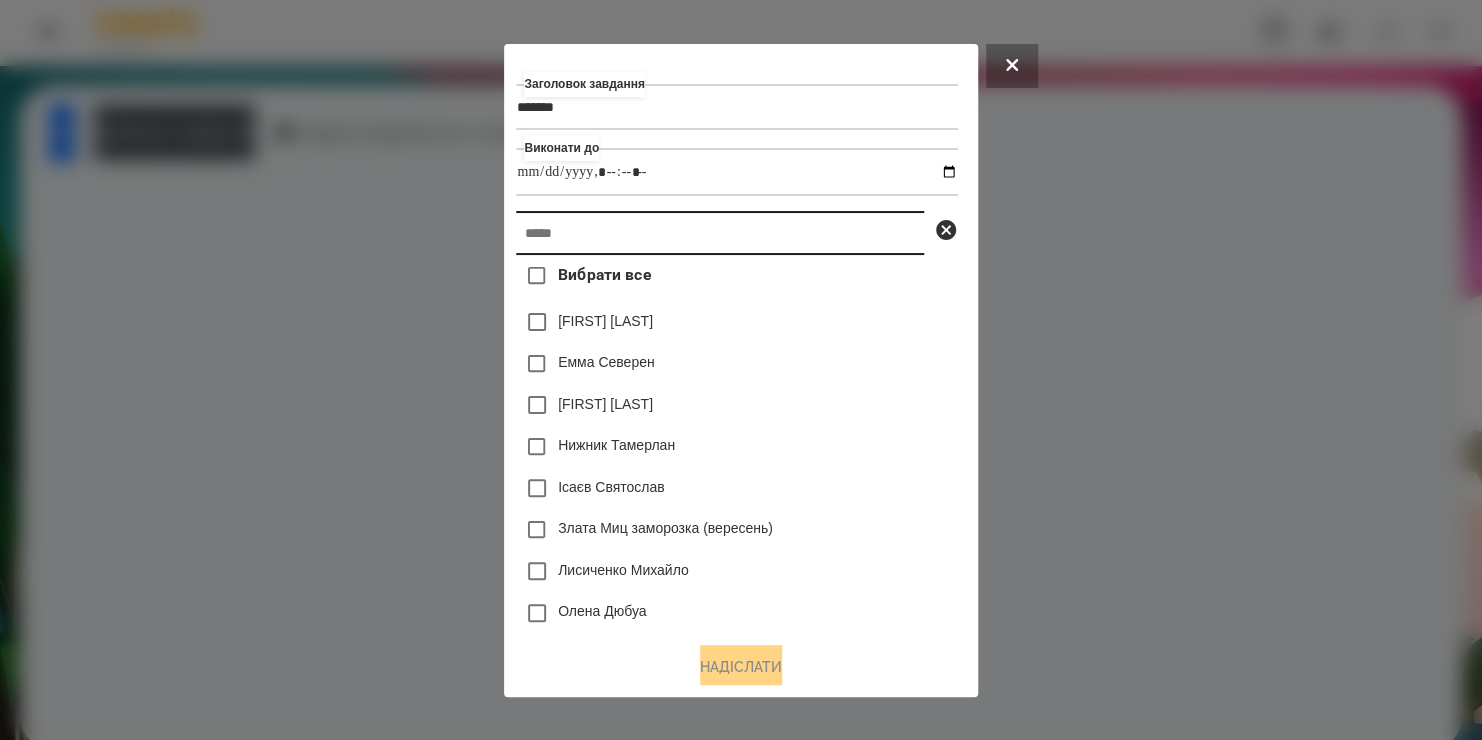type on "**********" 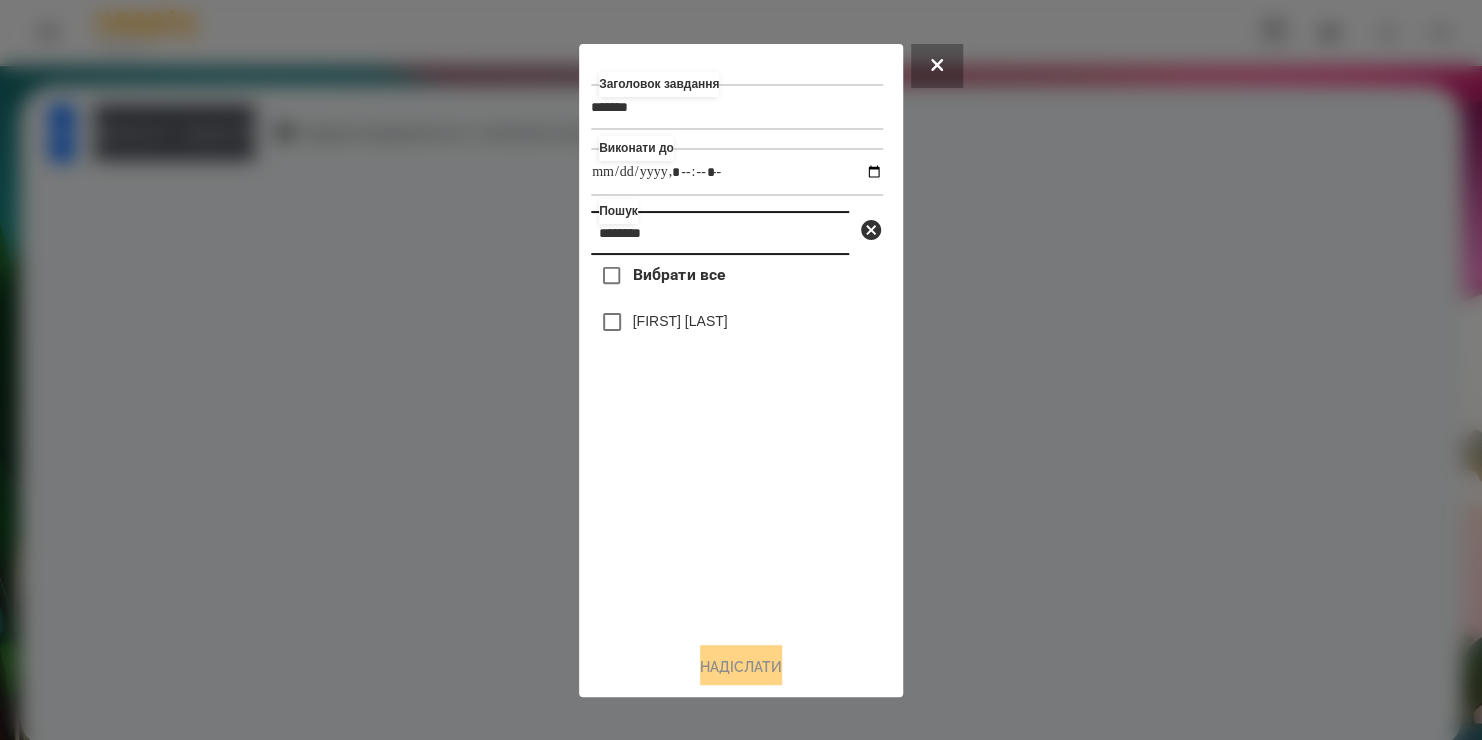 type on "********" 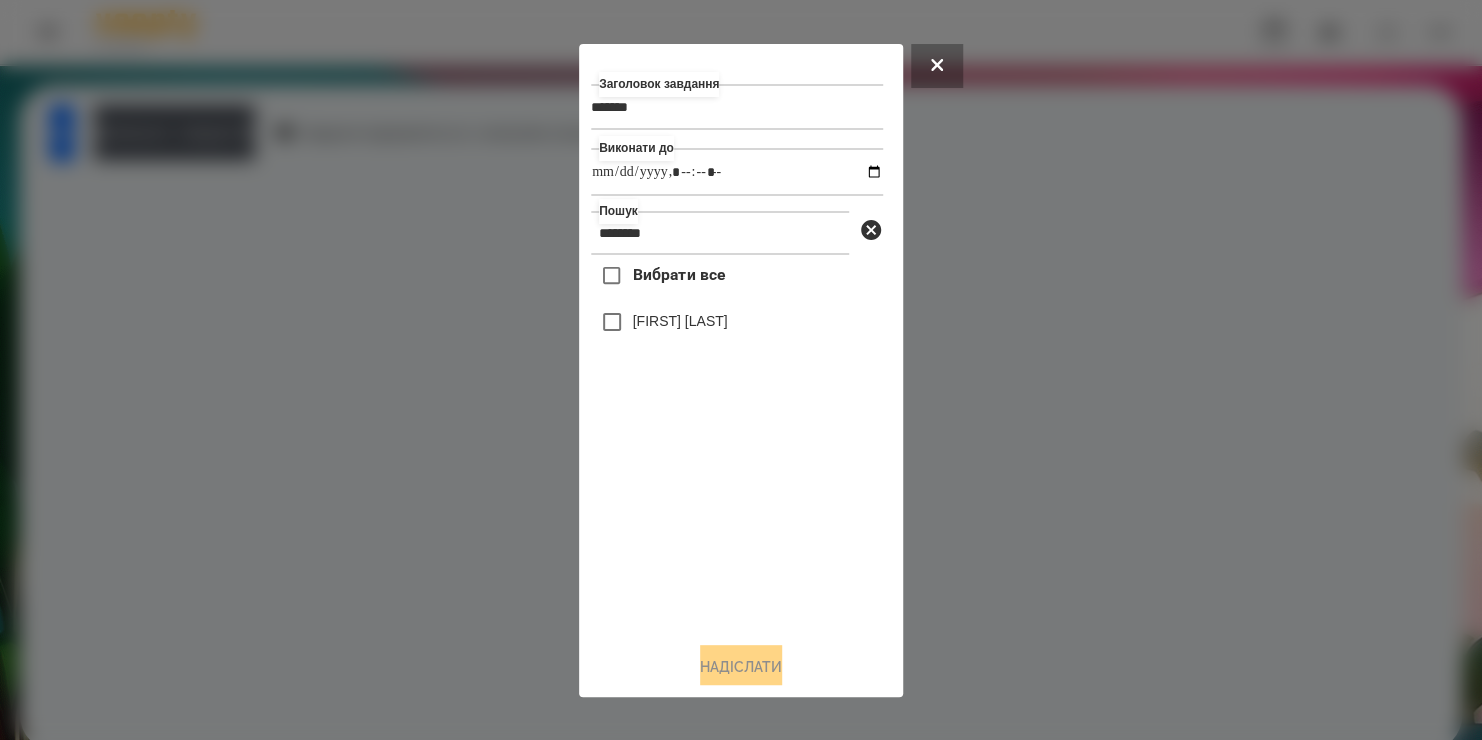 click on "[FIRST] [LAST]" at bounding box center [680, 321] 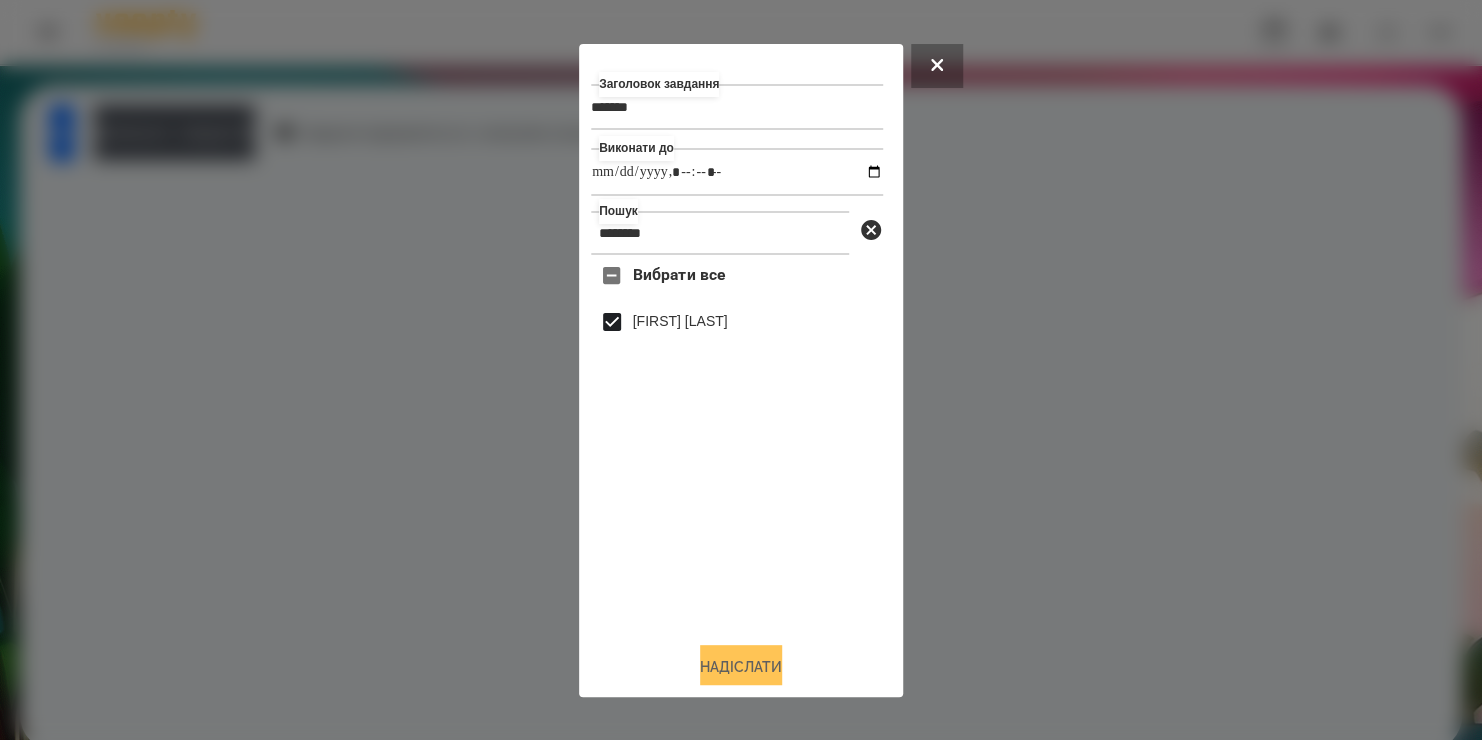click on "Надіслати" at bounding box center (741, 667) 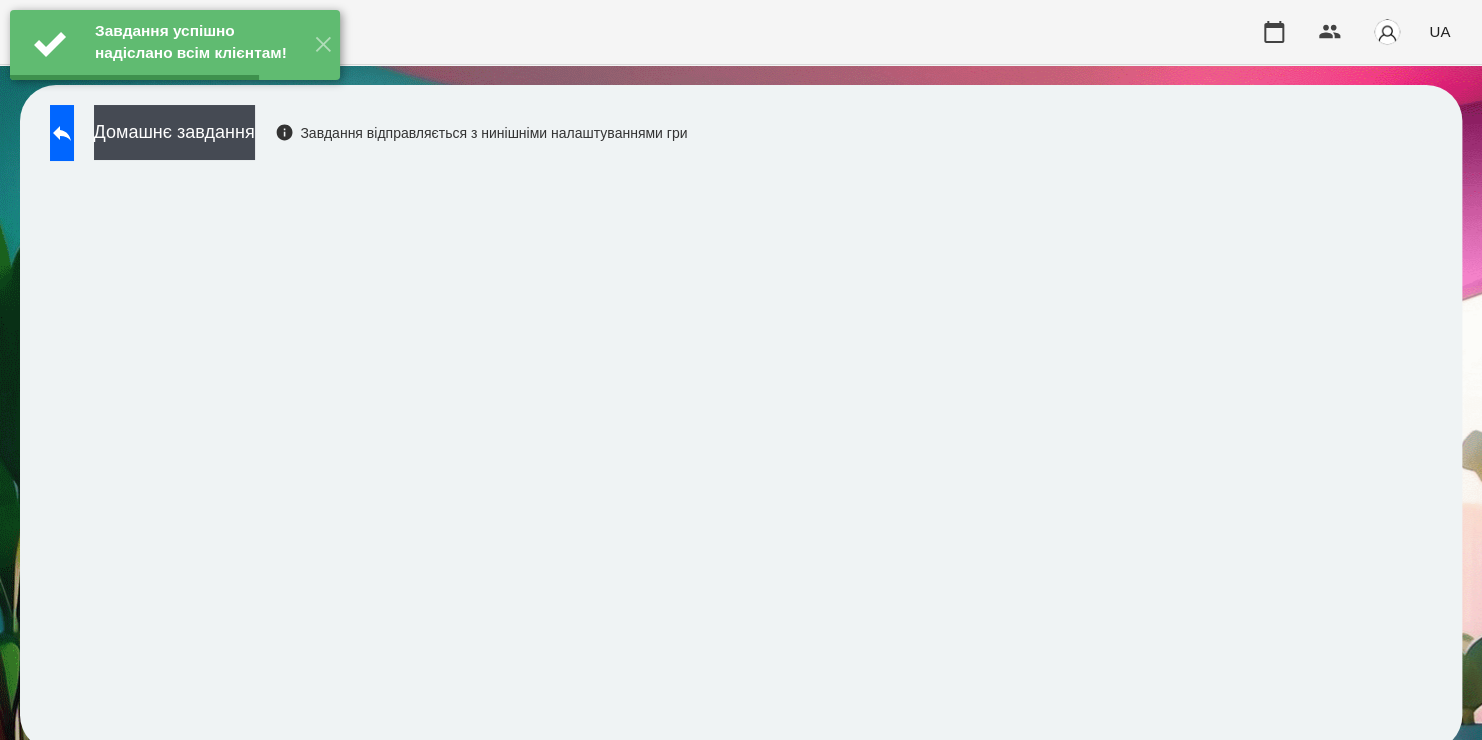 click on "Домашнє завдання" at bounding box center (174, 132) 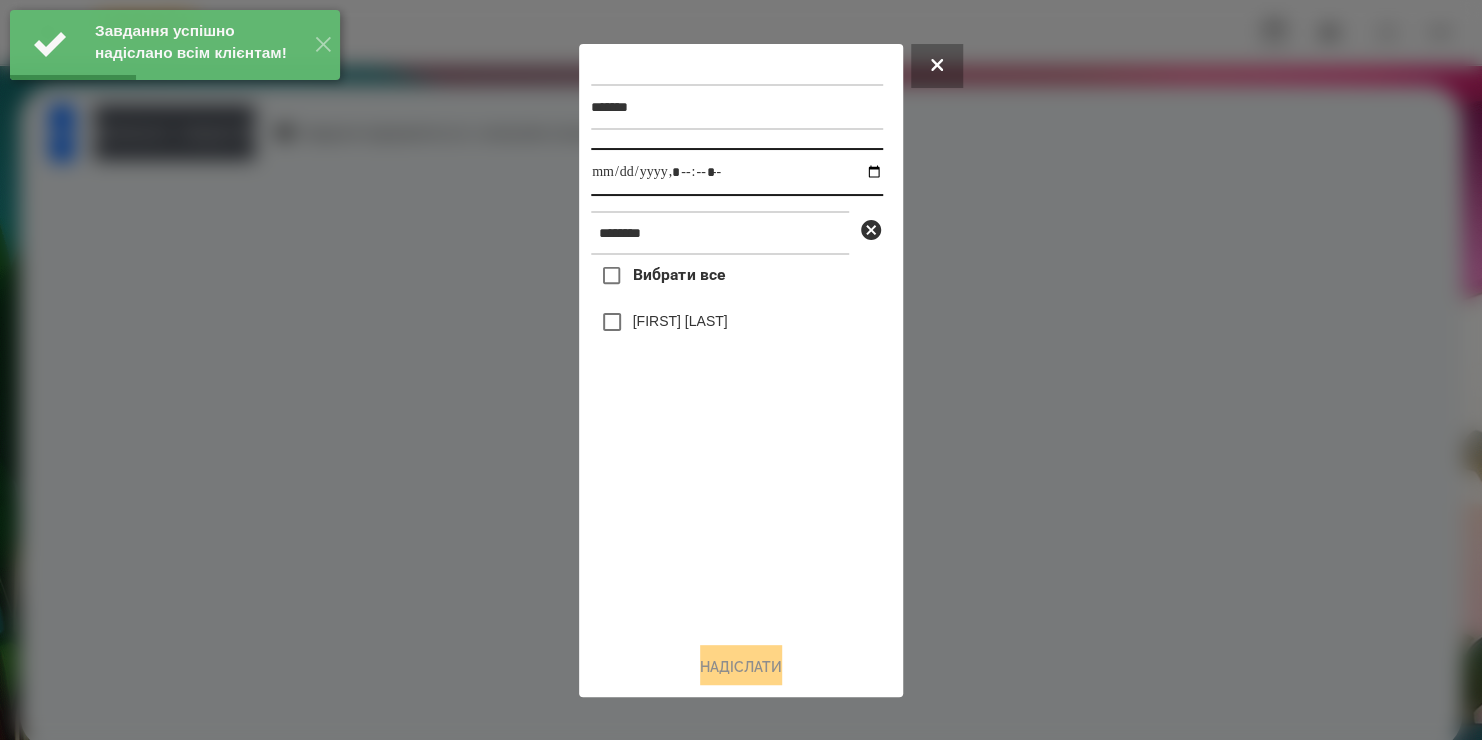 click at bounding box center (737, 172) 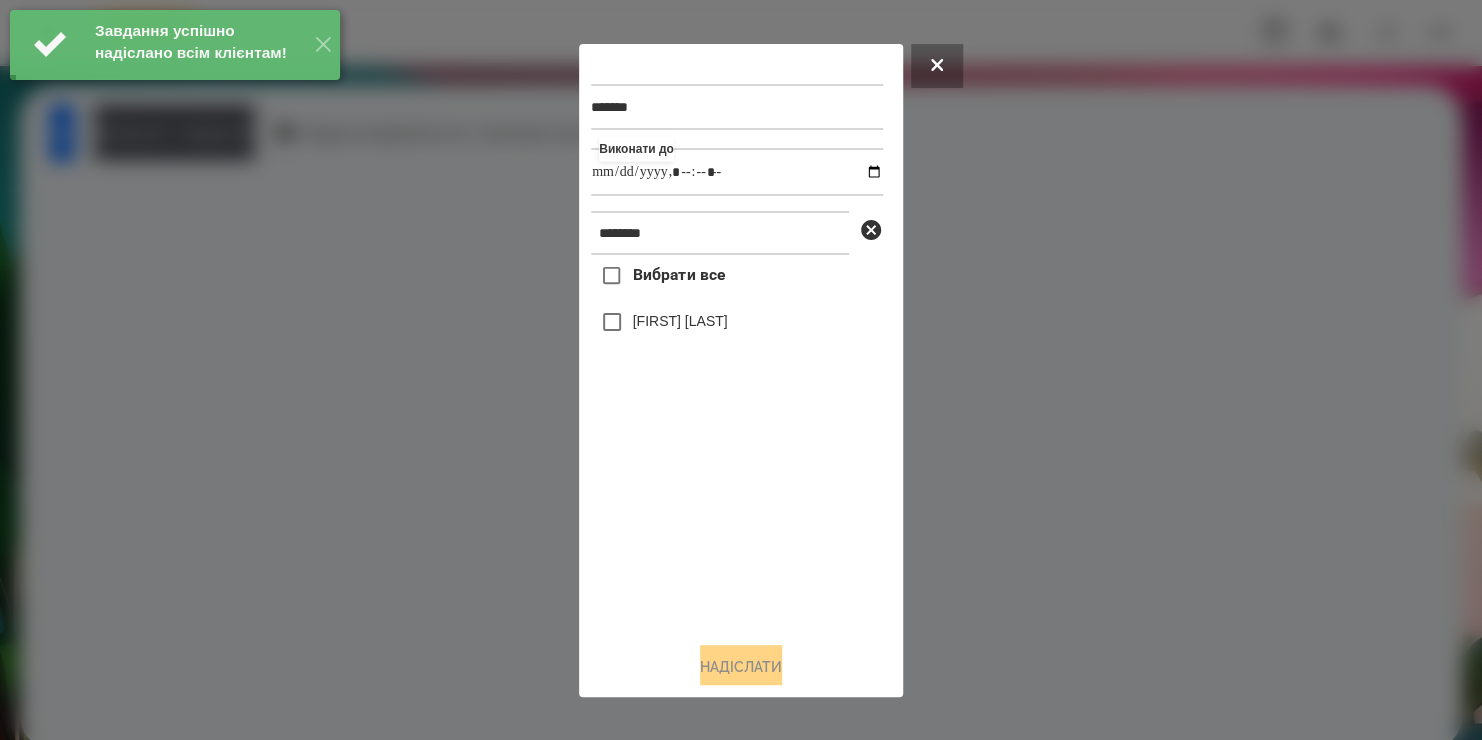 type on "**********" 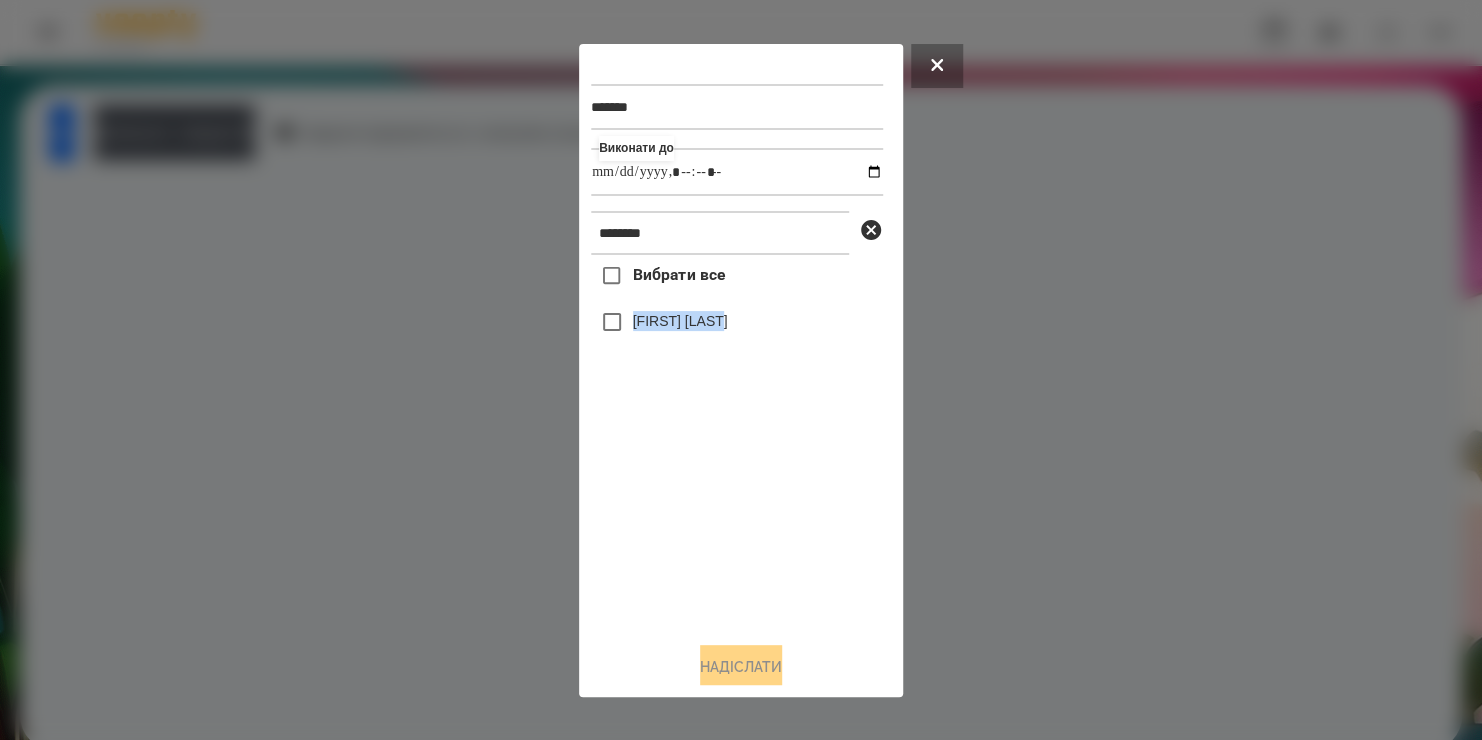 click on "Вибрати все [FIRST] [LAST]" at bounding box center (737, 440) 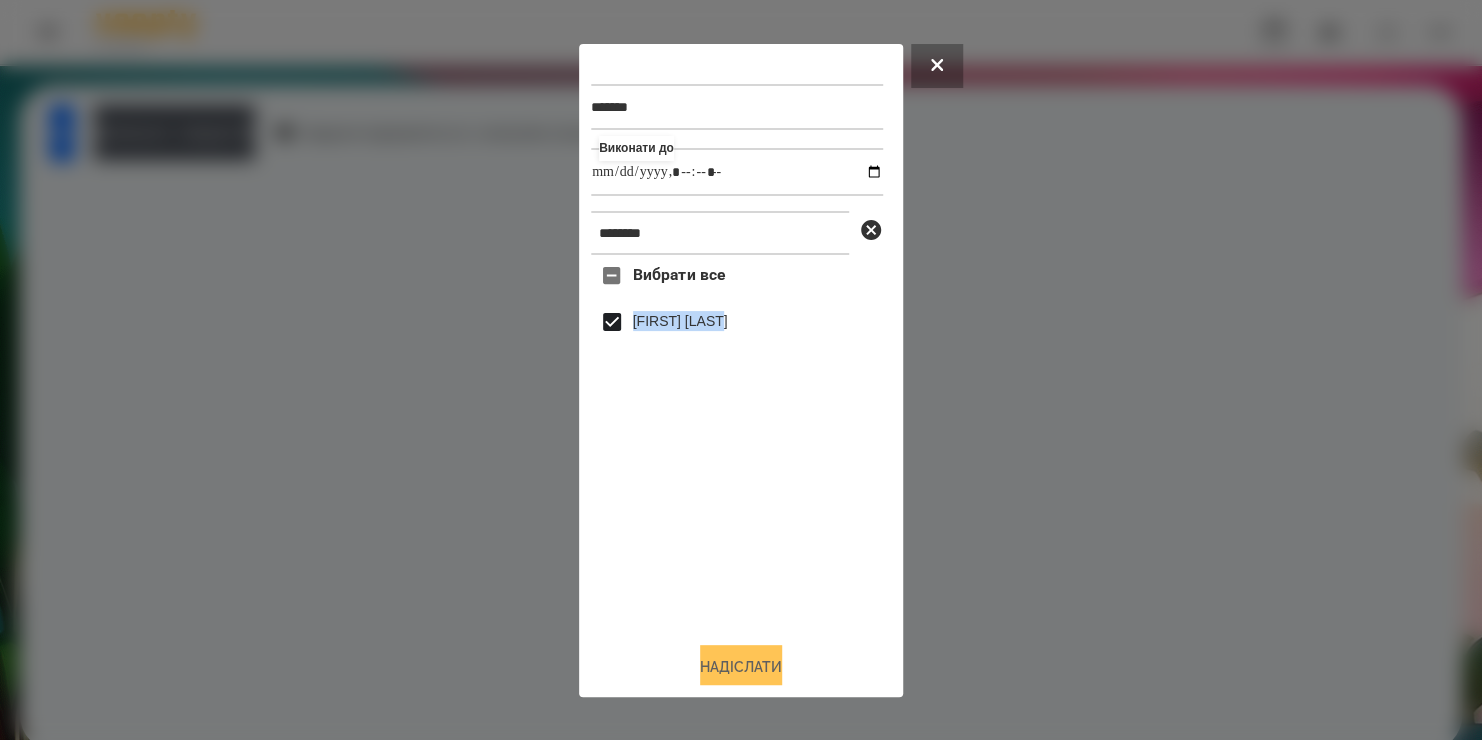 click on "Надіслати" at bounding box center [741, 667] 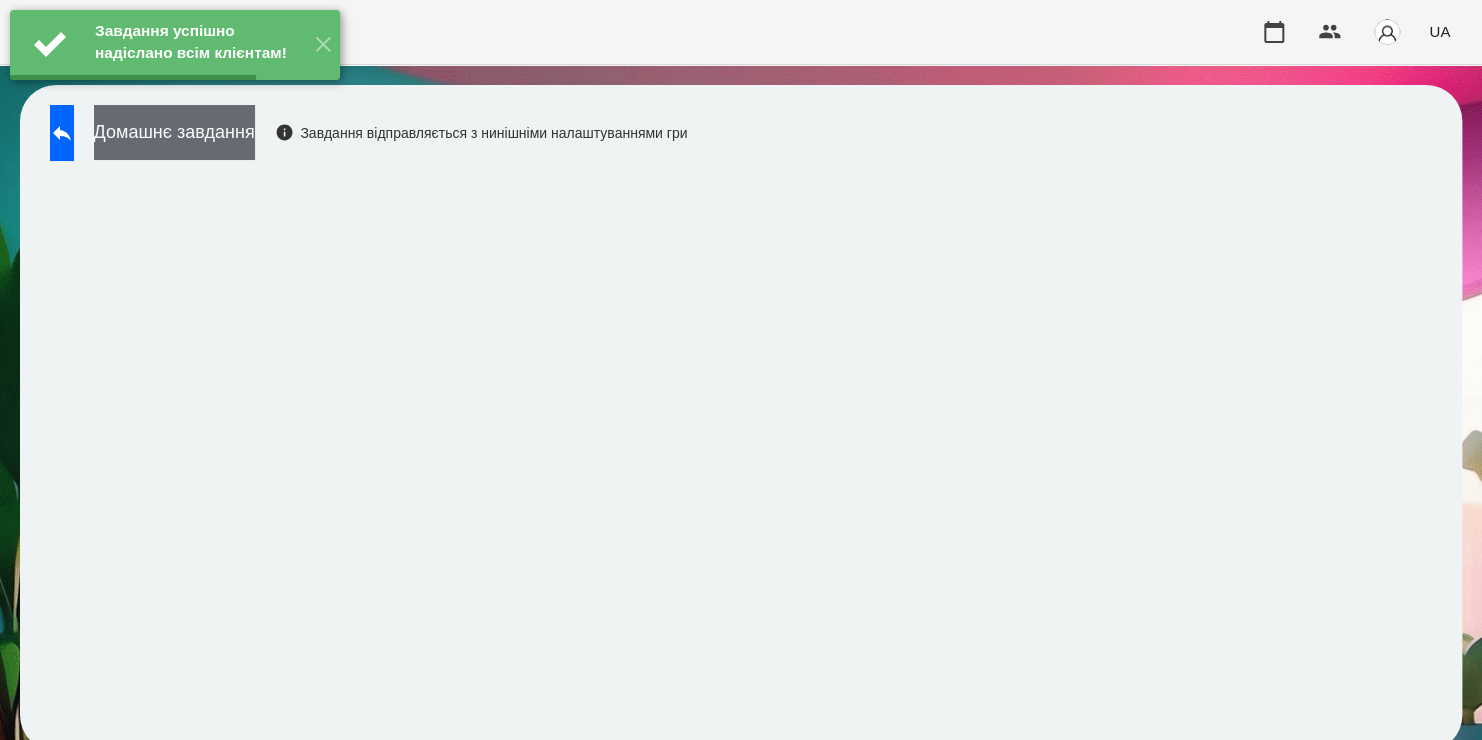 click on "Домашнє завдання" at bounding box center (174, 132) 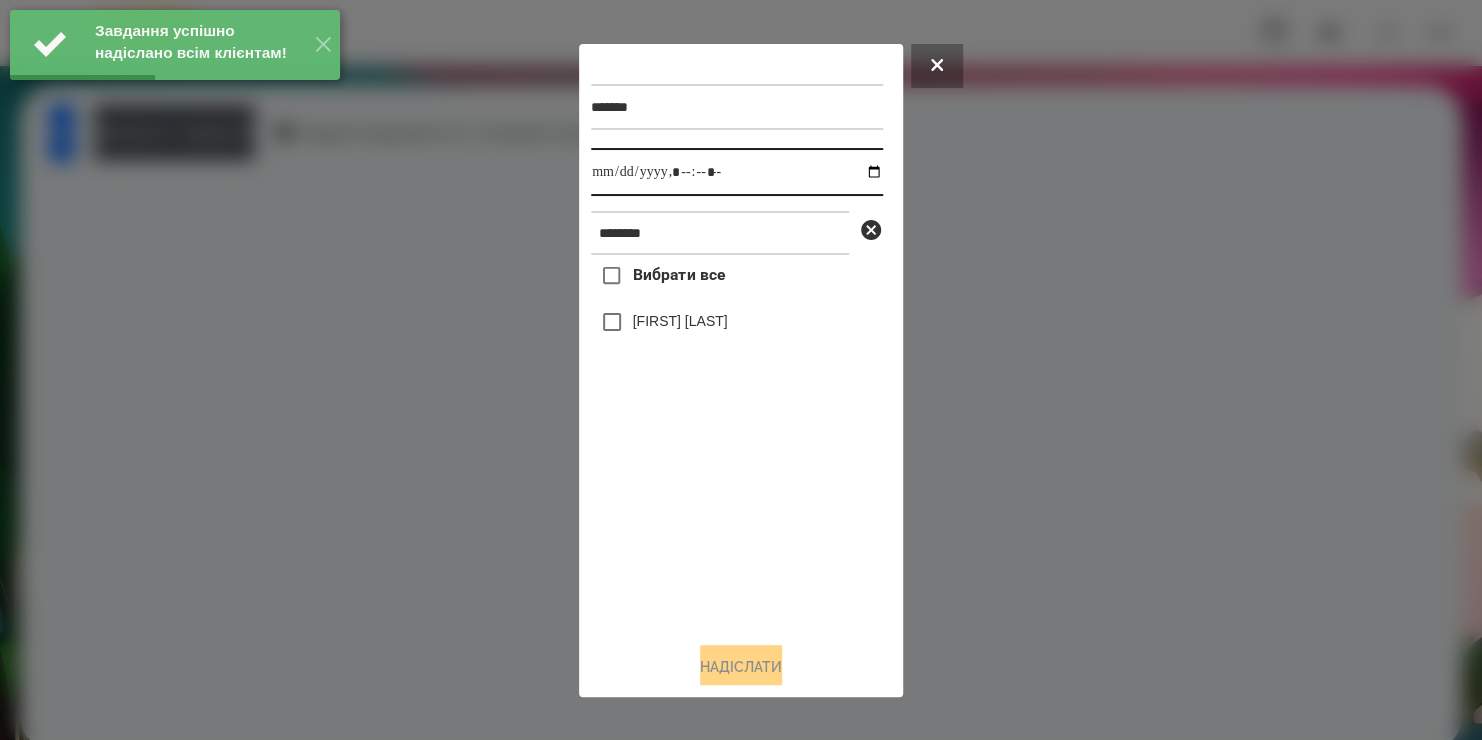 click at bounding box center [737, 172] 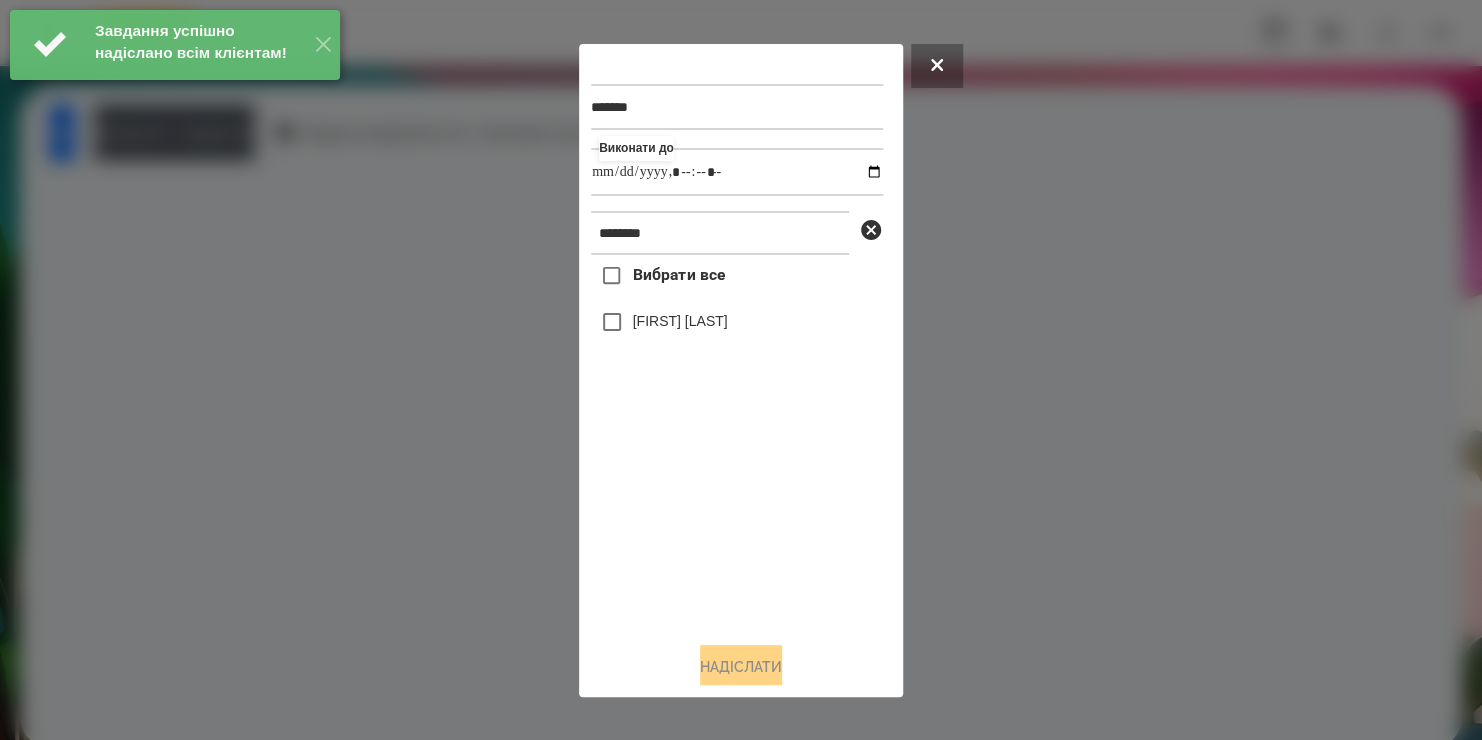 type on "**********" 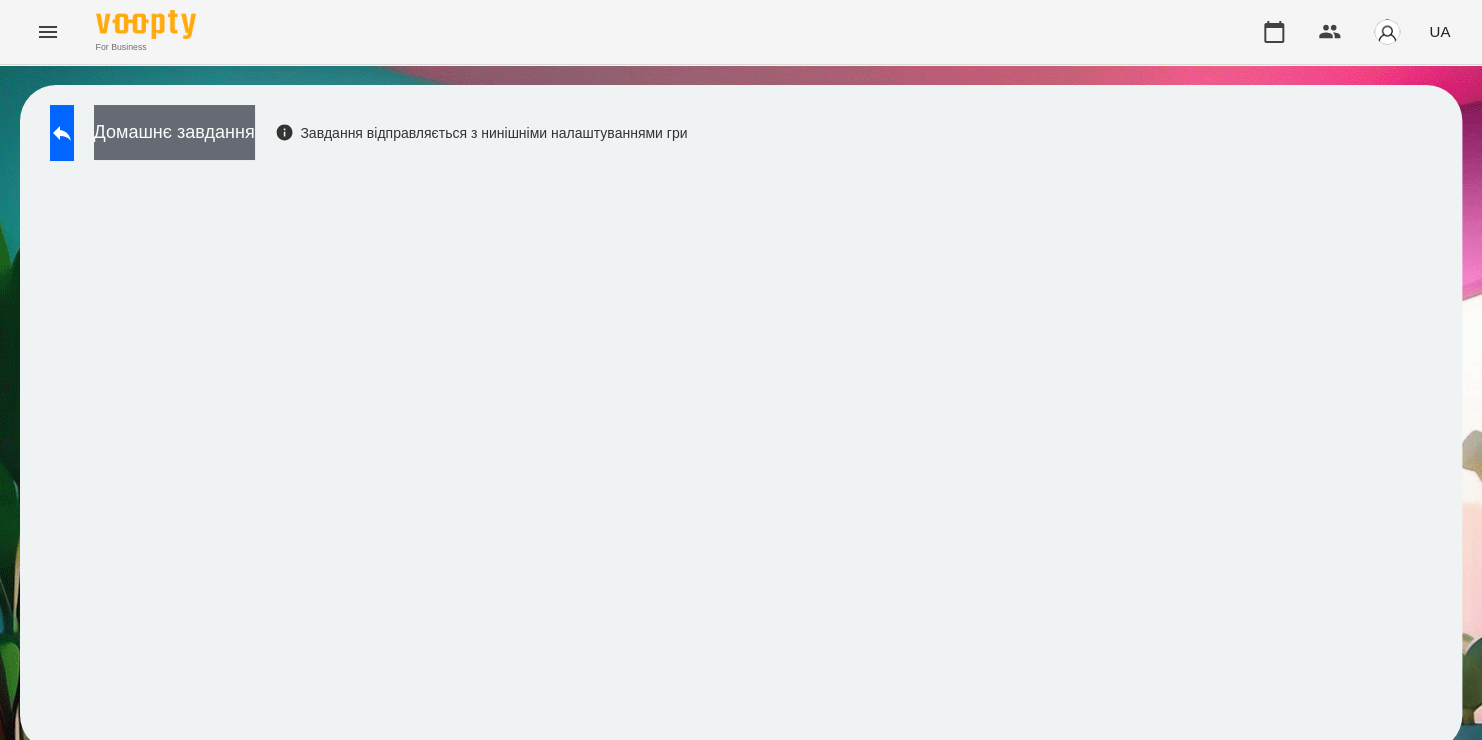 click on "Домашнє завдання" at bounding box center [174, 132] 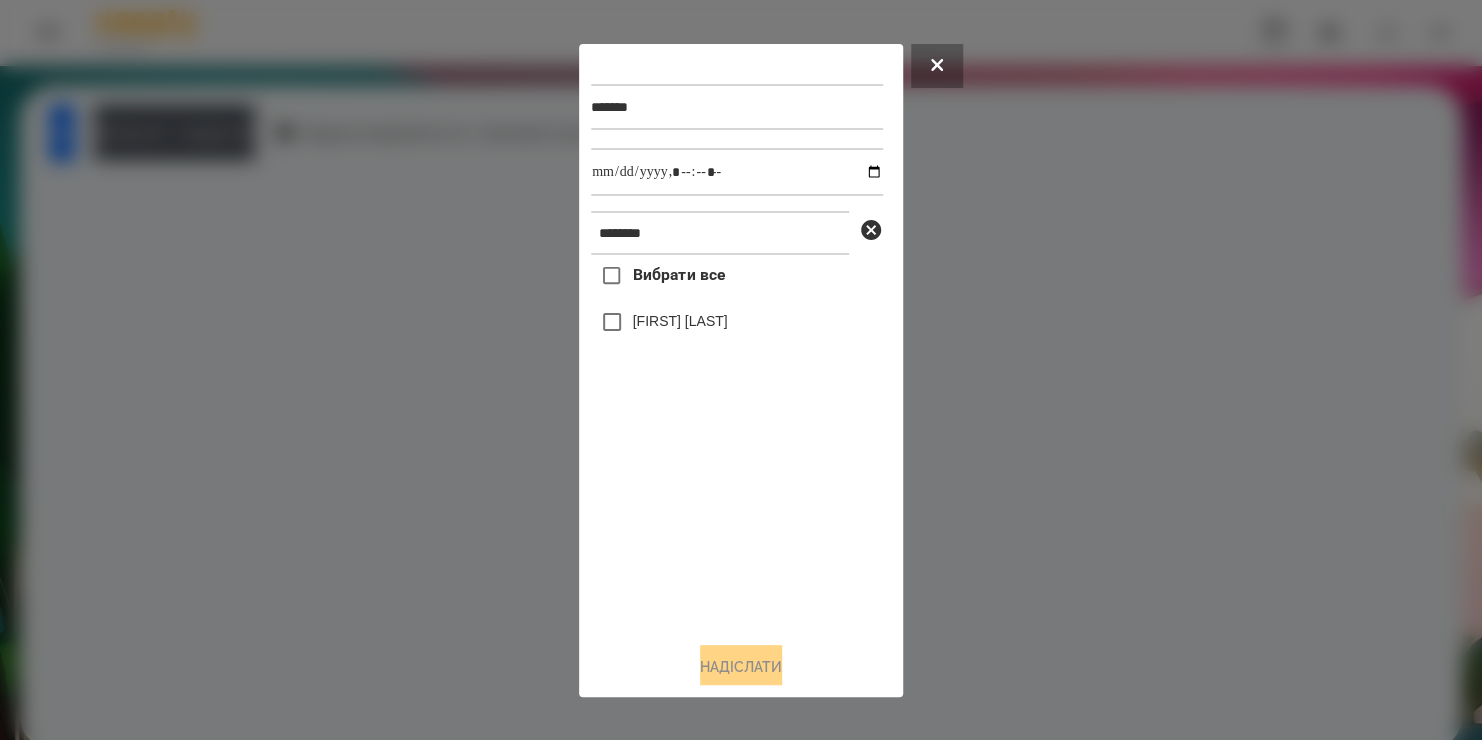 click on "[FIRST] [LAST]" at bounding box center [680, 321] 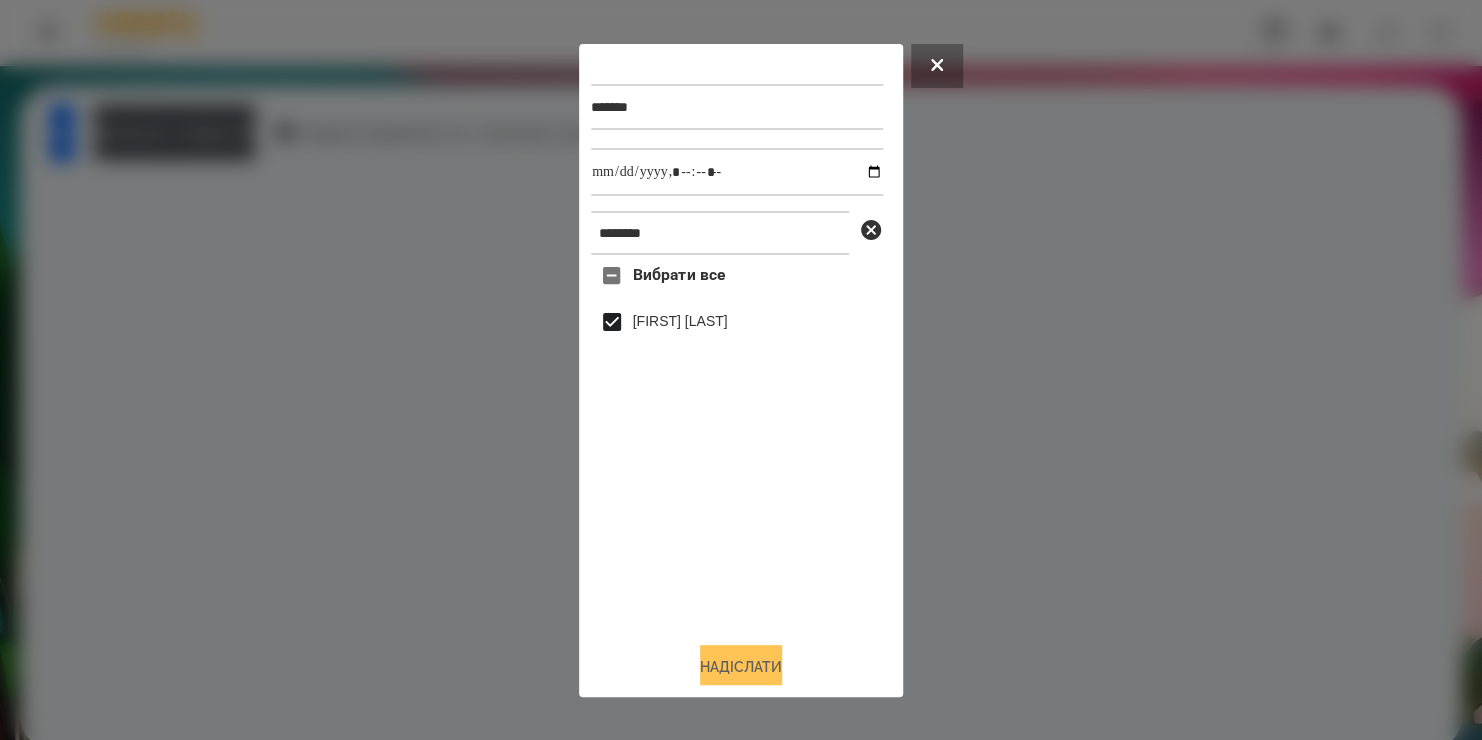 click on "Надіслати" at bounding box center (741, 667) 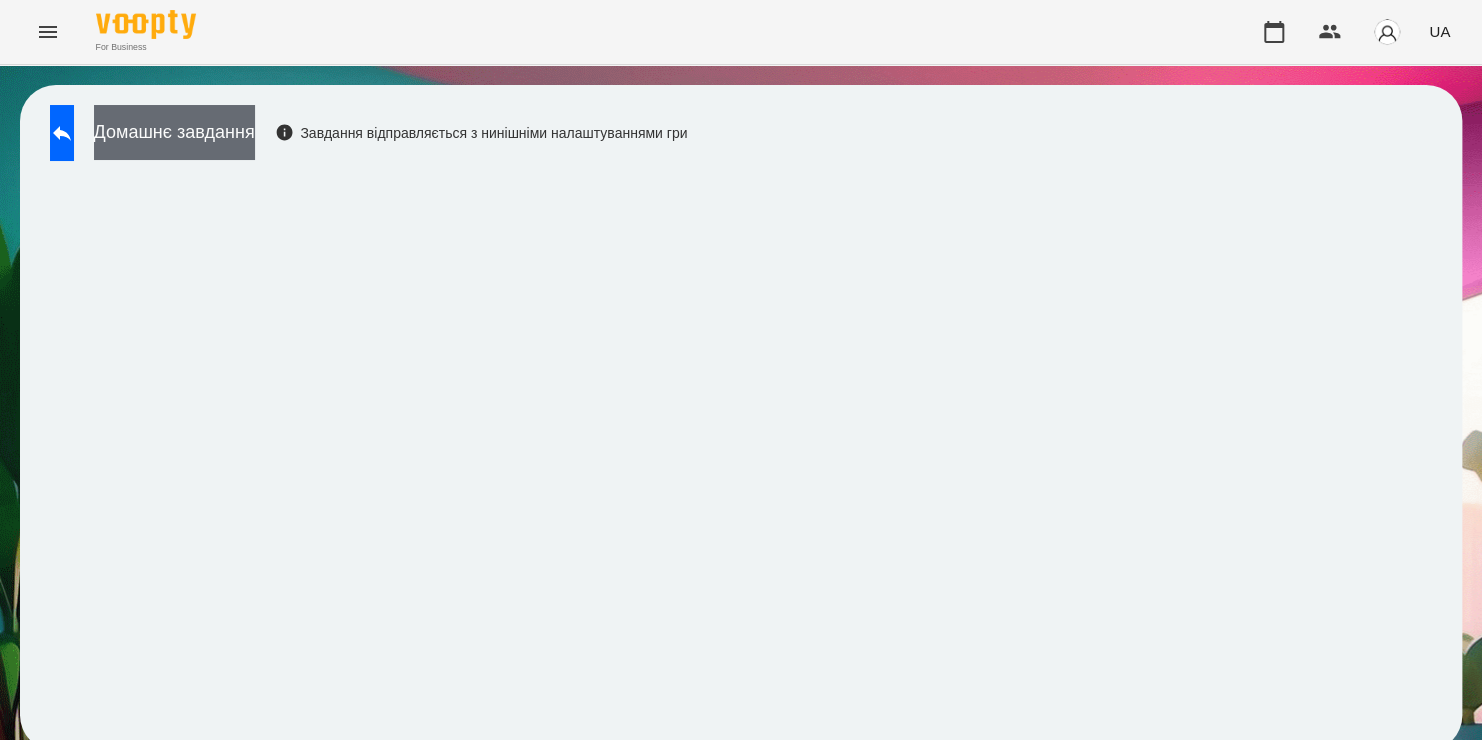 click on "Домашнє завдання" at bounding box center (174, 132) 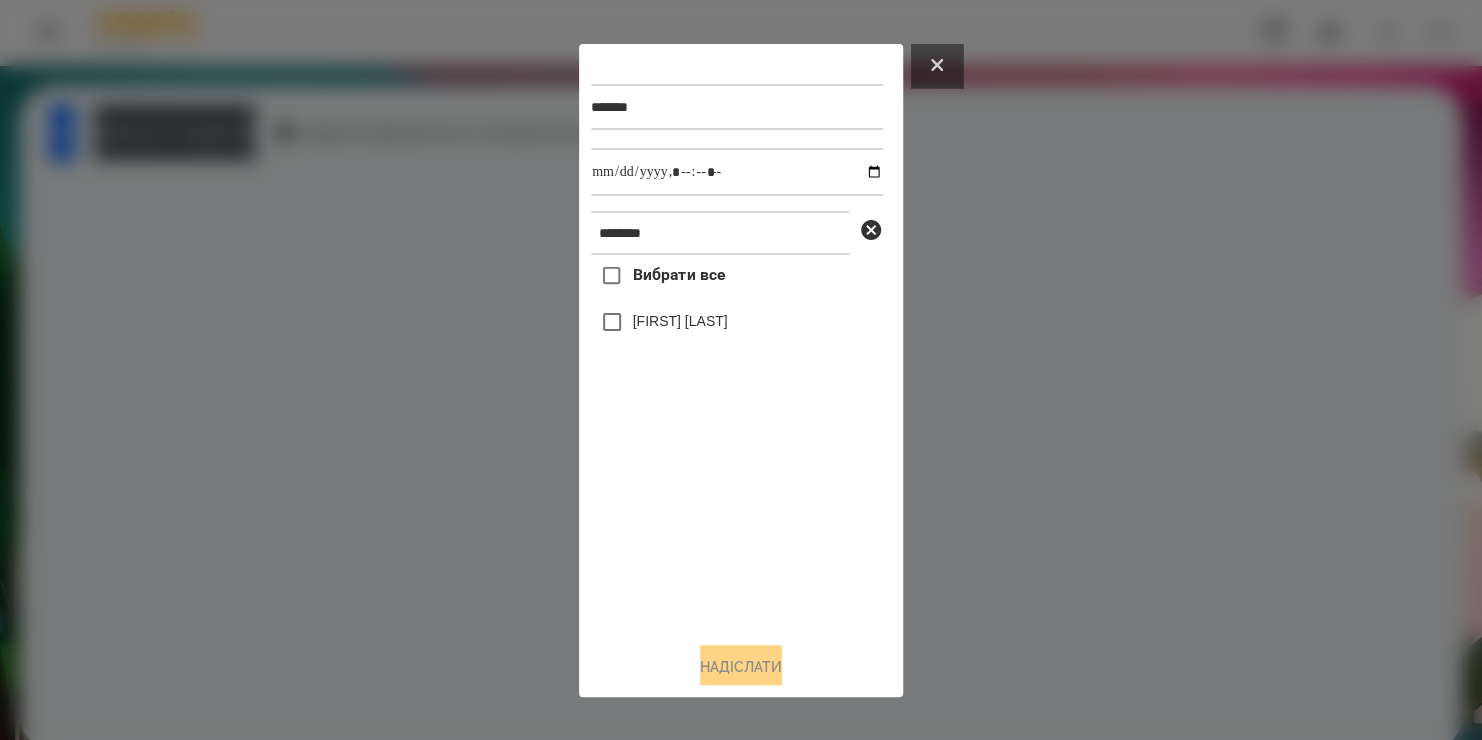 click at bounding box center (937, 66) 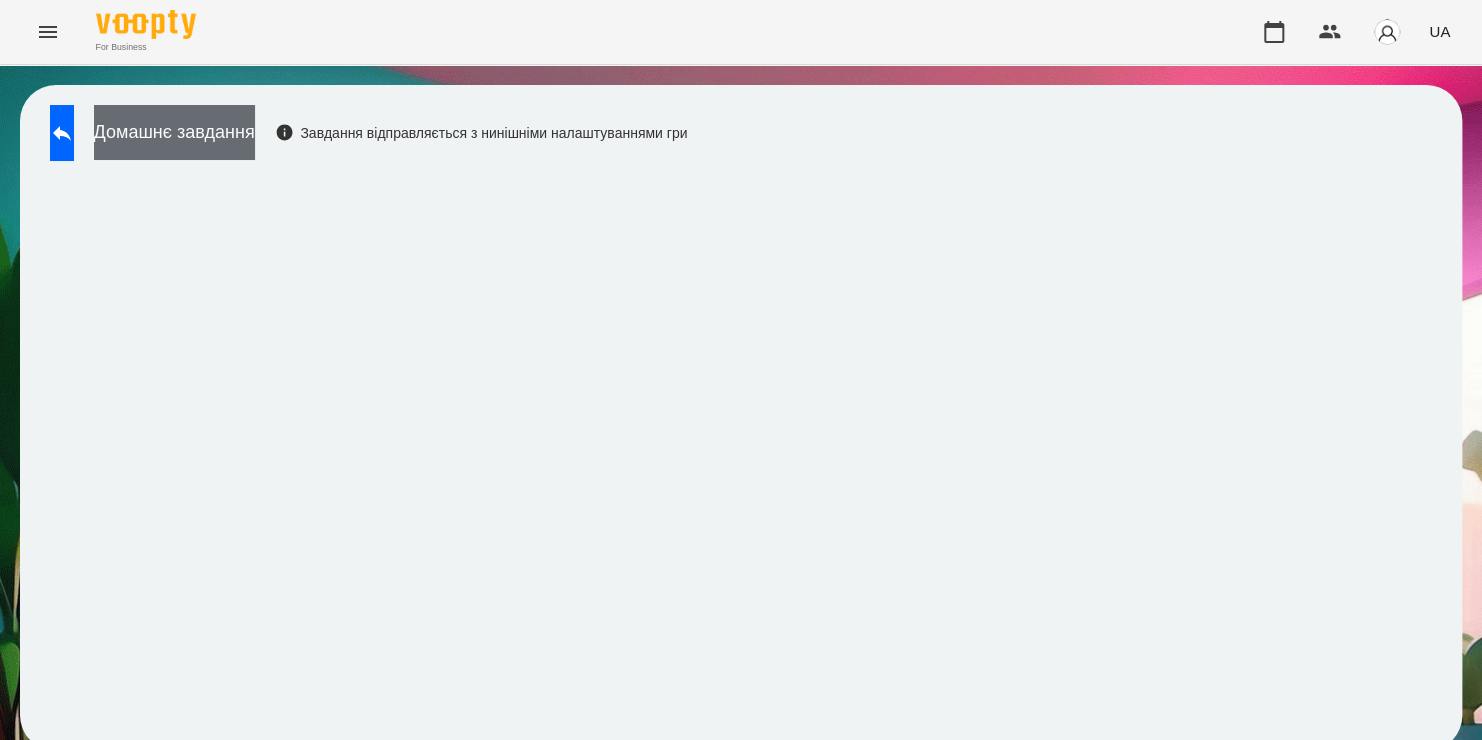 click on "Домашнє завдання" at bounding box center [174, 132] 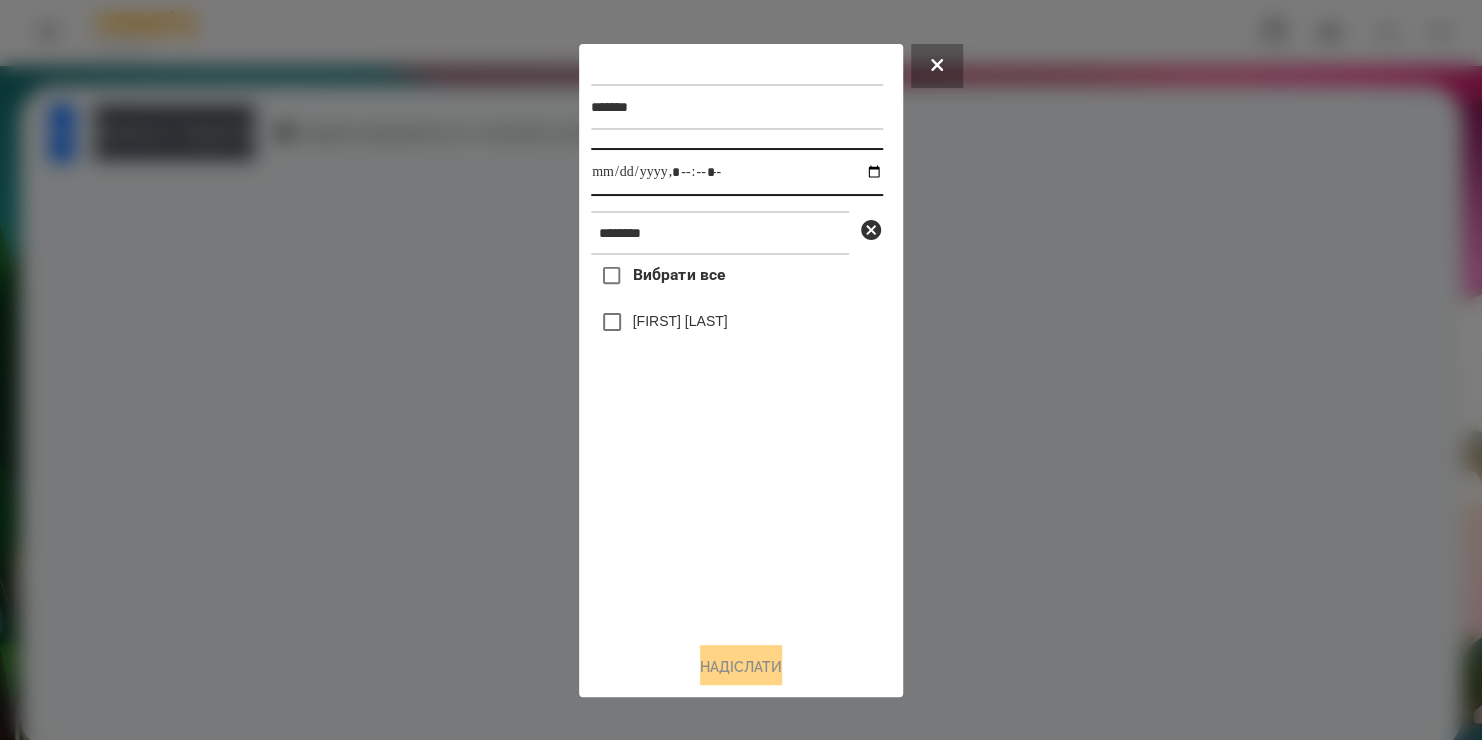 click at bounding box center (737, 172) 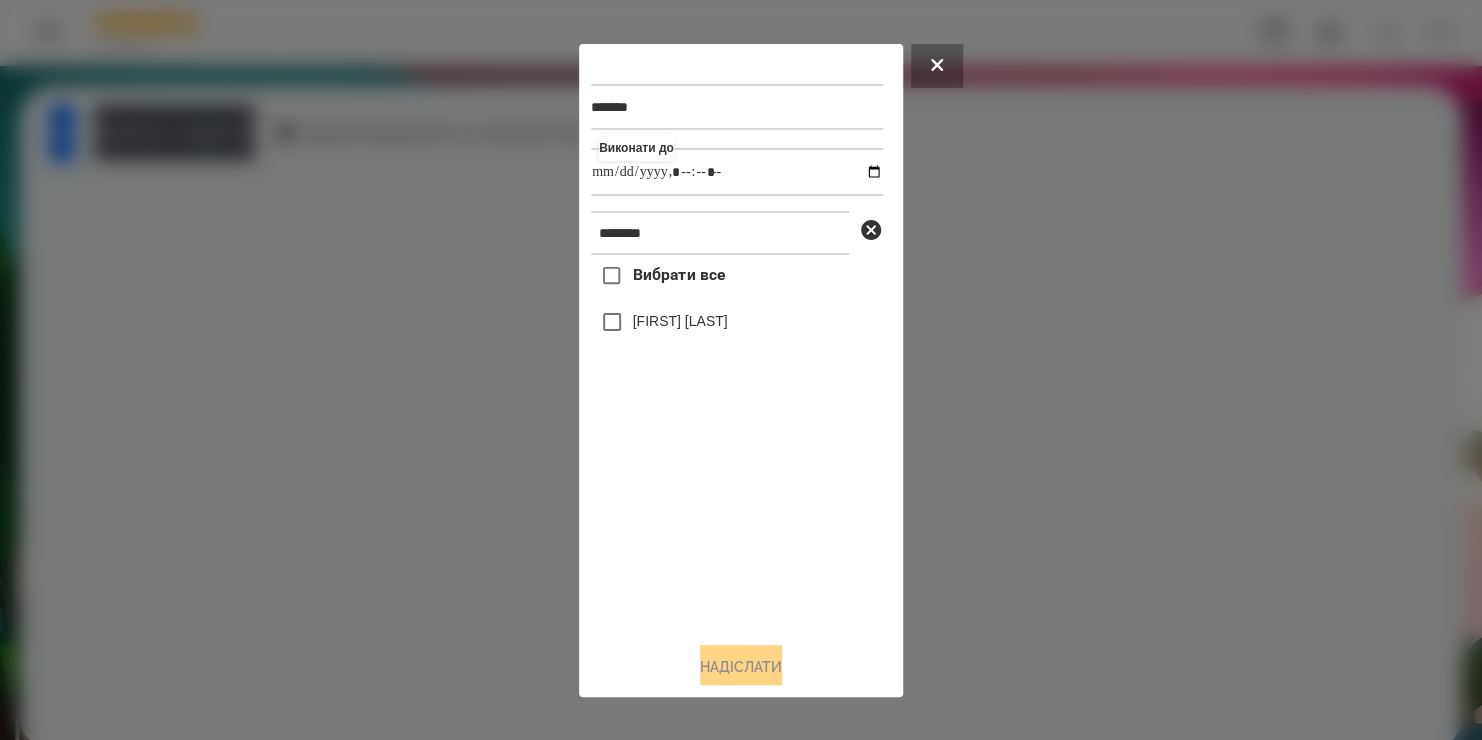 type on "**********" 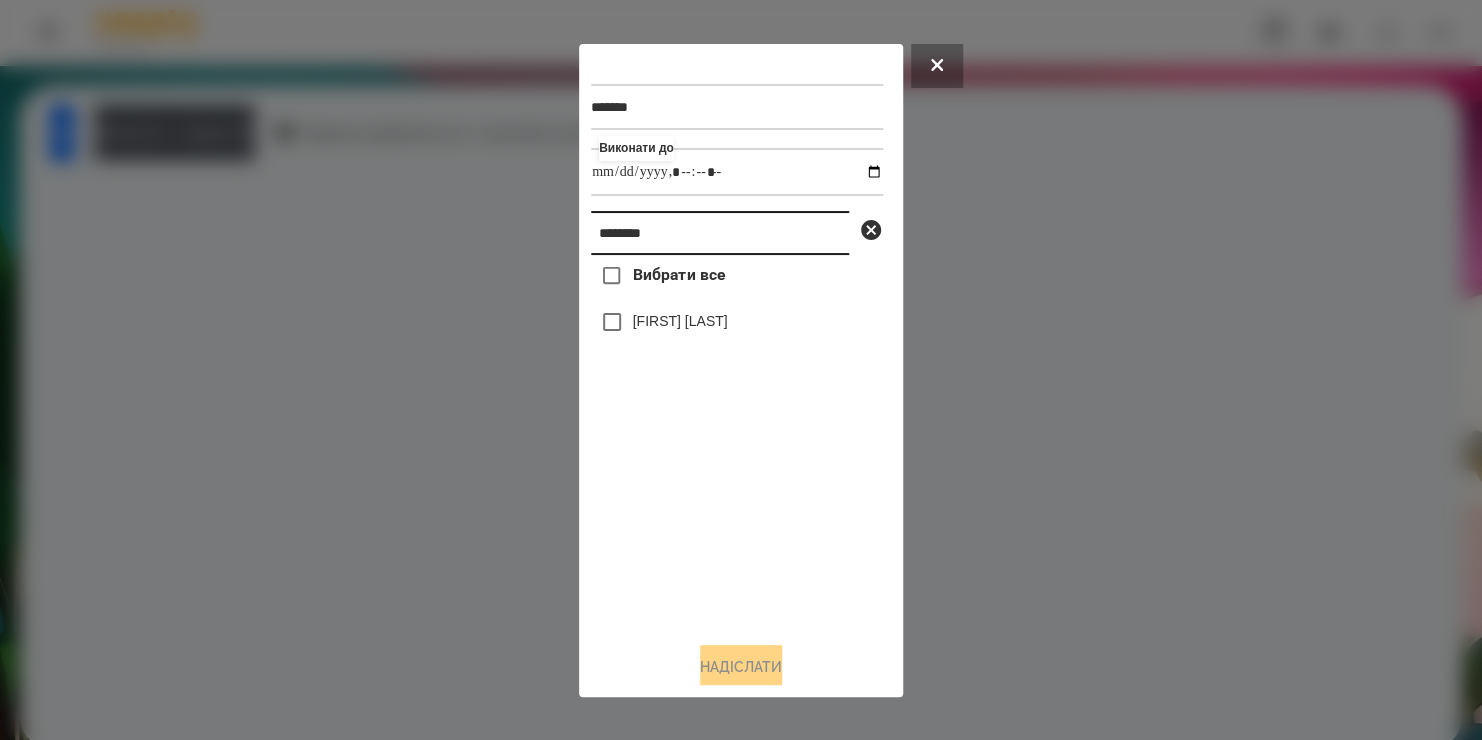 drag, startPoint x: 713, startPoint y: 248, endPoint x: -51, endPoint y: 498, distance: 803.86316 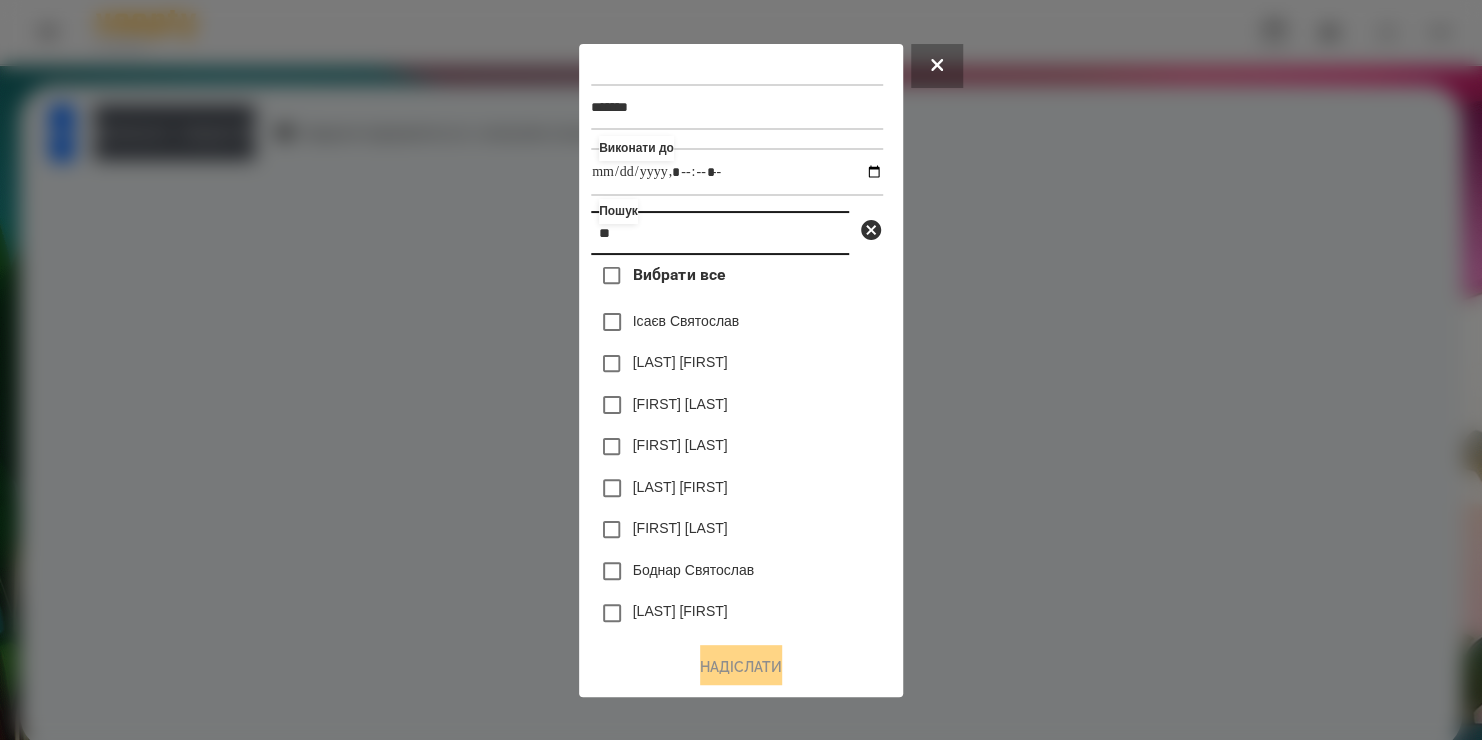 type on "*" 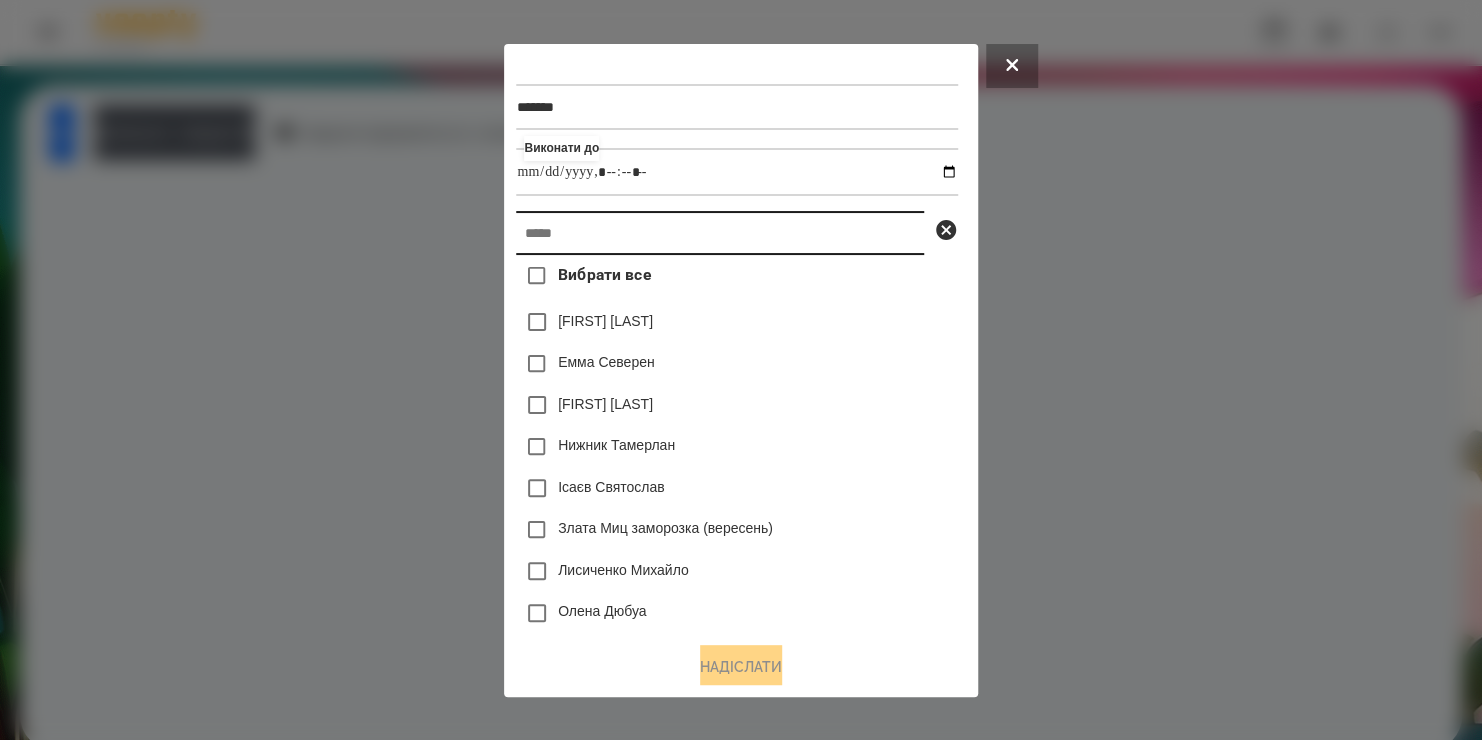 type 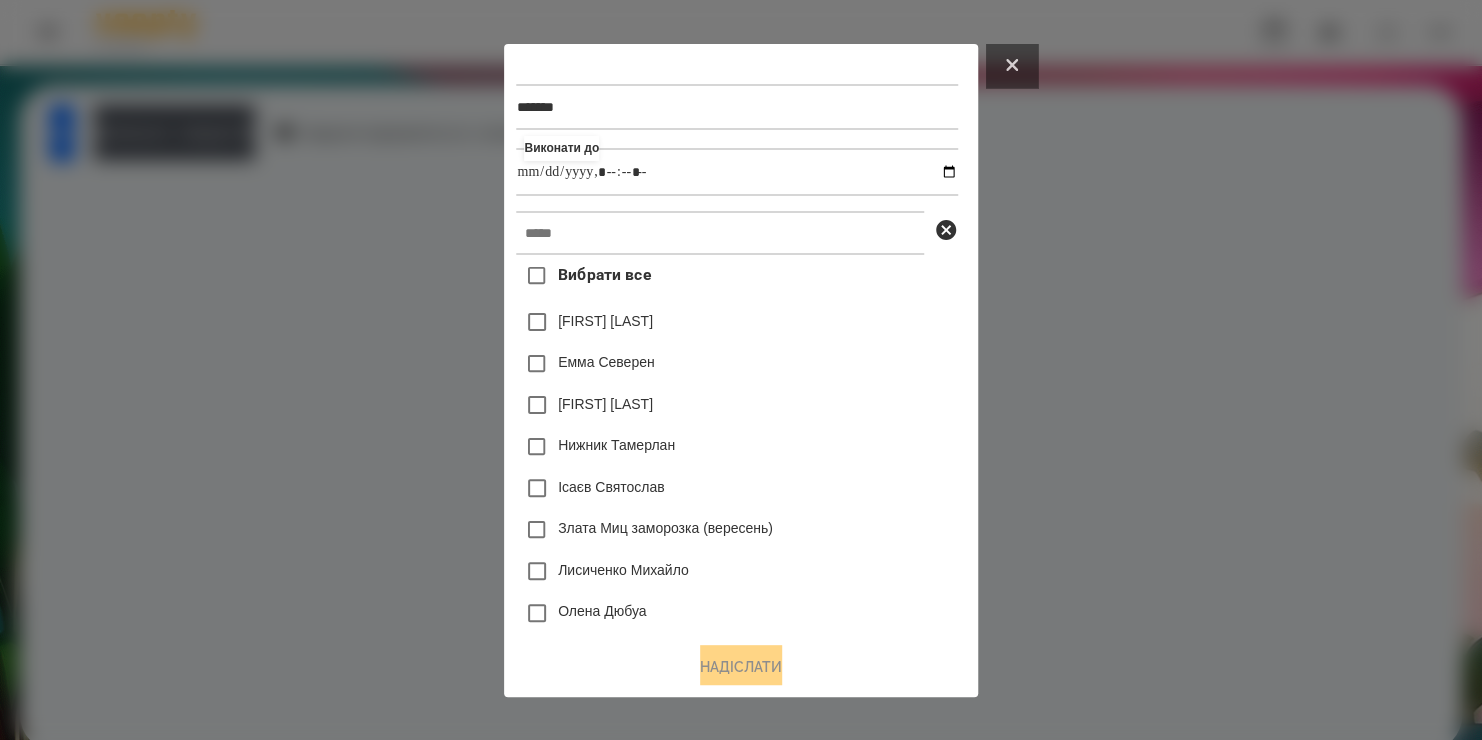 click at bounding box center [1012, 66] 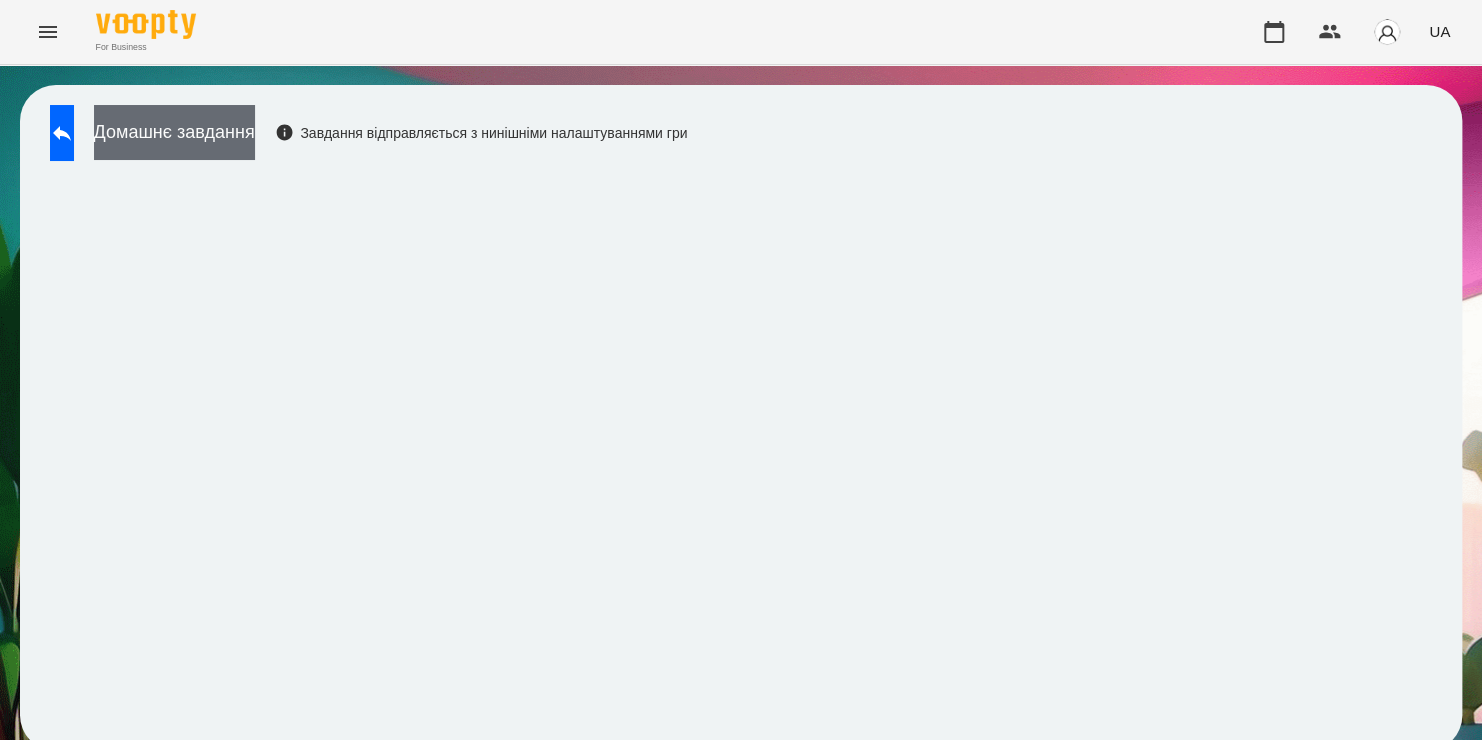 click on "Домашнє завдання" at bounding box center [174, 132] 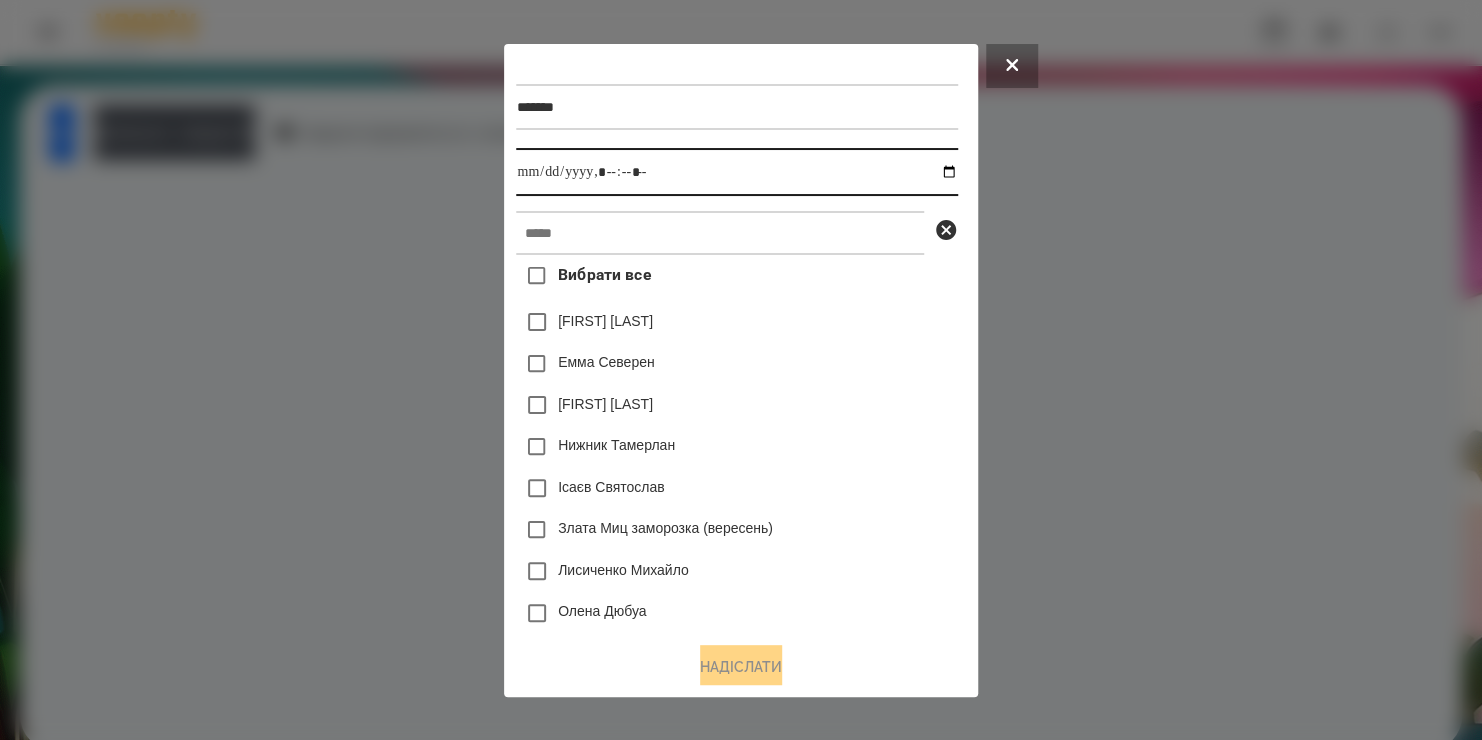 click at bounding box center [736, 172] 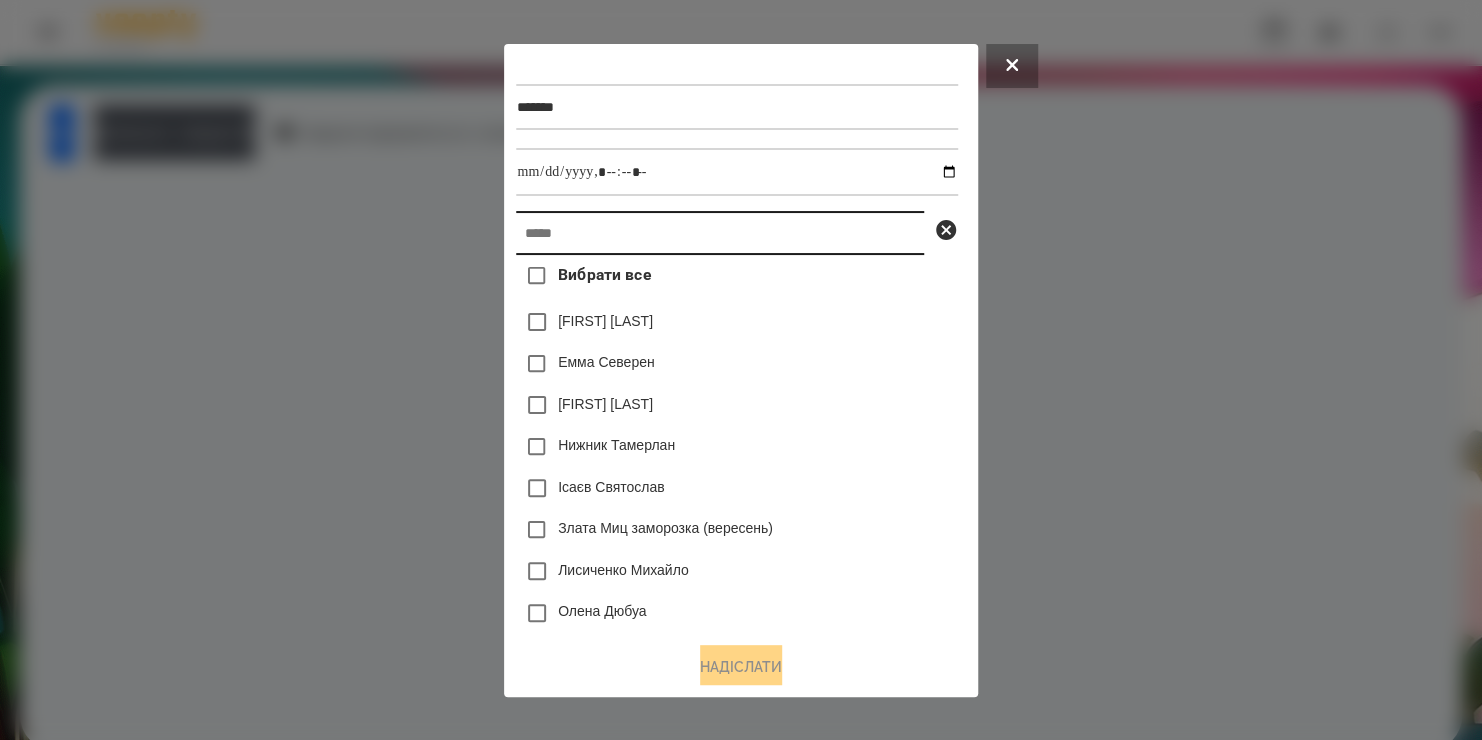 click at bounding box center (720, 233) 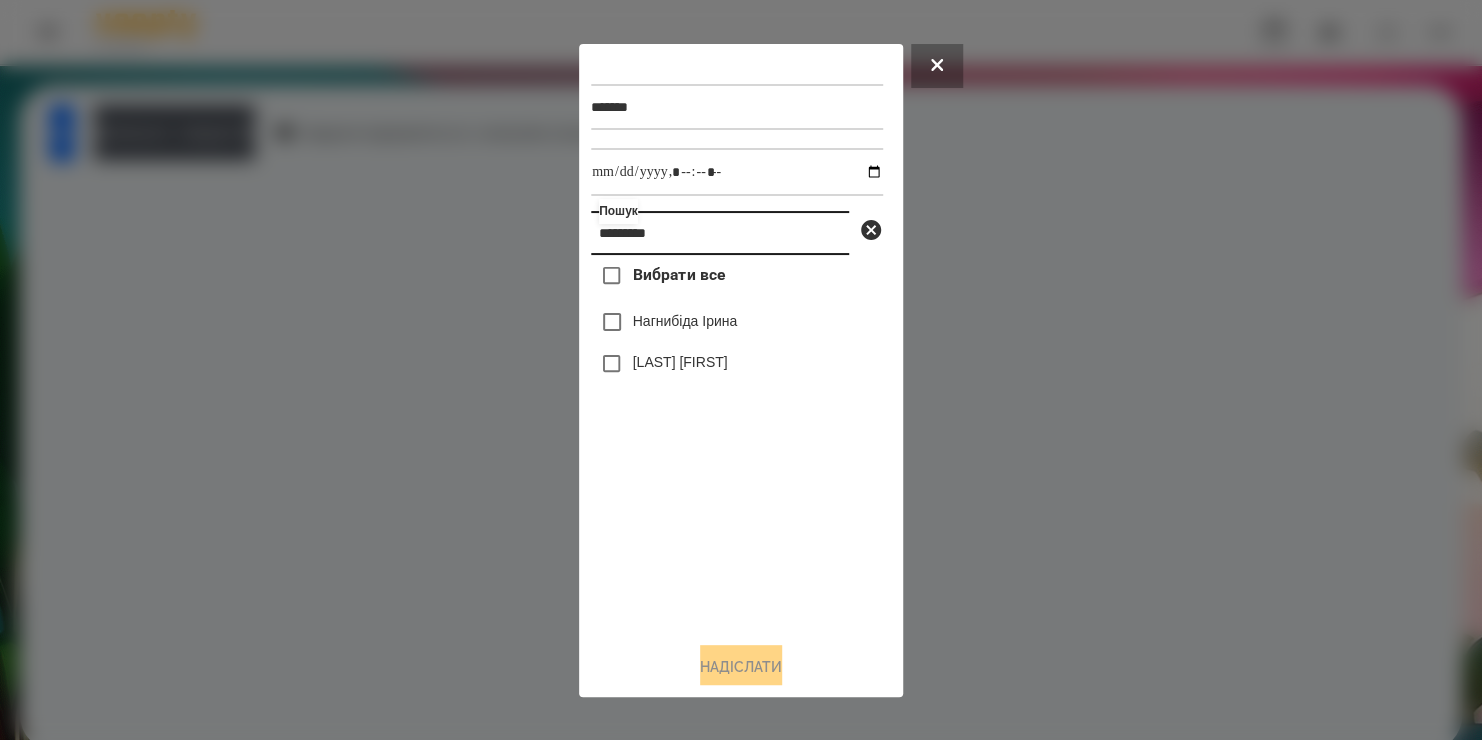 type on "*********" 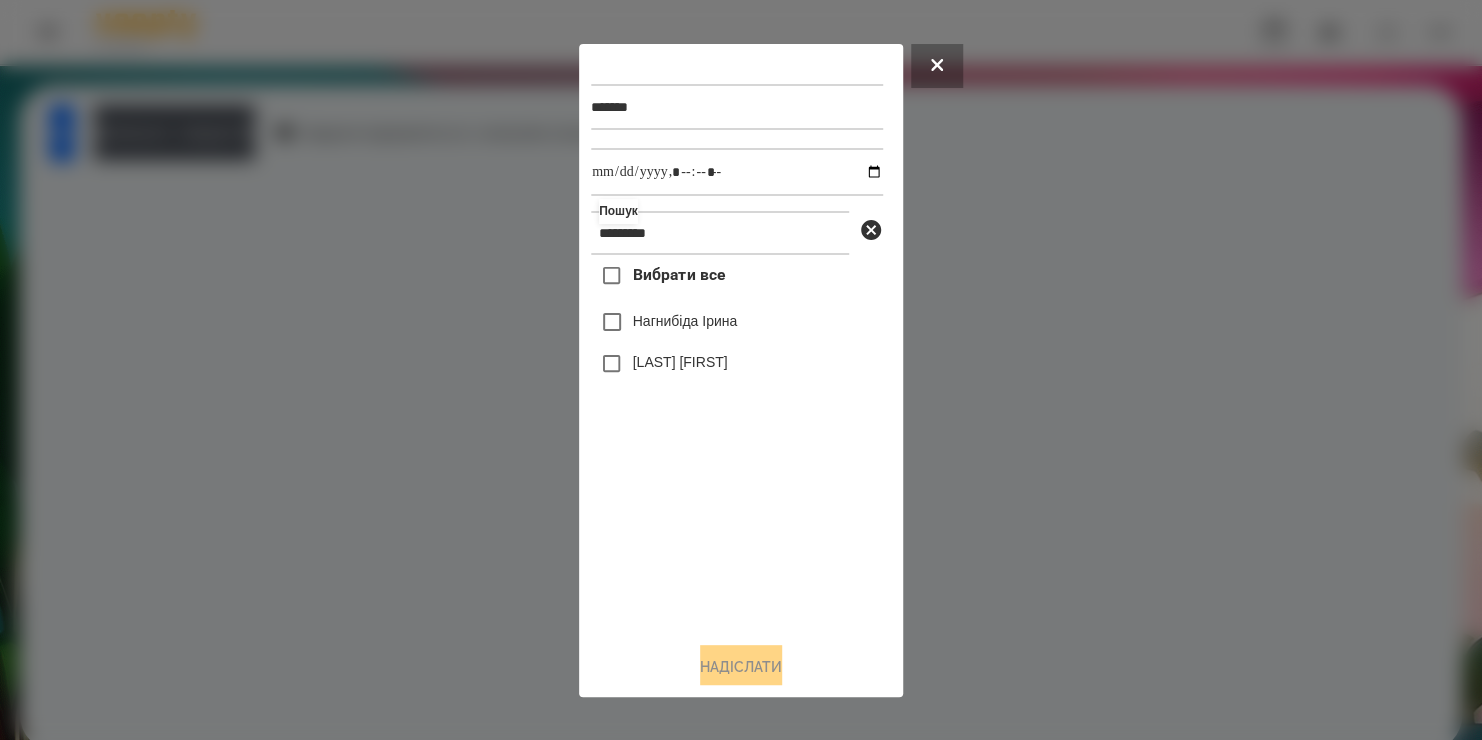 click on "[LAST] [FIRST]" at bounding box center (680, 362) 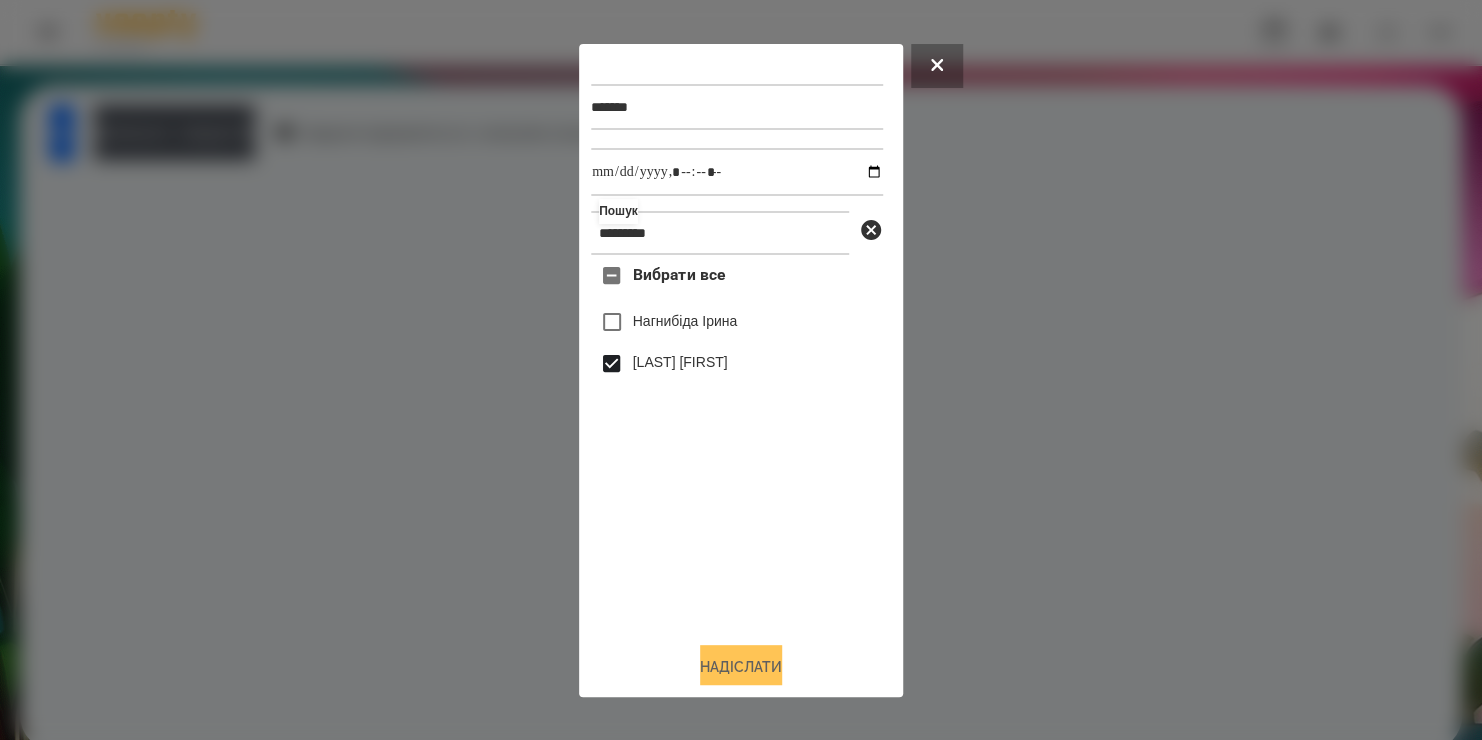click on "Надіслати" at bounding box center [741, 667] 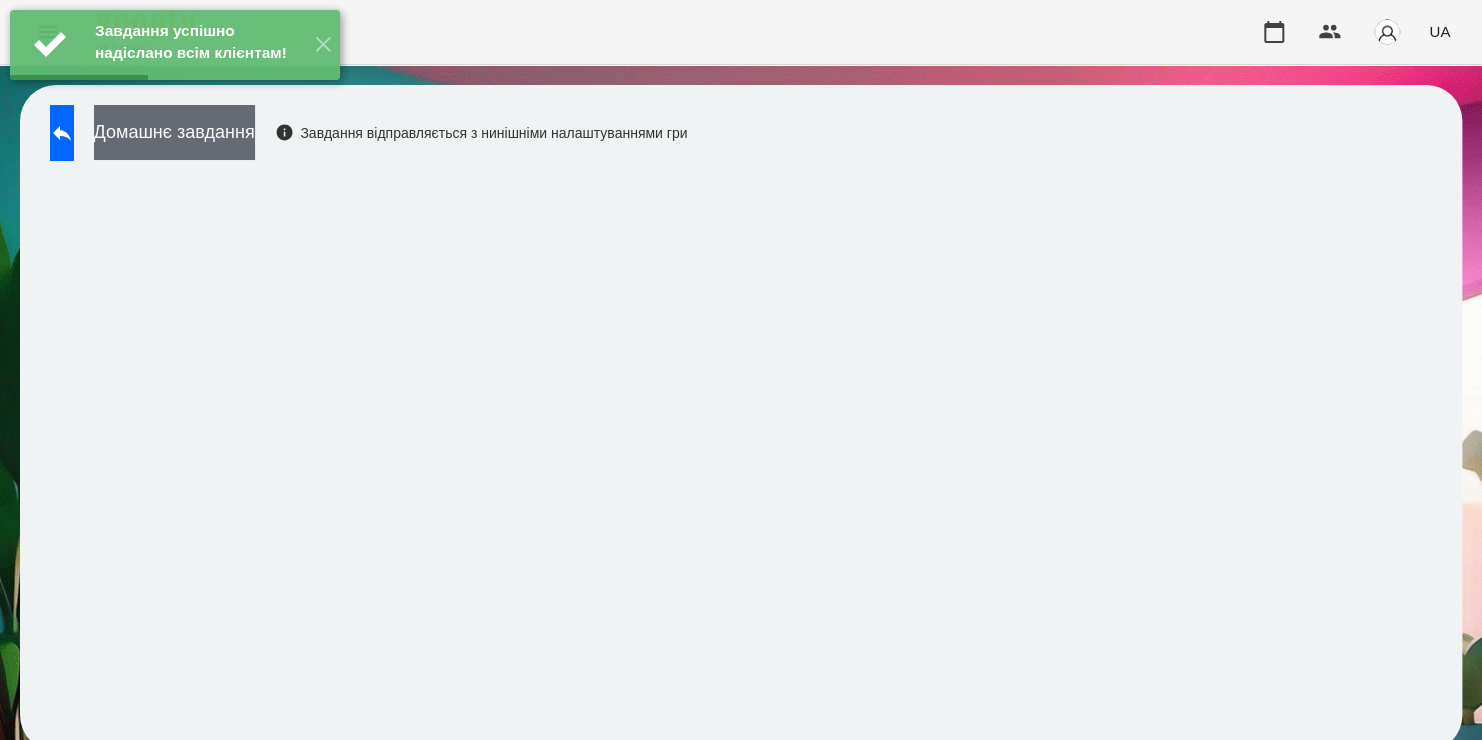 click on "Домашнє завдання" at bounding box center (174, 132) 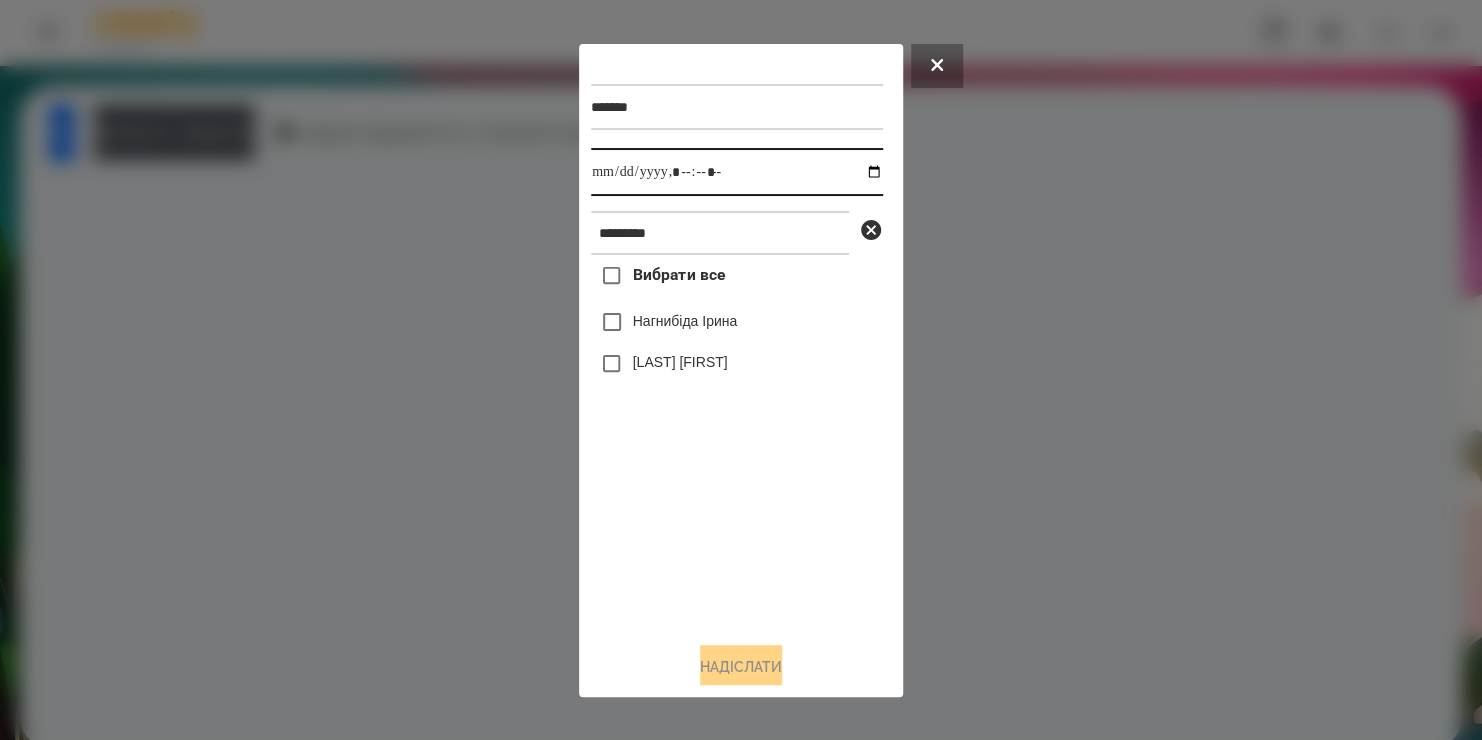 click at bounding box center [737, 172] 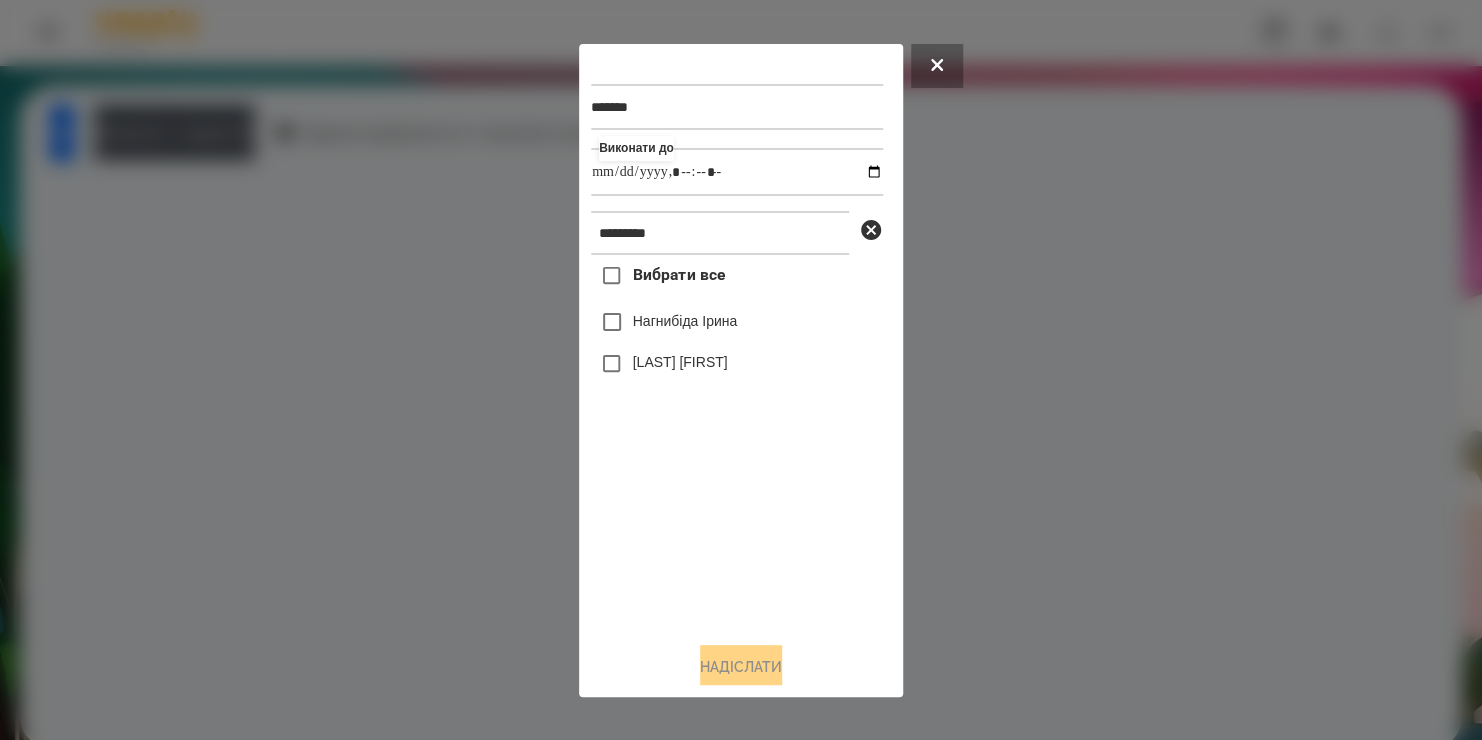 type on "**********" 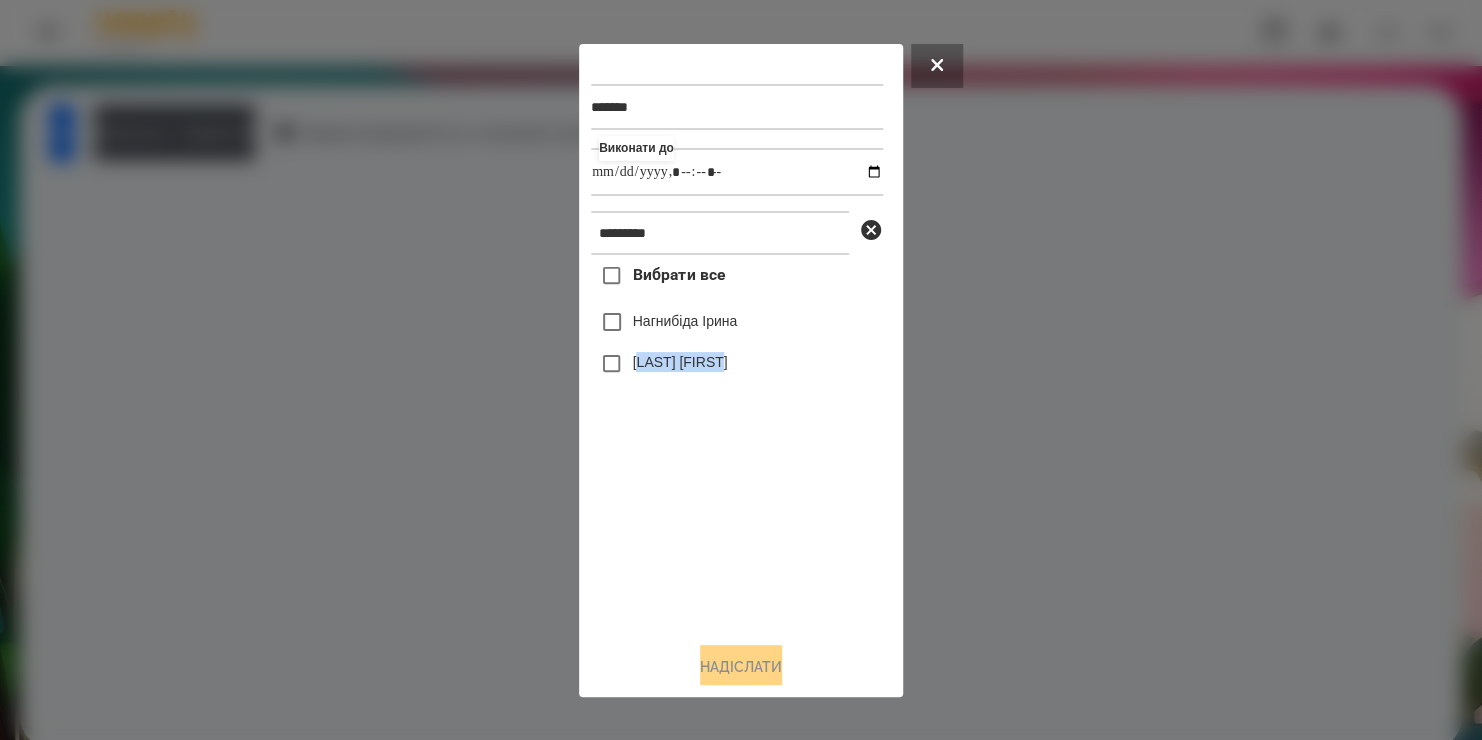 drag, startPoint x: 682, startPoint y: 627, endPoint x: 640, endPoint y: 371, distance: 259.42242 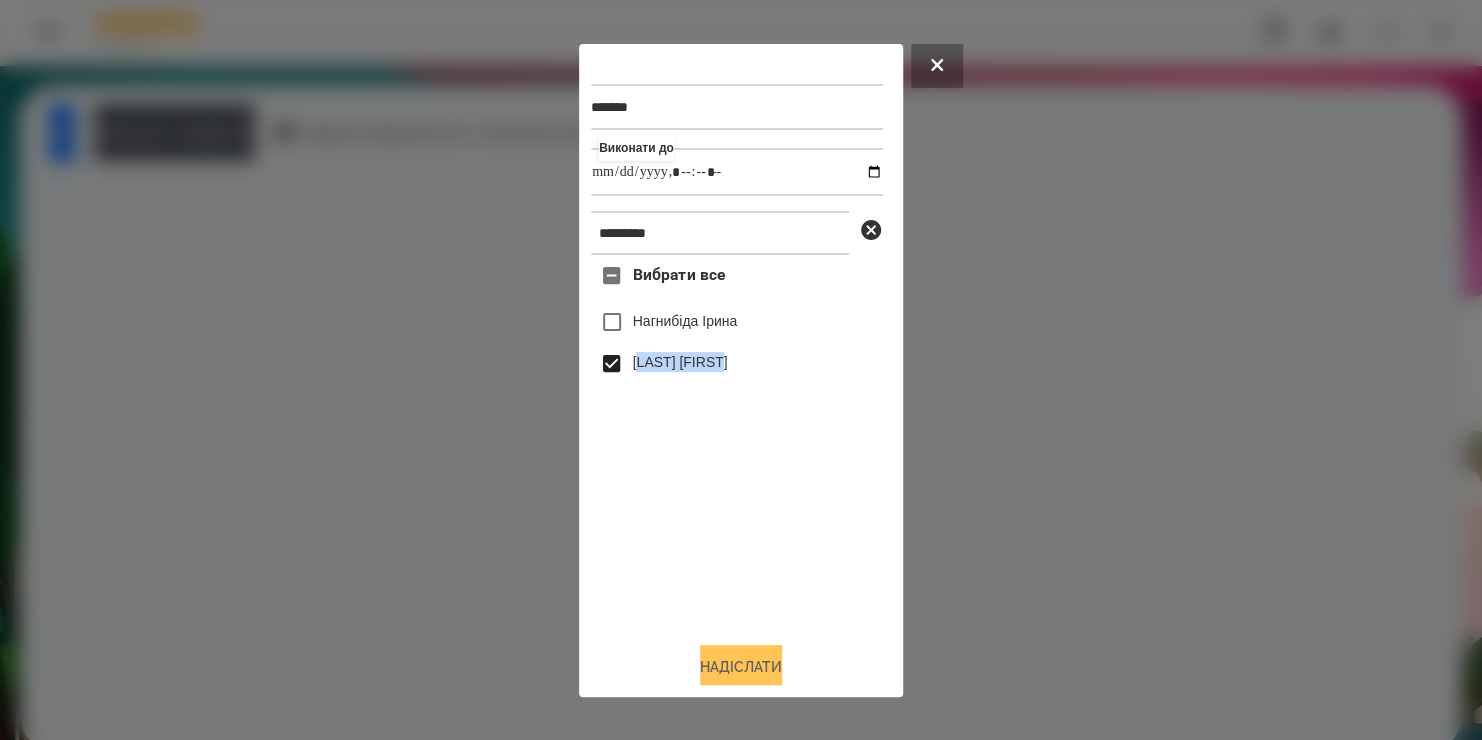 click on "Надіслати" at bounding box center (741, 667) 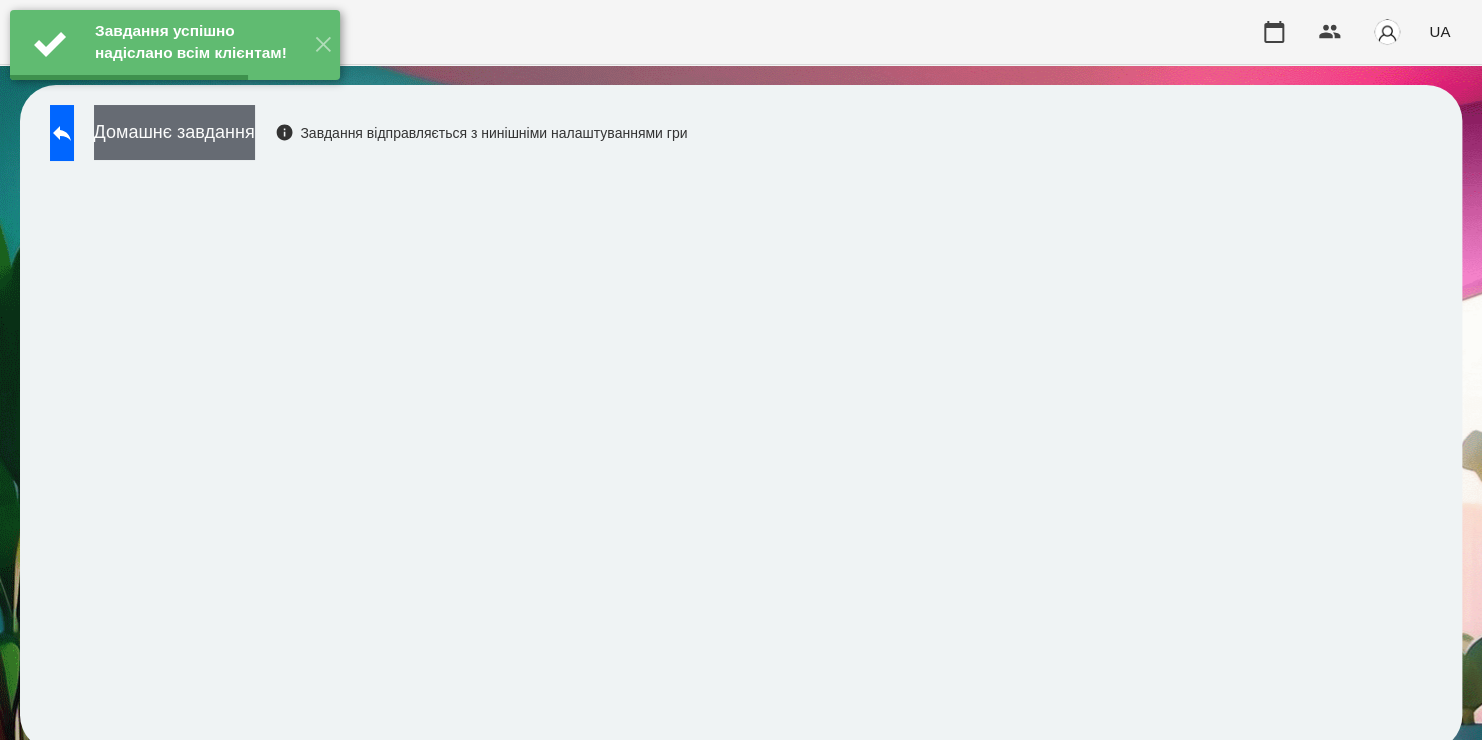 click on "Домашнє завдання" at bounding box center (174, 132) 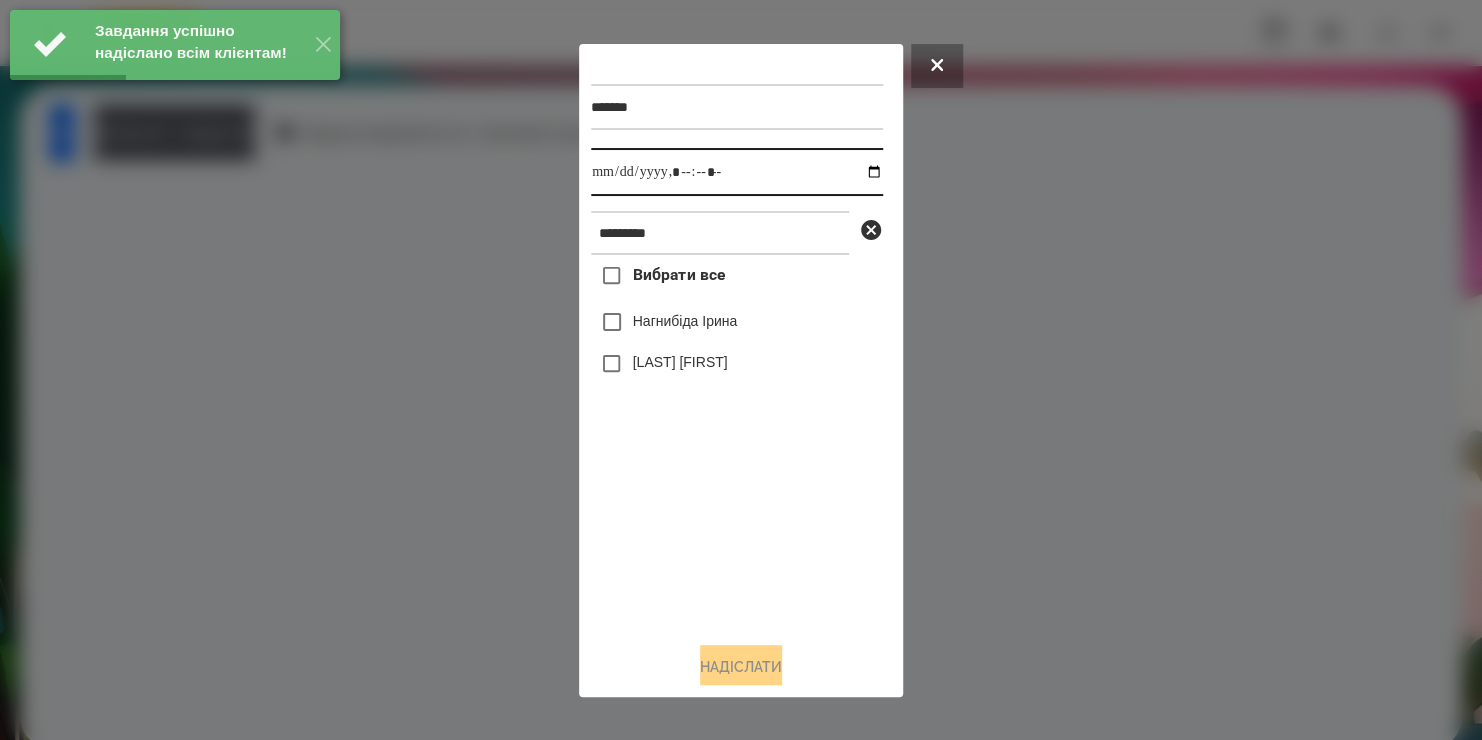 click at bounding box center [737, 172] 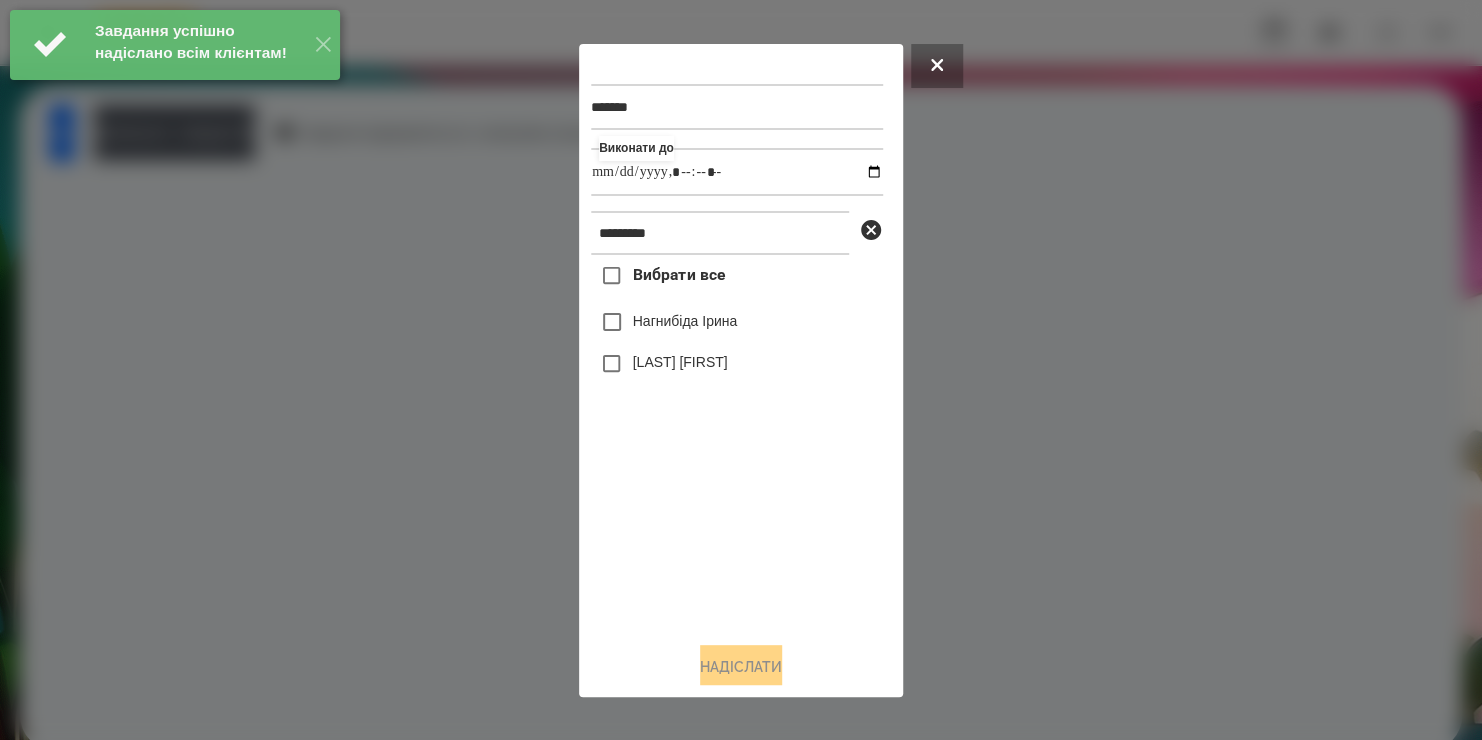 type on "**********" 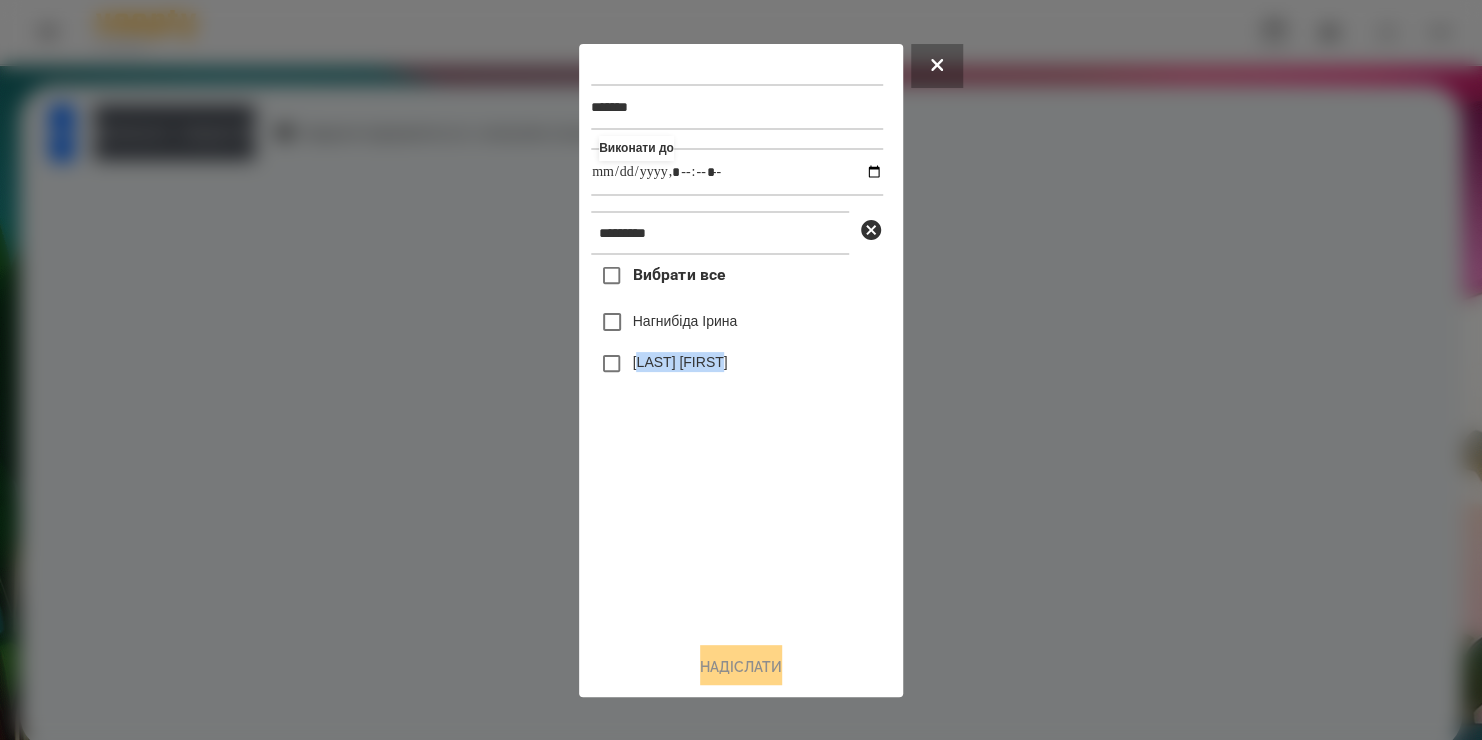 drag, startPoint x: 645, startPoint y: 538, endPoint x: 636, endPoint y: 368, distance: 170.23807 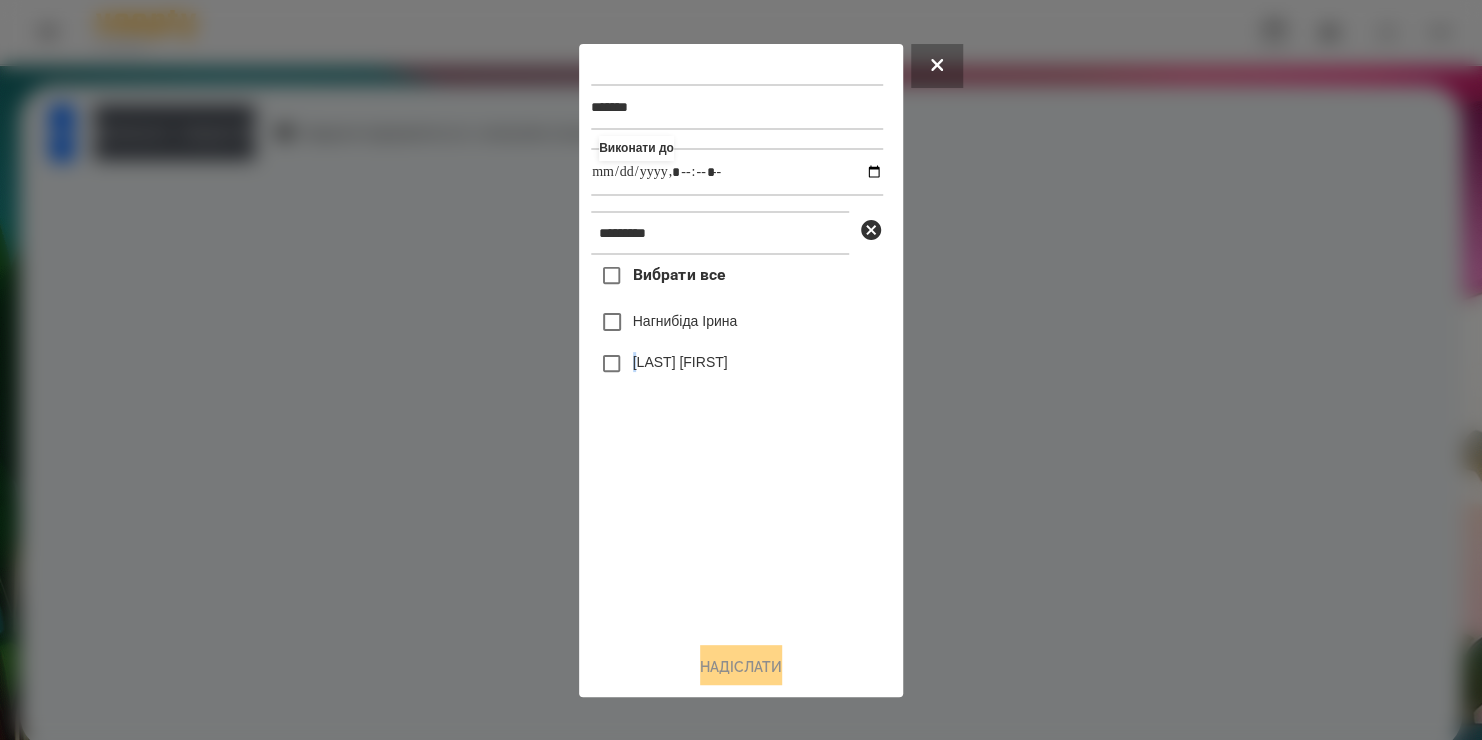 click on "[LAST] [FIRST]" at bounding box center [680, 362] 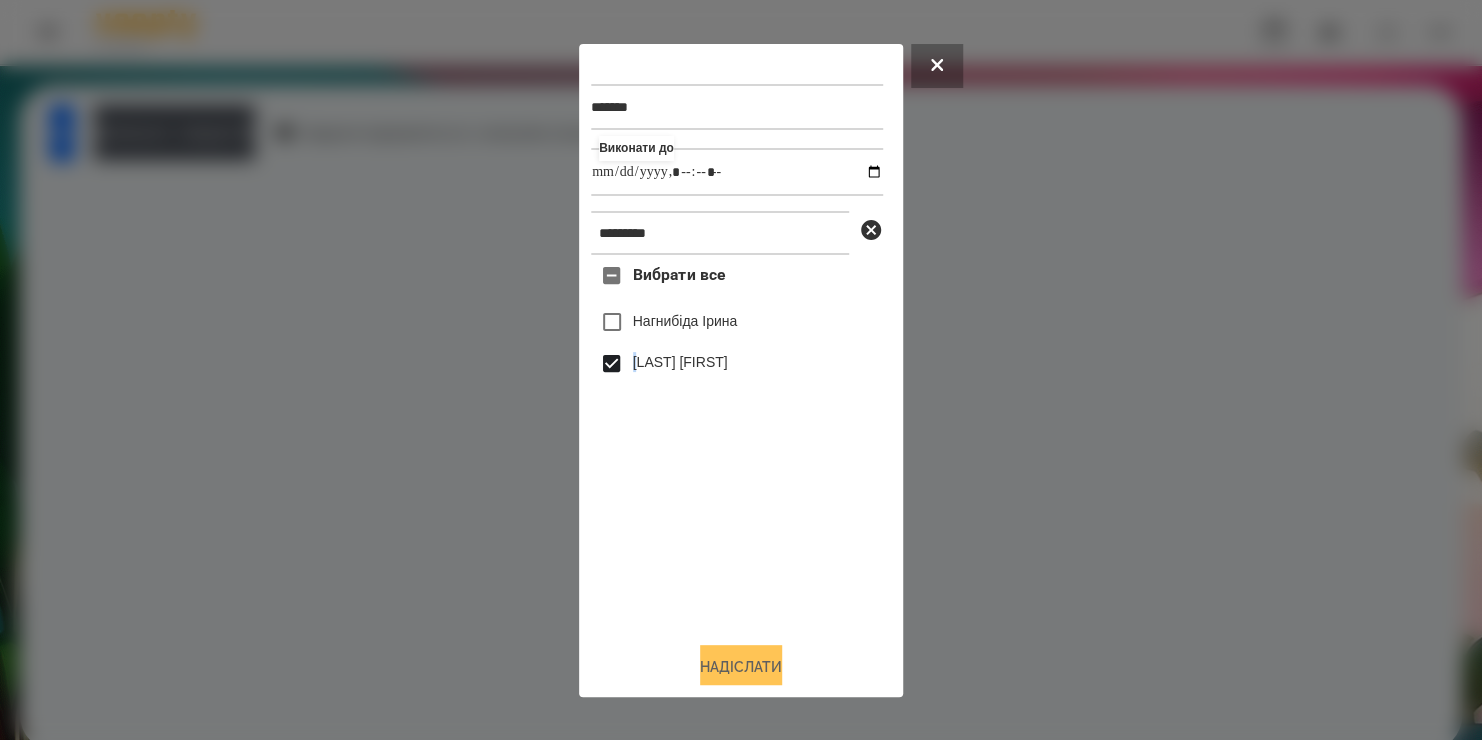 click on "Надіслати" at bounding box center (741, 667) 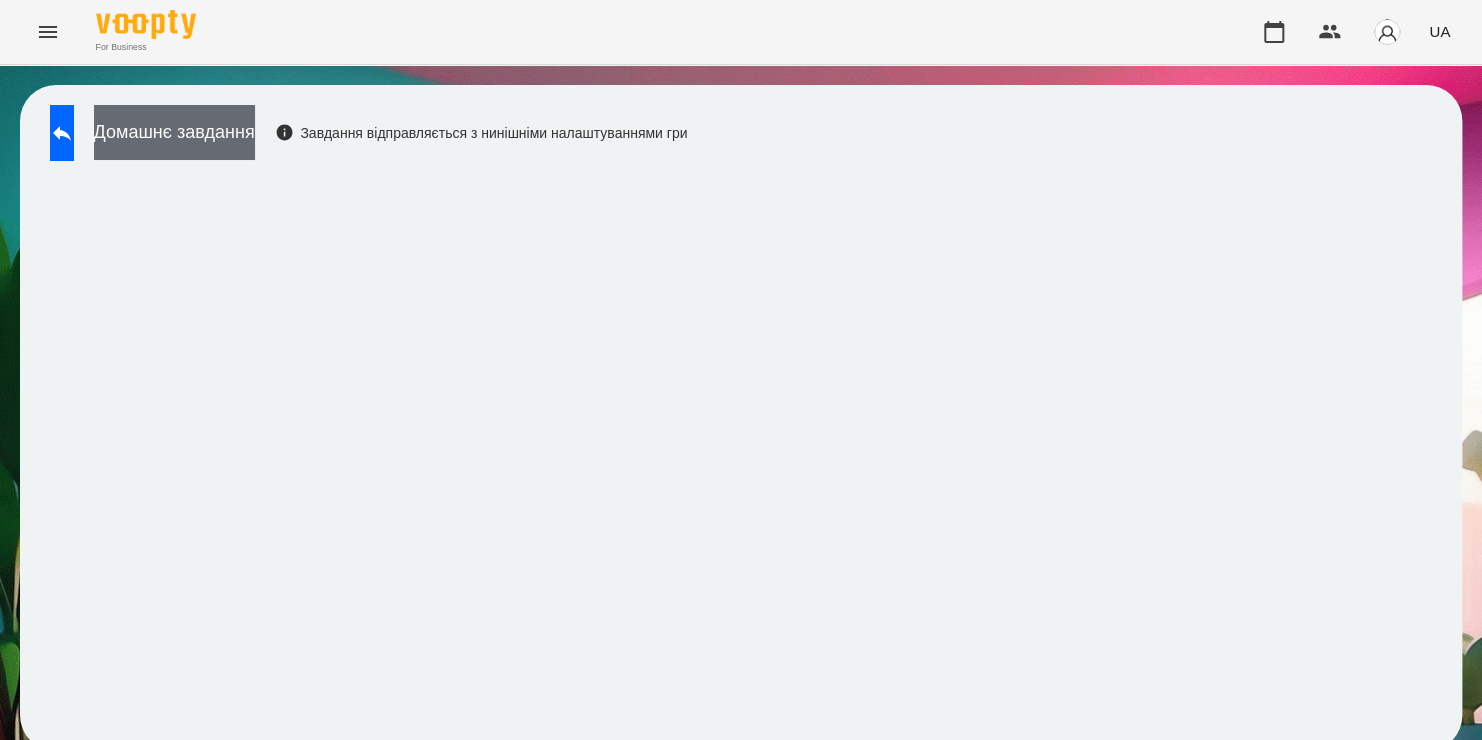 click on "Домашнє завдання" at bounding box center (174, 132) 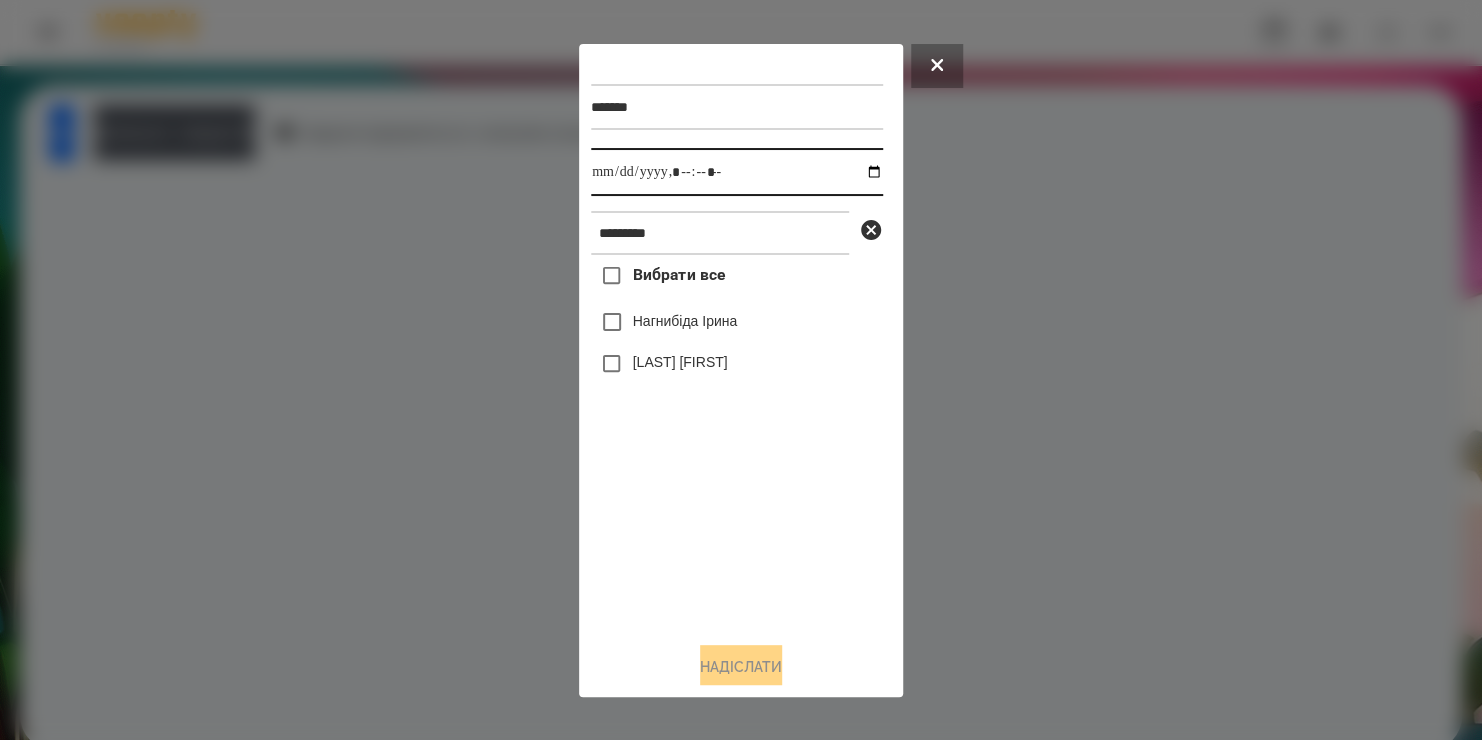 click at bounding box center (737, 172) 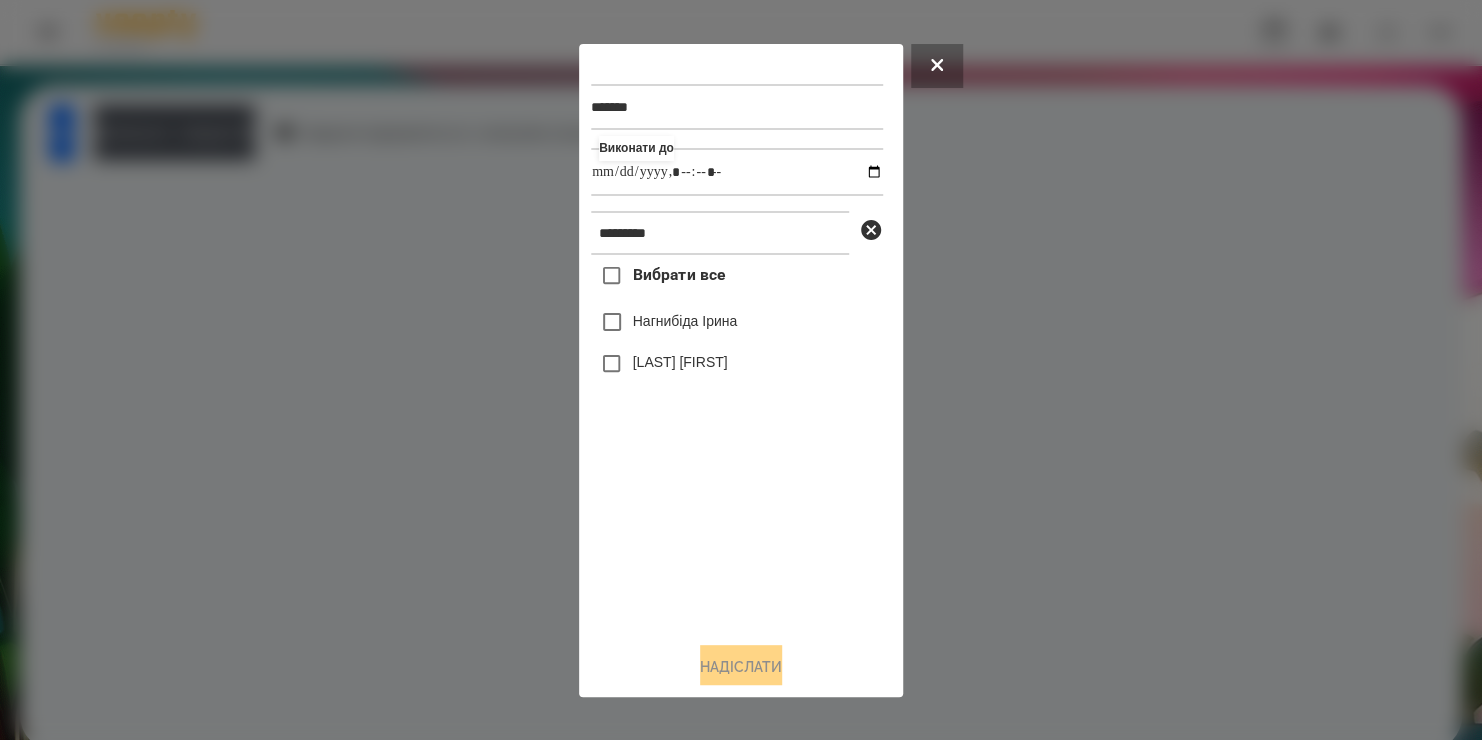 type on "**********" 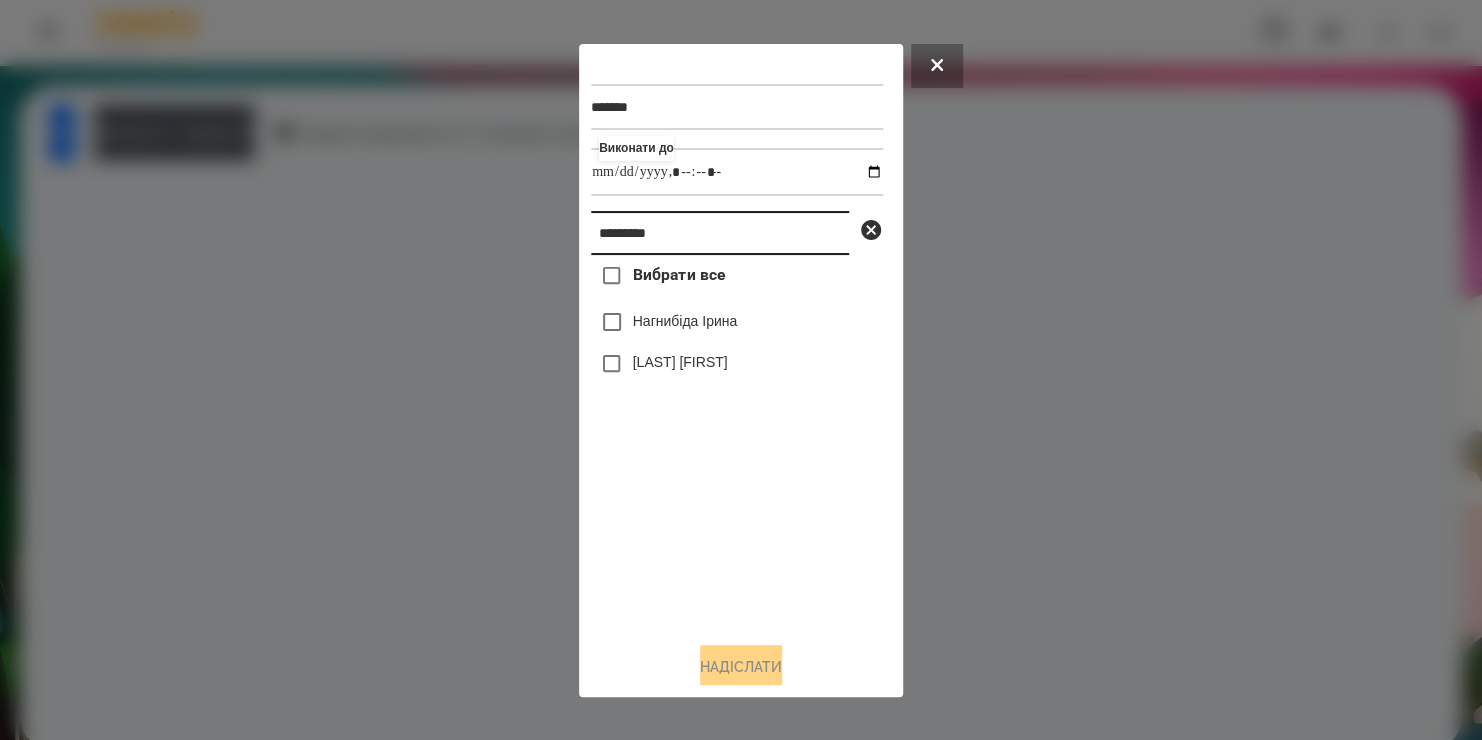 drag, startPoint x: 699, startPoint y: 236, endPoint x: -51, endPoint y: 448, distance: 779.38696 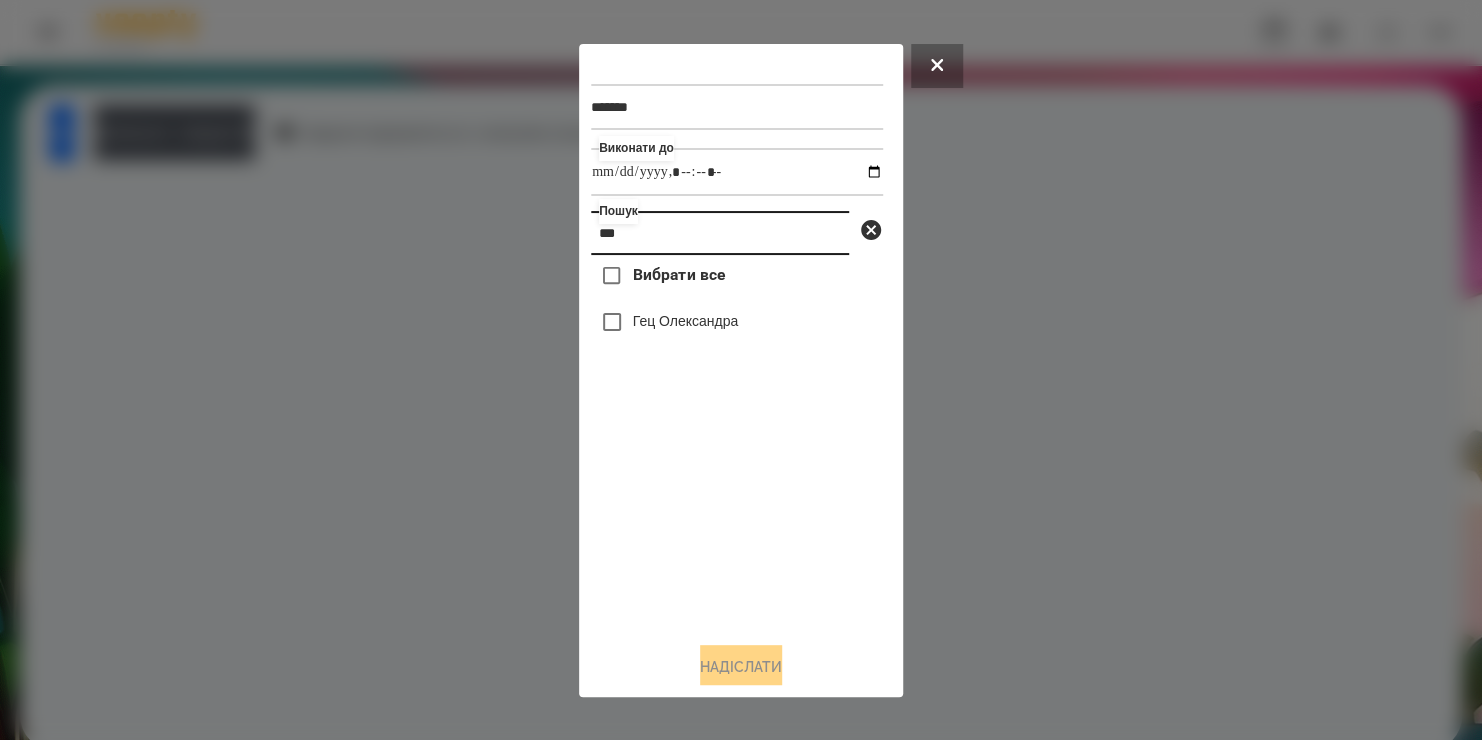 type on "***" 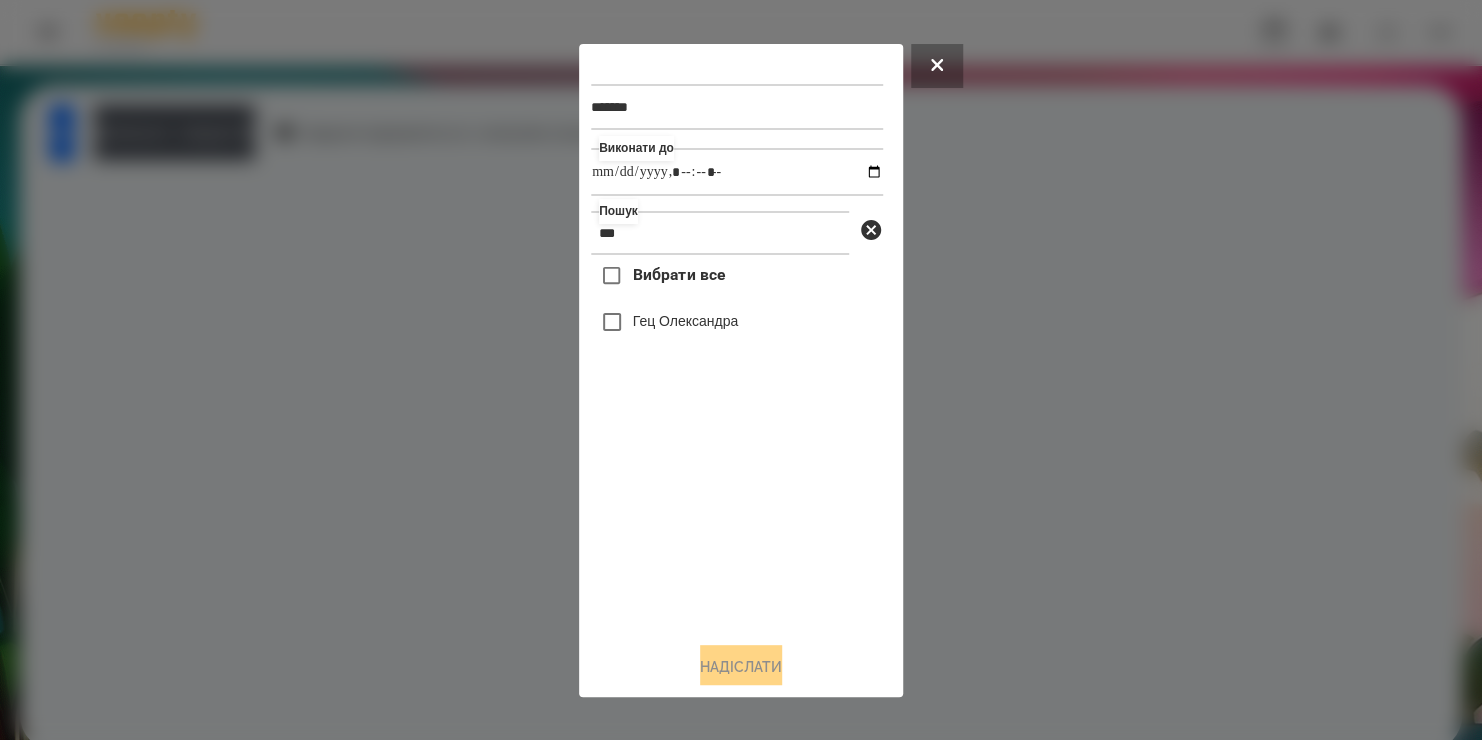 click on "Гец Олександра" at bounding box center (686, 321) 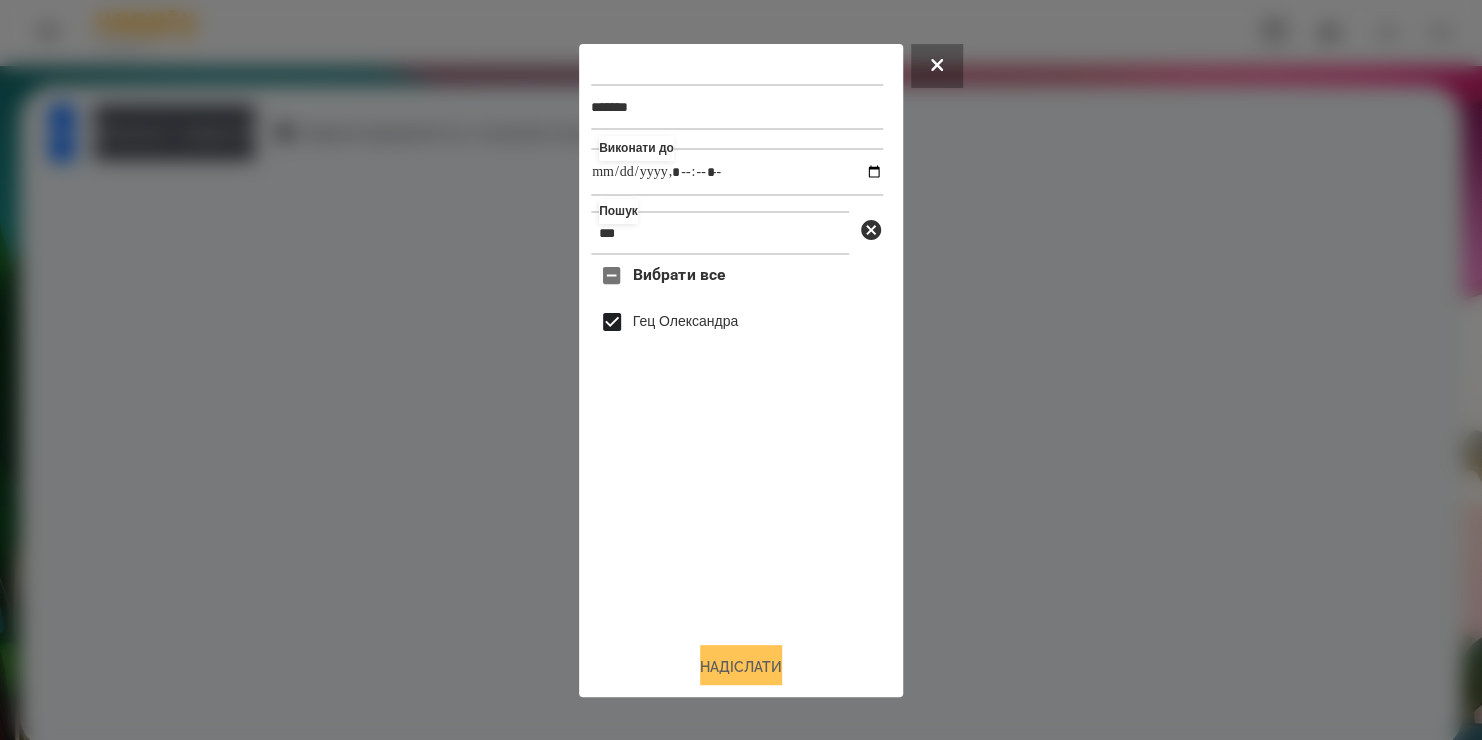 click on "Надіслати" at bounding box center (741, 667) 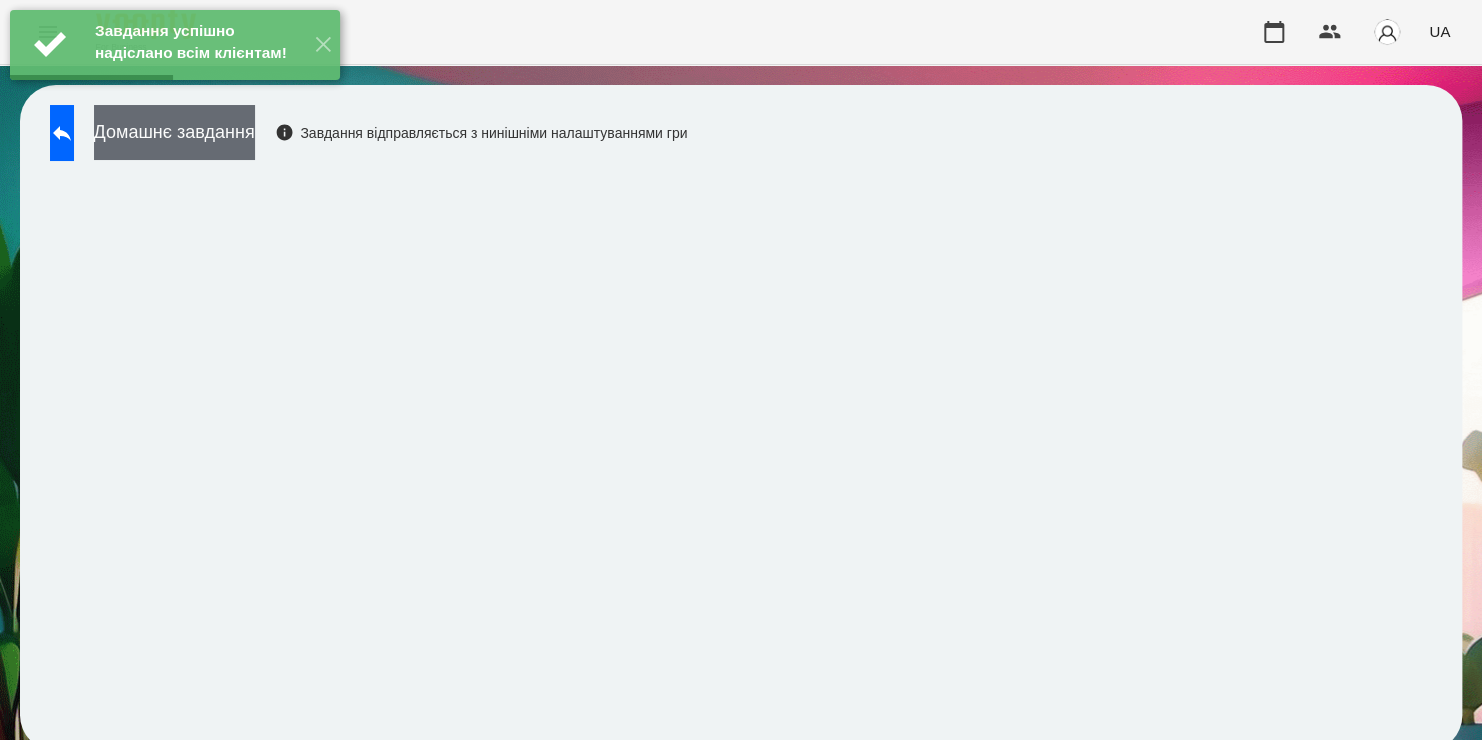 click on "Домашнє завдання" at bounding box center (174, 132) 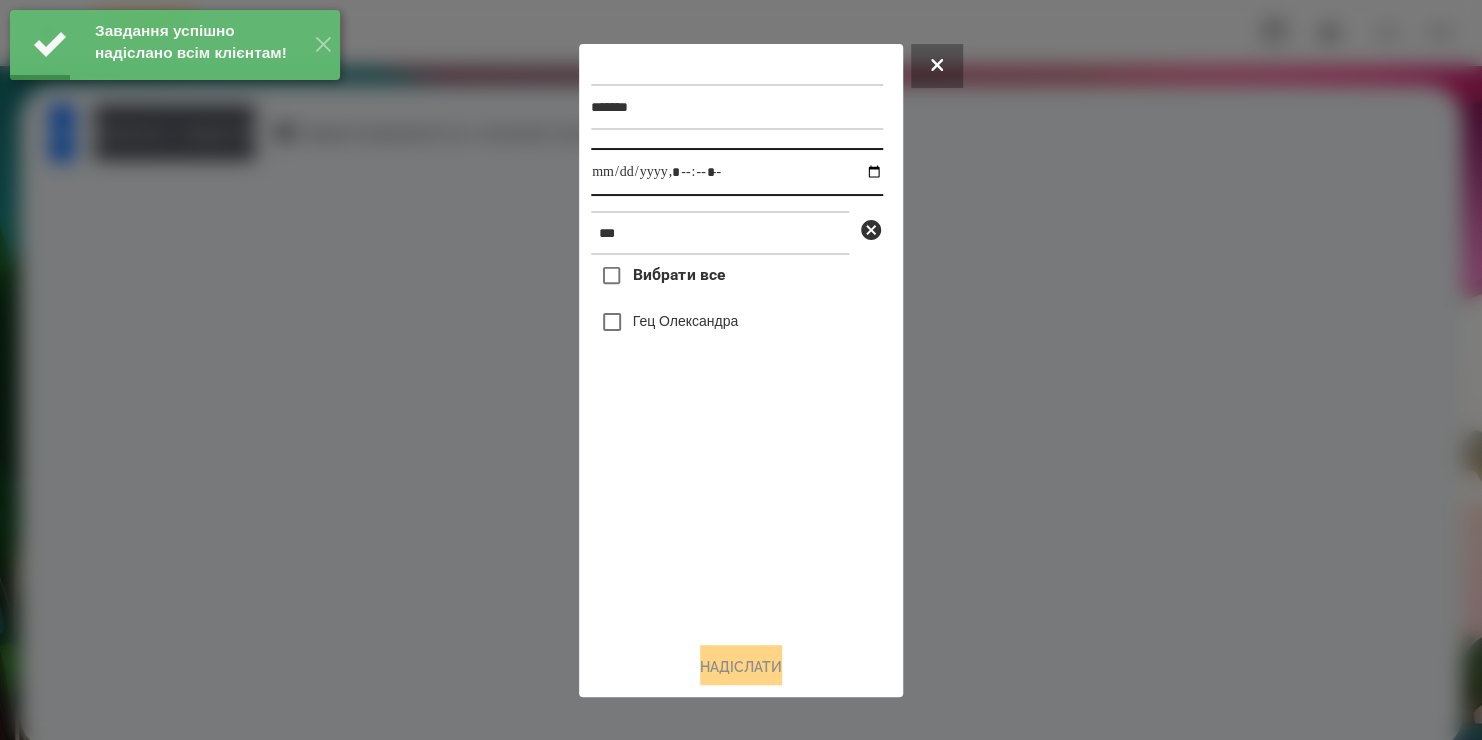 click at bounding box center [737, 172] 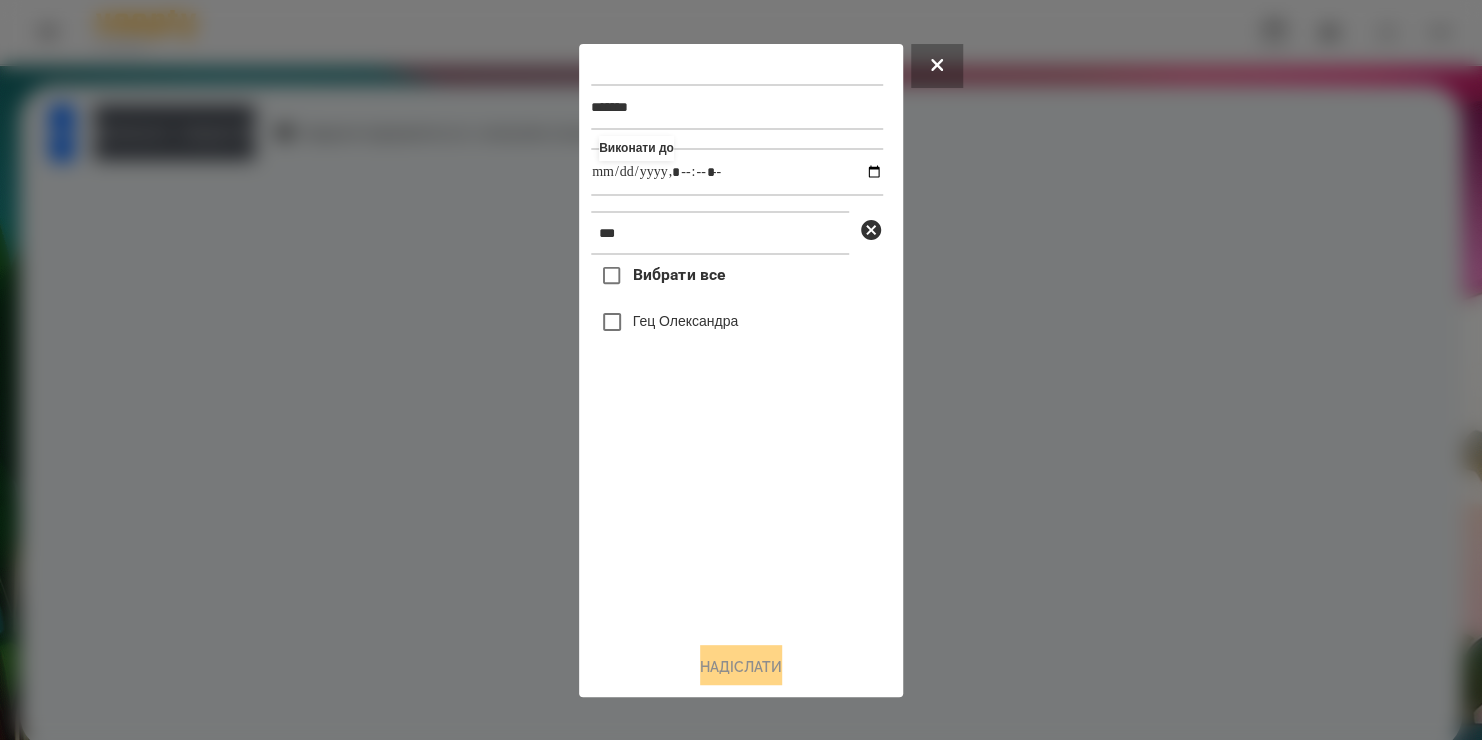 type on "**********" 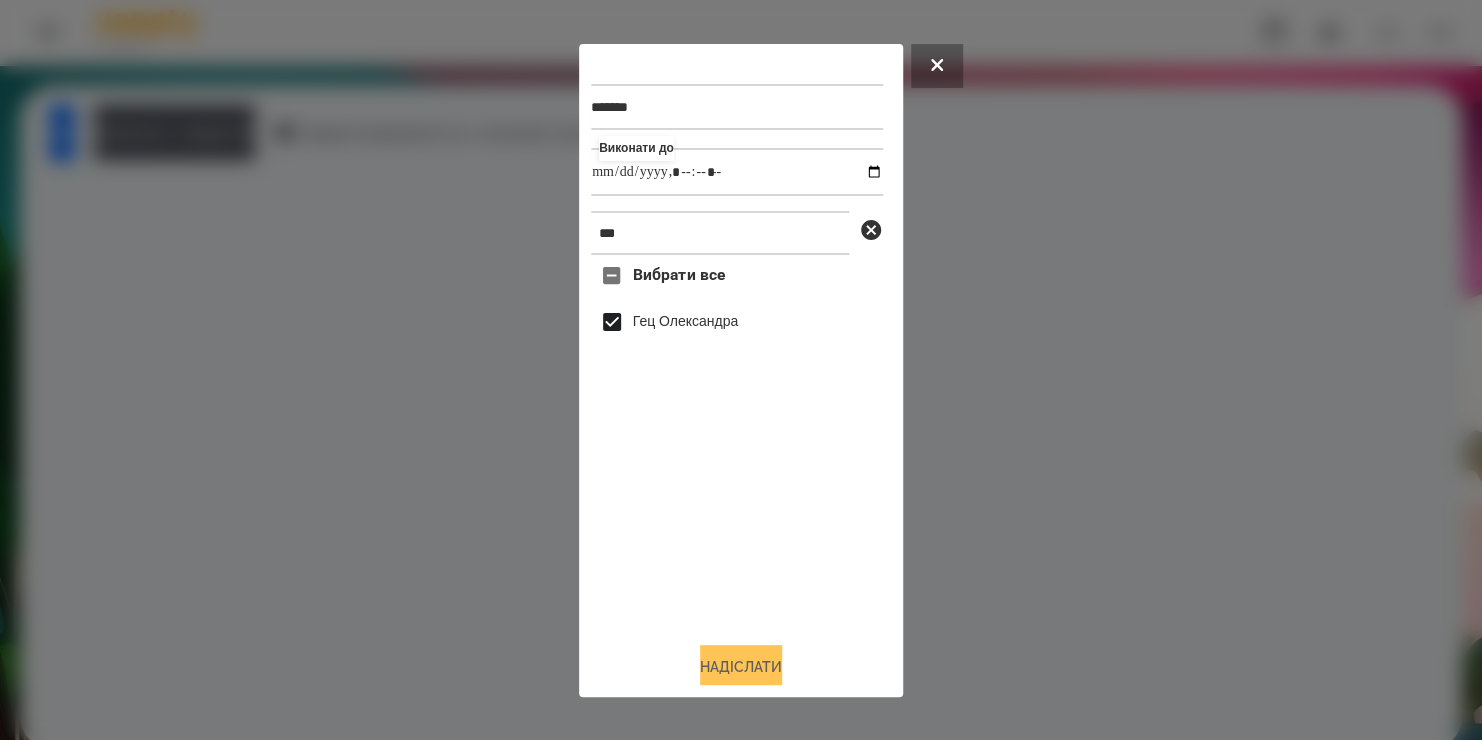click on "Надіслати" at bounding box center [741, 667] 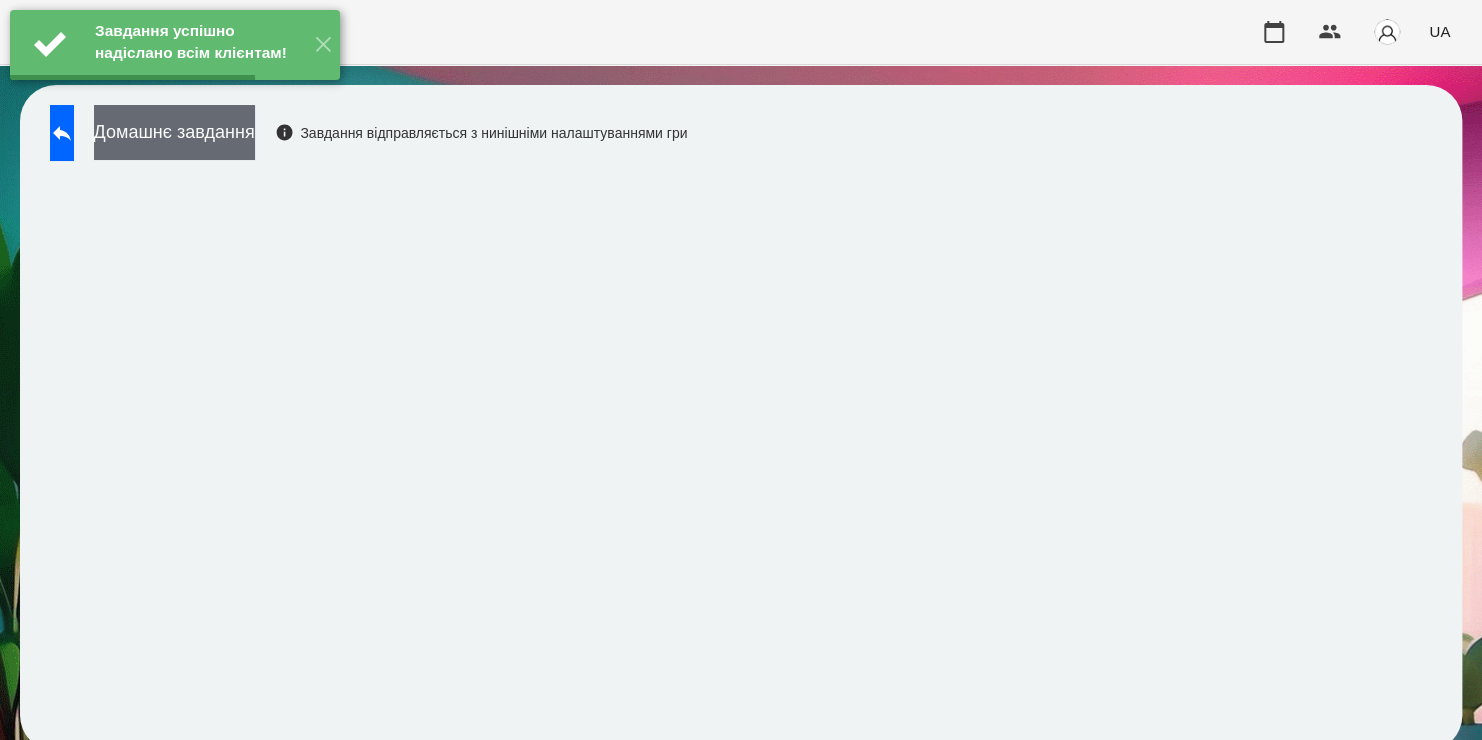 click on "Домашнє завдання" at bounding box center (174, 132) 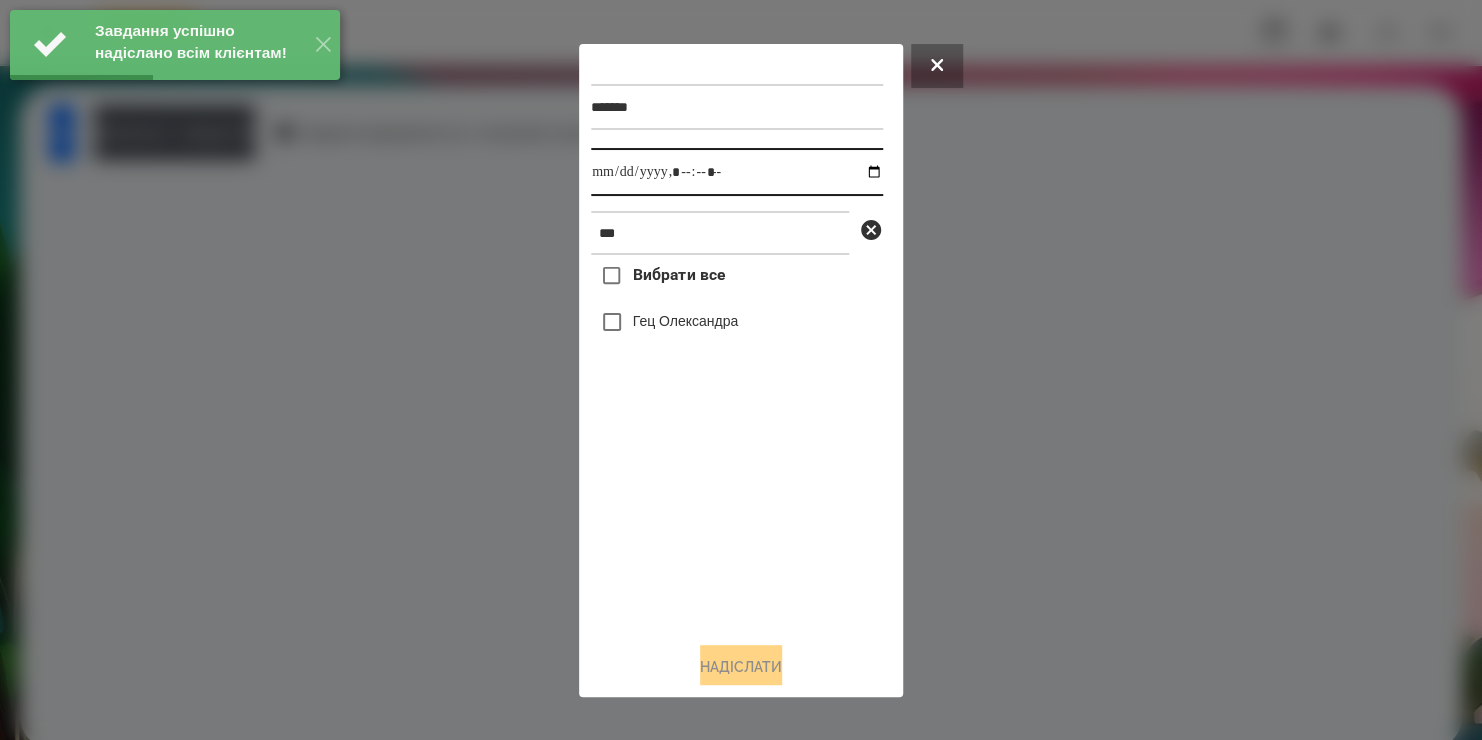 click at bounding box center (737, 172) 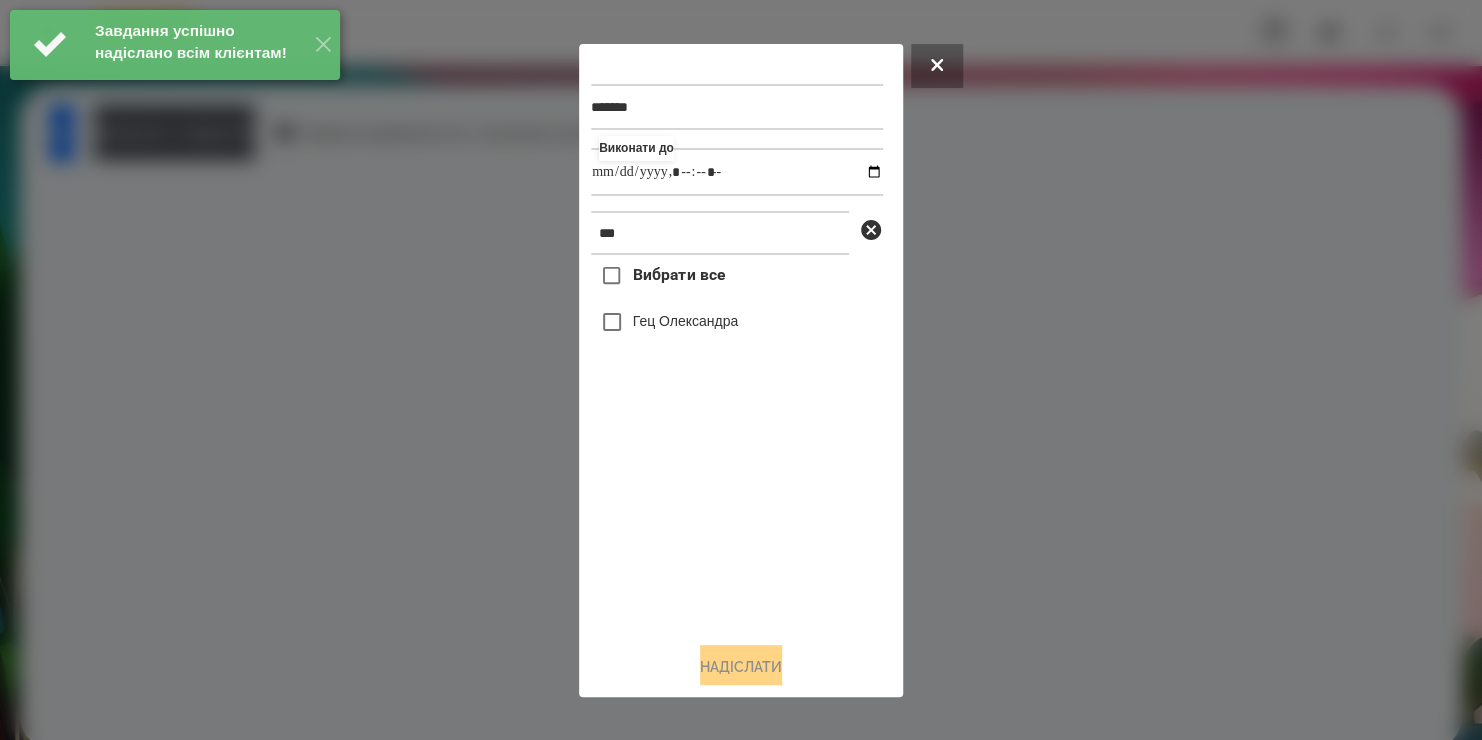 type on "**********" 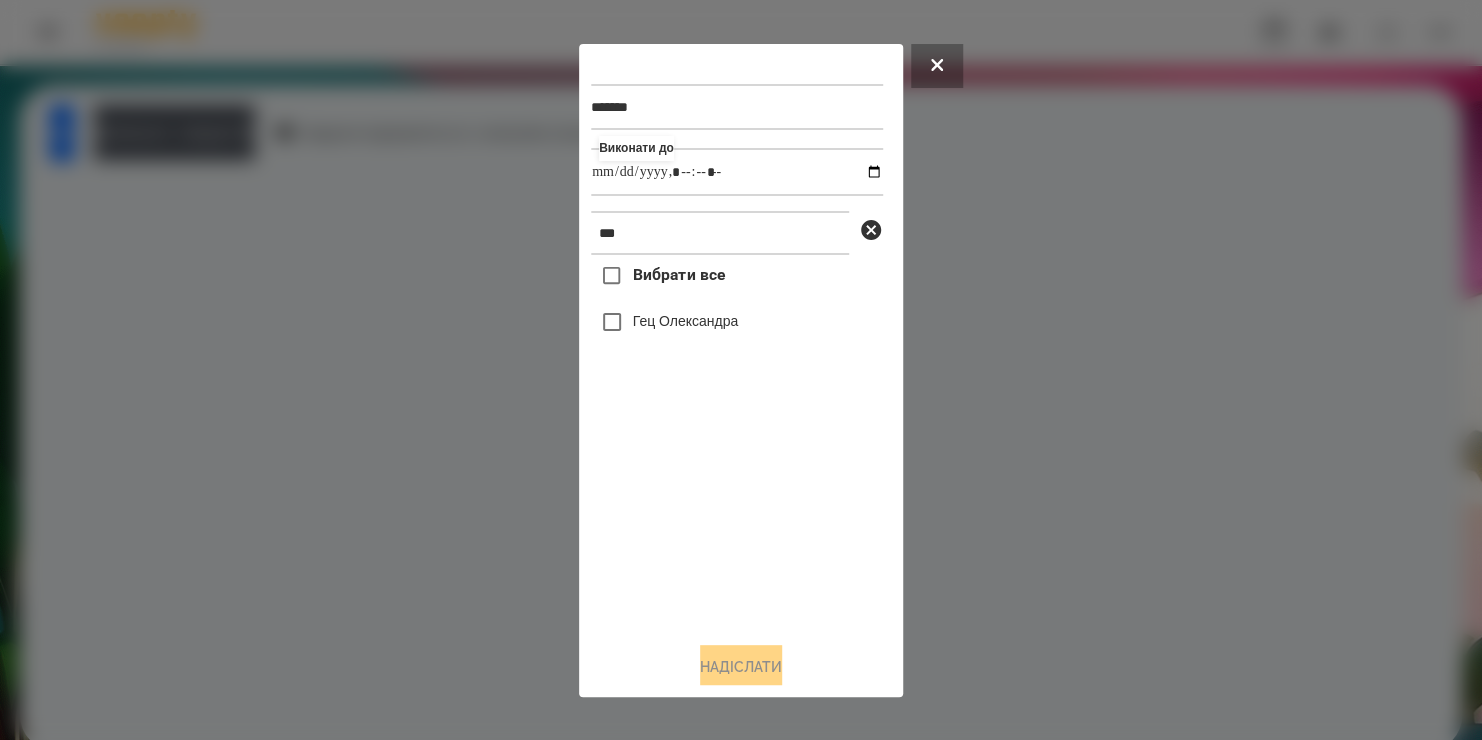 drag, startPoint x: 647, startPoint y: 580, endPoint x: 659, endPoint y: 329, distance: 251.28668 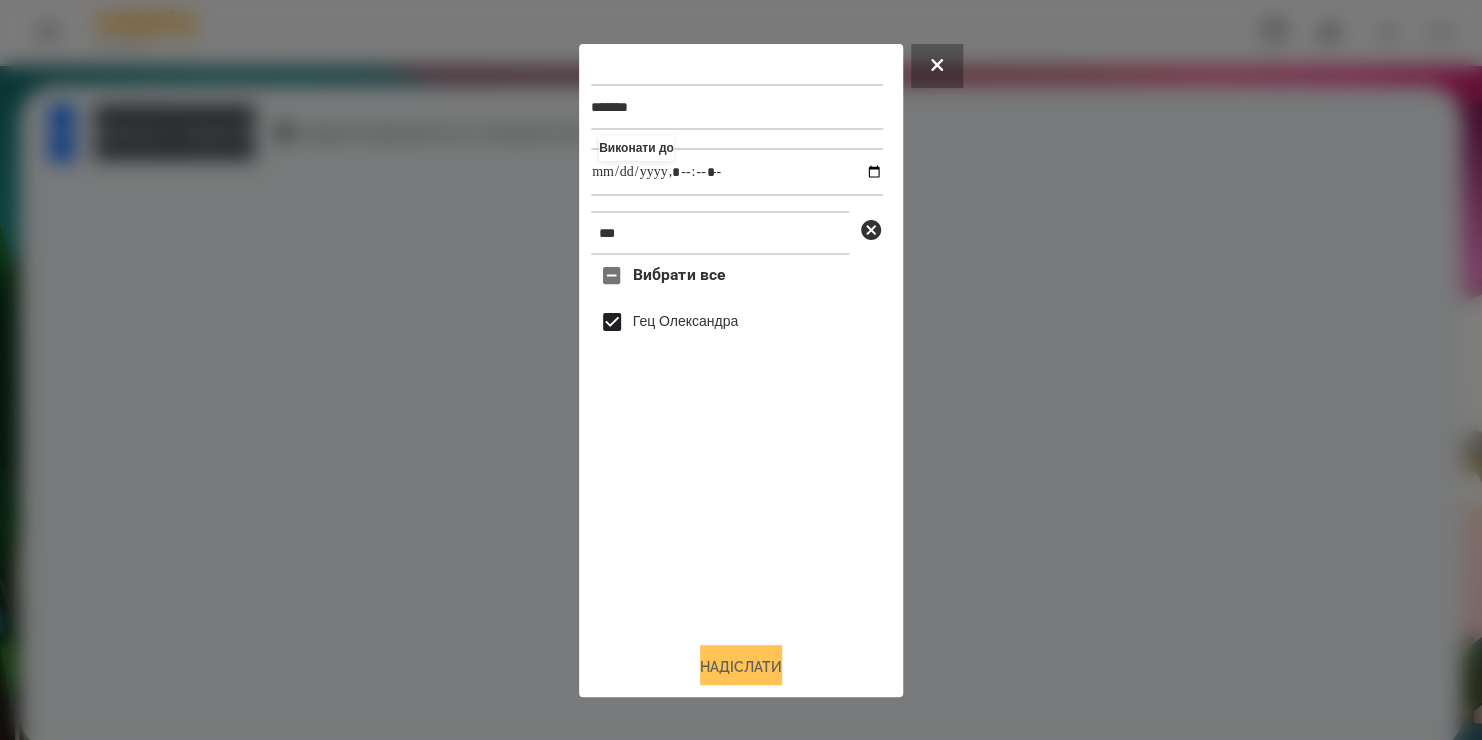 click on "Надіслати" at bounding box center [741, 667] 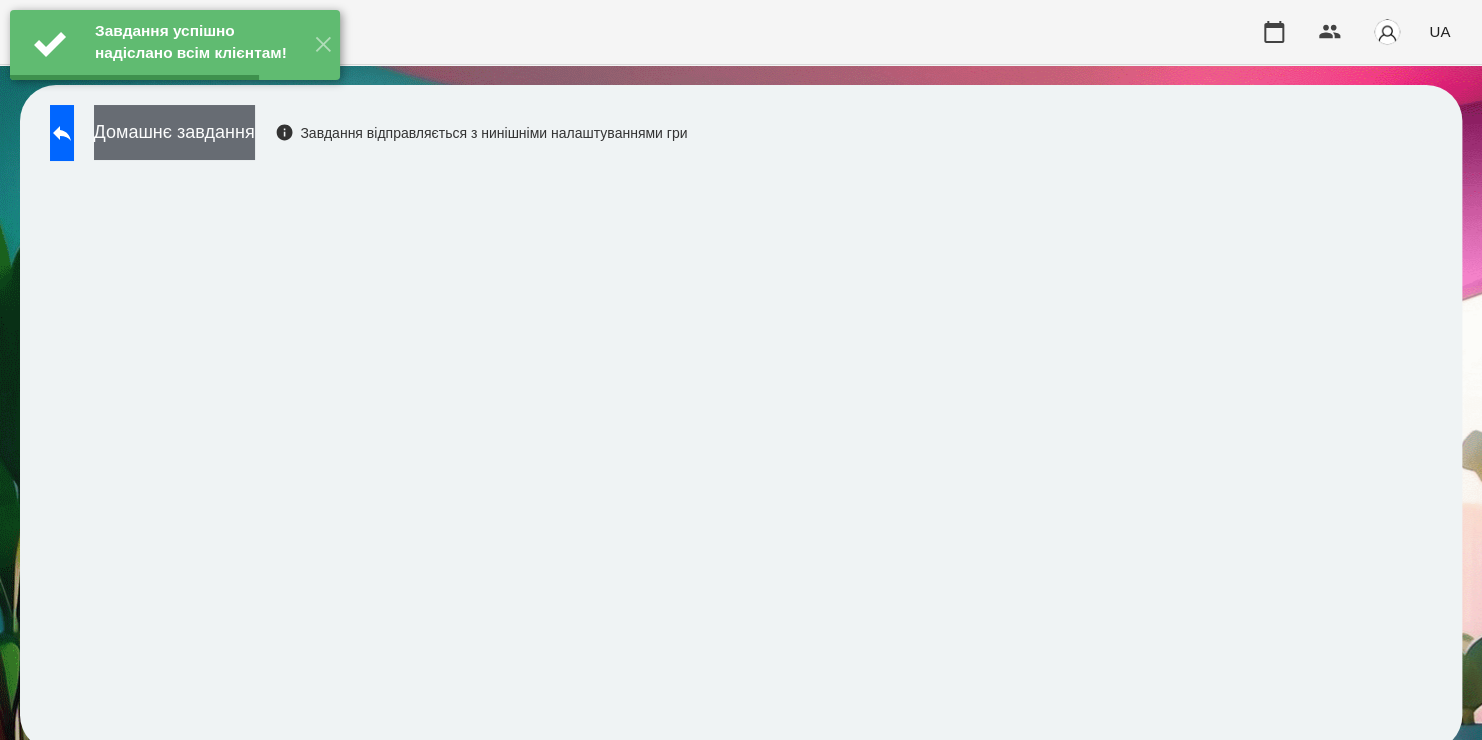 click on "Домашнє завдання" at bounding box center [174, 132] 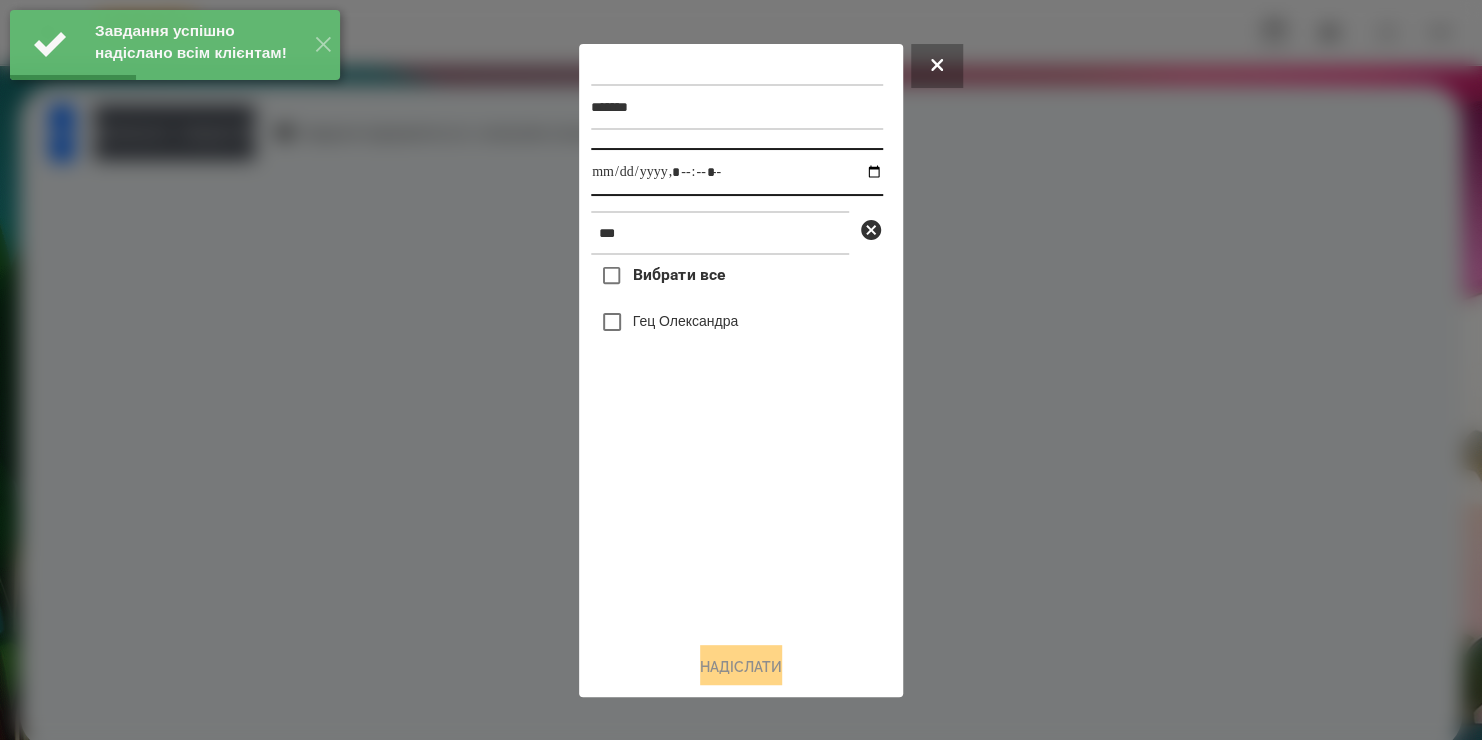 click at bounding box center [737, 172] 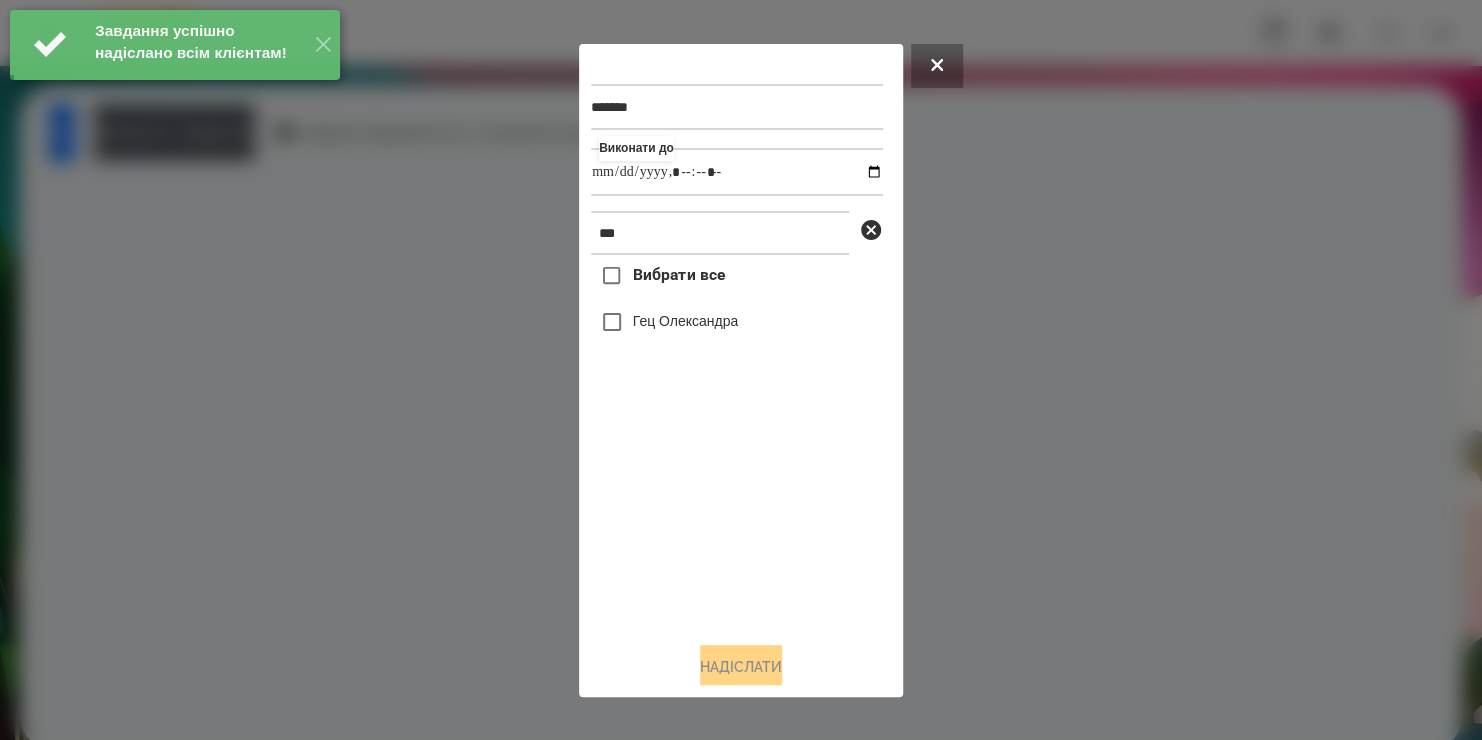 type on "**********" 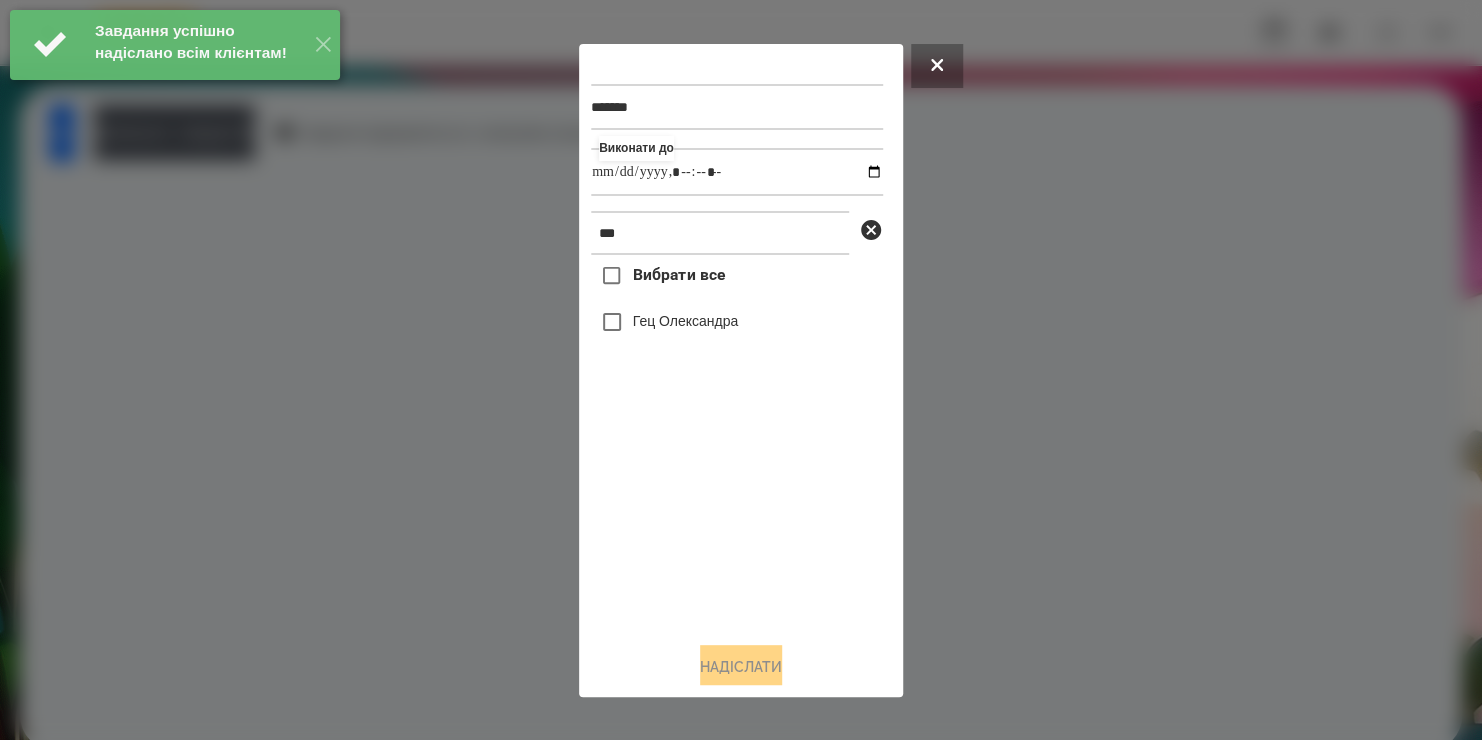 click on "Вибрати все  [FIRST] [LAST]" at bounding box center [737, 440] 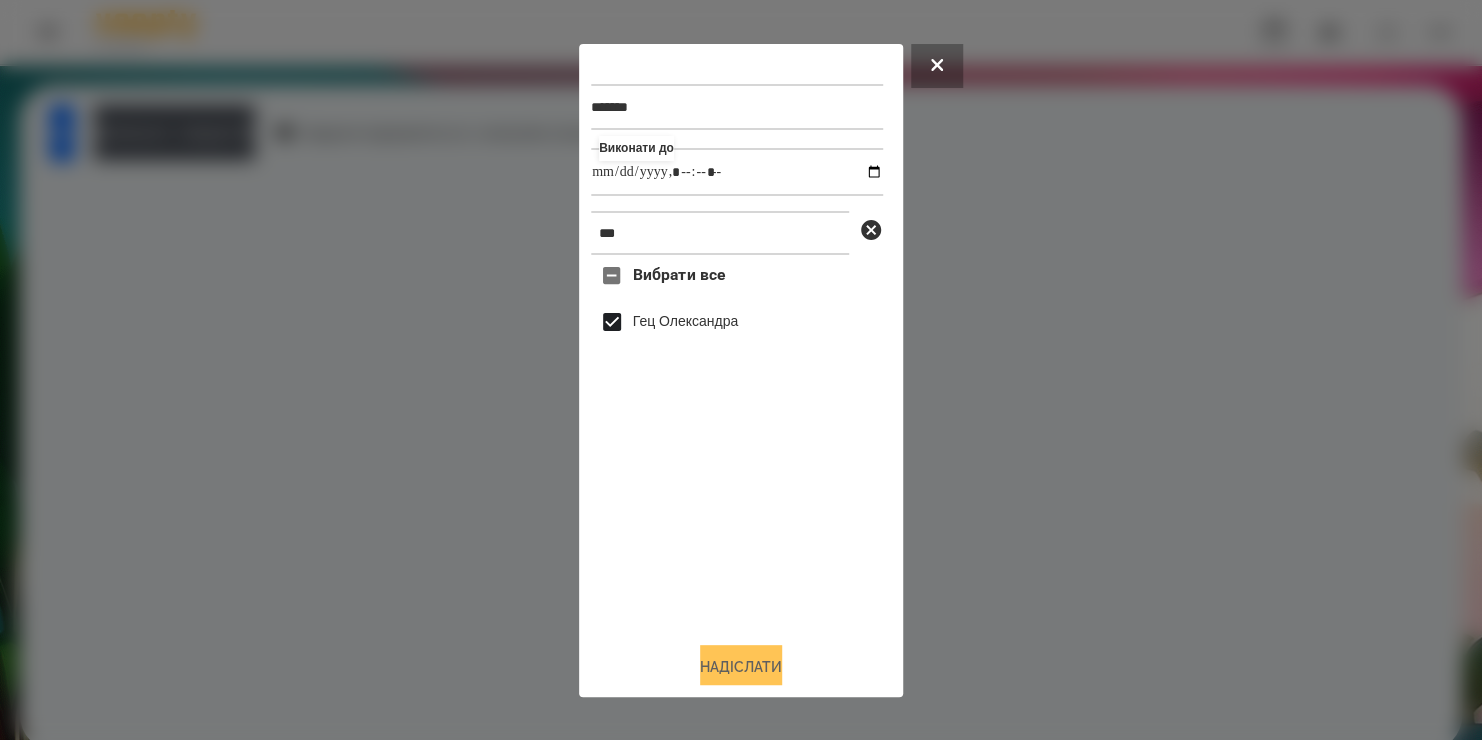 click on "Надіслати" at bounding box center (741, 667) 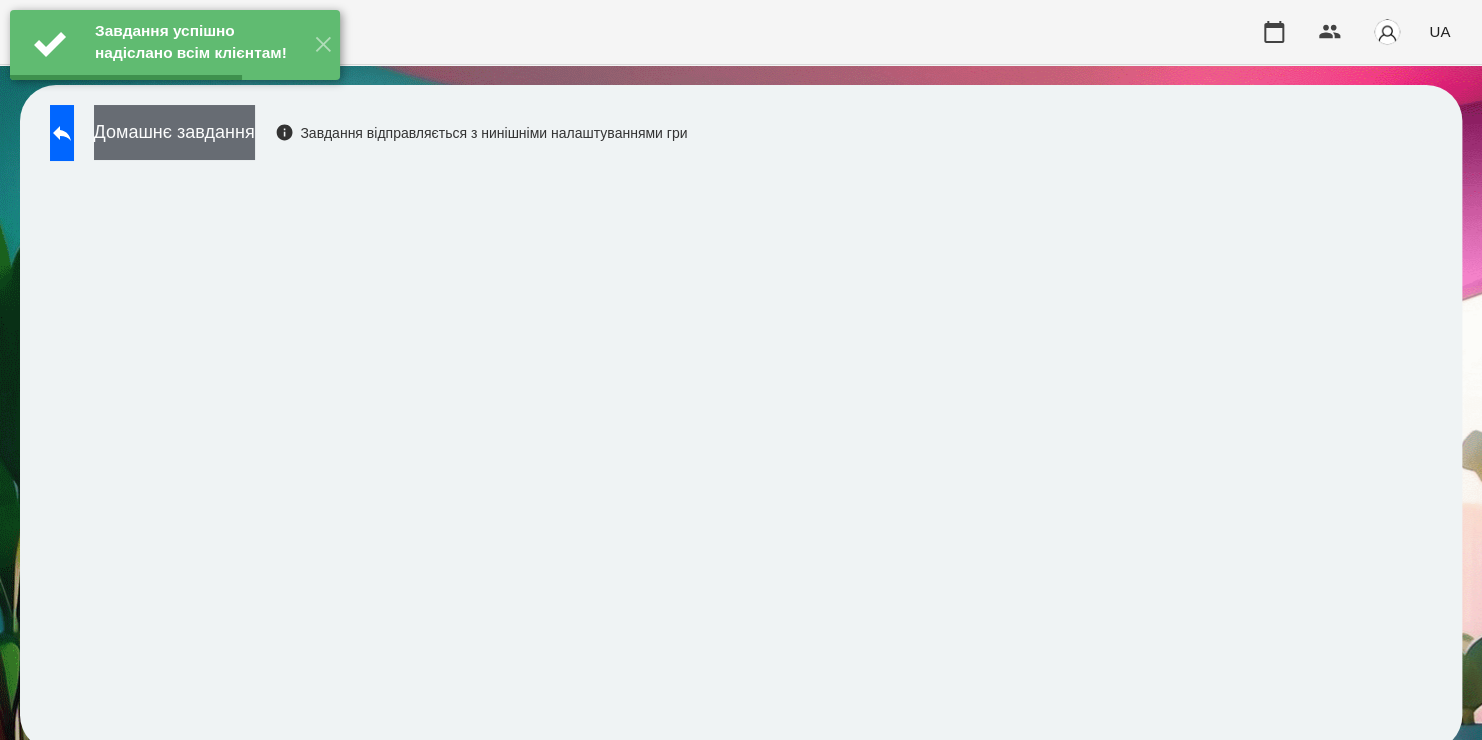 click on "Домашнє завдання" at bounding box center [174, 132] 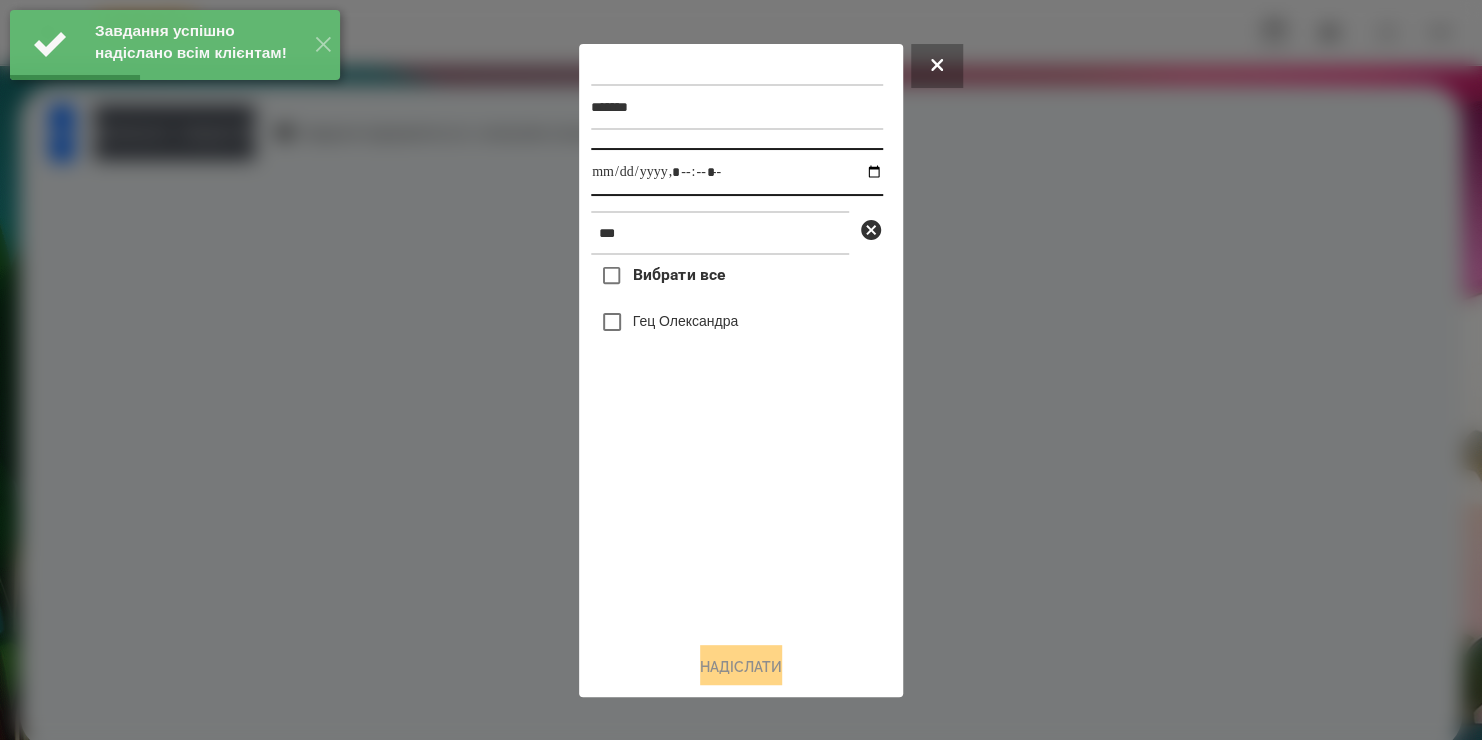 click at bounding box center (737, 172) 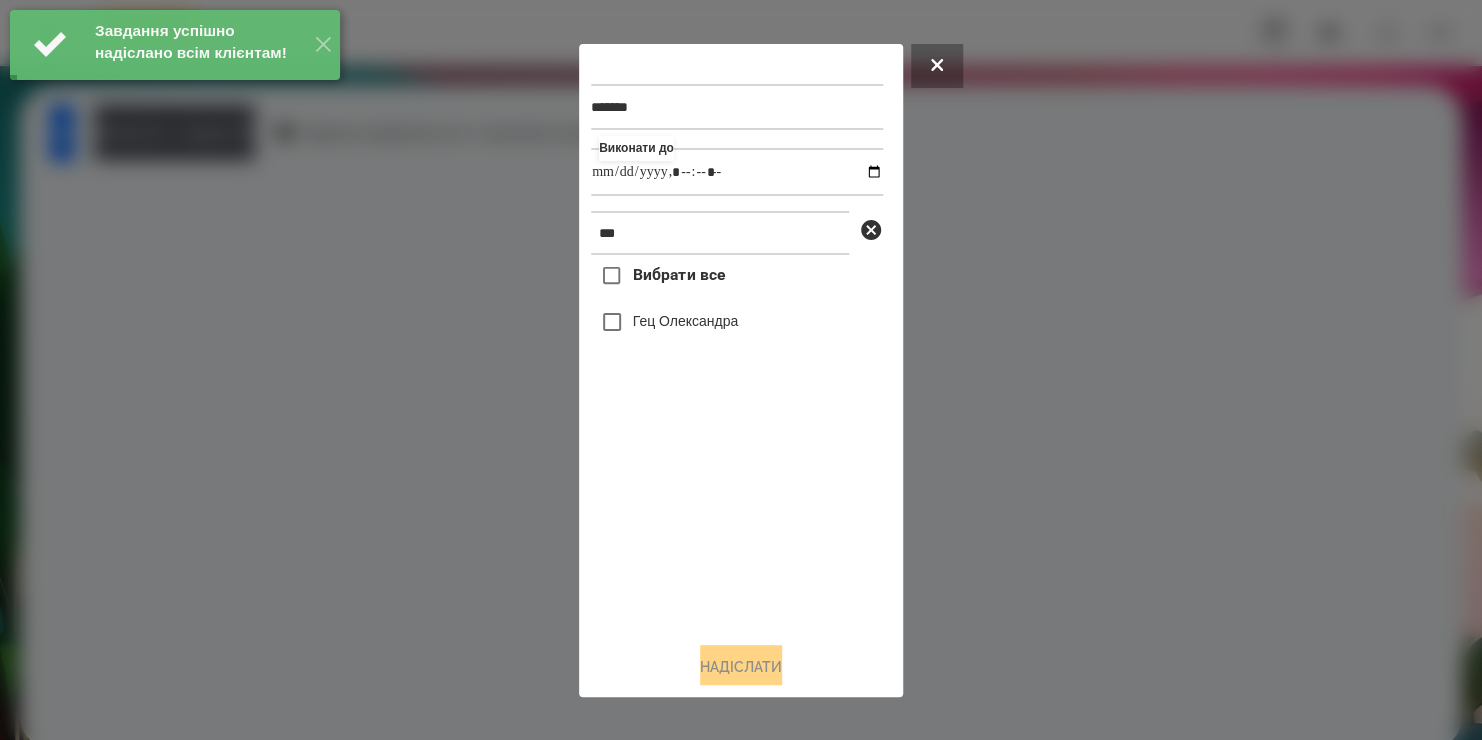 type on "**********" 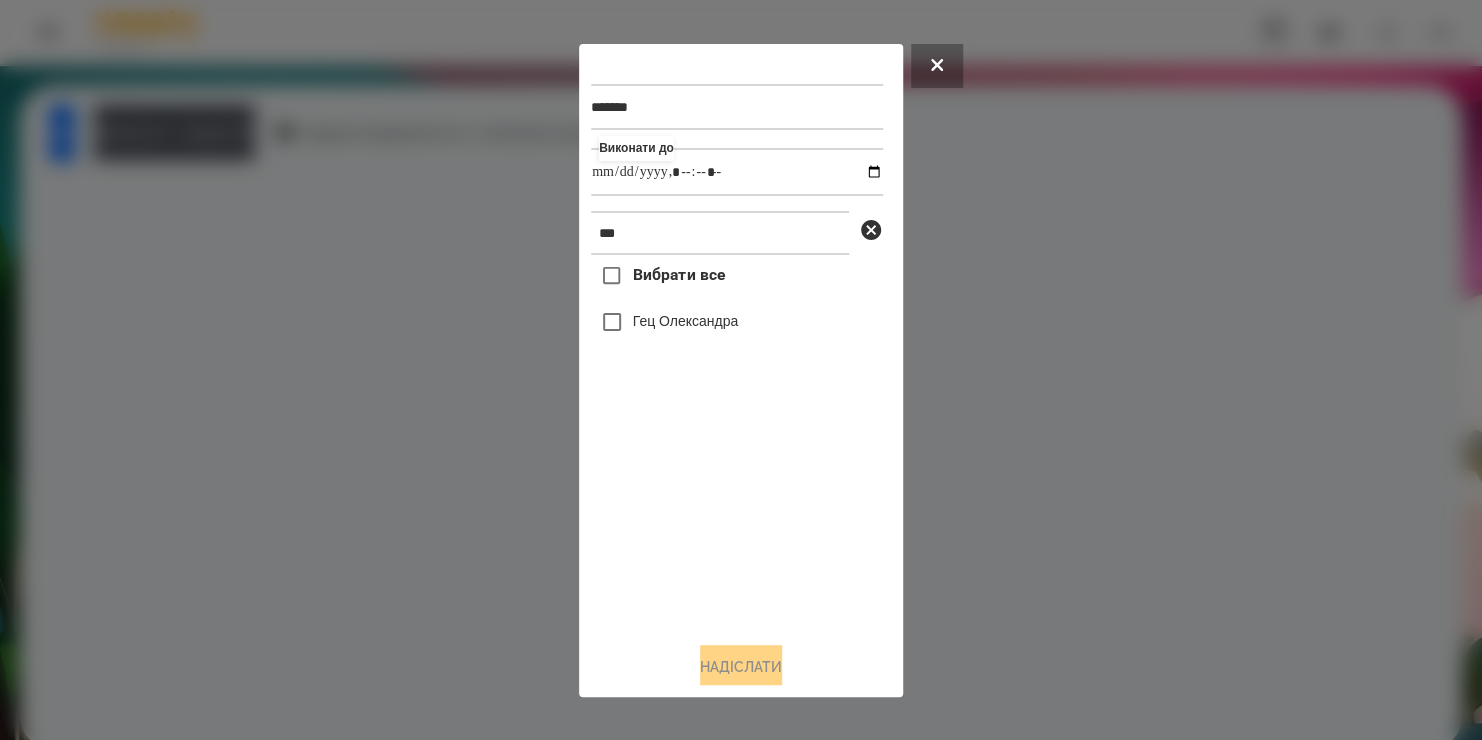 drag, startPoint x: 661, startPoint y: 556, endPoint x: 642, endPoint y: 326, distance: 230.78345 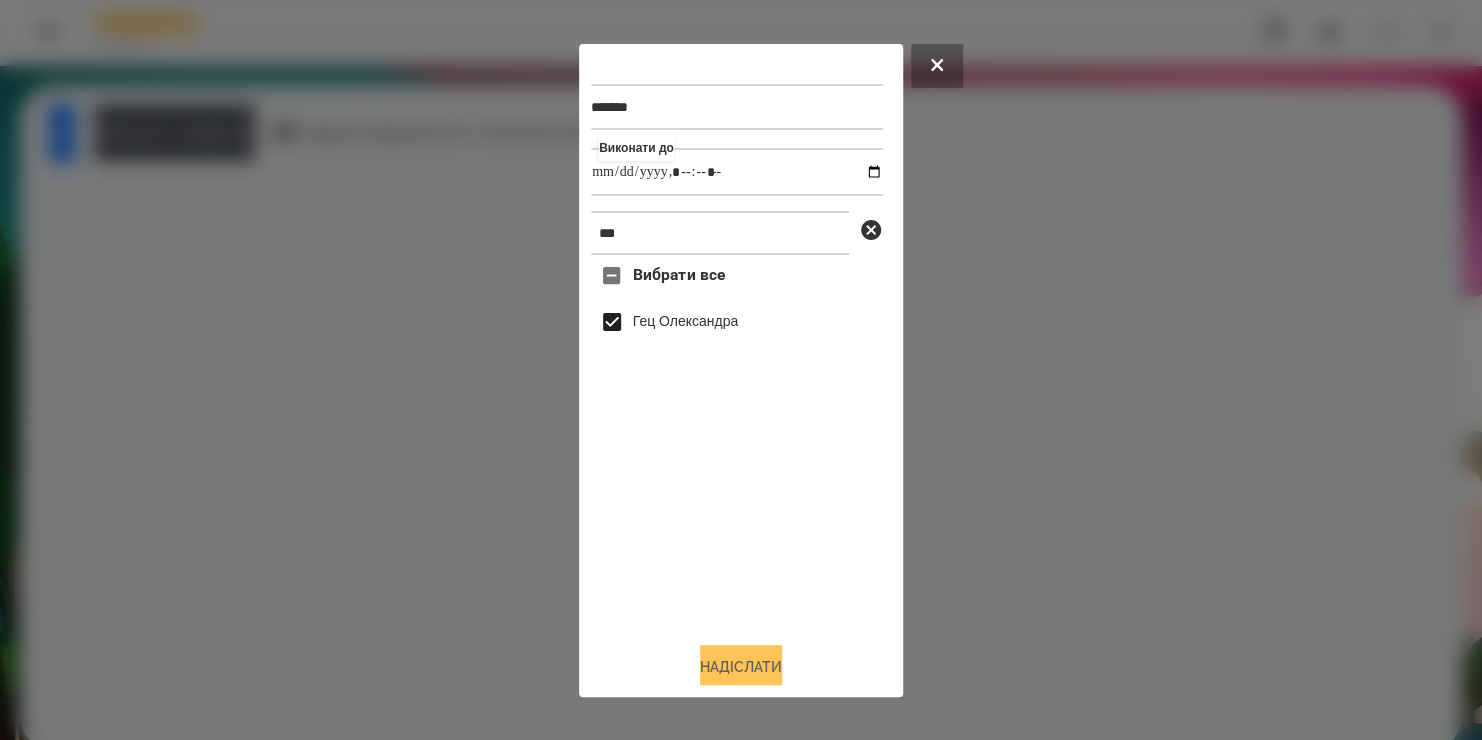 click on "Надіслати" at bounding box center [741, 667] 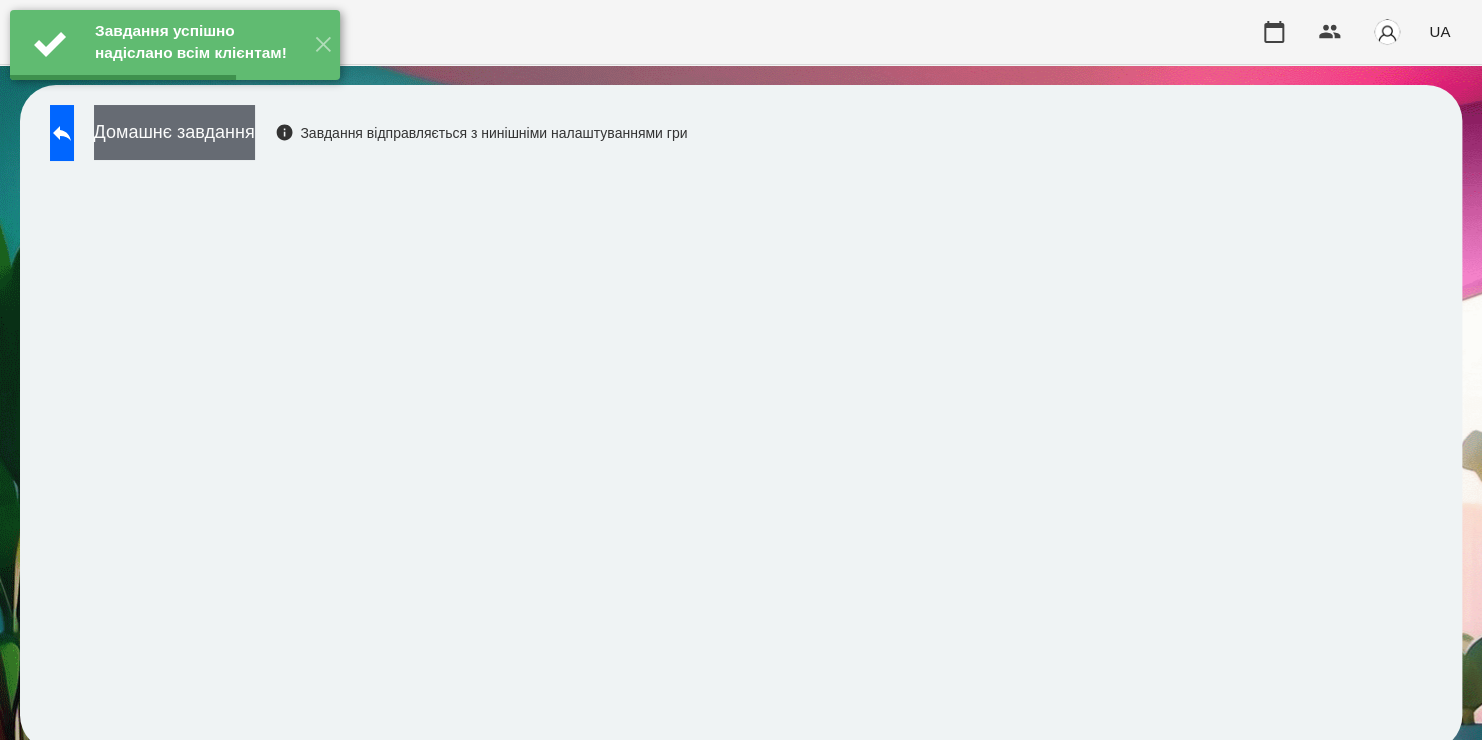 click on "Домашнє завдання" at bounding box center [174, 132] 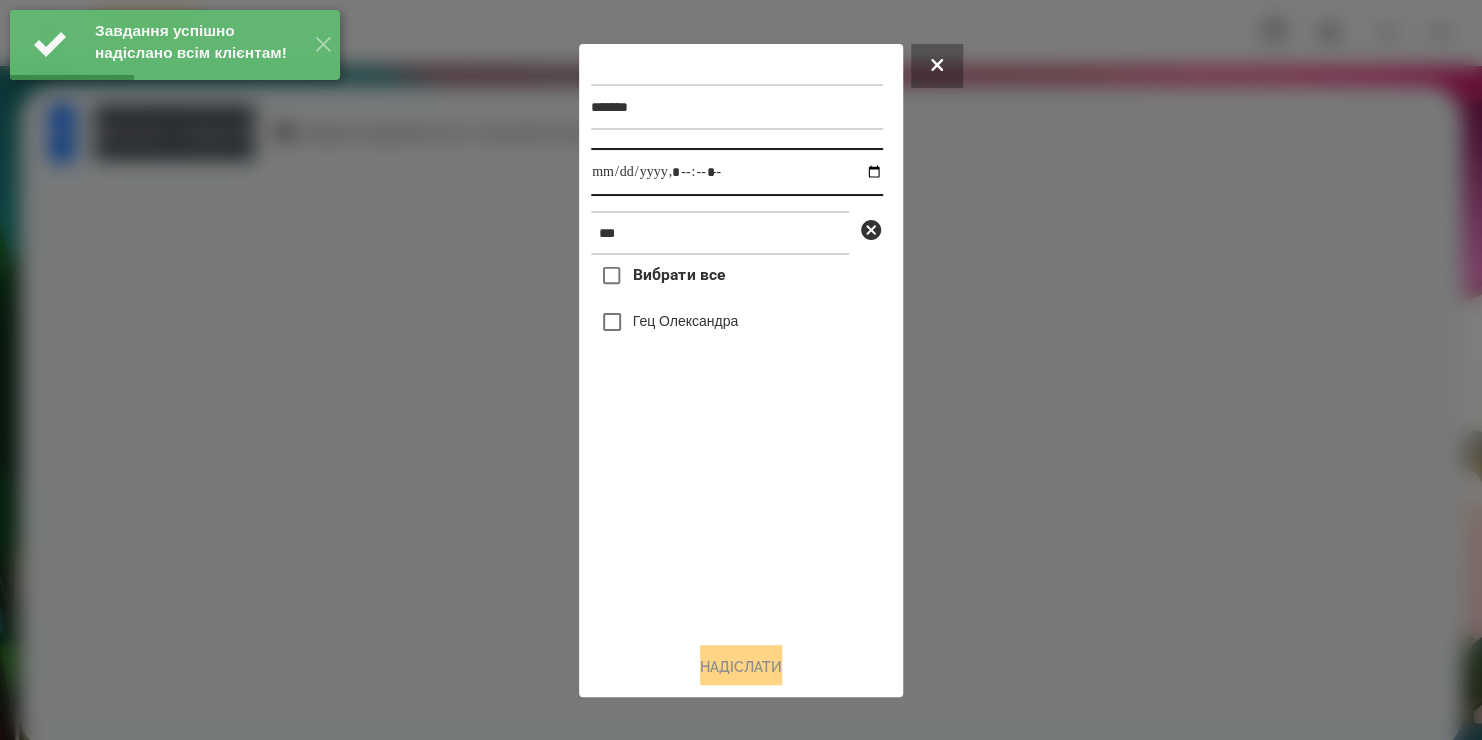 click at bounding box center (737, 172) 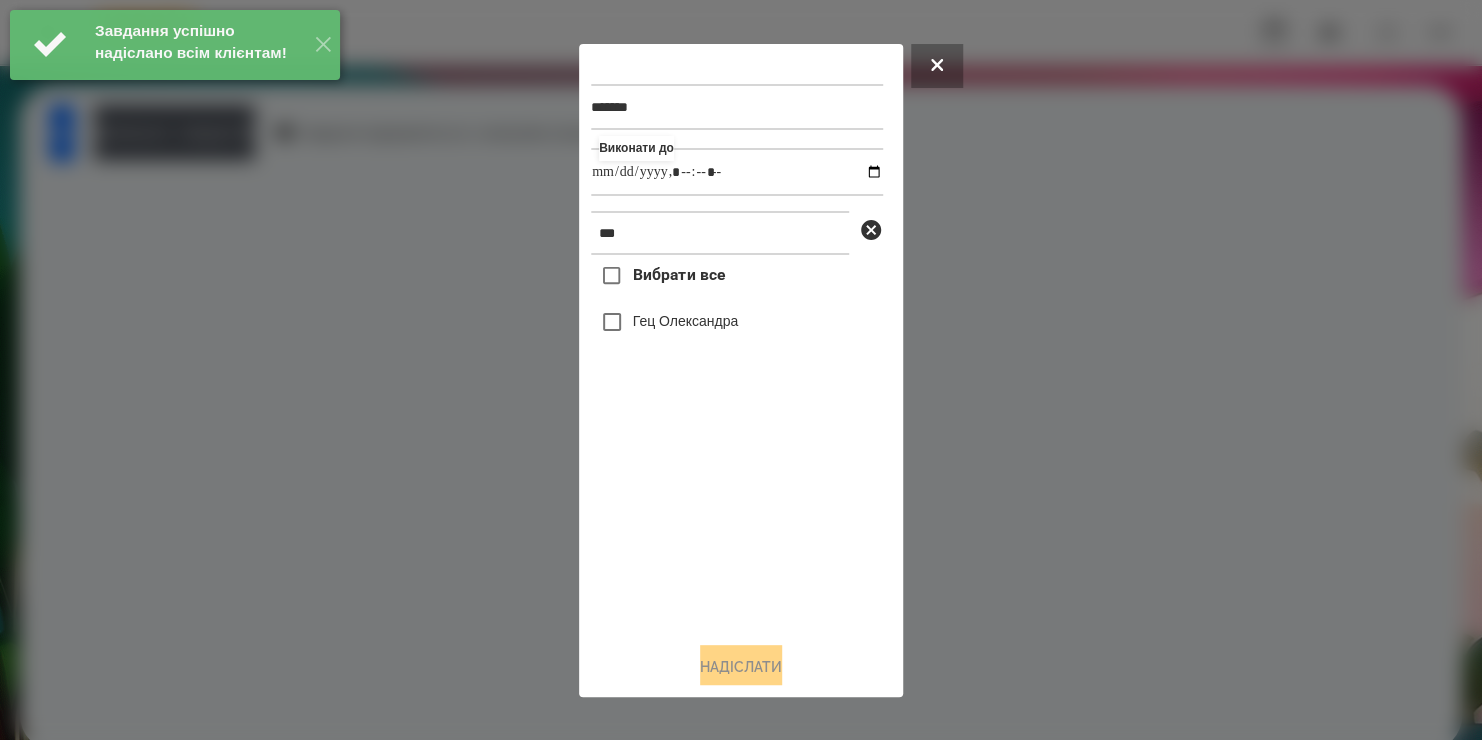 type on "**********" 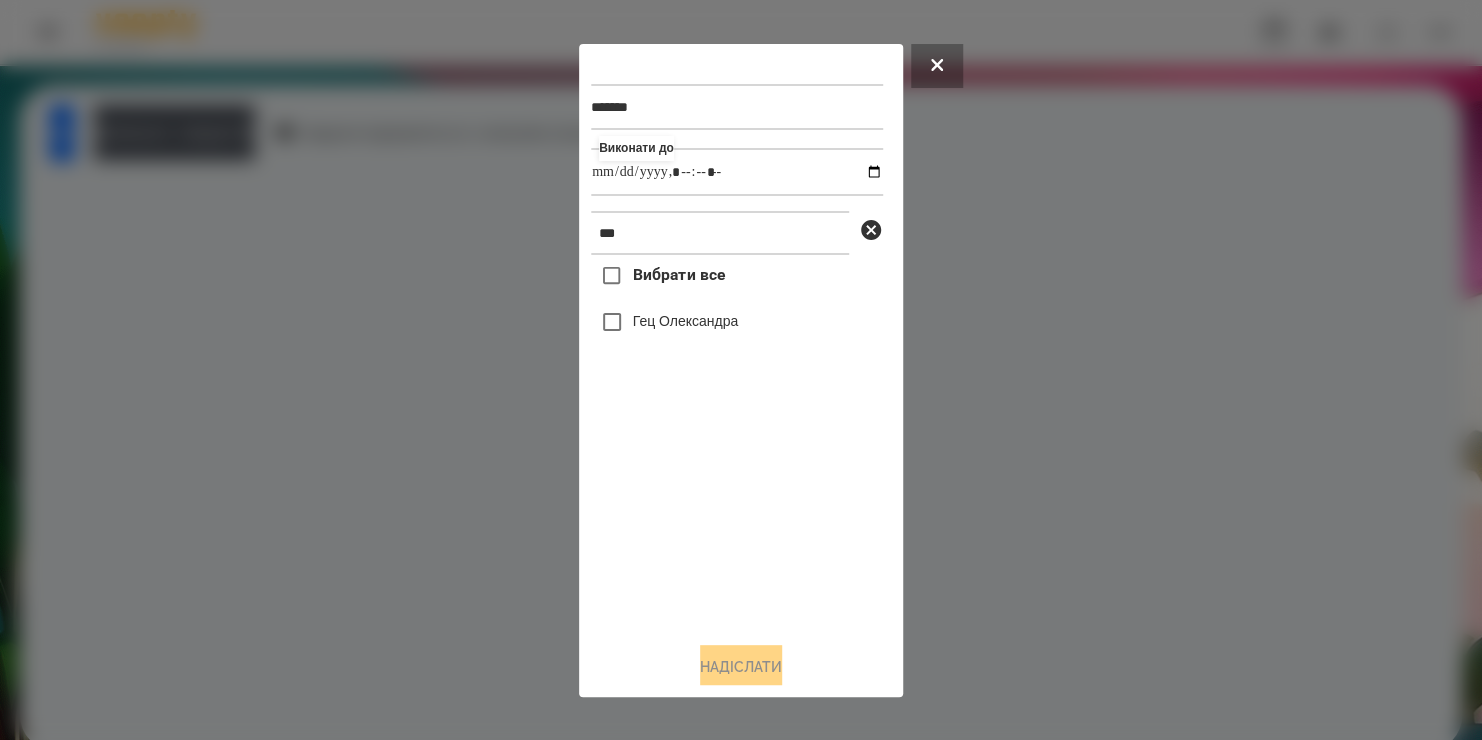 drag, startPoint x: 698, startPoint y: 580, endPoint x: 661, endPoint y: 325, distance: 257.67032 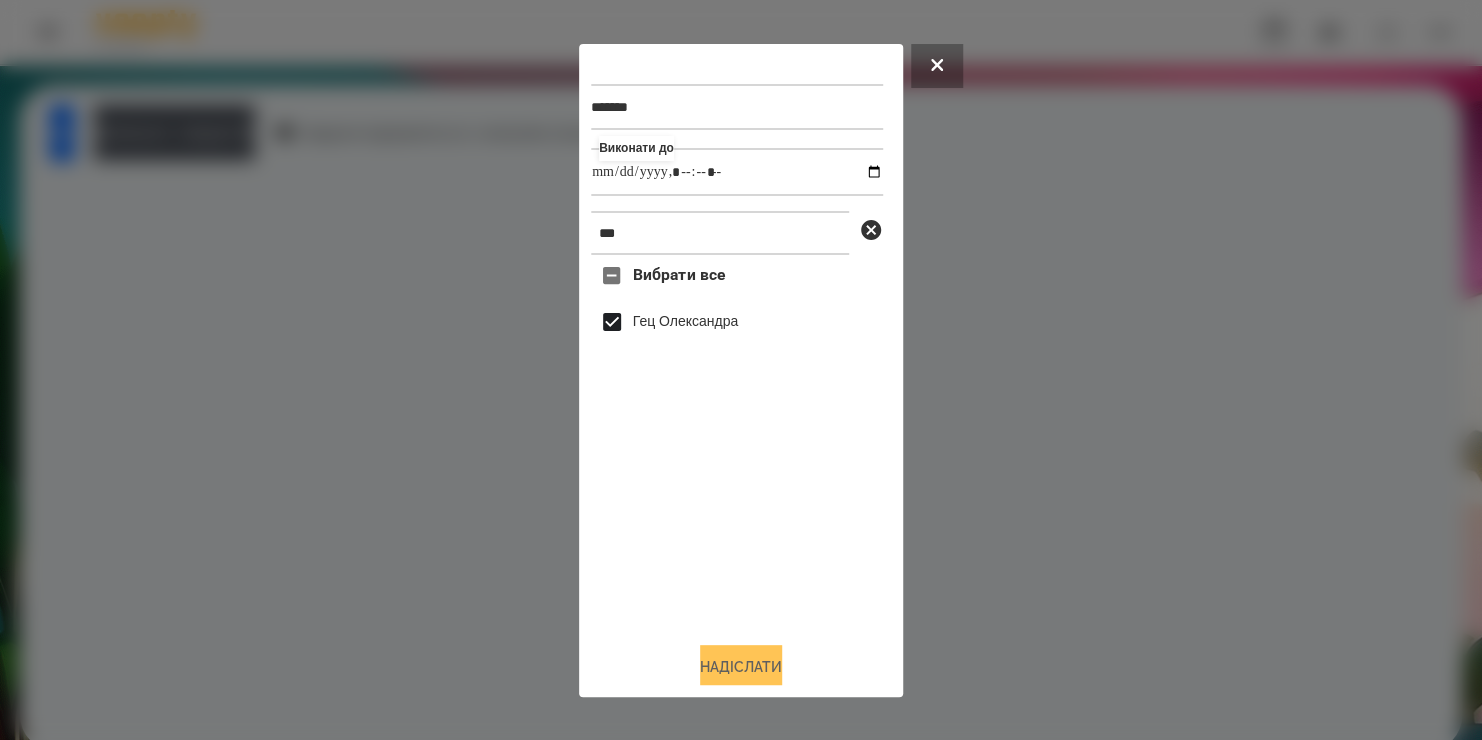 click on "Надіслати" at bounding box center [741, 667] 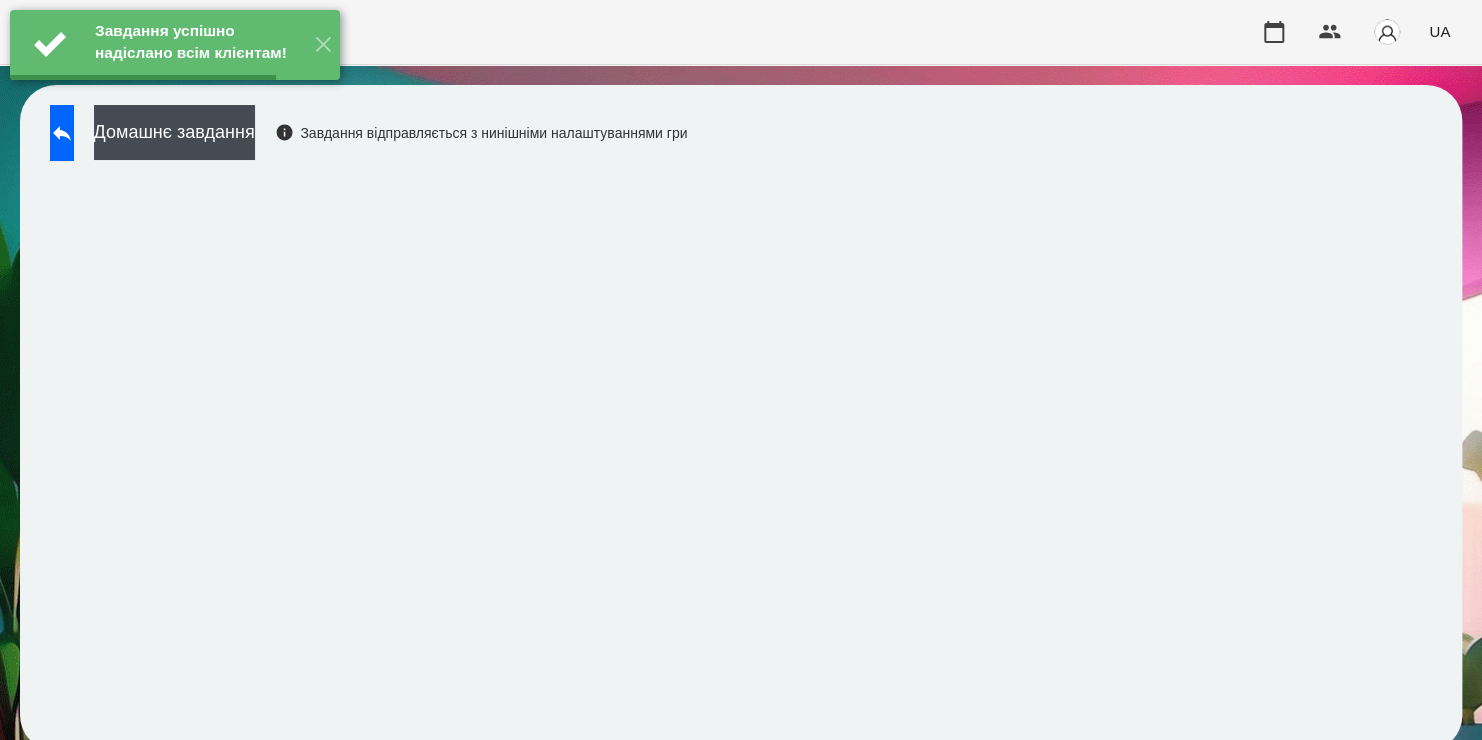click on "Домашнє завдання" at bounding box center (174, 132) 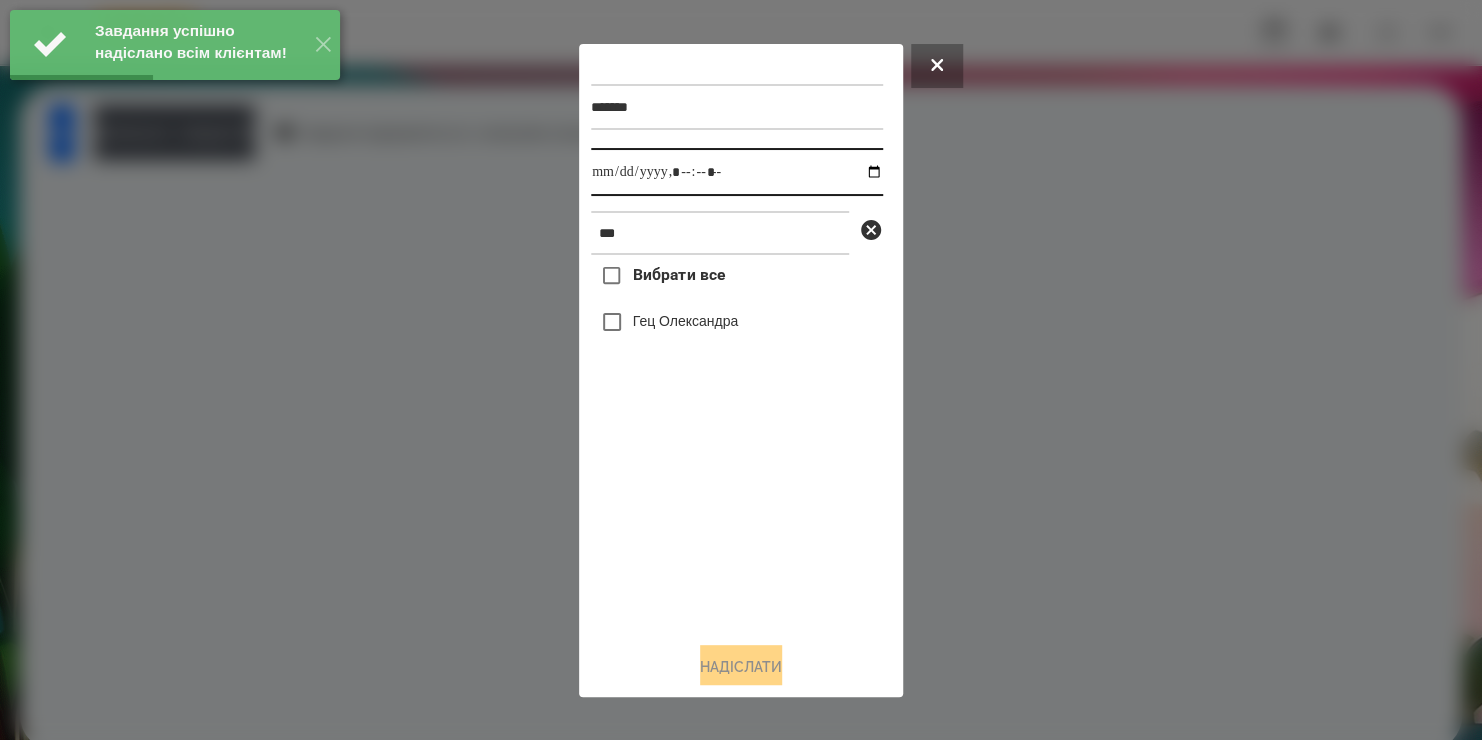 click at bounding box center [737, 172] 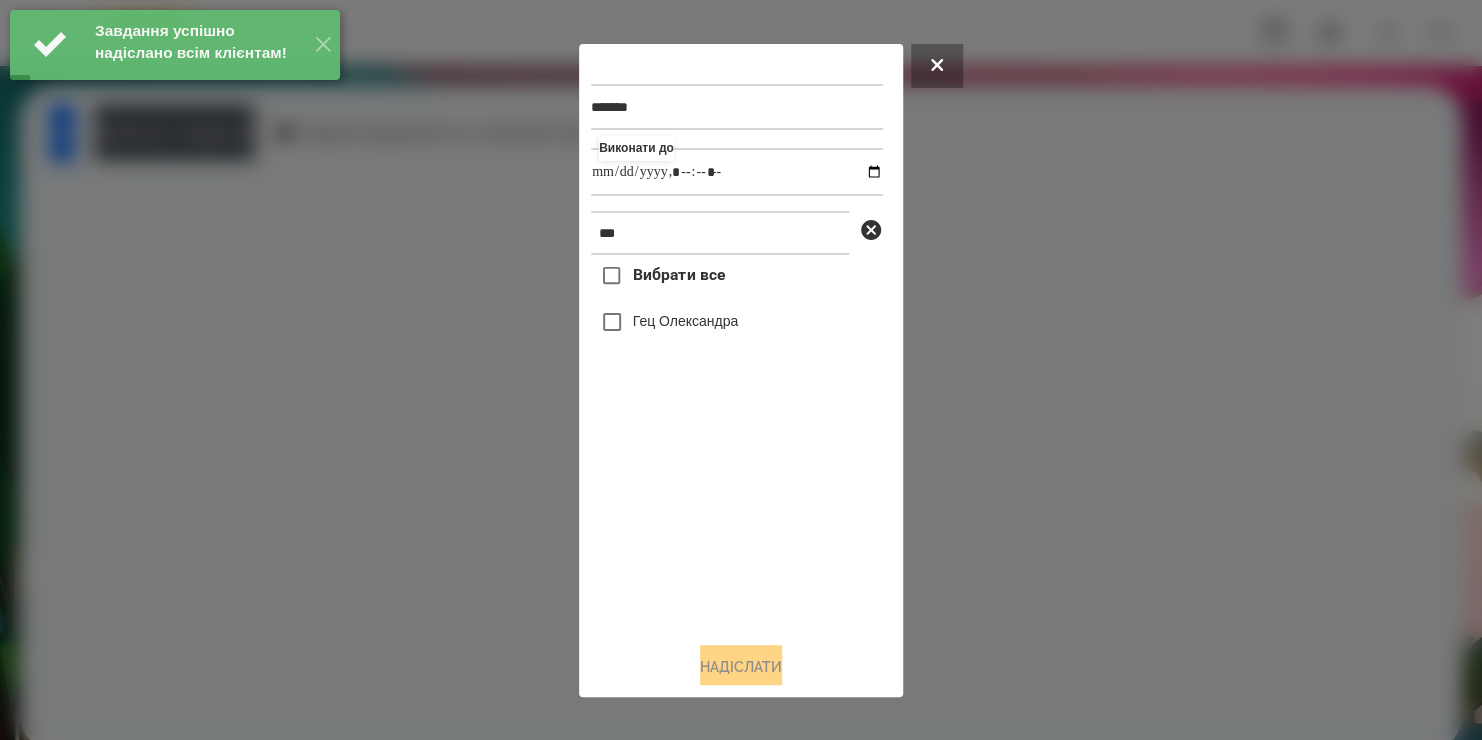 type on "**********" 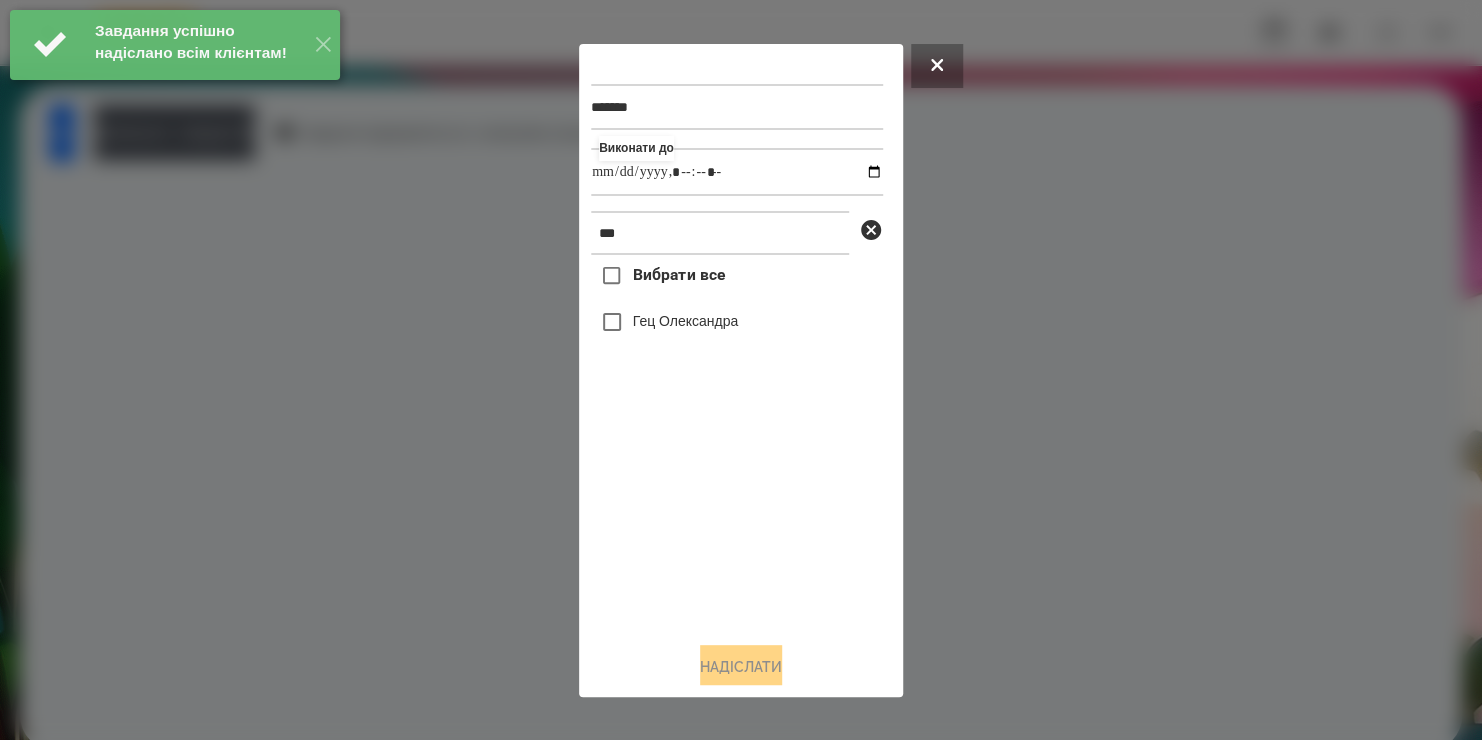 drag, startPoint x: 685, startPoint y: 548, endPoint x: 662, endPoint y: 336, distance: 213.24399 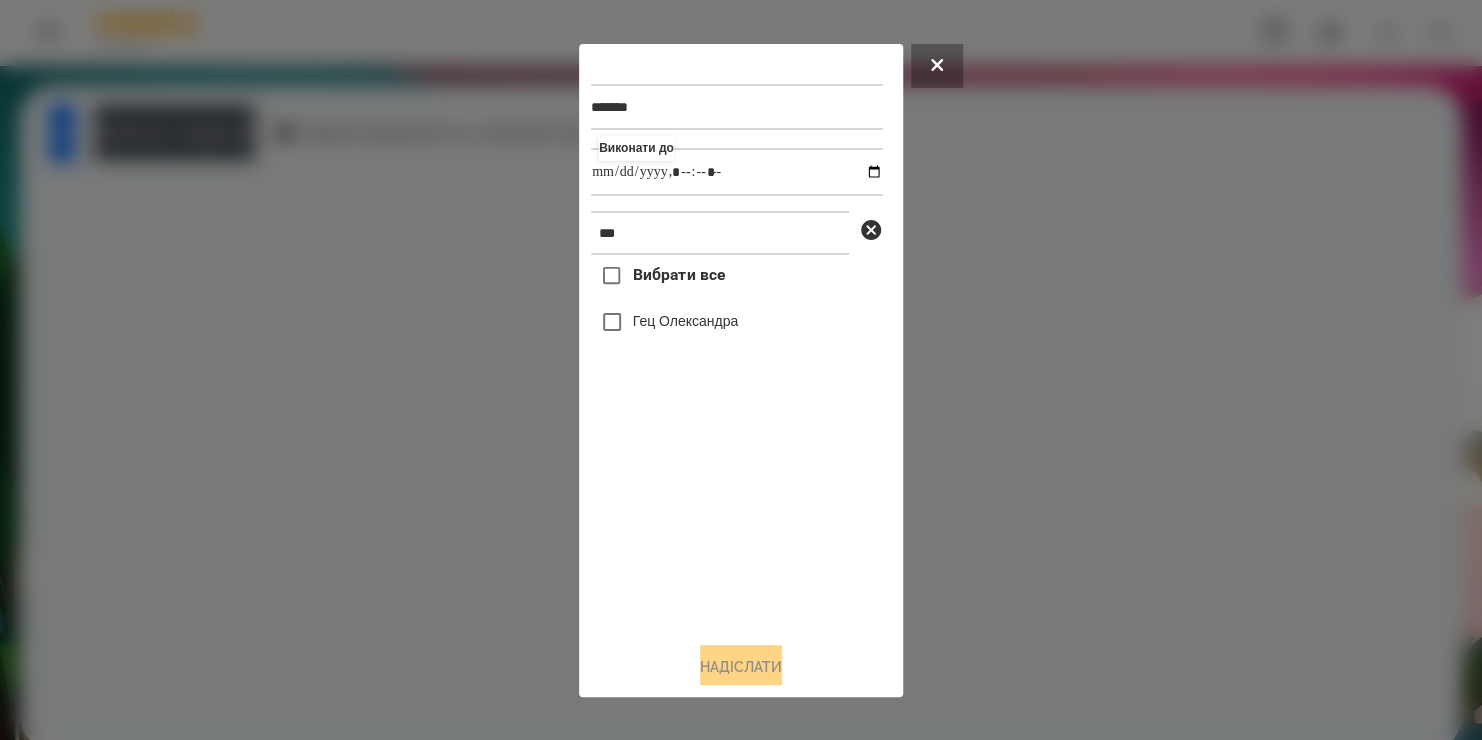 click on "Гец Олександра" at bounding box center (686, 321) 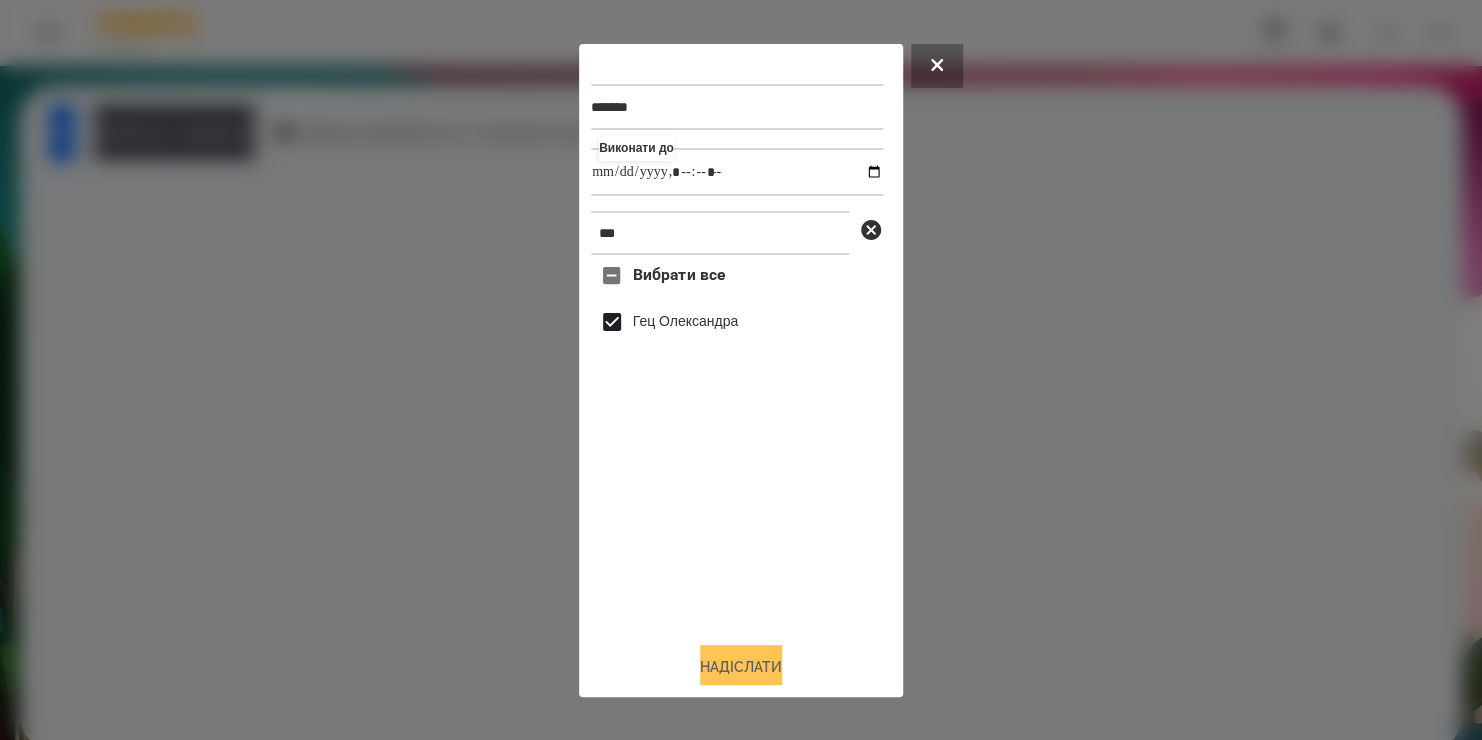 click on "Надіслати" at bounding box center [741, 667] 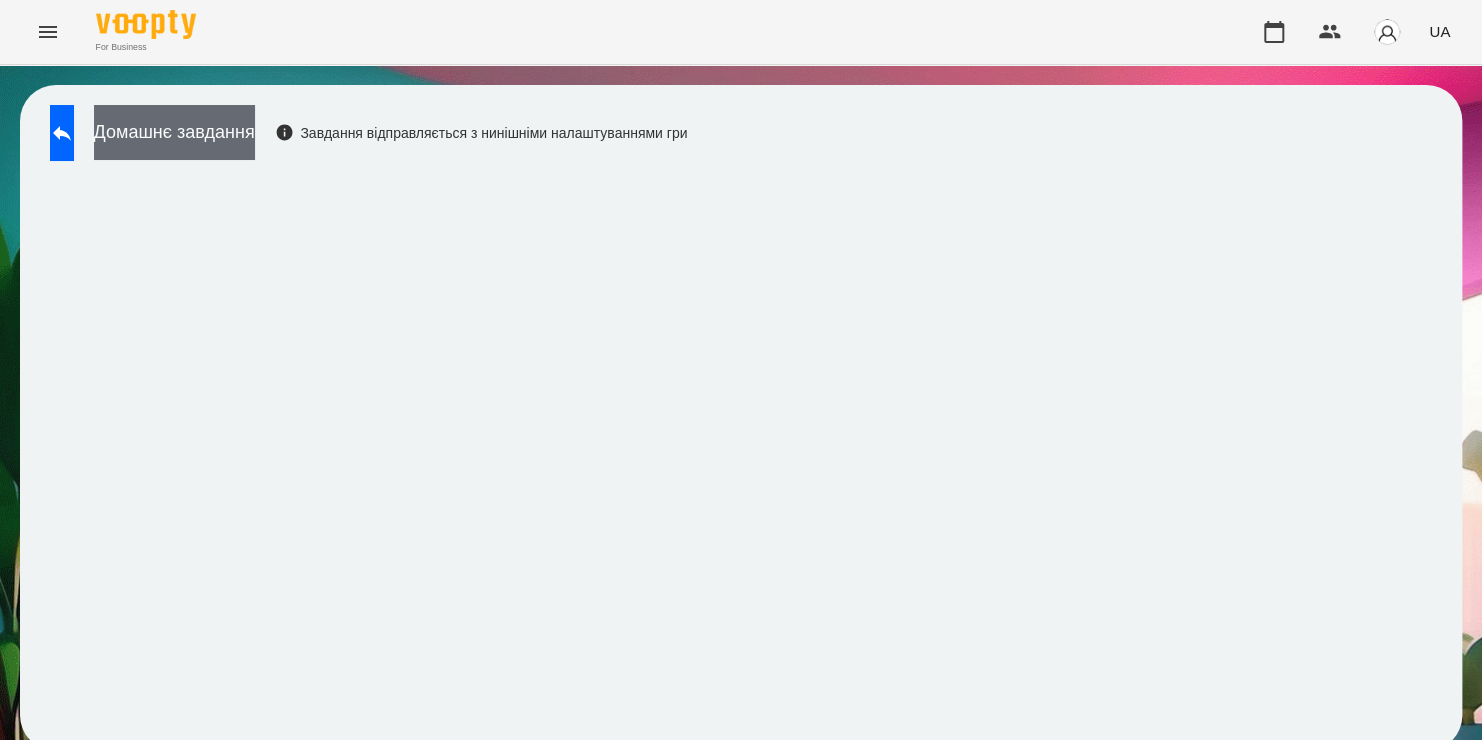 click on "Домашнє завдання" at bounding box center (174, 132) 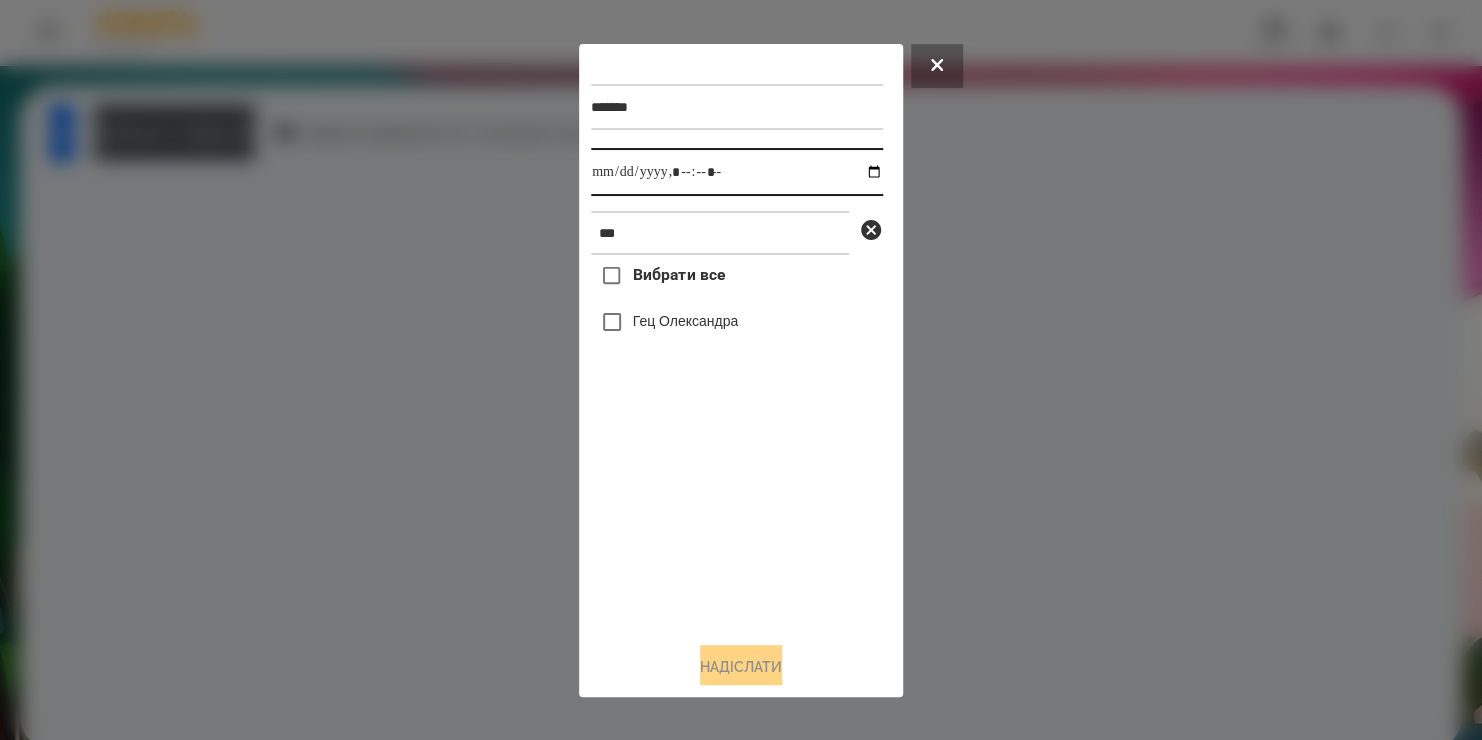 click at bounding box center (737, 172) 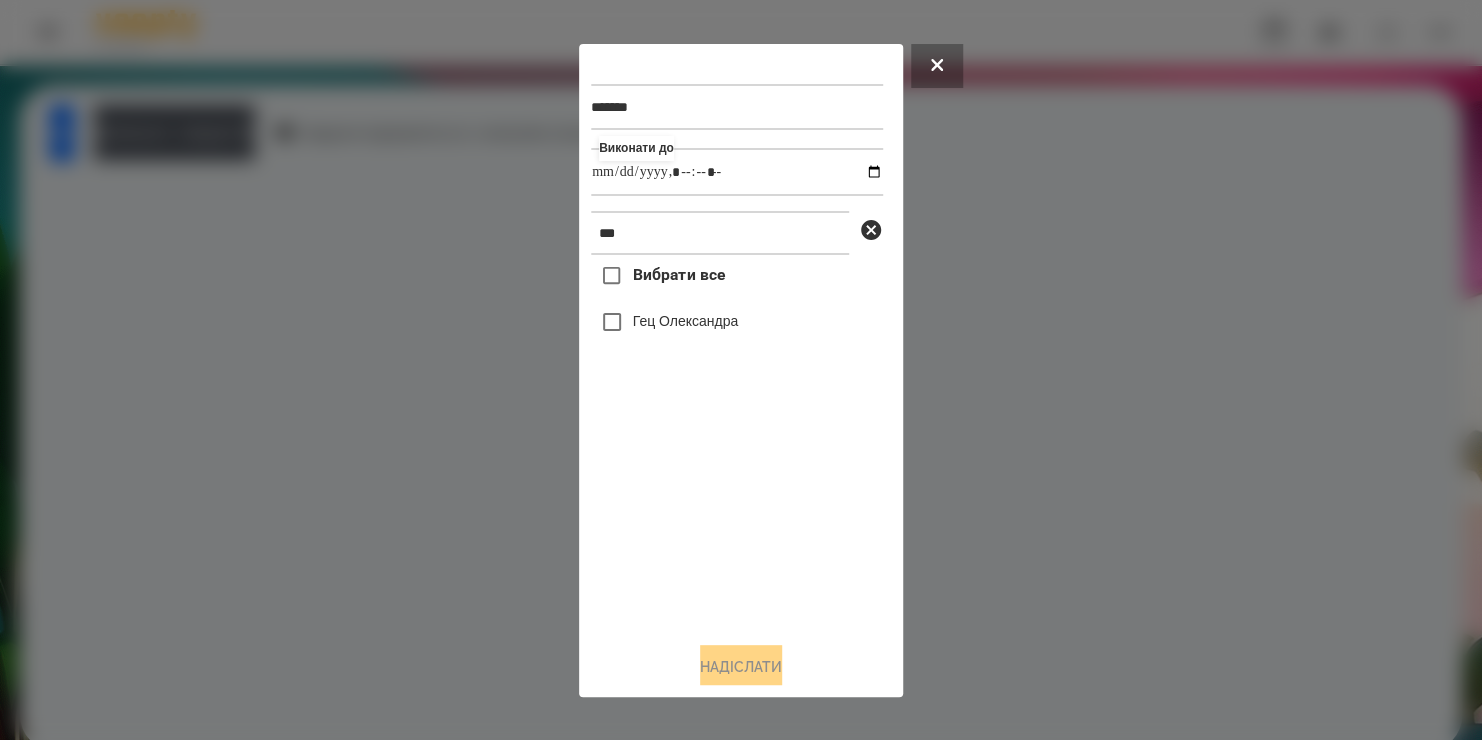 type on "**********" 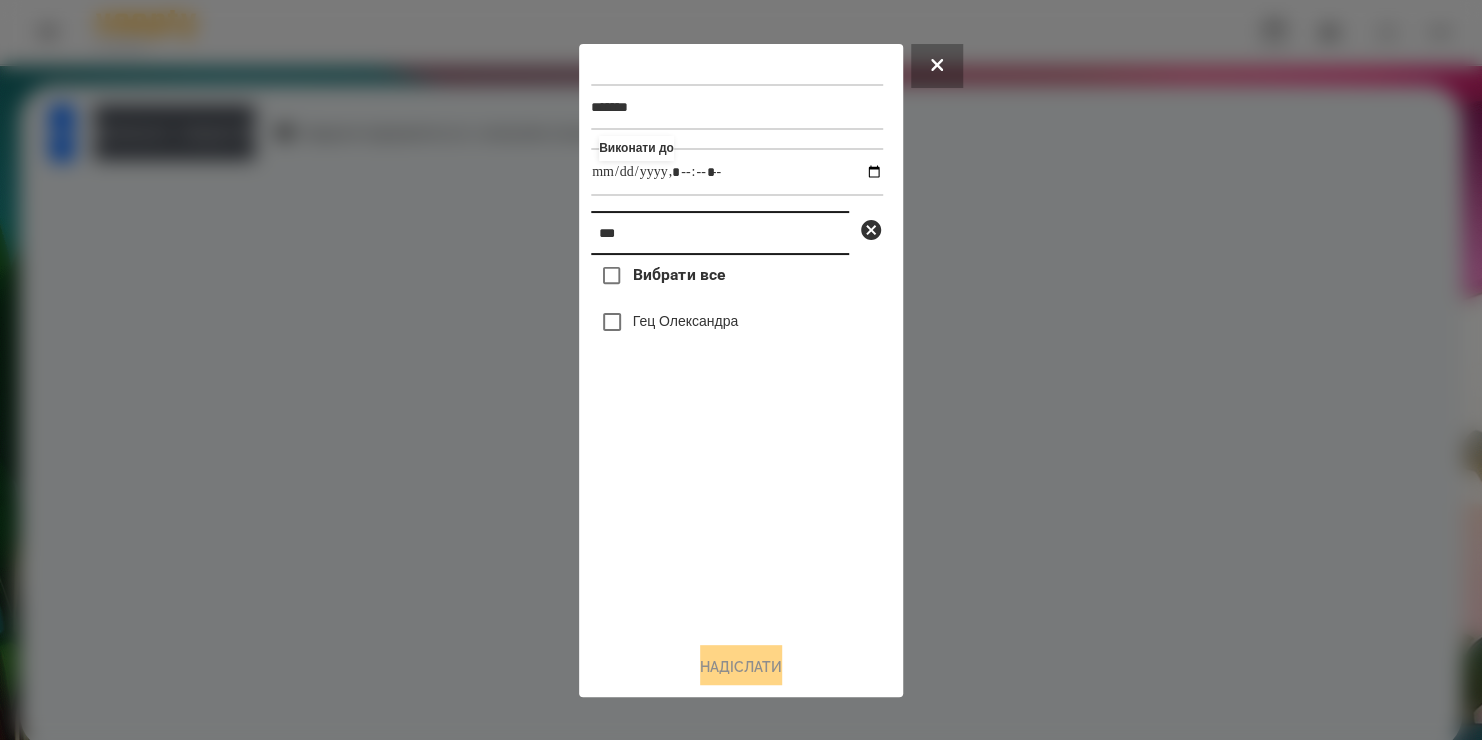 drag, startPoint x: 668, startPoint y: 232, endPoint x: -51, endPoint y: 476, distance: 759.274 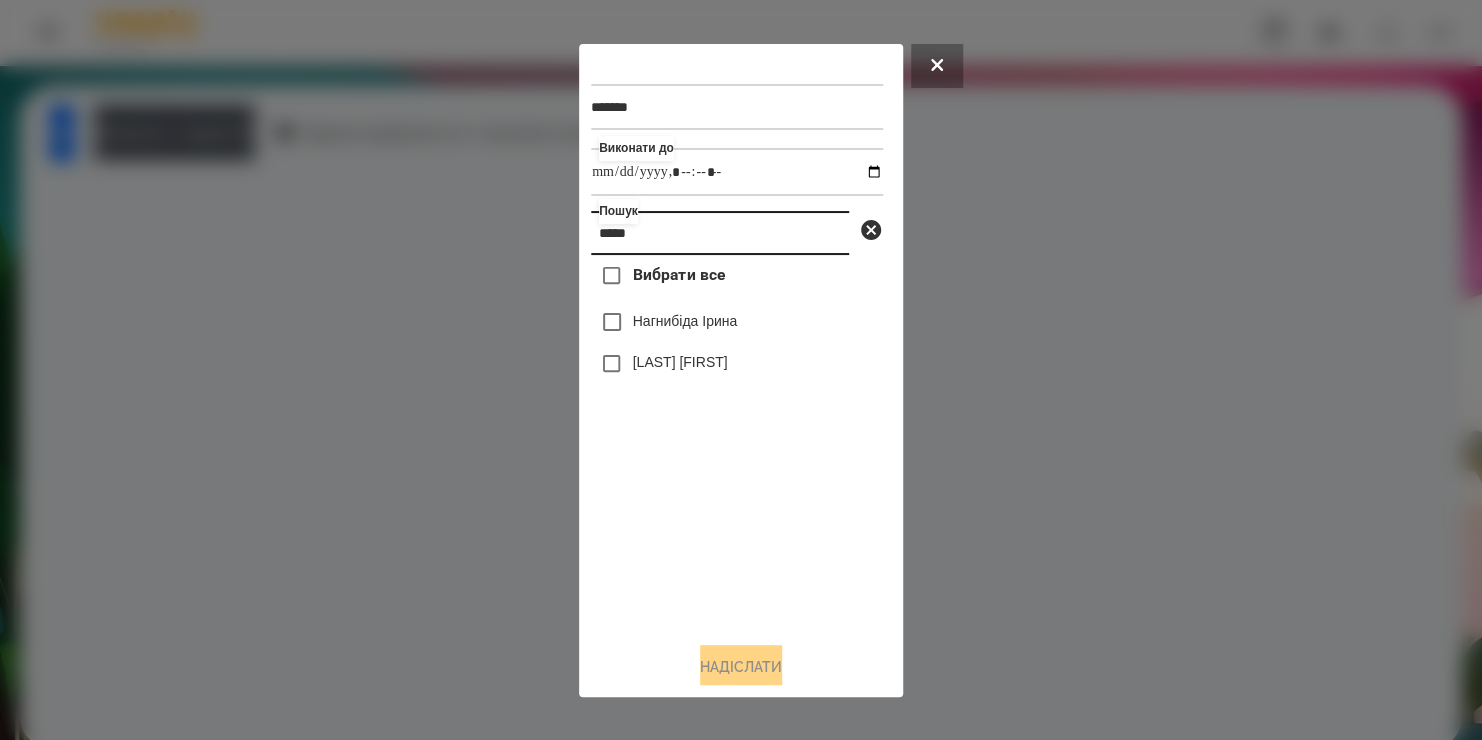 type on "*****" 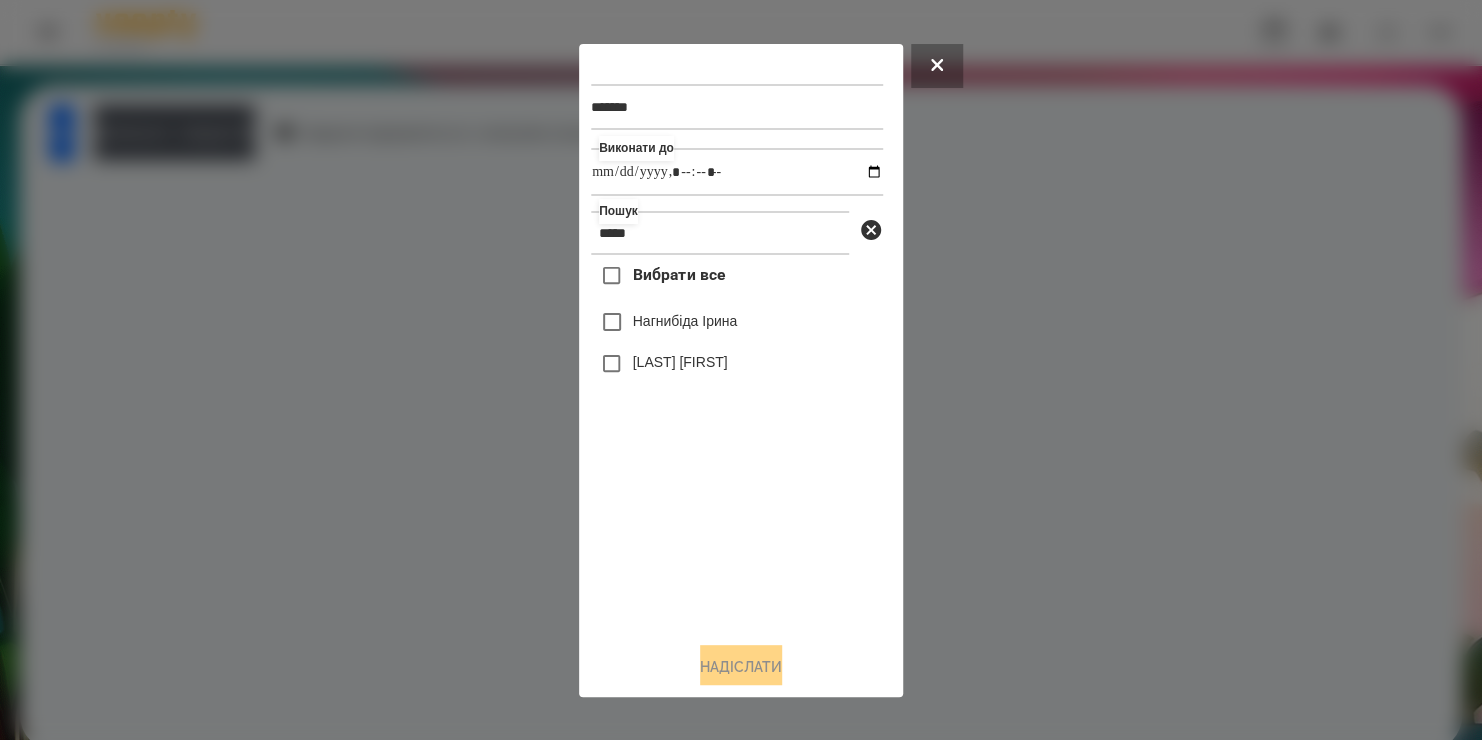 click on "[LAST] [FIRST]" at bounding box center [680, 362] 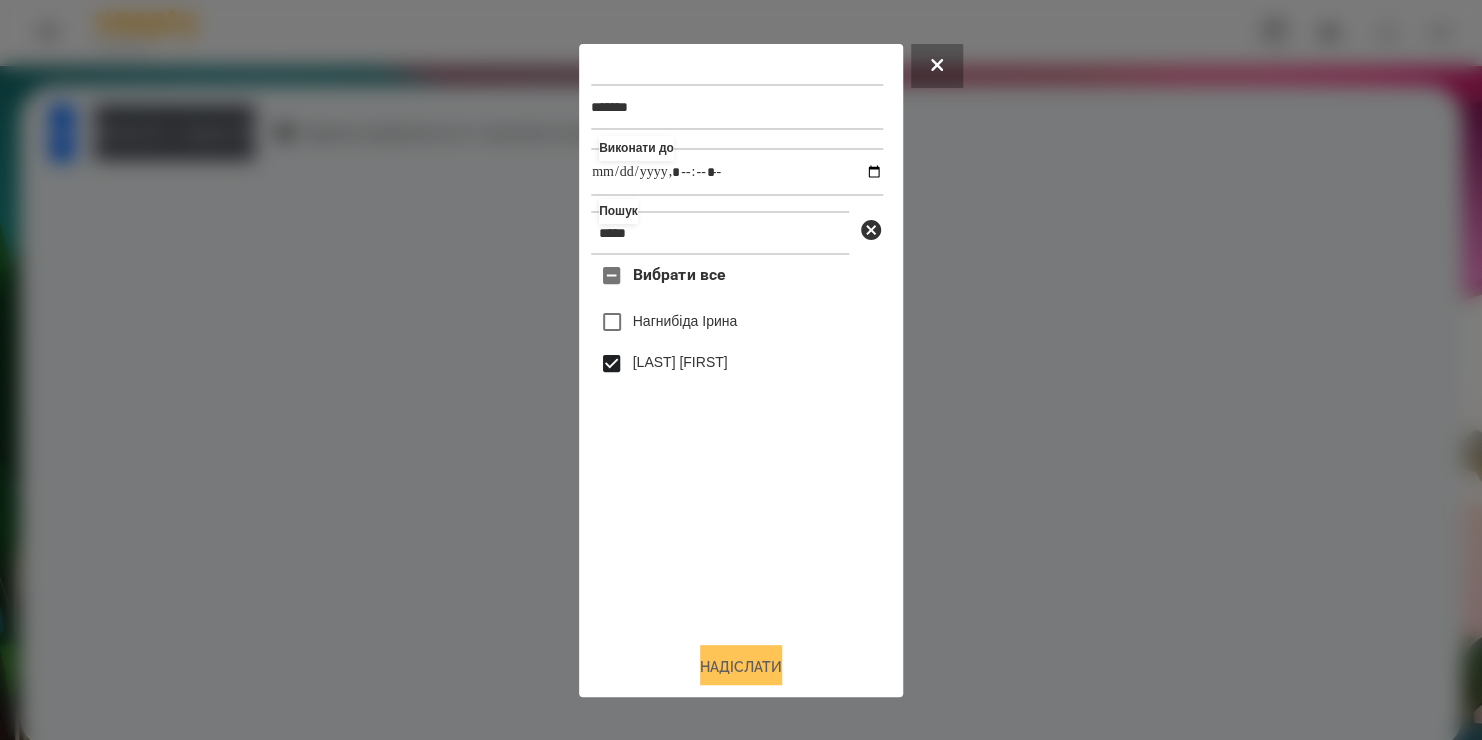 click on "Надіслати" at bounding box center (741, 667) 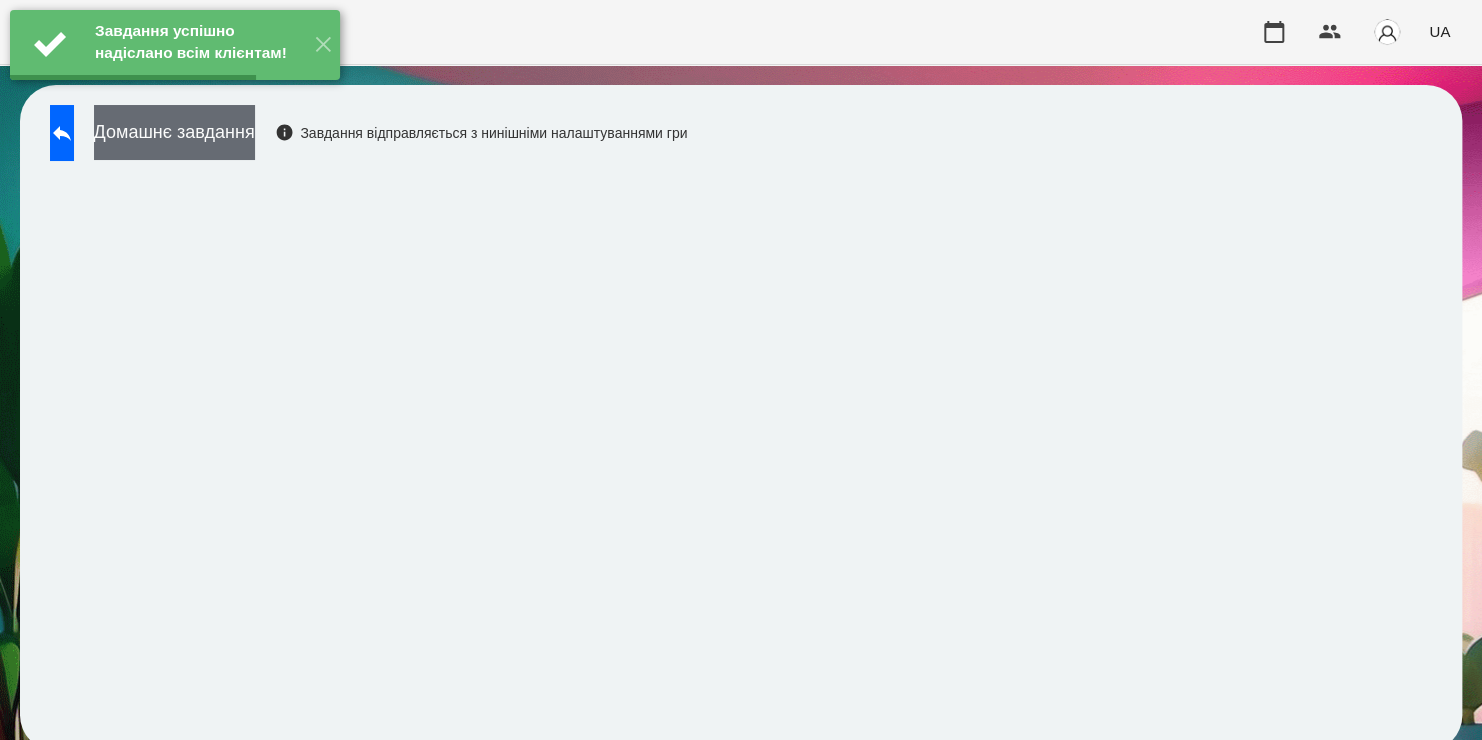click on "Домашнє завдання" at bounding box center (174, 132) 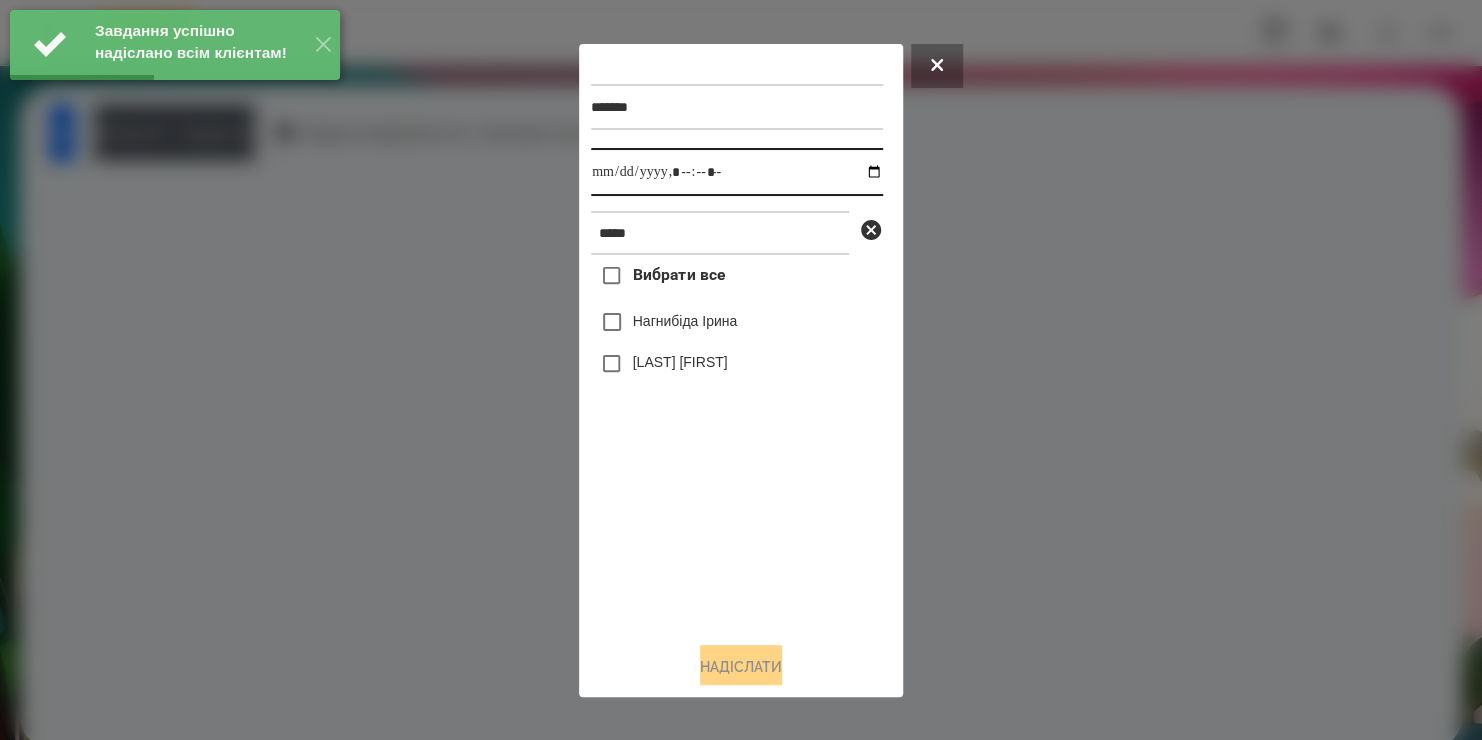 click at bounding box center (737, 172) 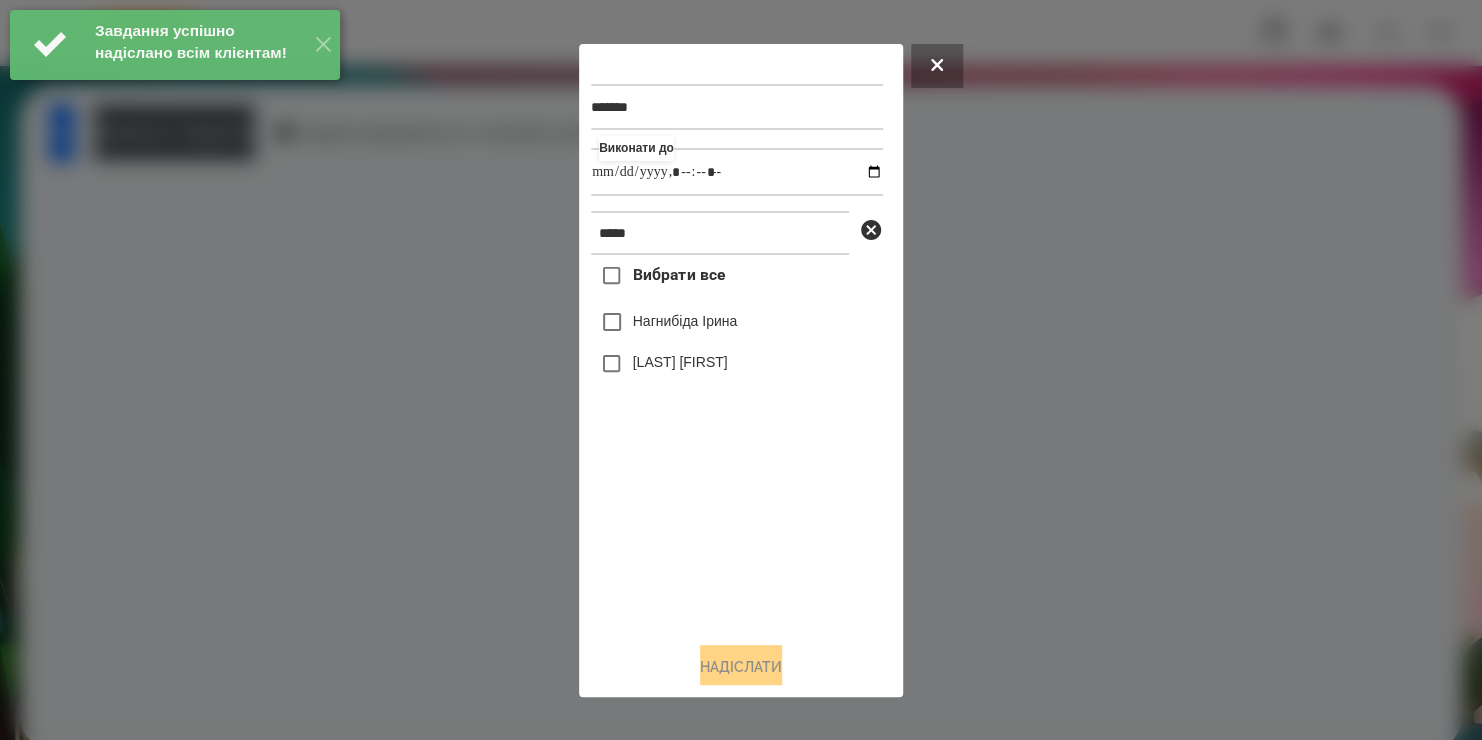 type on "**********" 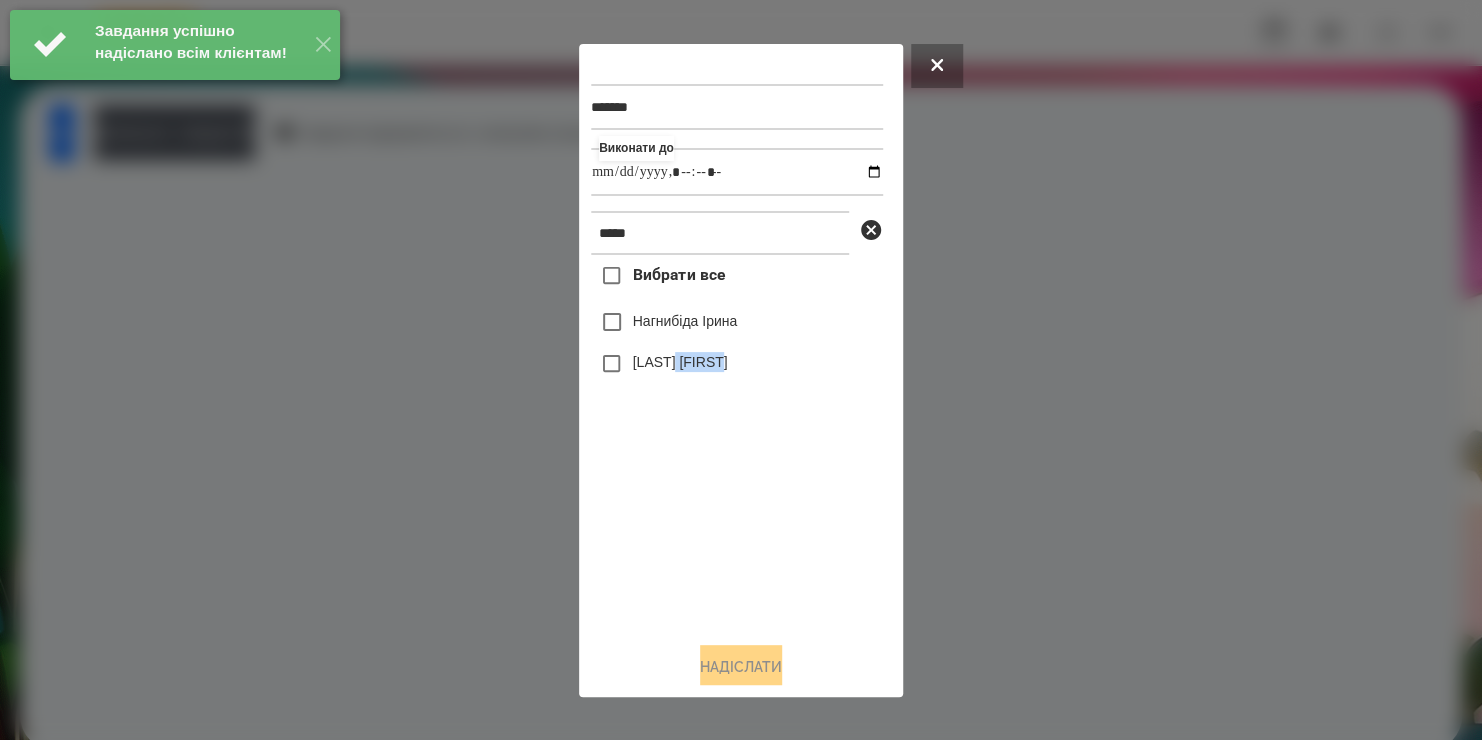 drag, startPoint x: 709, startPoint y: 532, endPoint x: 681, endPoint y: 359, distance: 175.25125 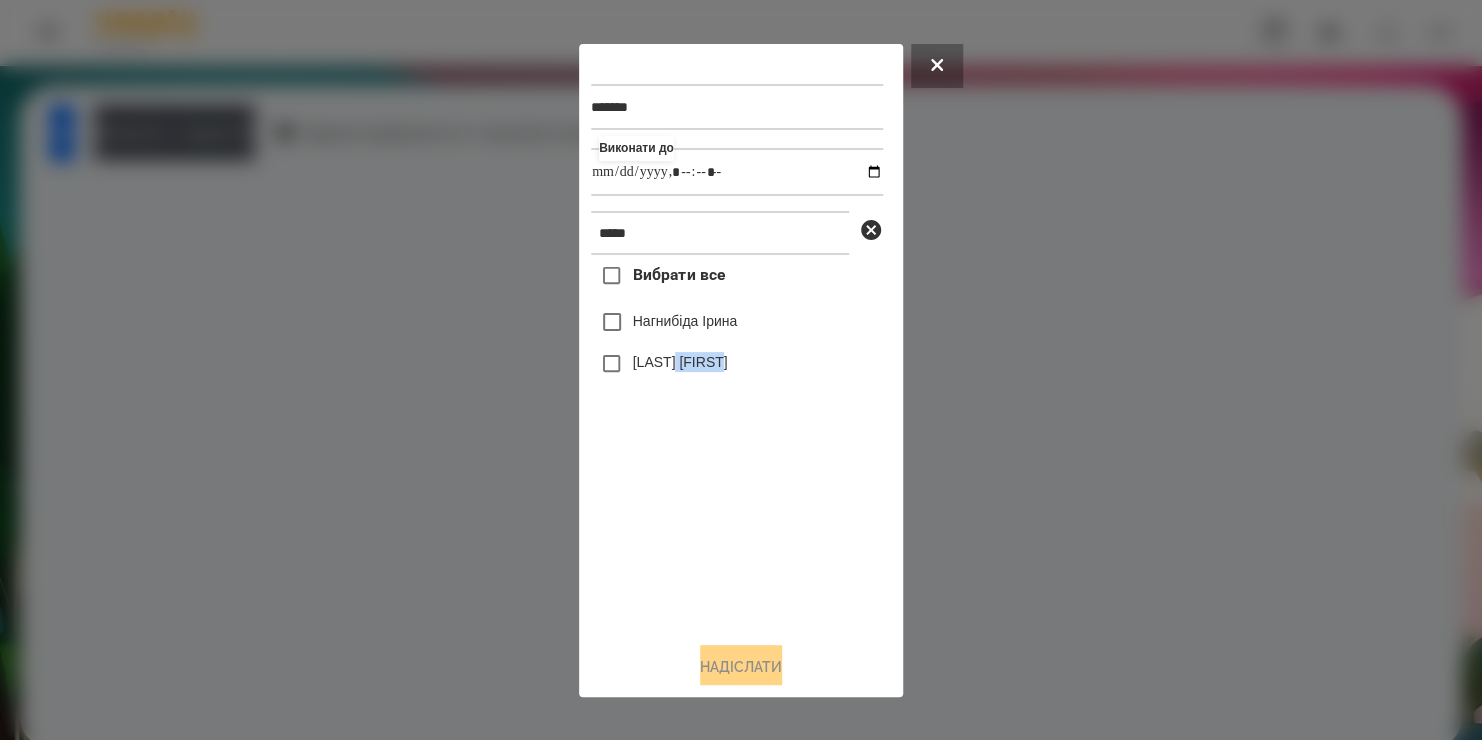 click on "[LAST] [FIRST]" at bounding box center [680, 362] 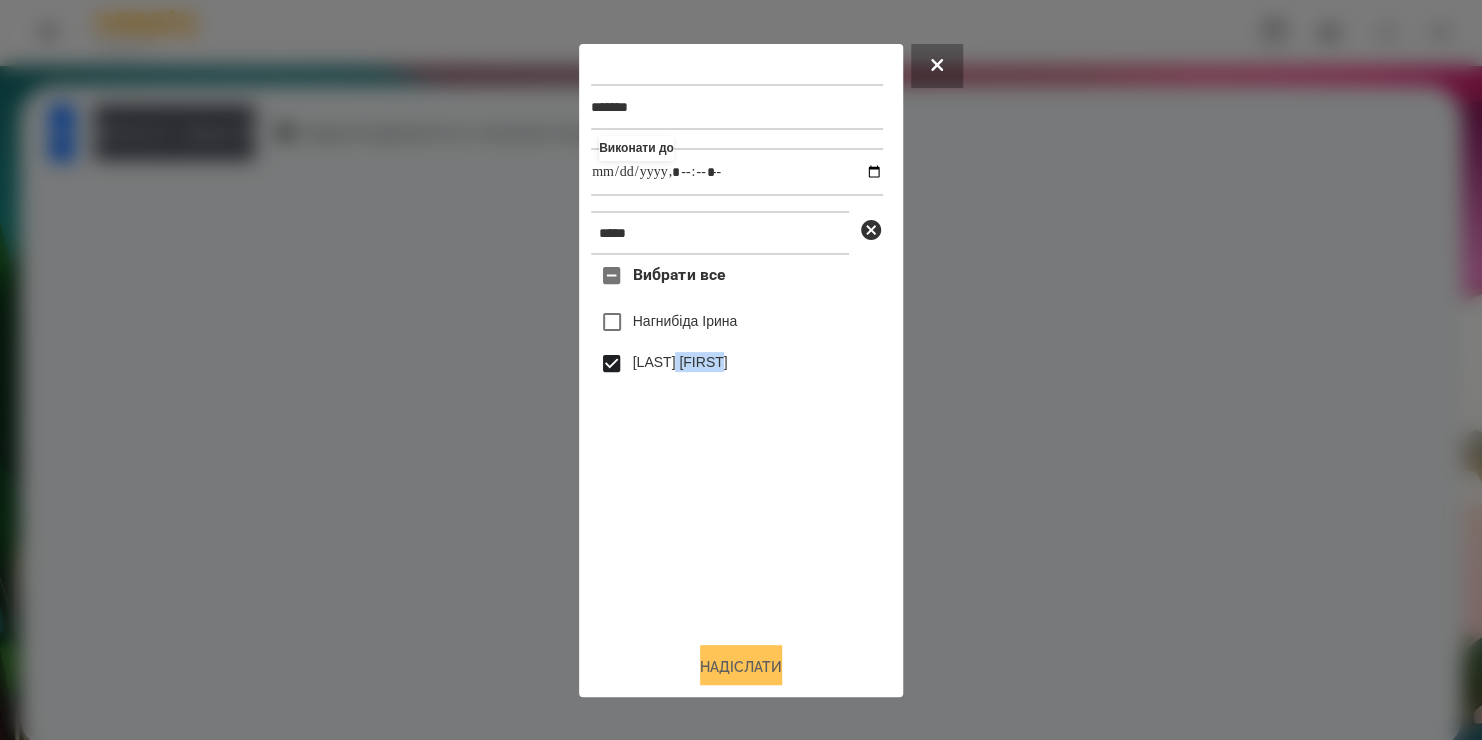 click on "Надіслати" at bounding box center [741, 667] 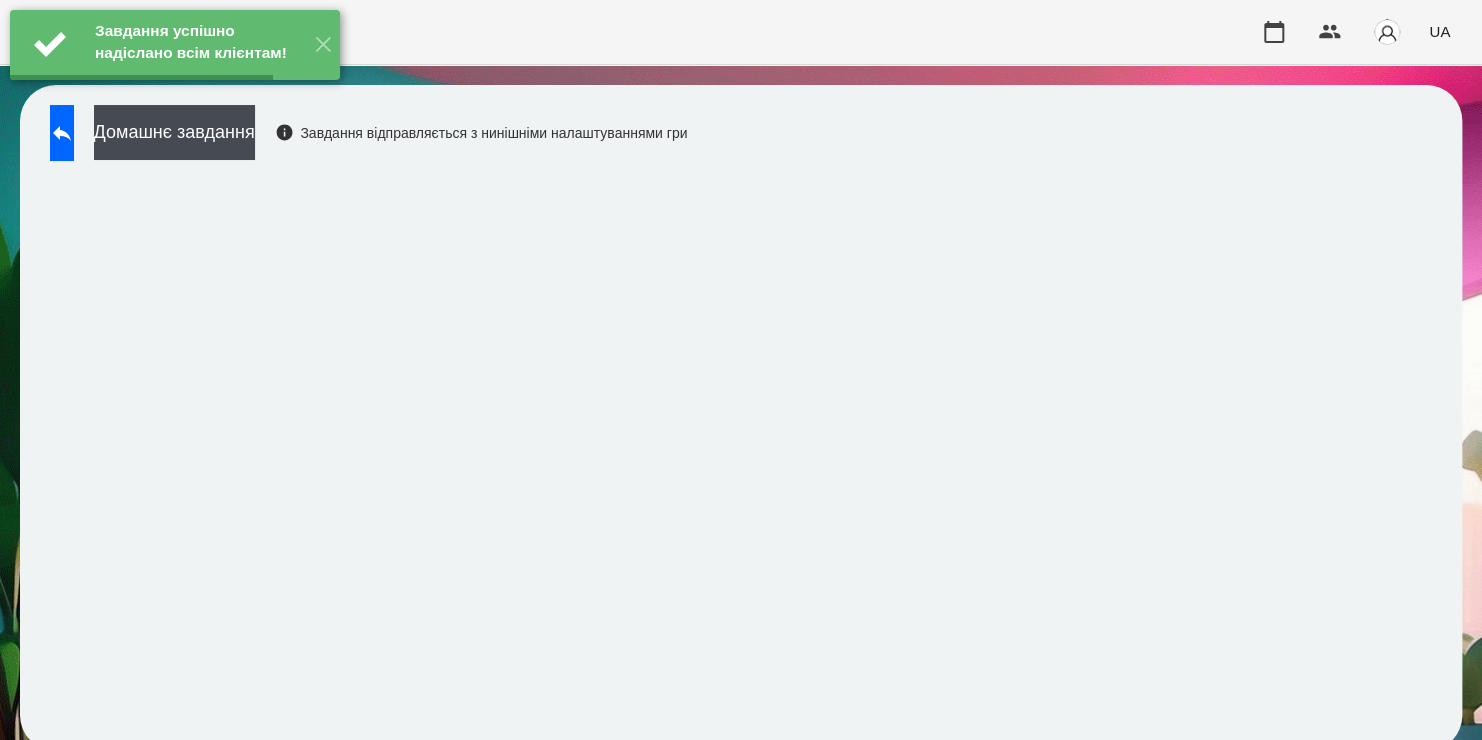 click on "Домашнє завдання" at bounding box center (174, 132) 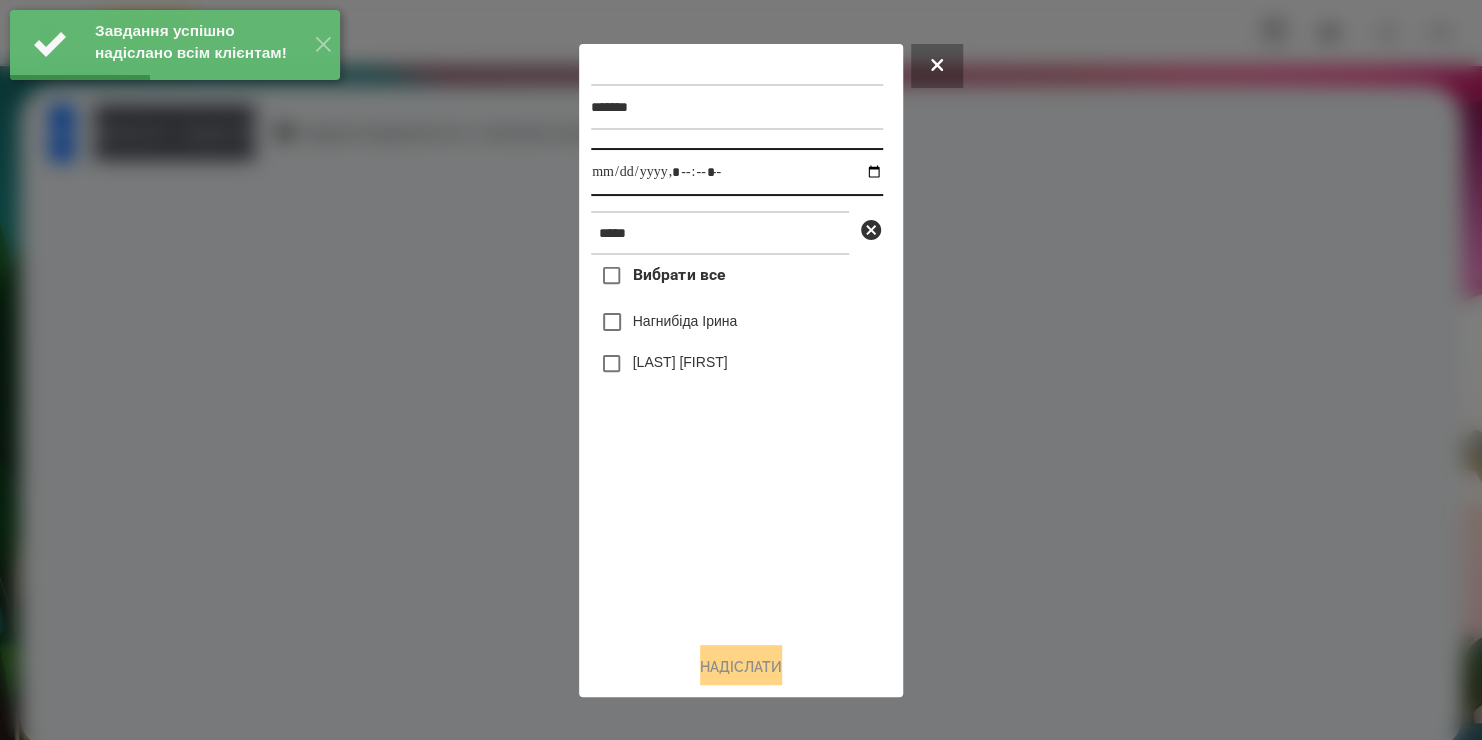 click at bounding box center [737, 172] 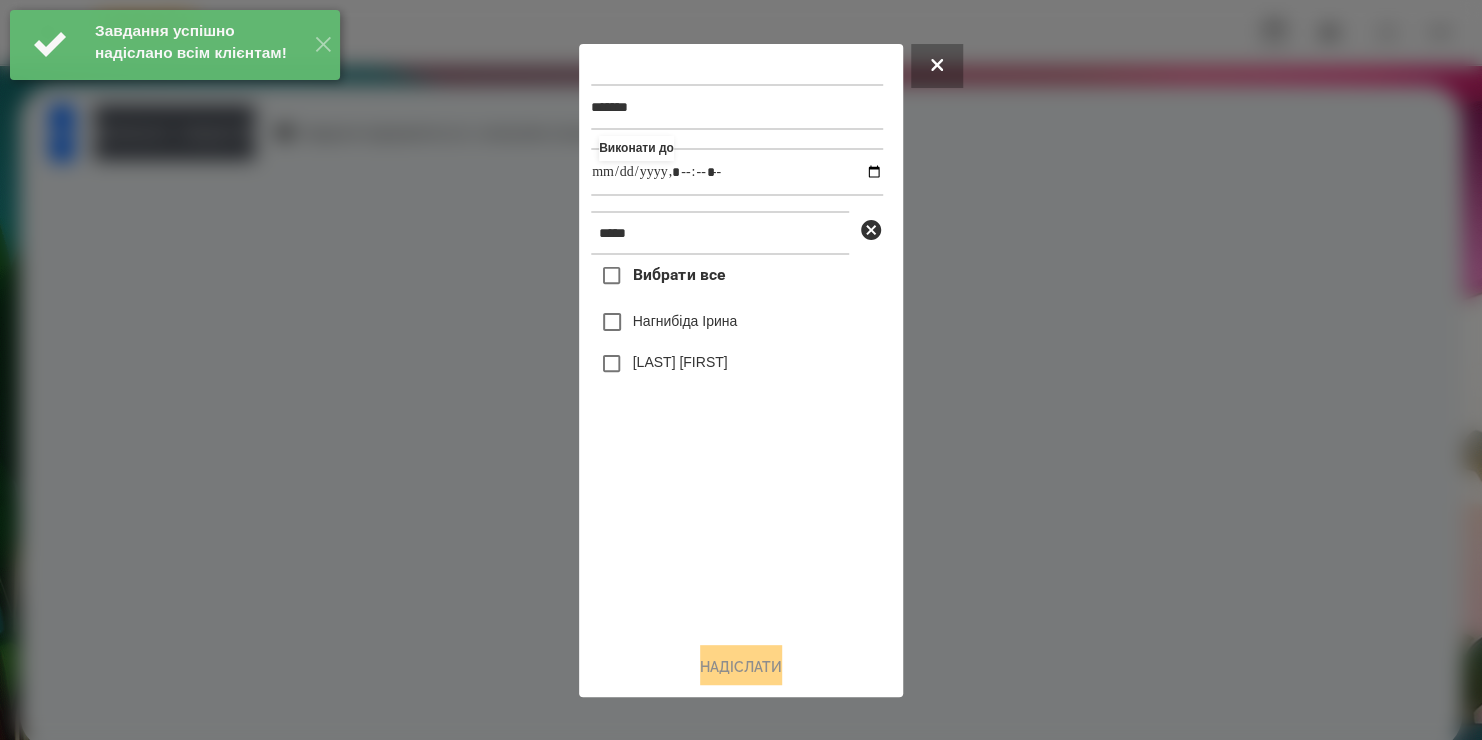 type on "**********" 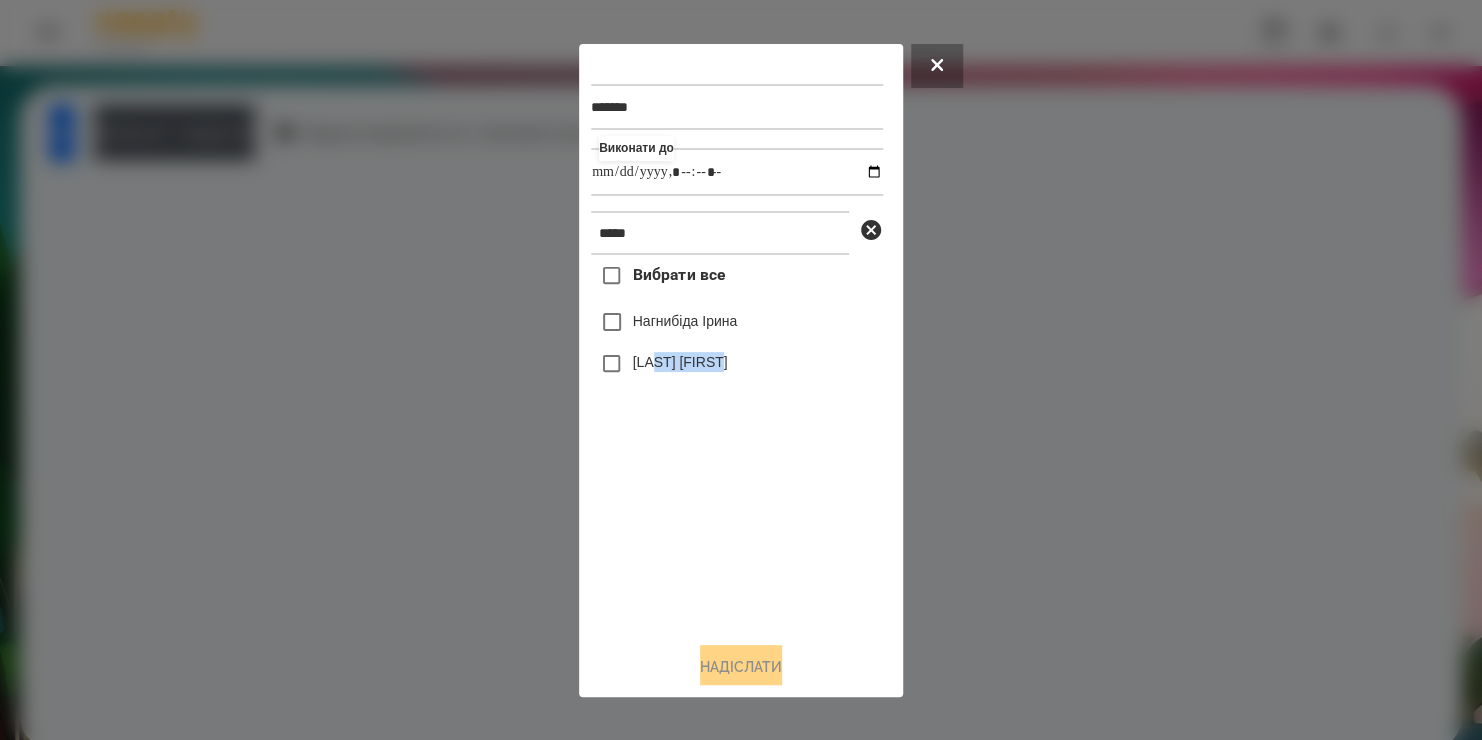 drag, startPoint x: 659, startPoint y: 536, endPoint x: 655, endPoint y: 370, distance: 166.04819 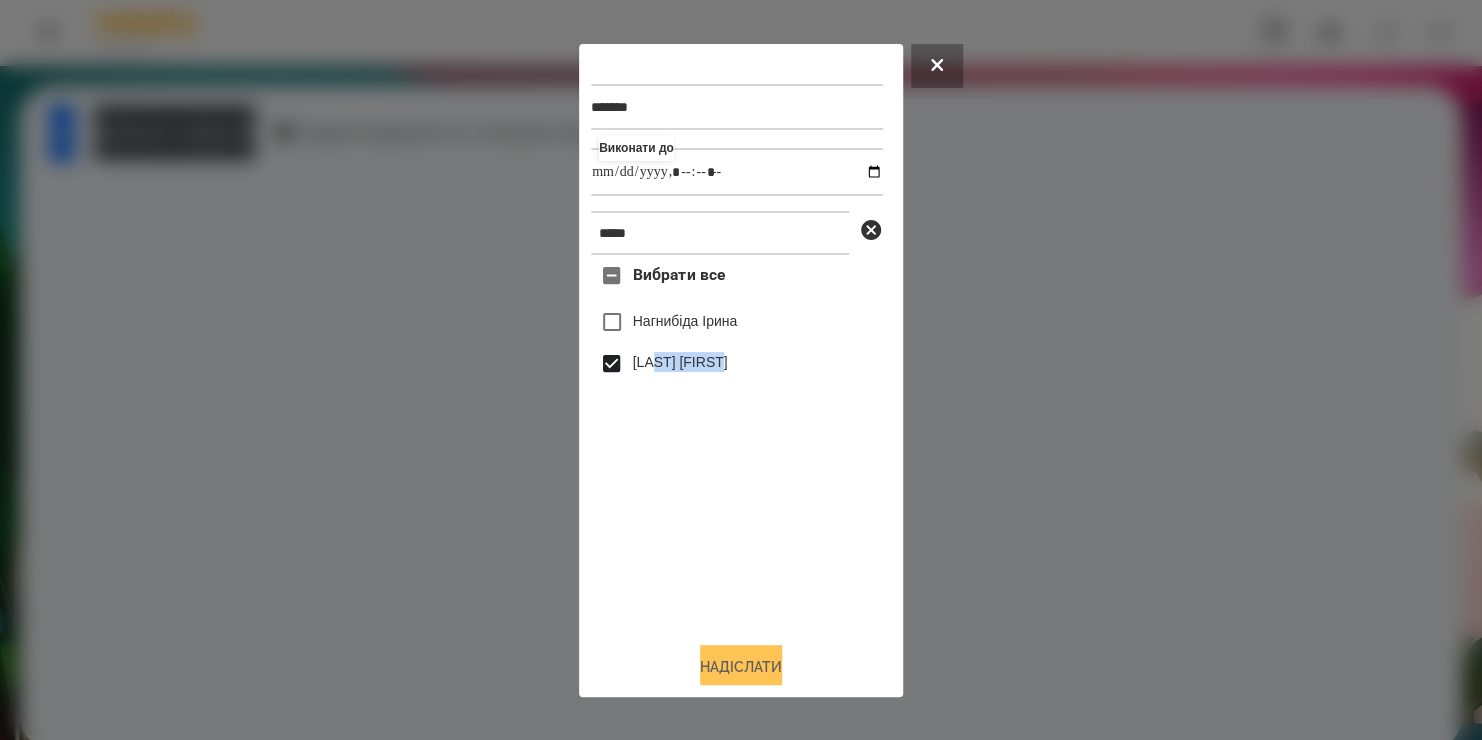 click on "Надіслати" at bounding box center (741, 667) 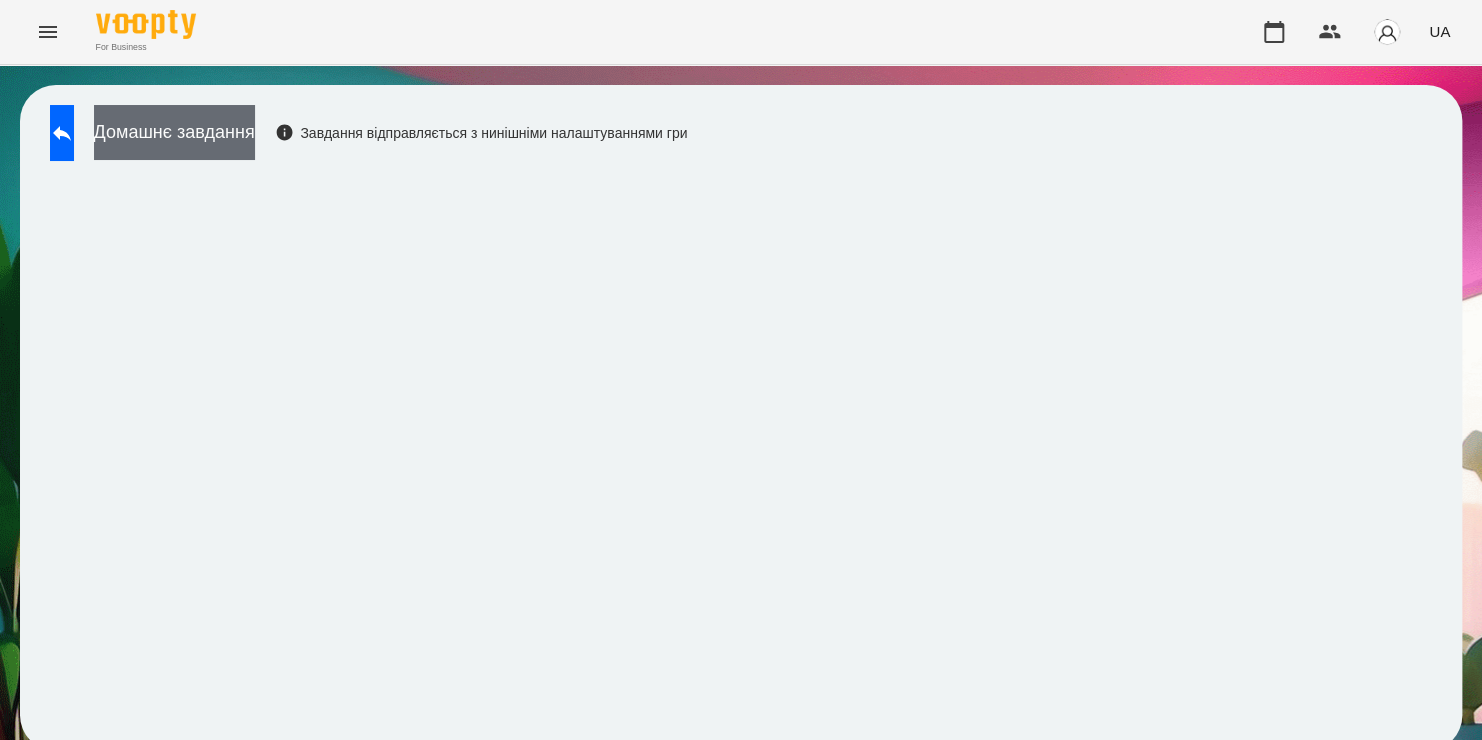 click on "Домашнє завдання" at bounding box center [174, 132] 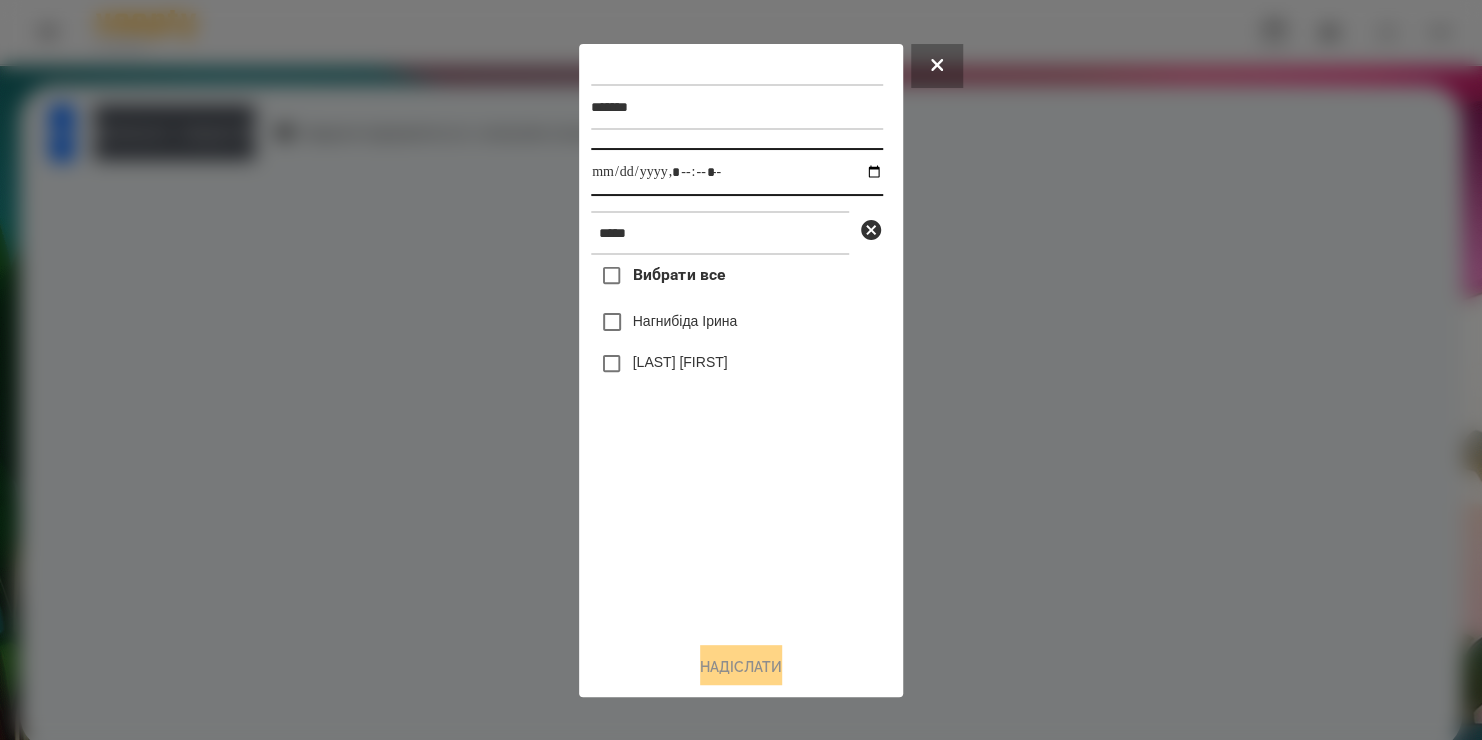 click at bounding box center (737, 172) 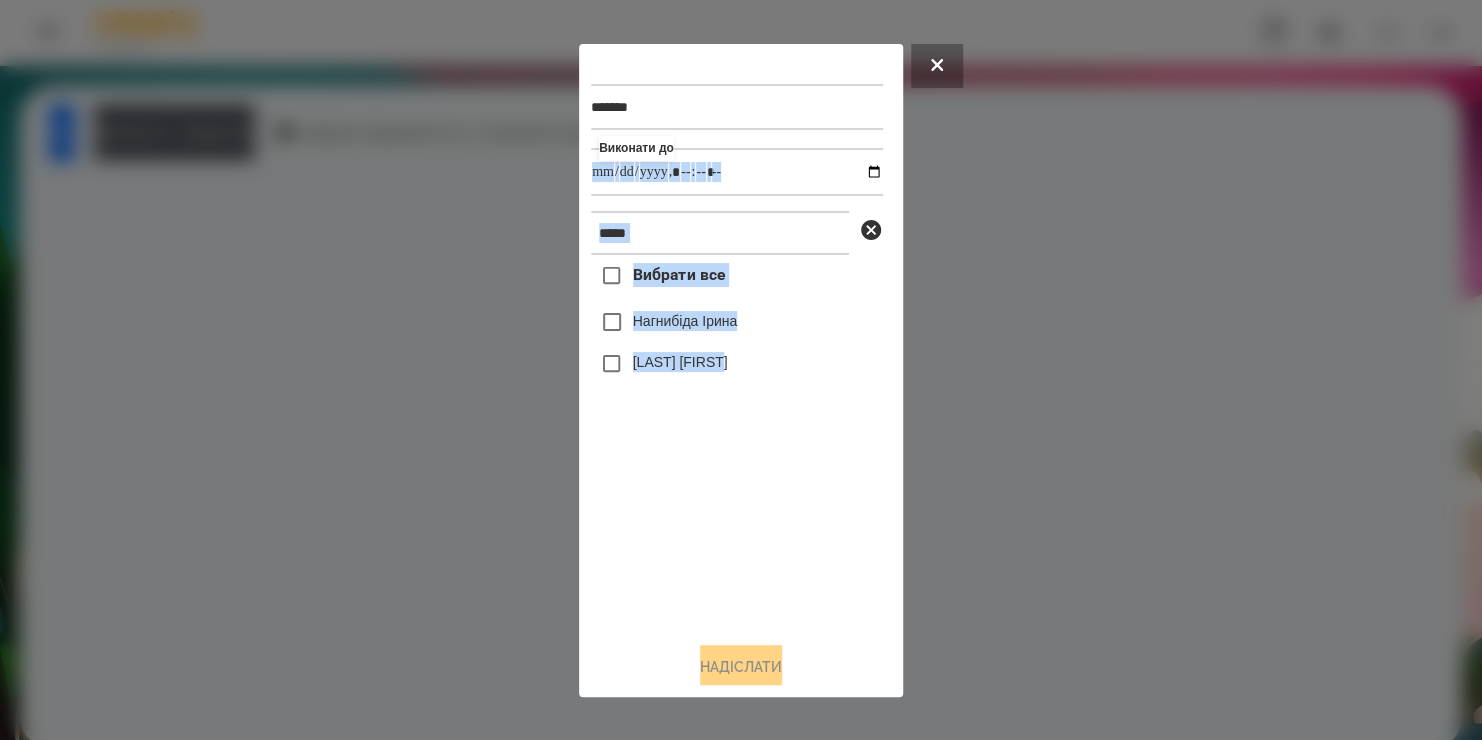 drag, startPoint x: 716, startPoint y: 548, endPoint x: 826, endPoint y: 172, distance: 391.76013 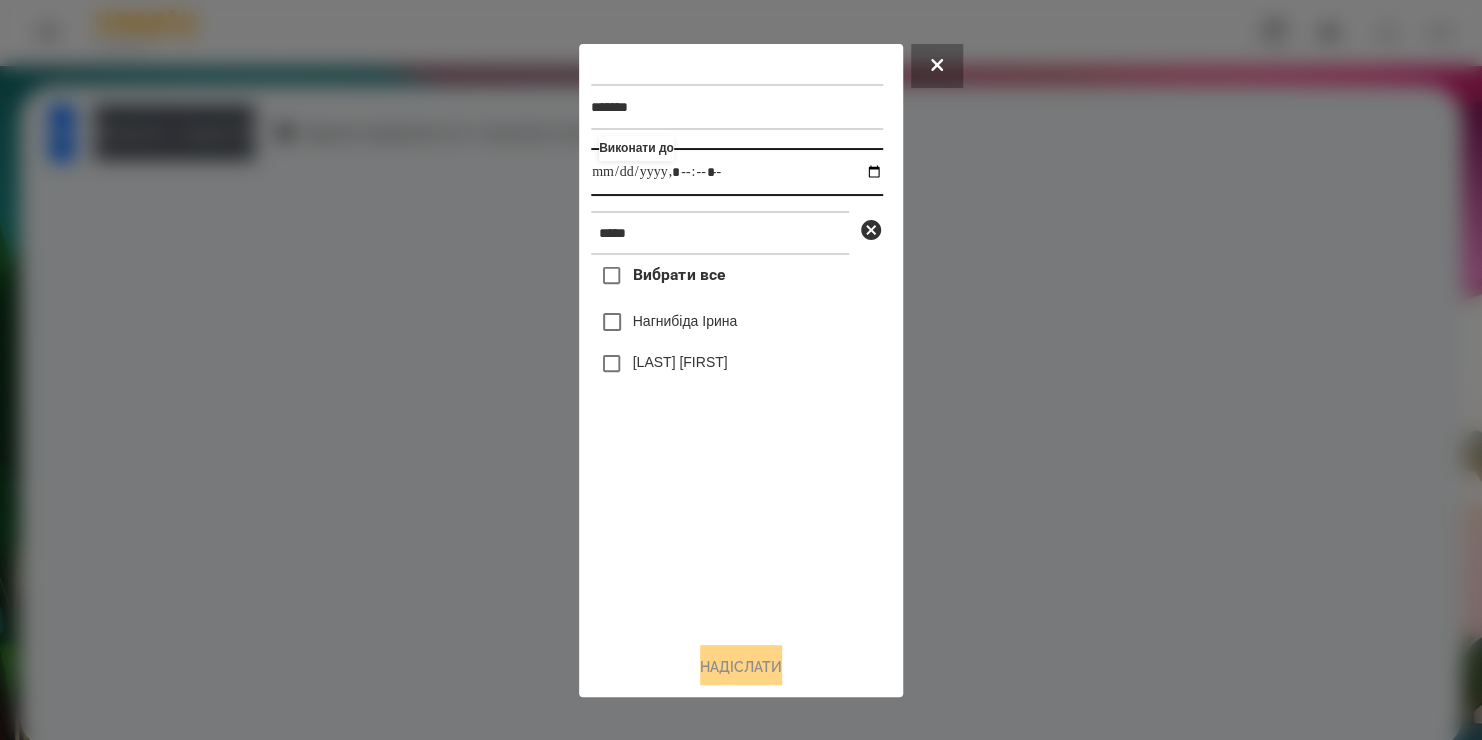 click at bounding box center [737, 172] 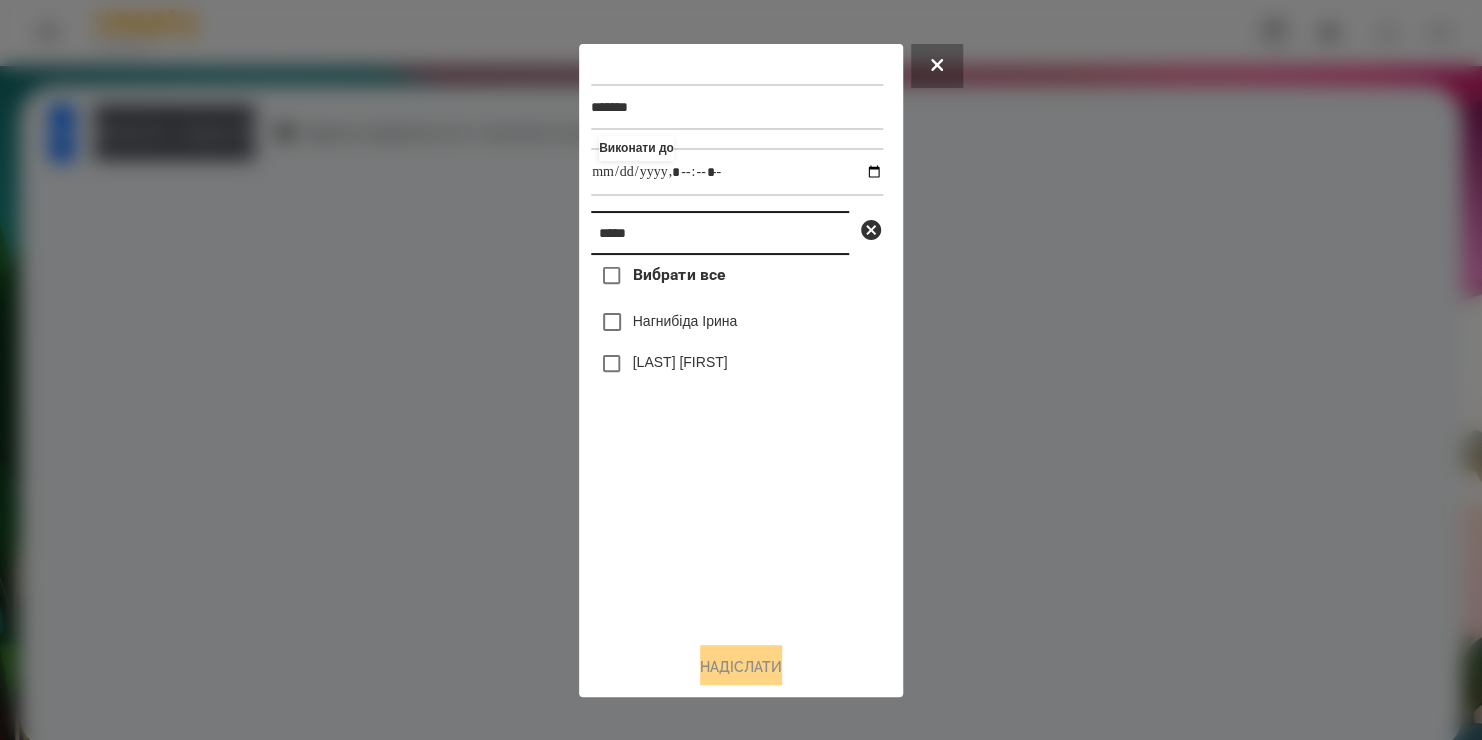 click on "*****" at bounding box center (720, 233) 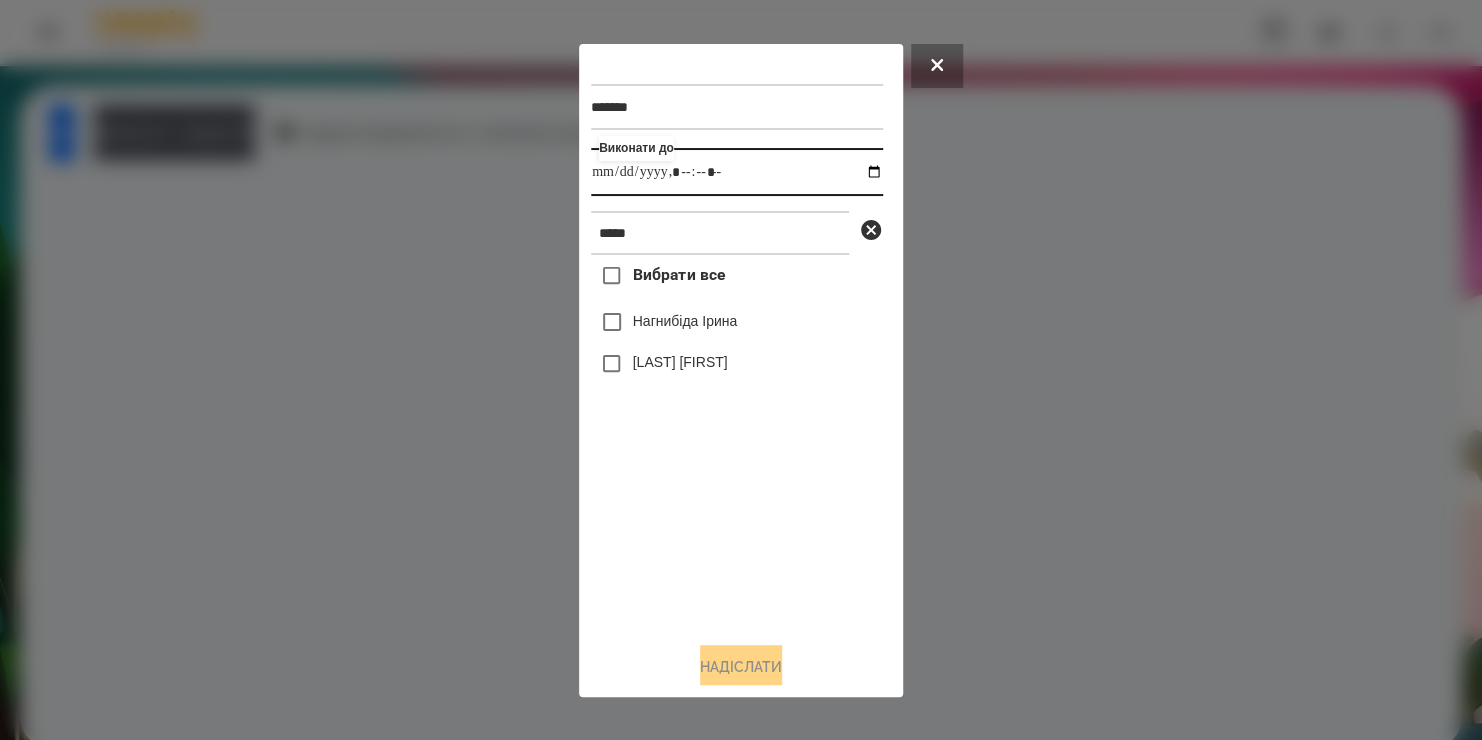 click at bounding box center (737, 172) 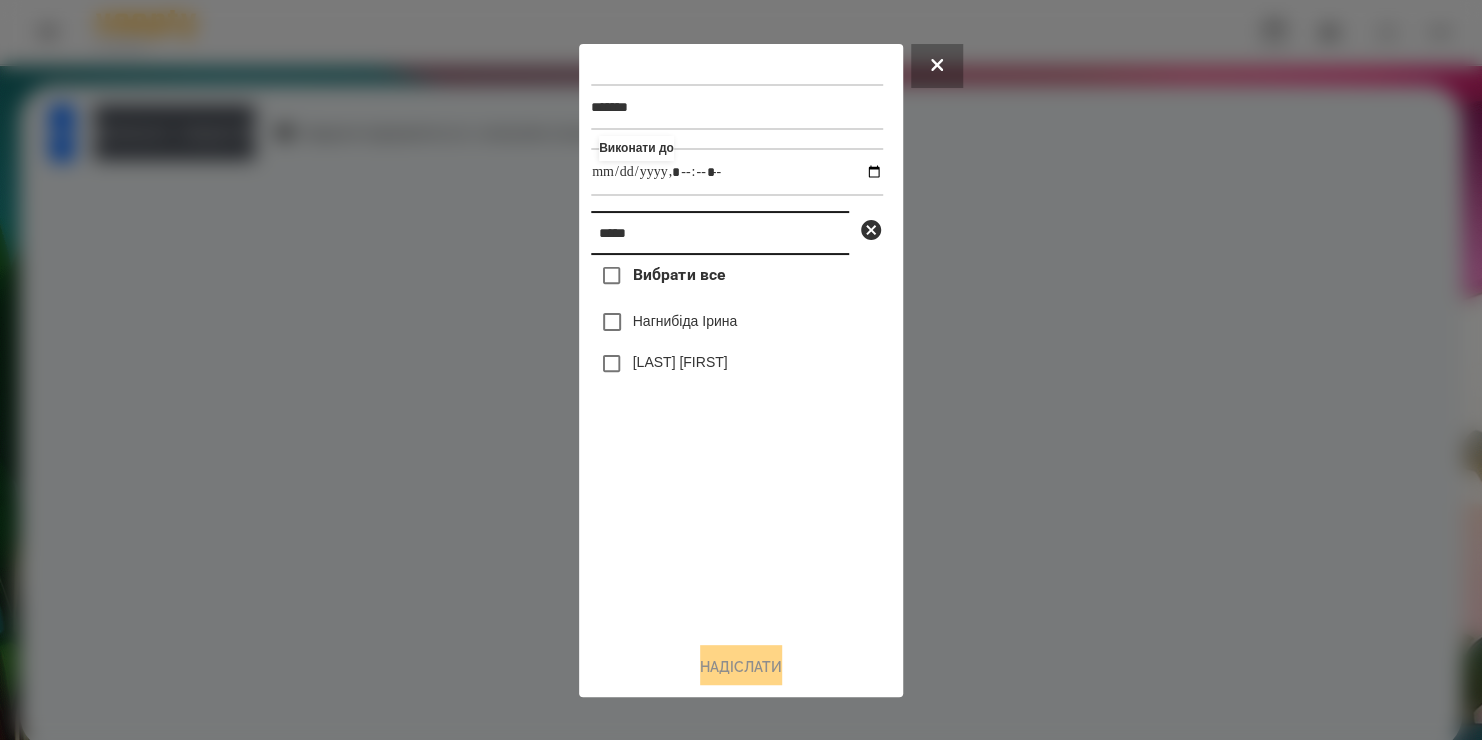 drag, startPoint x: 680, startPoint y: 236, endPoint x: 287, endPoint y: 340, distance: 406.52798 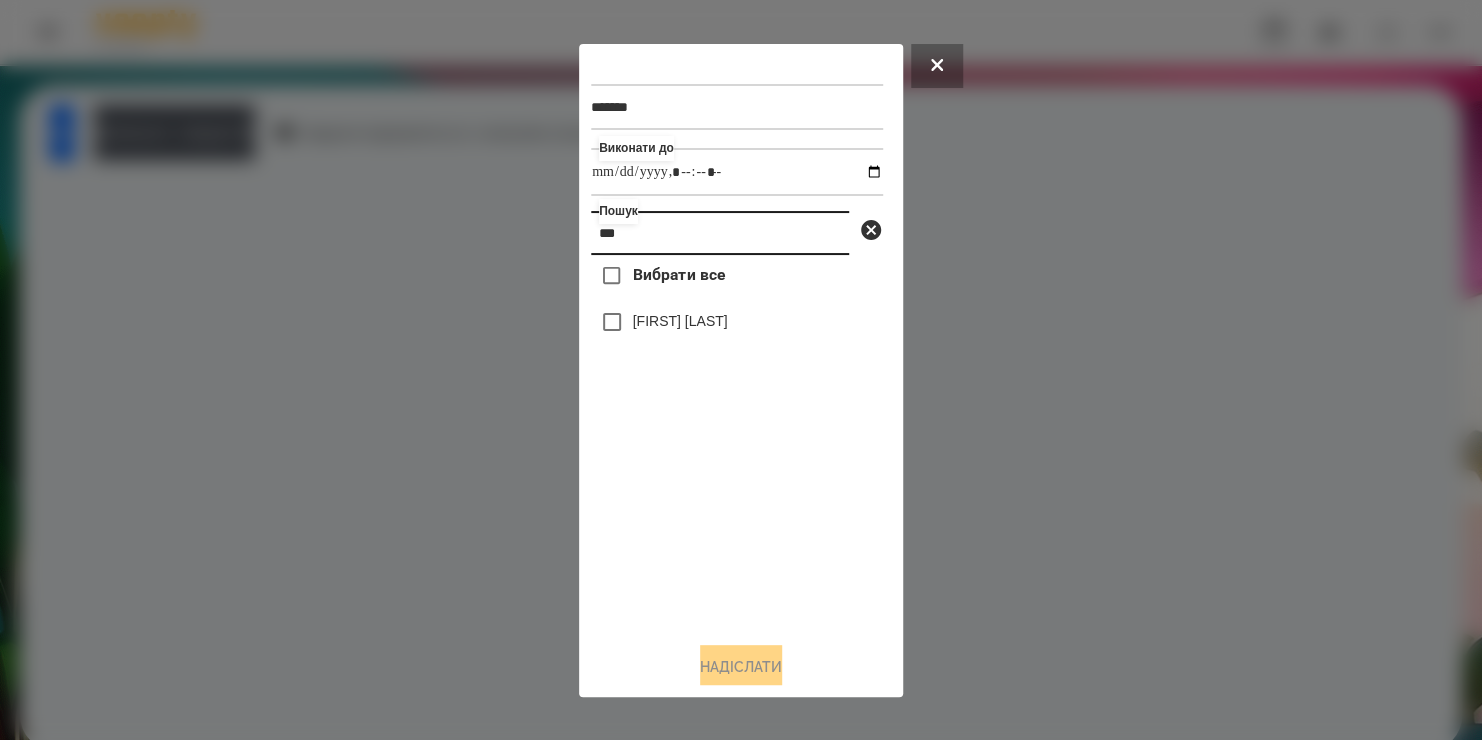 type on "***" 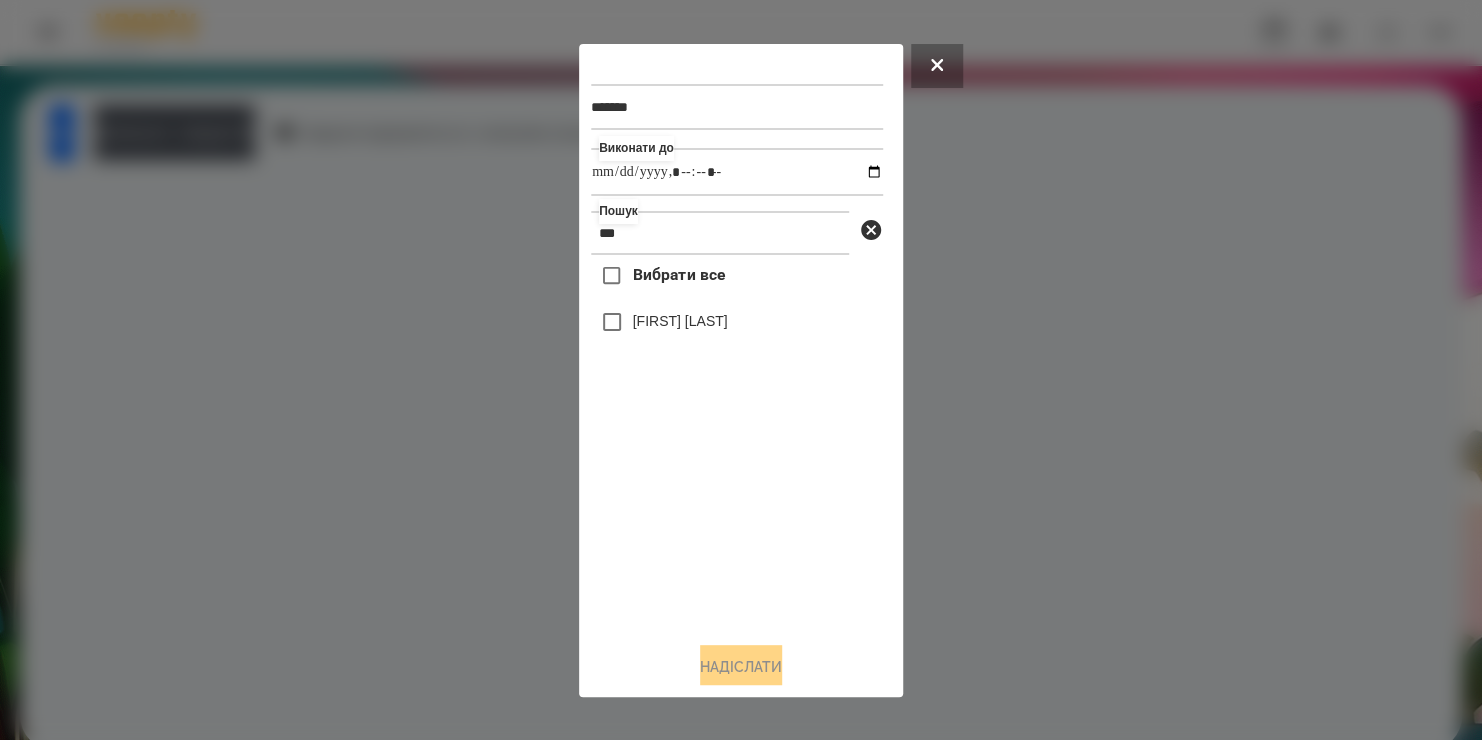 click on "[FIRST] [LAST]" at bounding box center [680, 321] 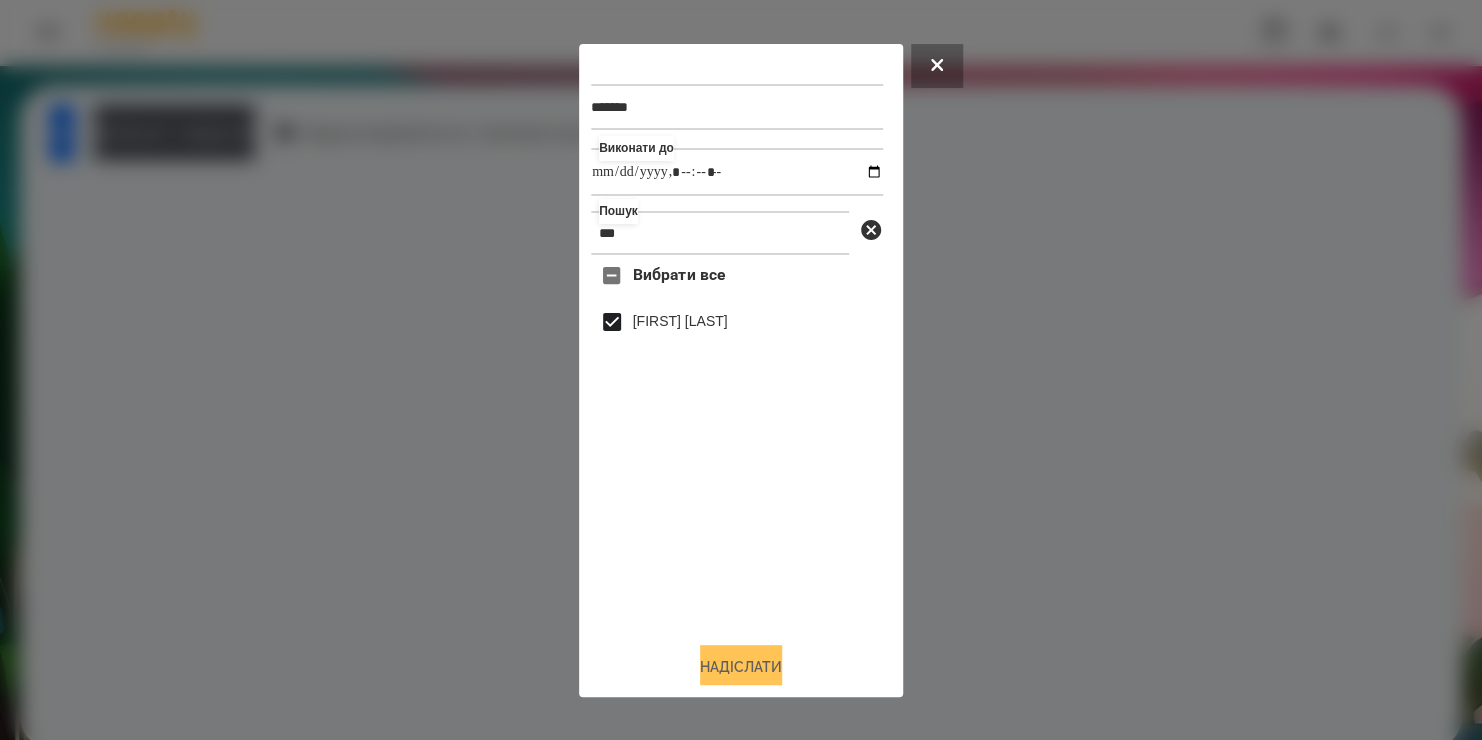 click on "Надіслати" at bounding box center (741, 667) 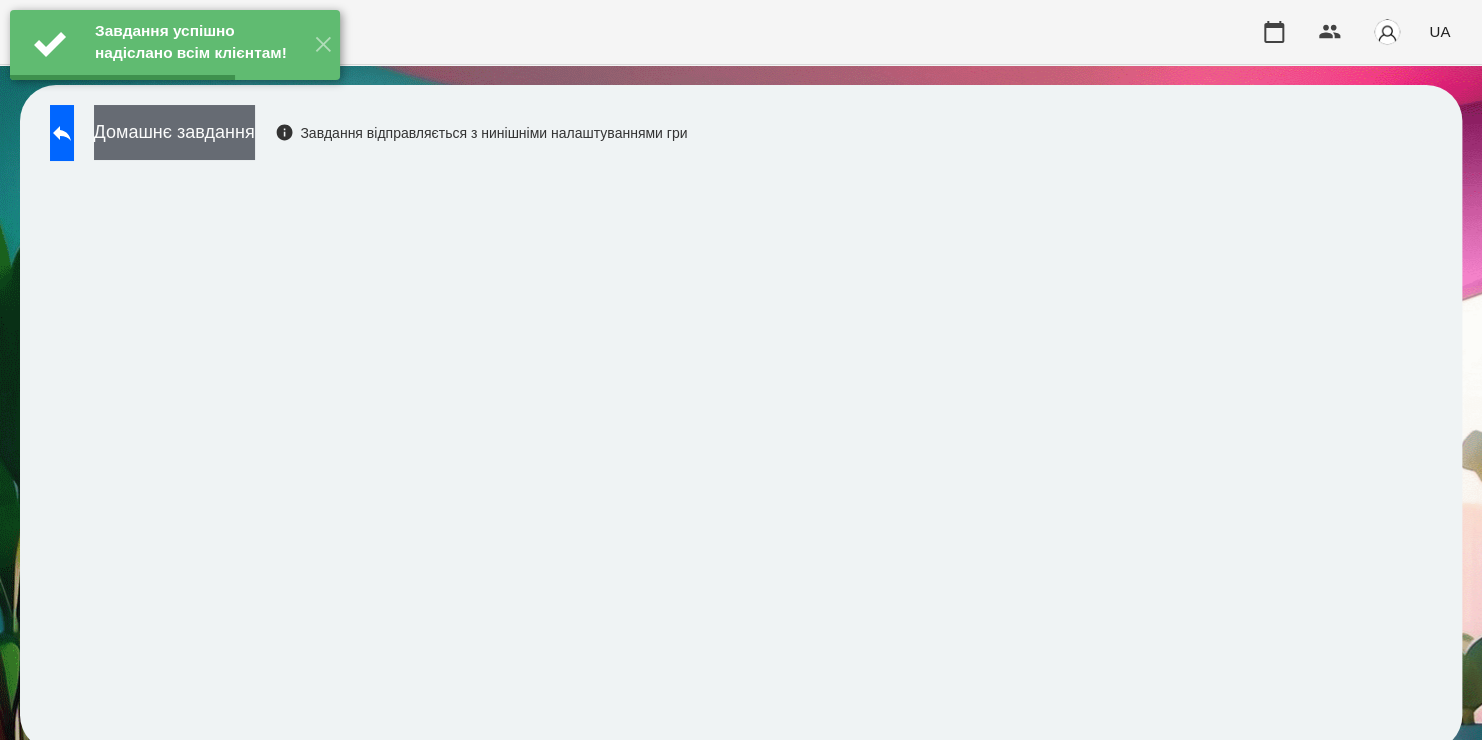 click on "Домашнє завдання" at bounding box center (174, 132) 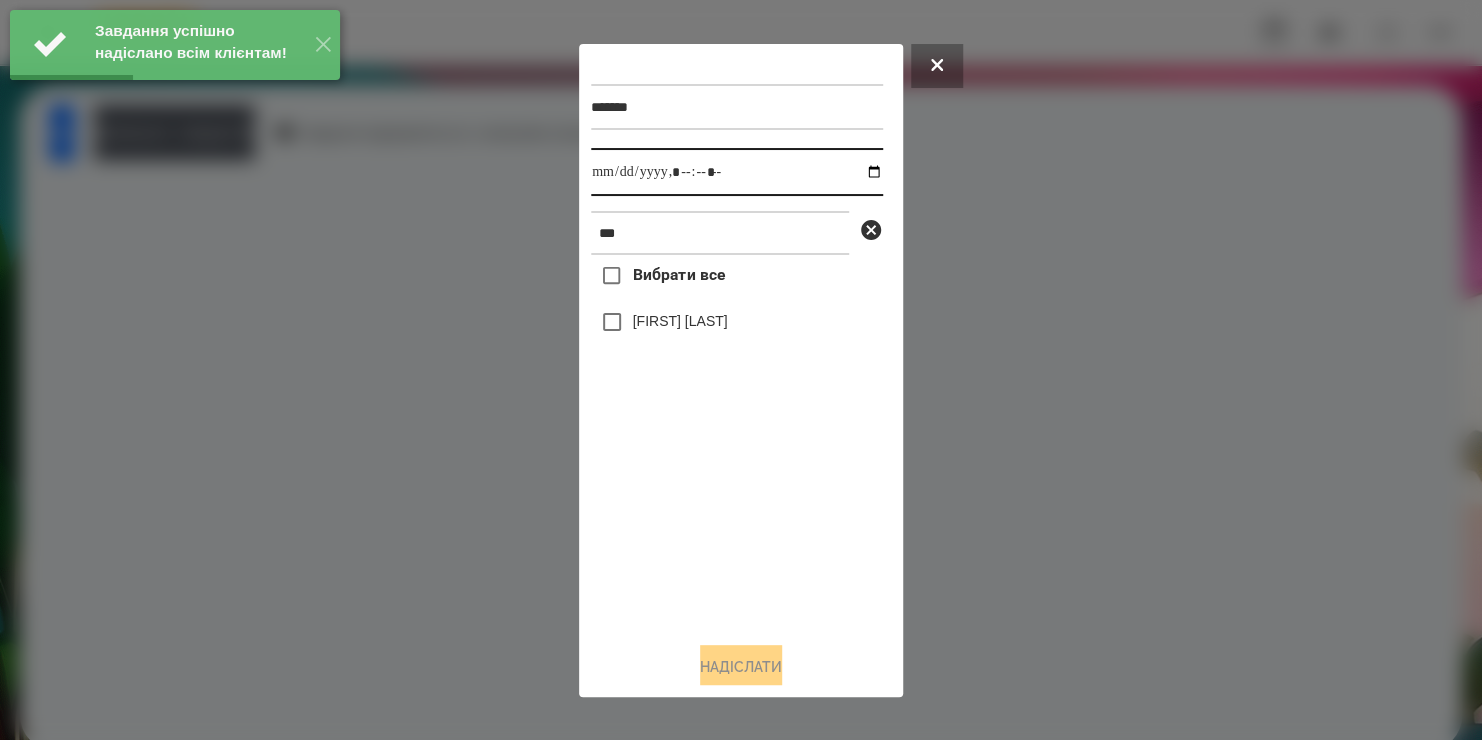 drag, startPoint x: 853, startPoint y: 189, endPoint x: 857, endPoint y: 177, distance: 12.649111 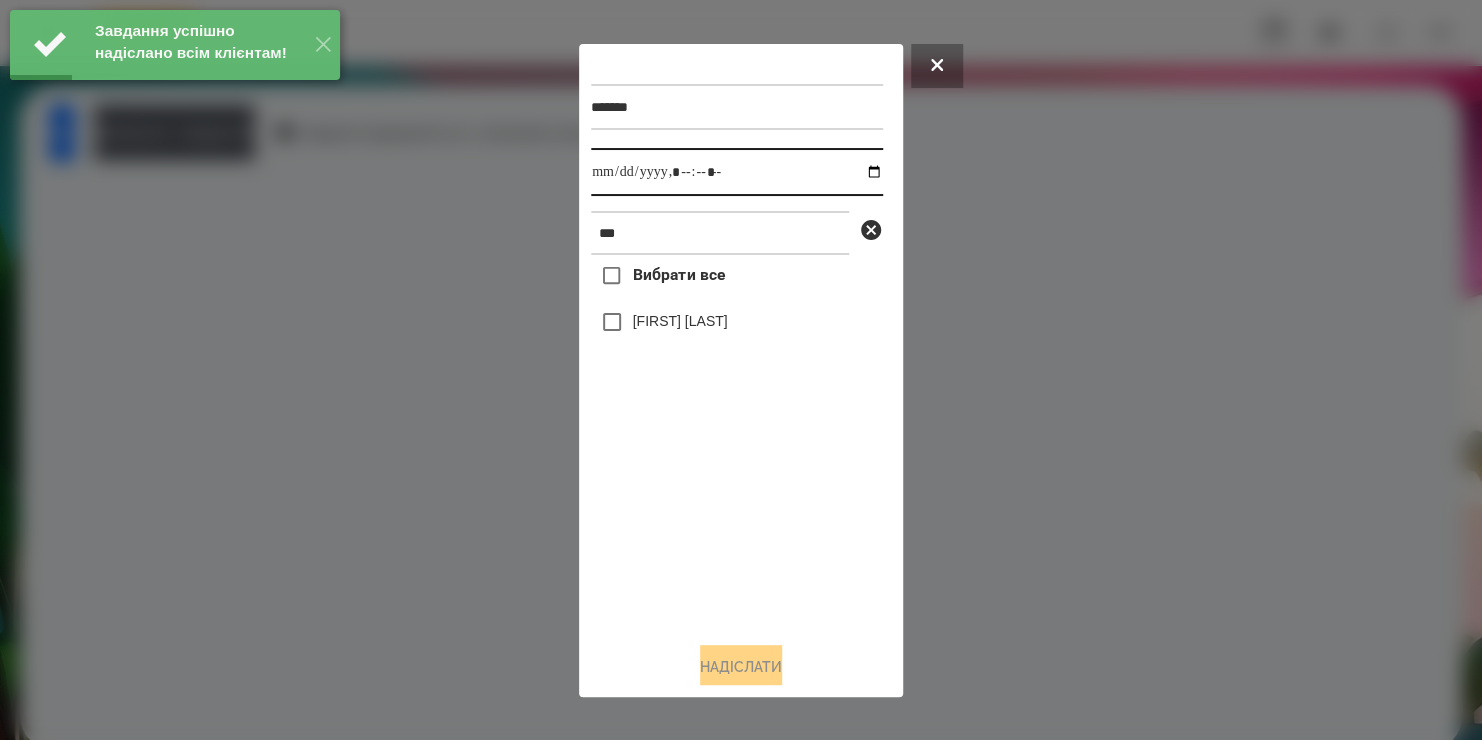 click at bounding box center (737, 172) 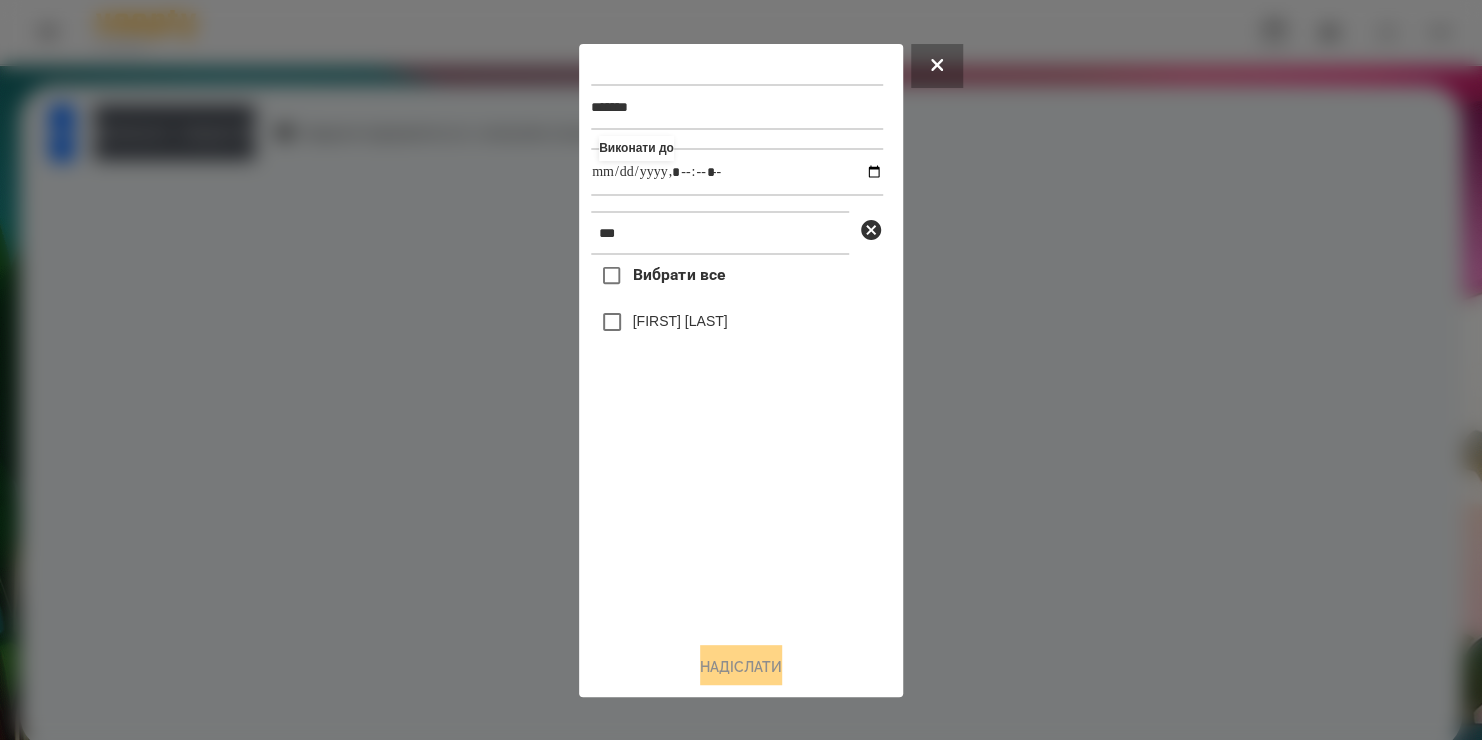 type on "**********" 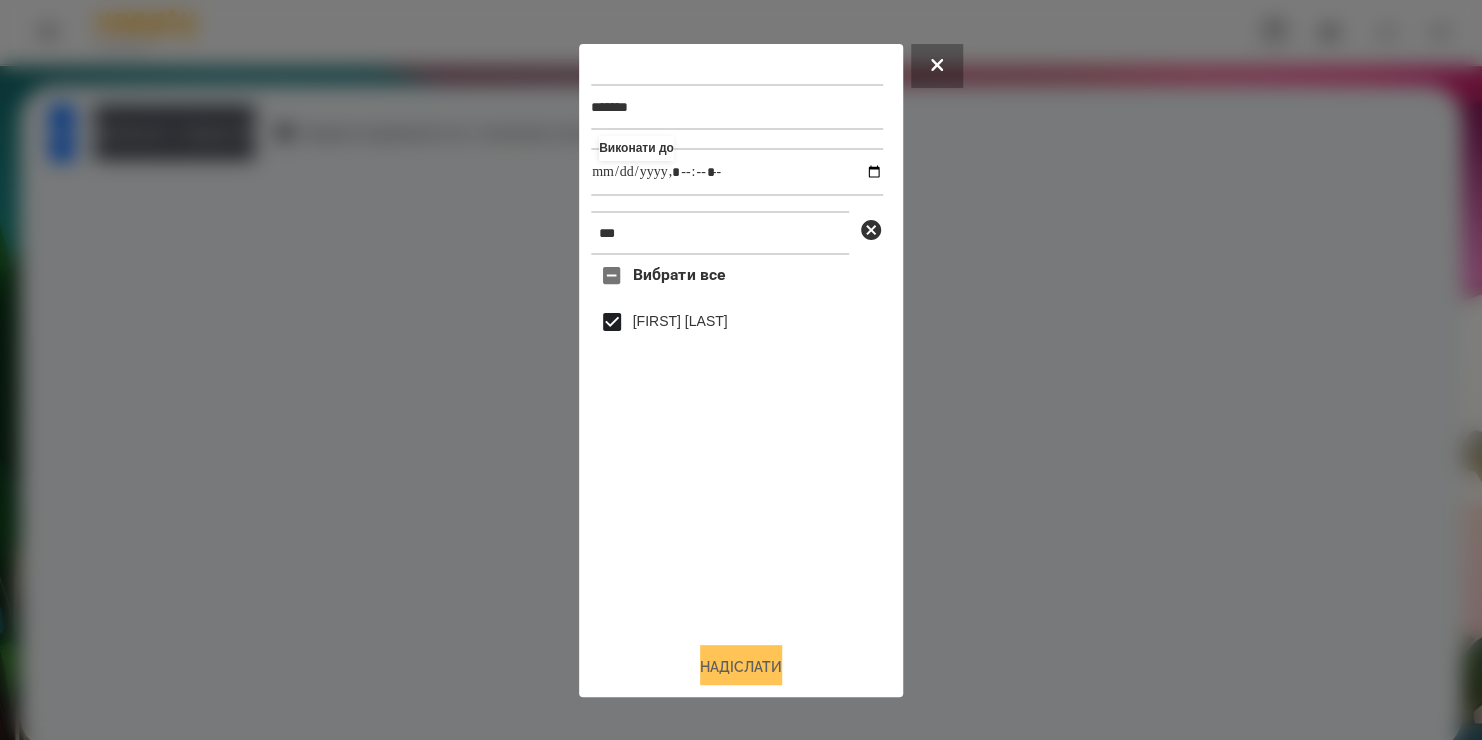 click on "Надіслати" at bounding box center [741, 667] 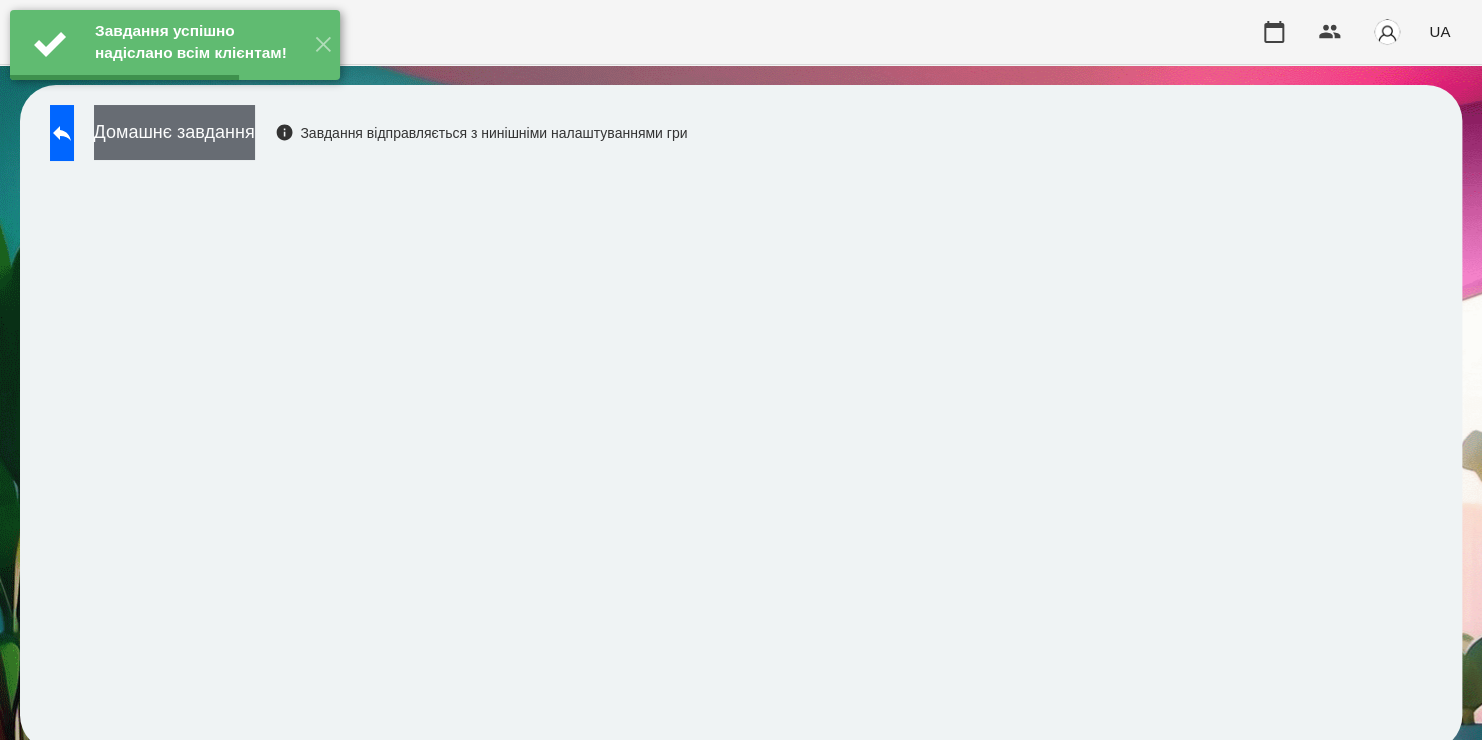 click on "Домашнє завдання" at bounding box center (174, 132) 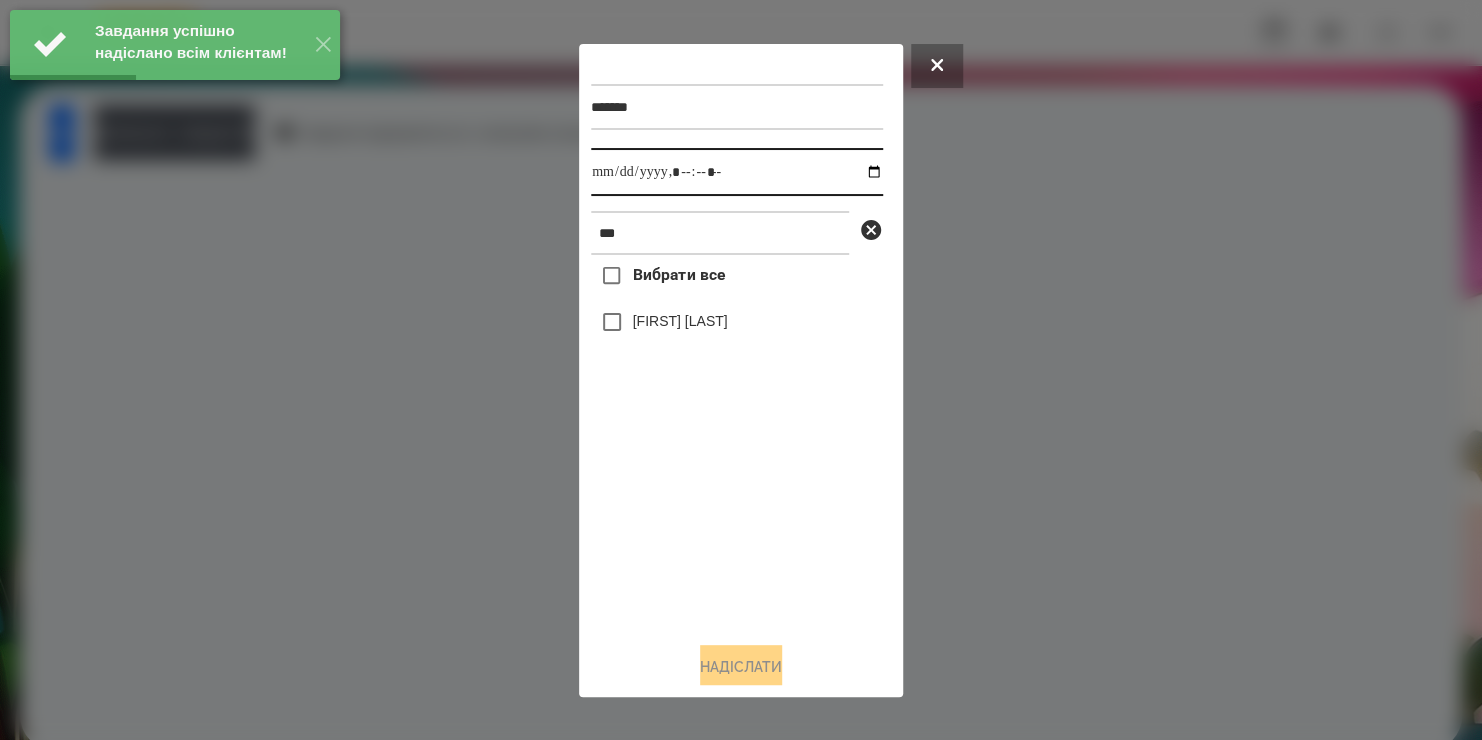 click at bounding box center (737, 172) 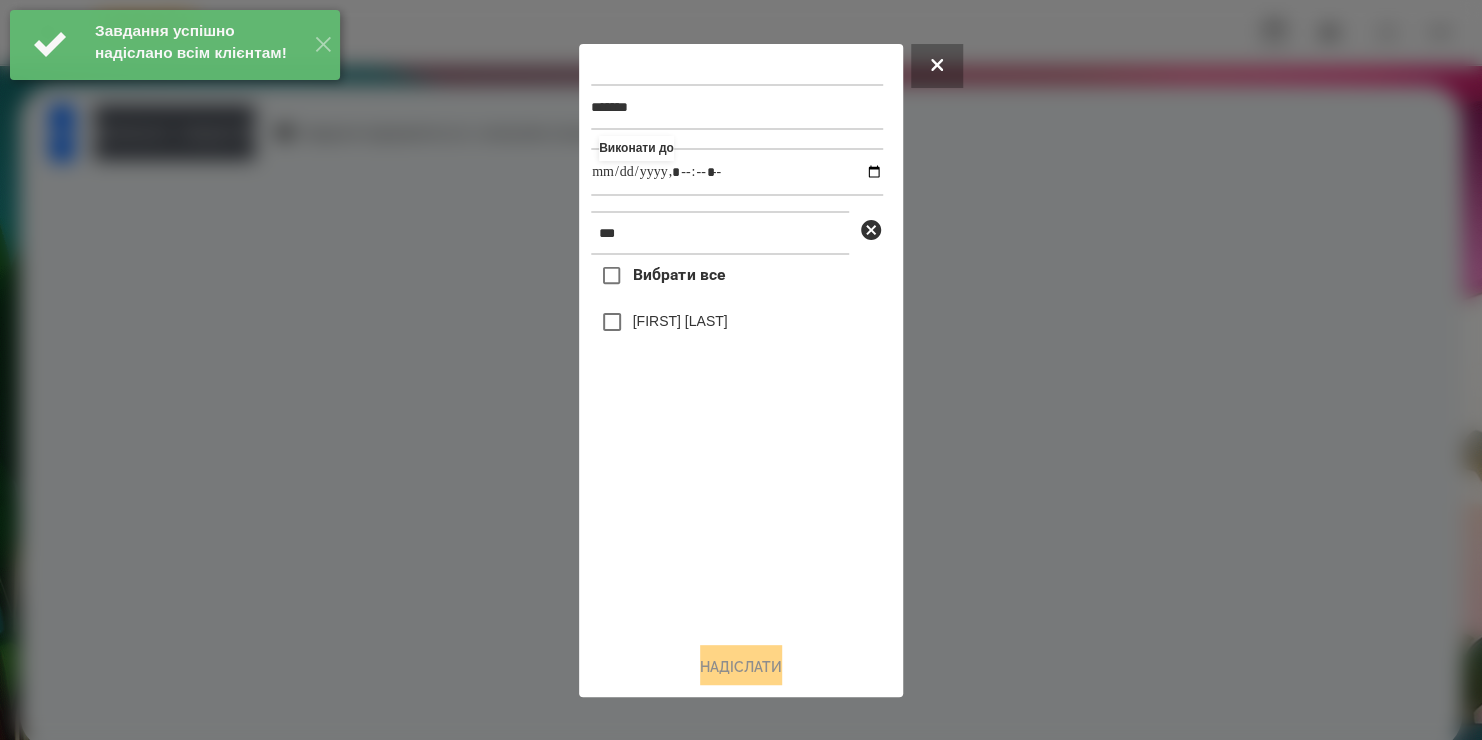 type on "**********" 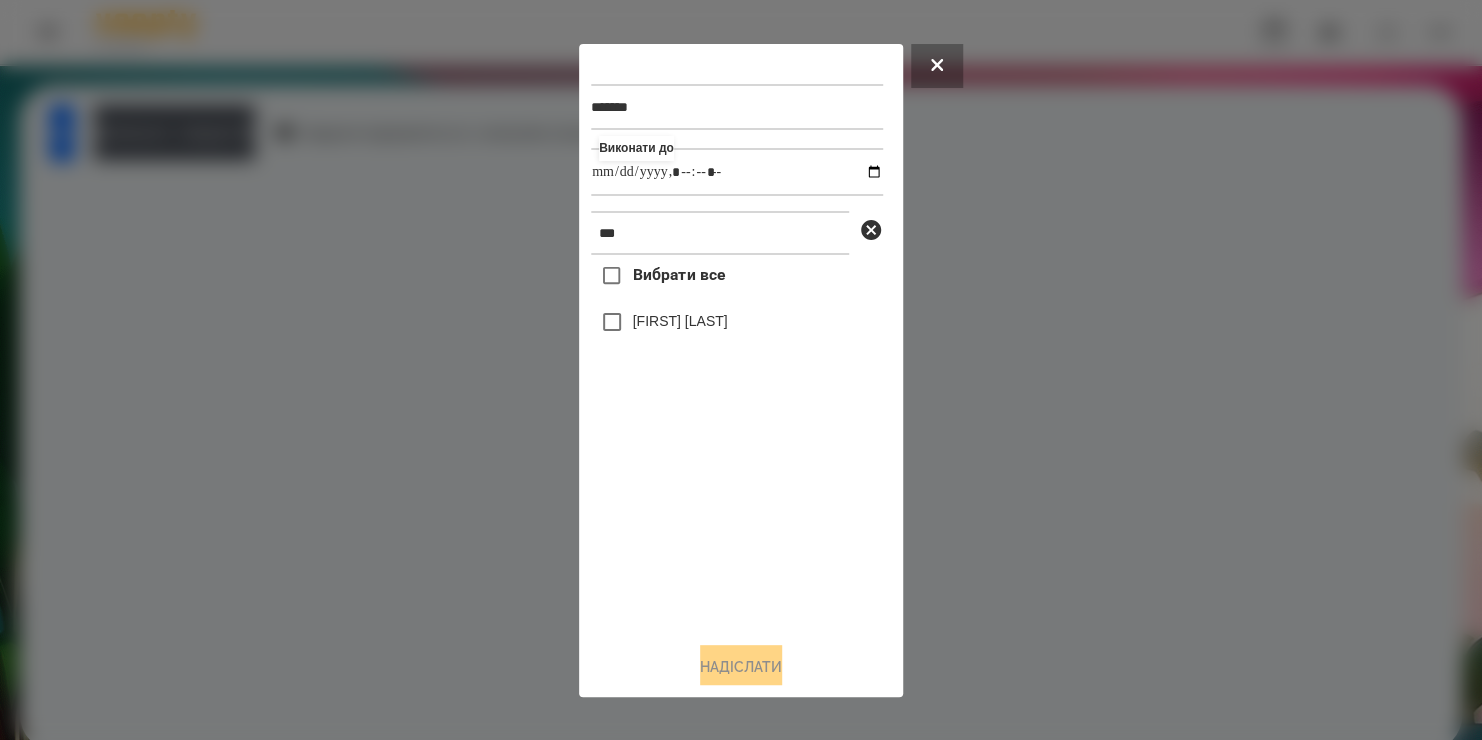 click on "[FIRST] [LAST]" at bounding box center [680, 321] 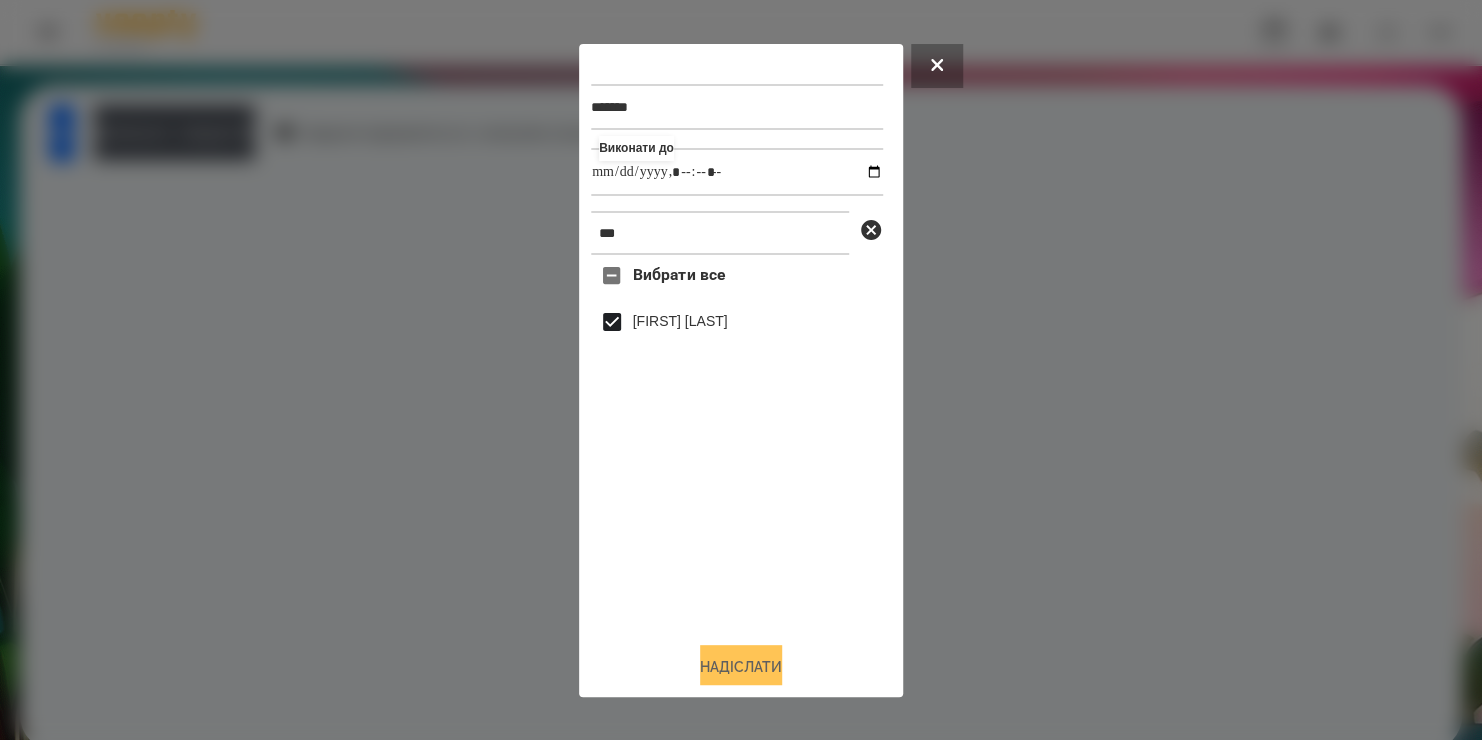 click on "Надіслати" at bounding box center [741, 667] 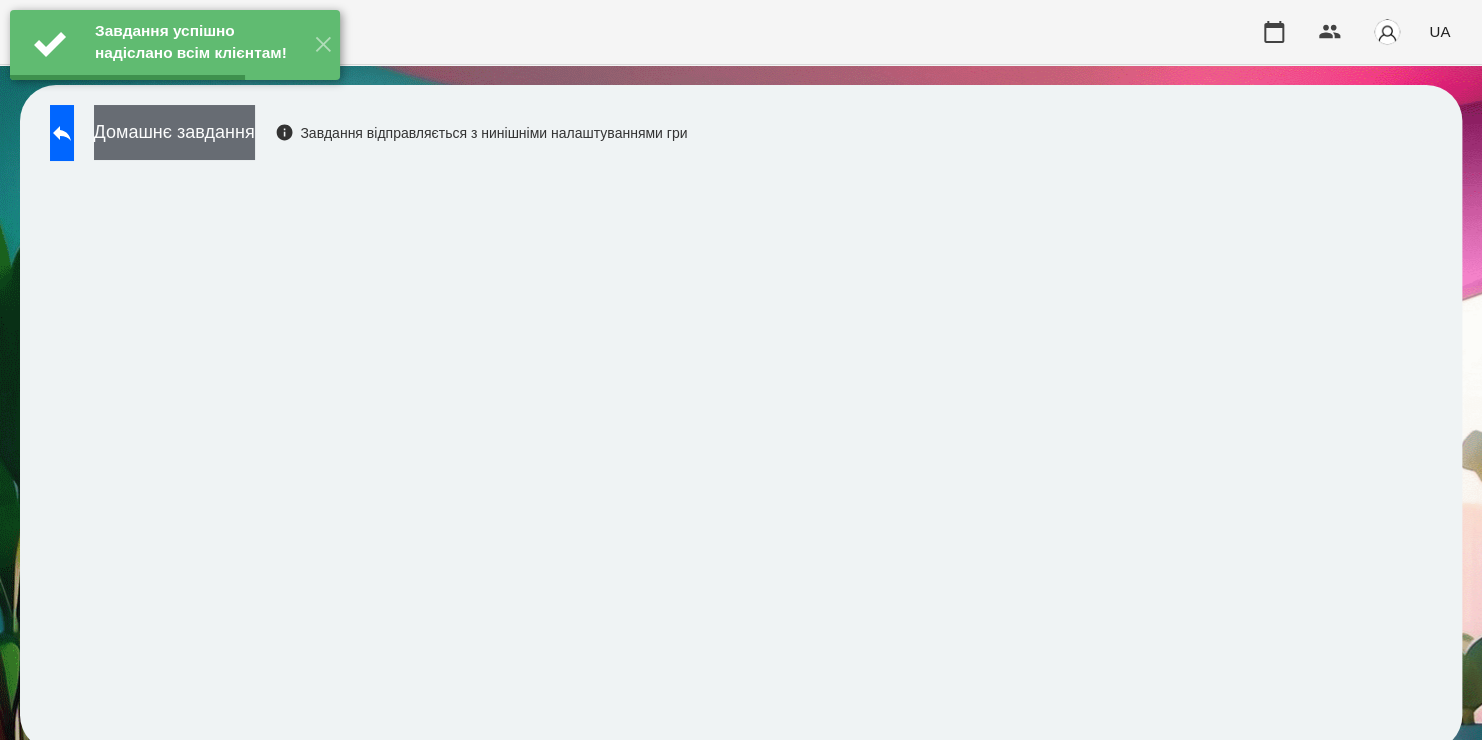 click on "Домашнє завдання" at bounding box center (174, 132) 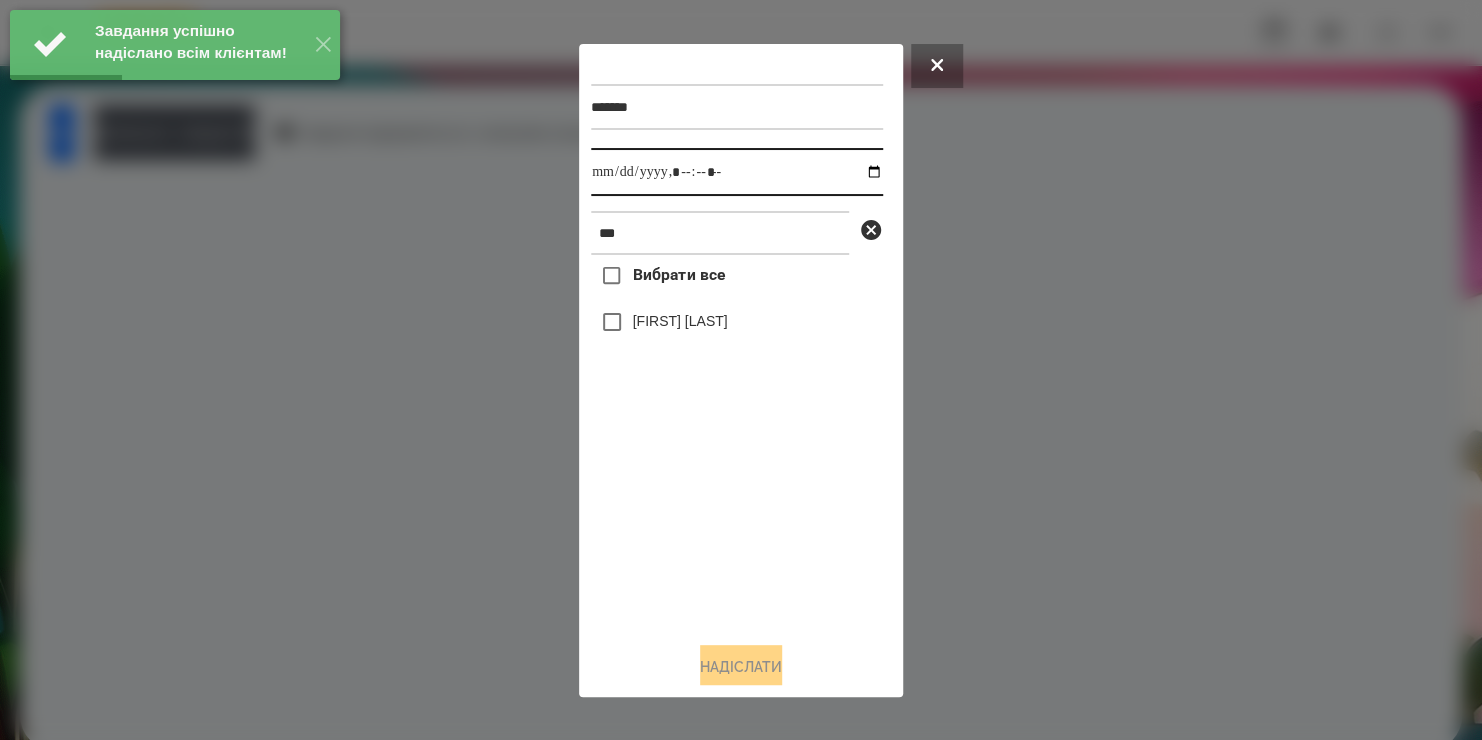 click at bounding box center (737, 172) 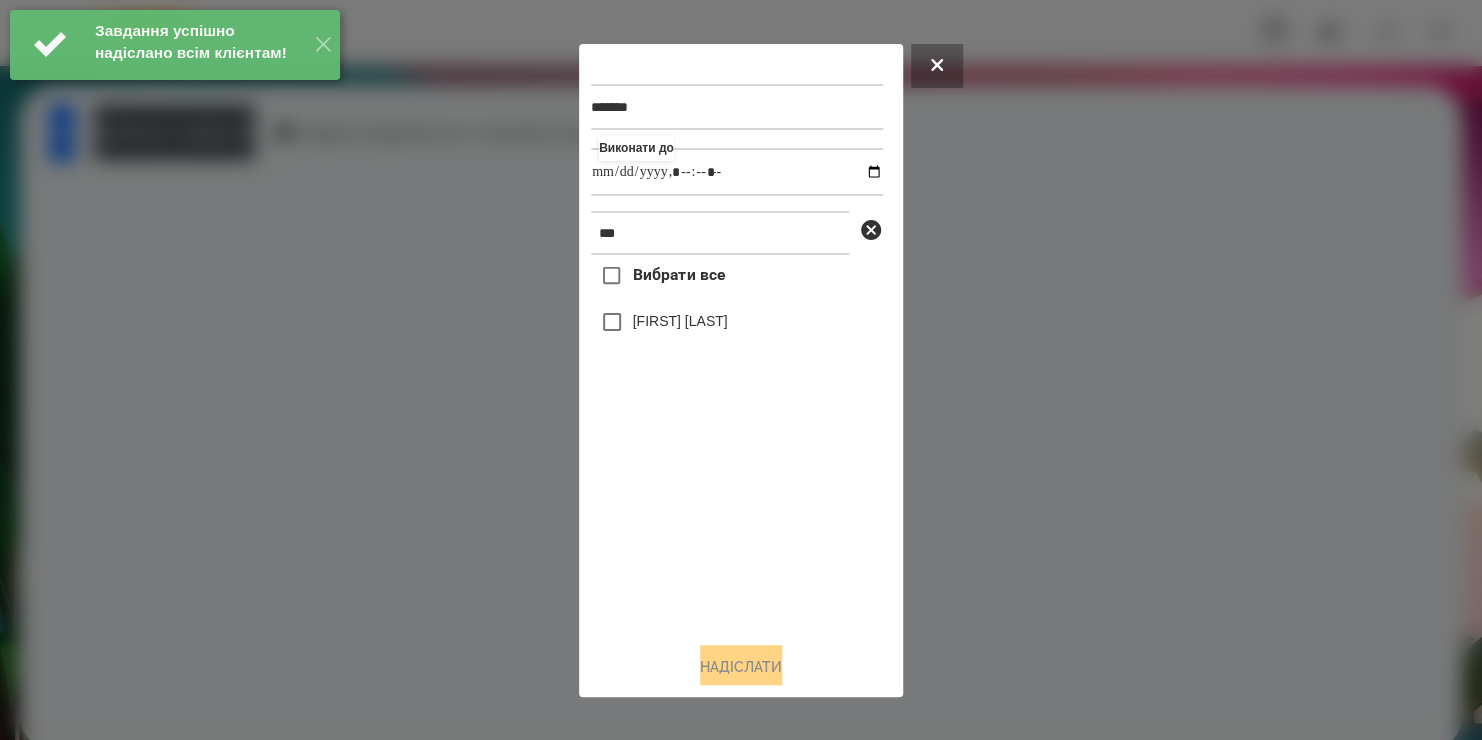 type on "**********" 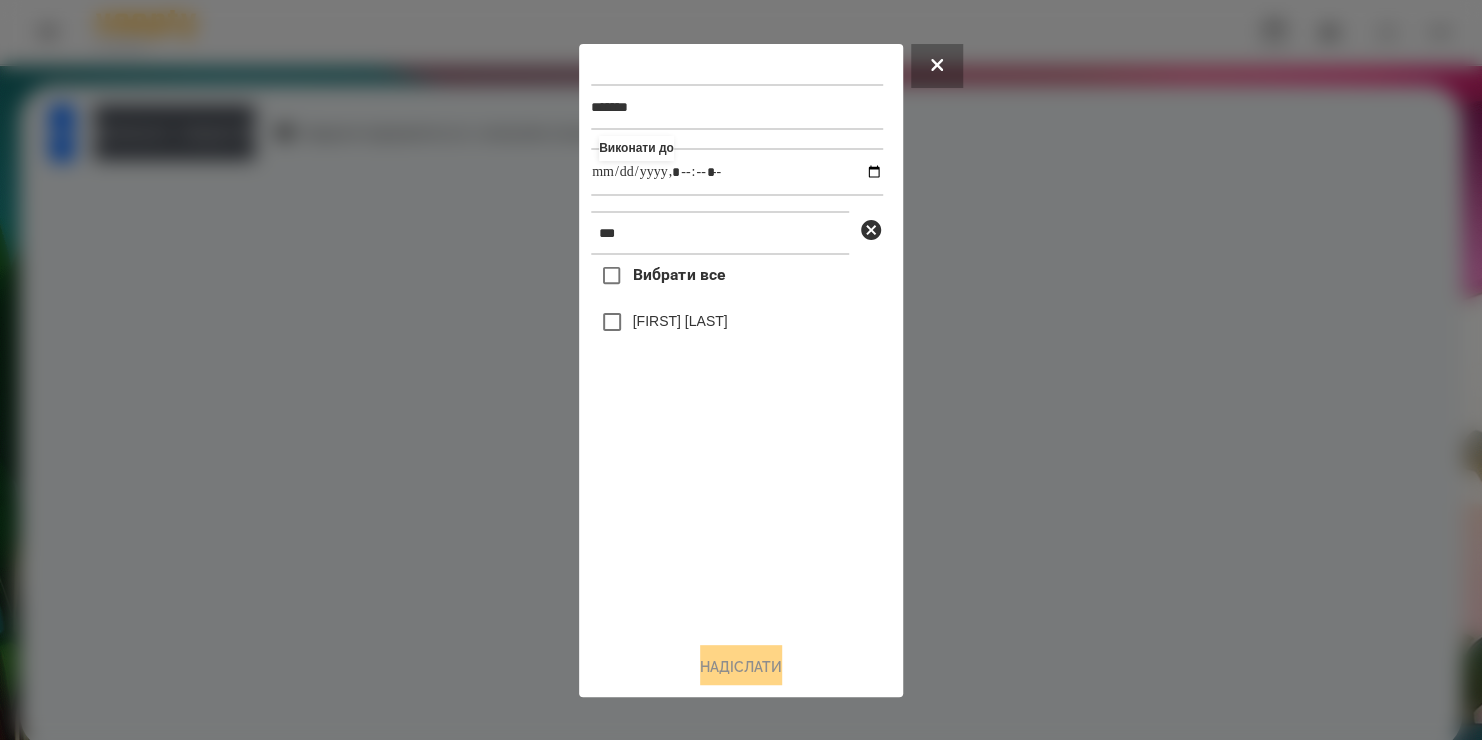 drag, startPoint x: 675, startPoint y: 580, endPoint x: 671, endPoint y: 329, distance: 251.03188 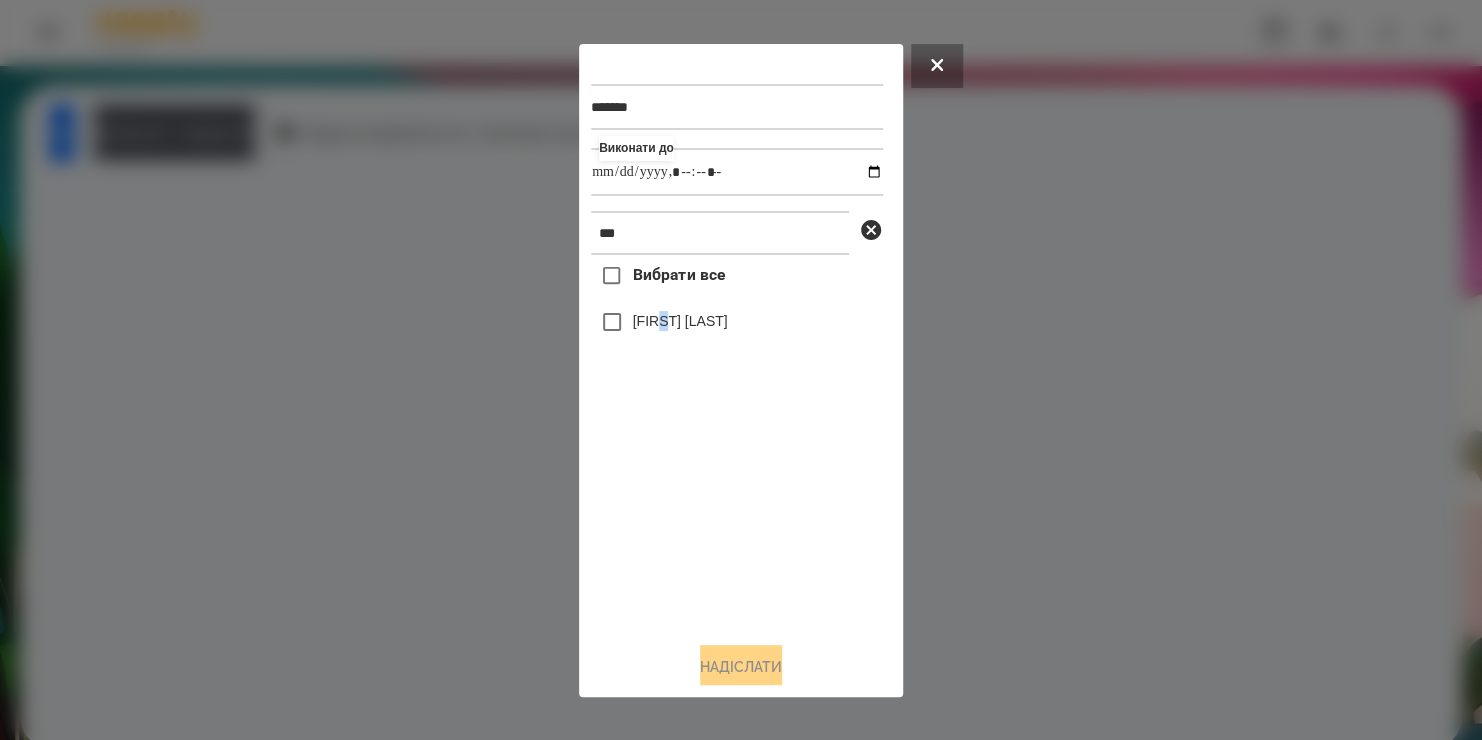 click on "[FIRST] [LAST]" at bounding box center (680, 321) 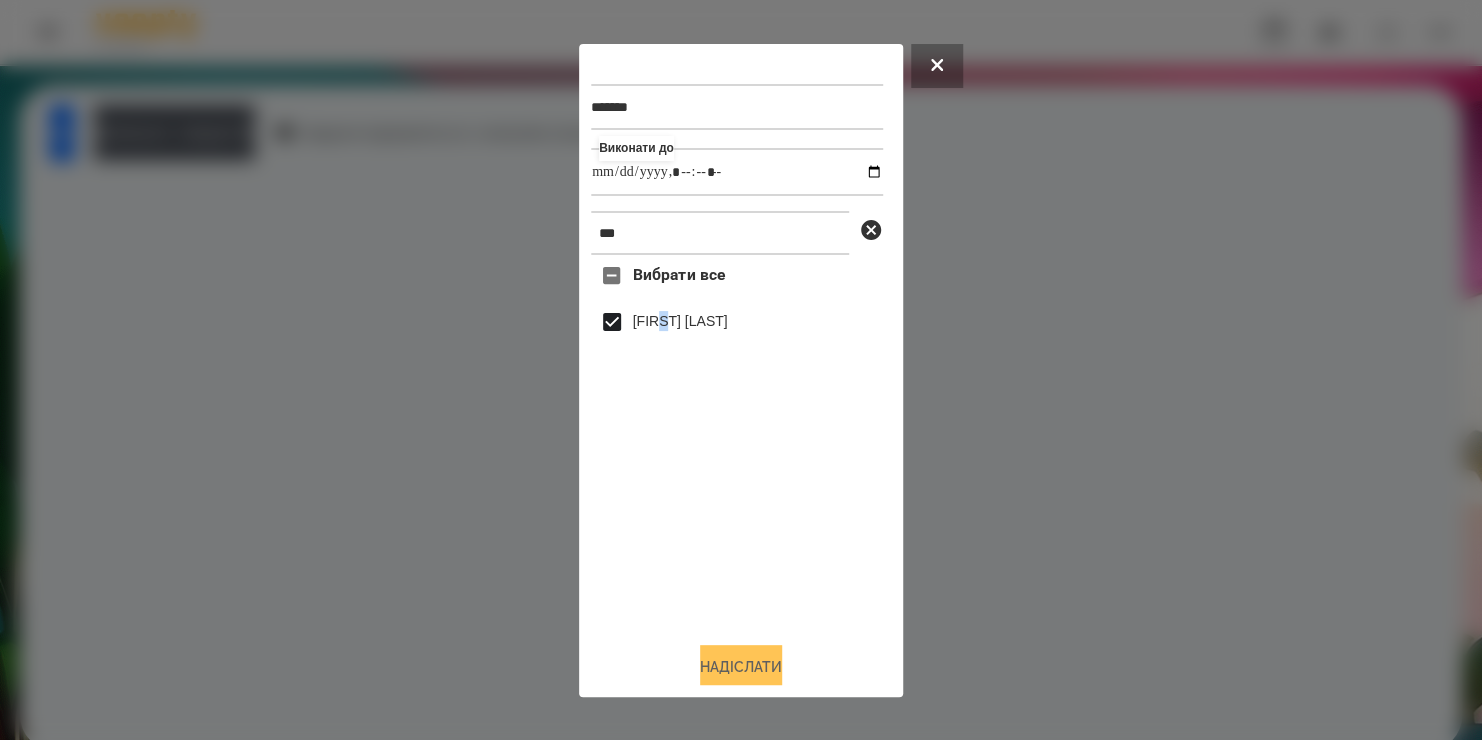 click on "Надіслати" at bounding box center (741, 667) 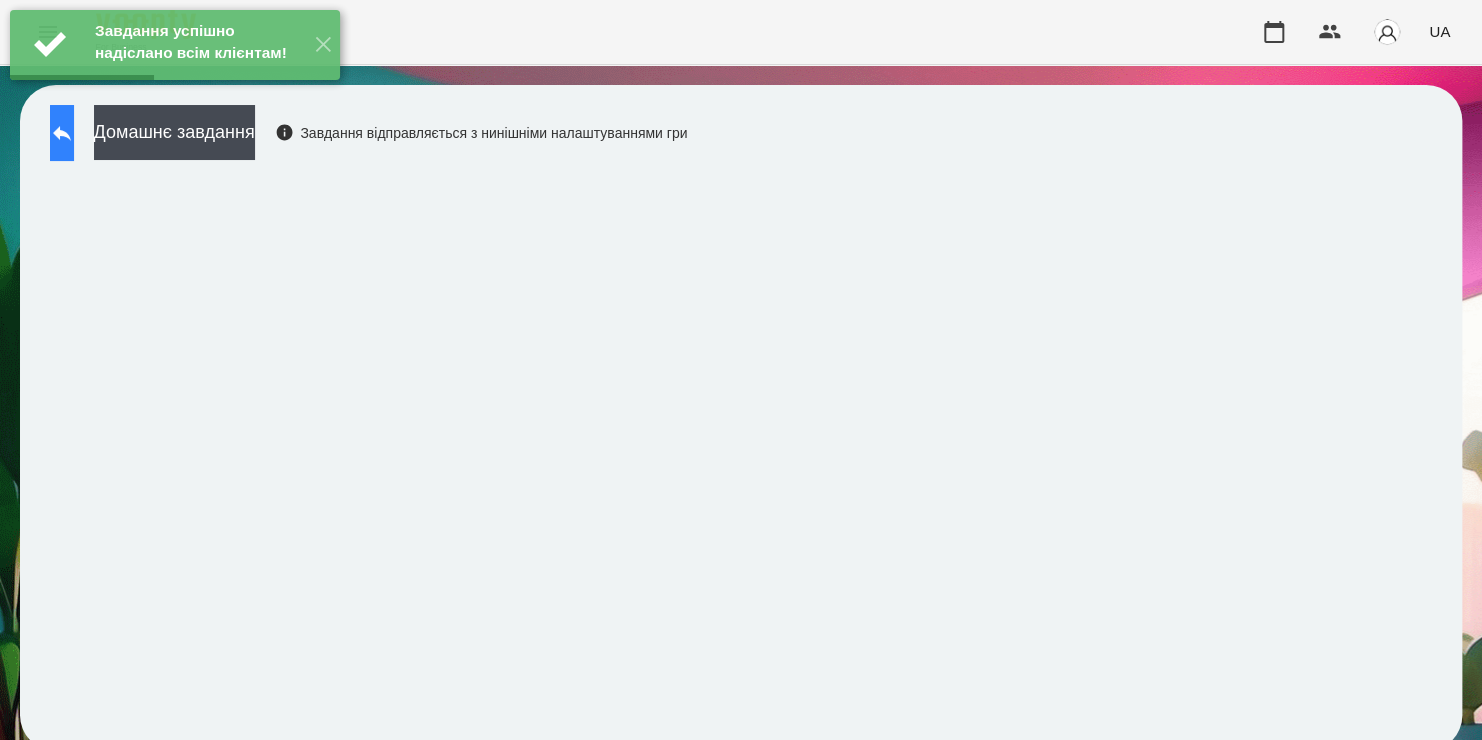 click 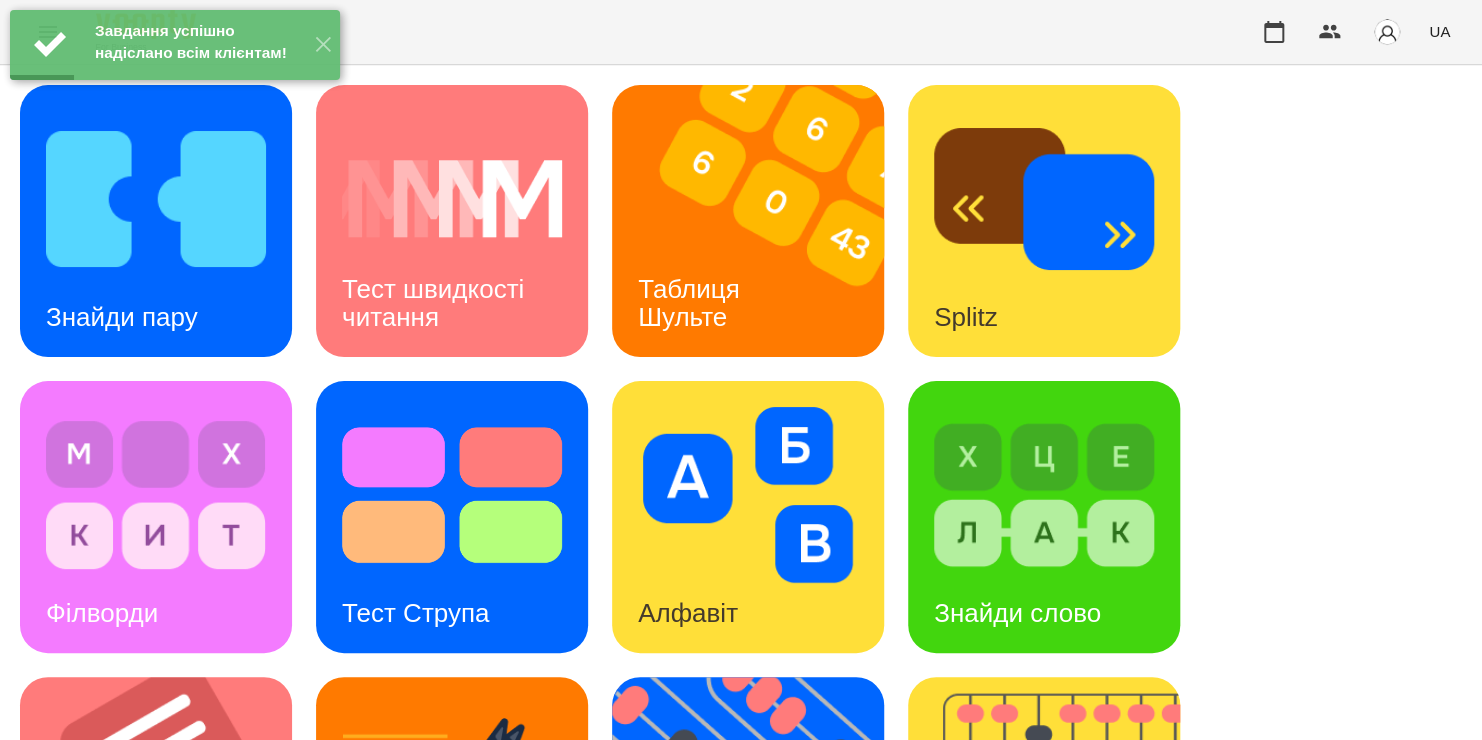scroll, scrollTop: 656, scrollLeft: 0, axis: vertical 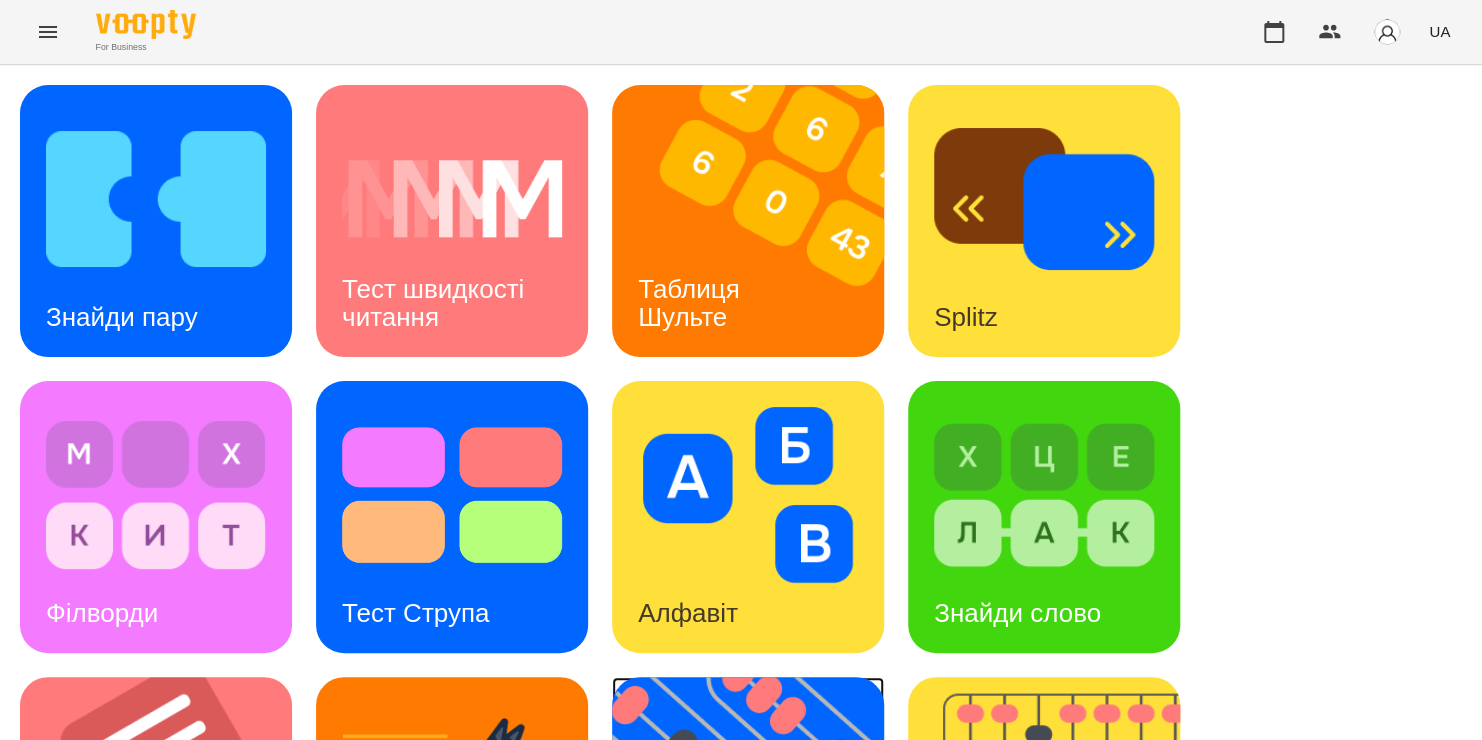 click on "Флешкарти" at bounding box center (706, 909) 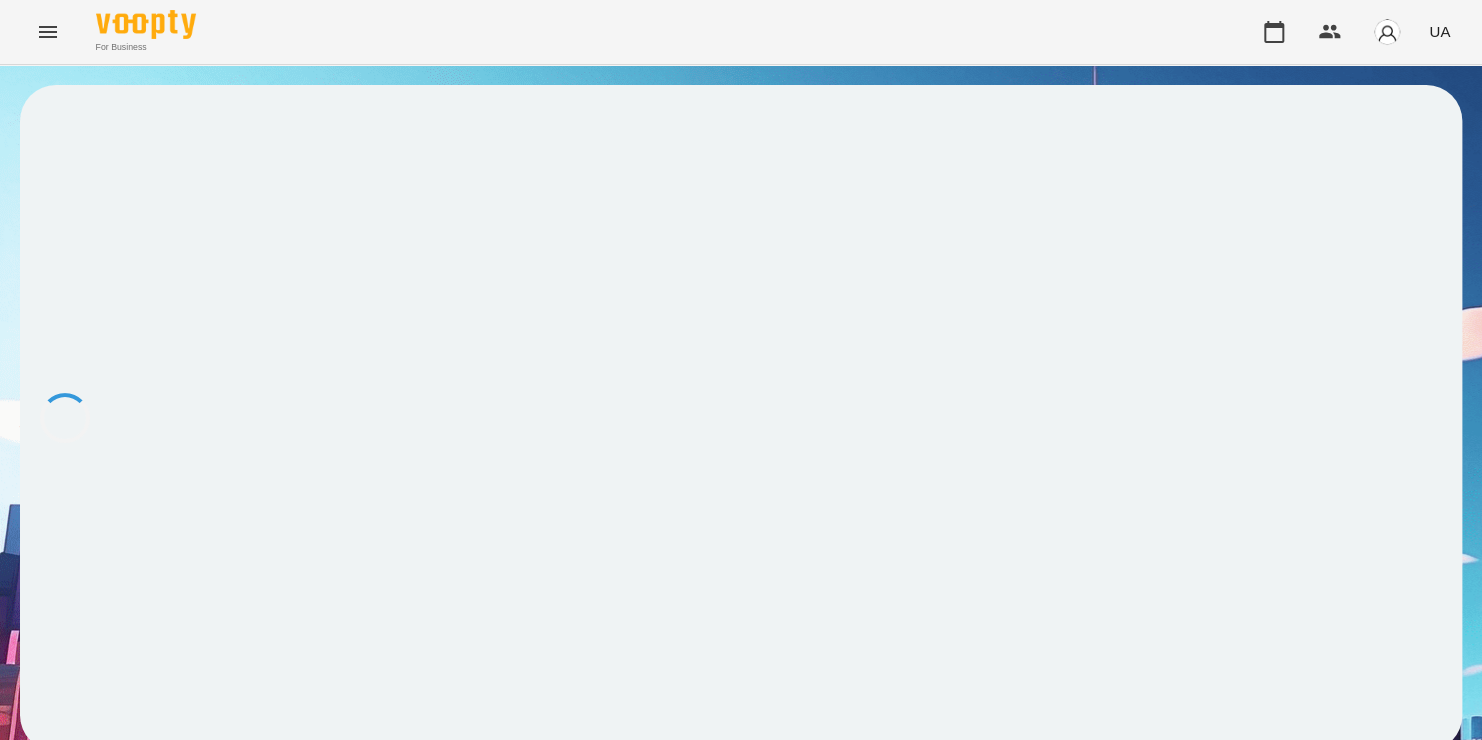 scroll, scrollTop: 0, scrollLeft: 0, axis: both 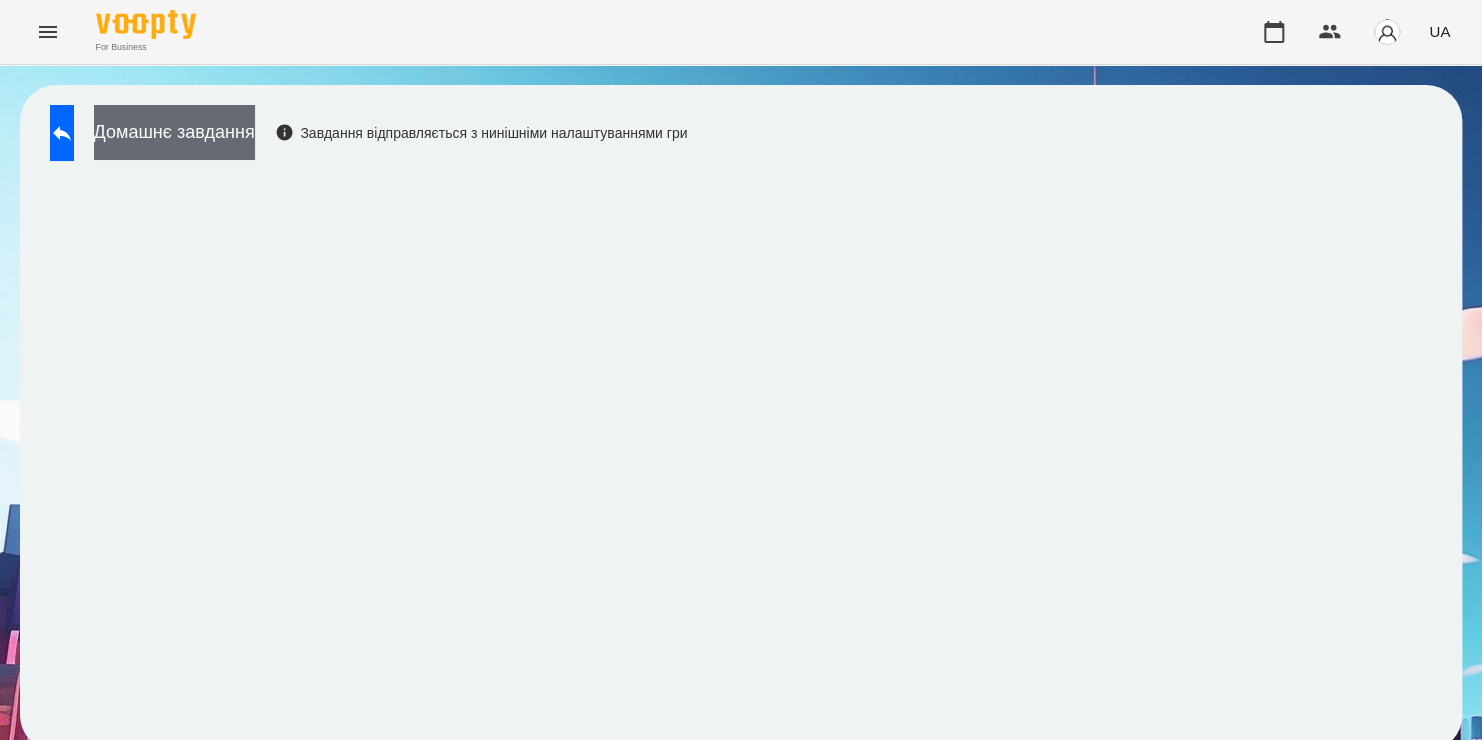 click on "Домашнє завдання" at bounding box center (174, 132) 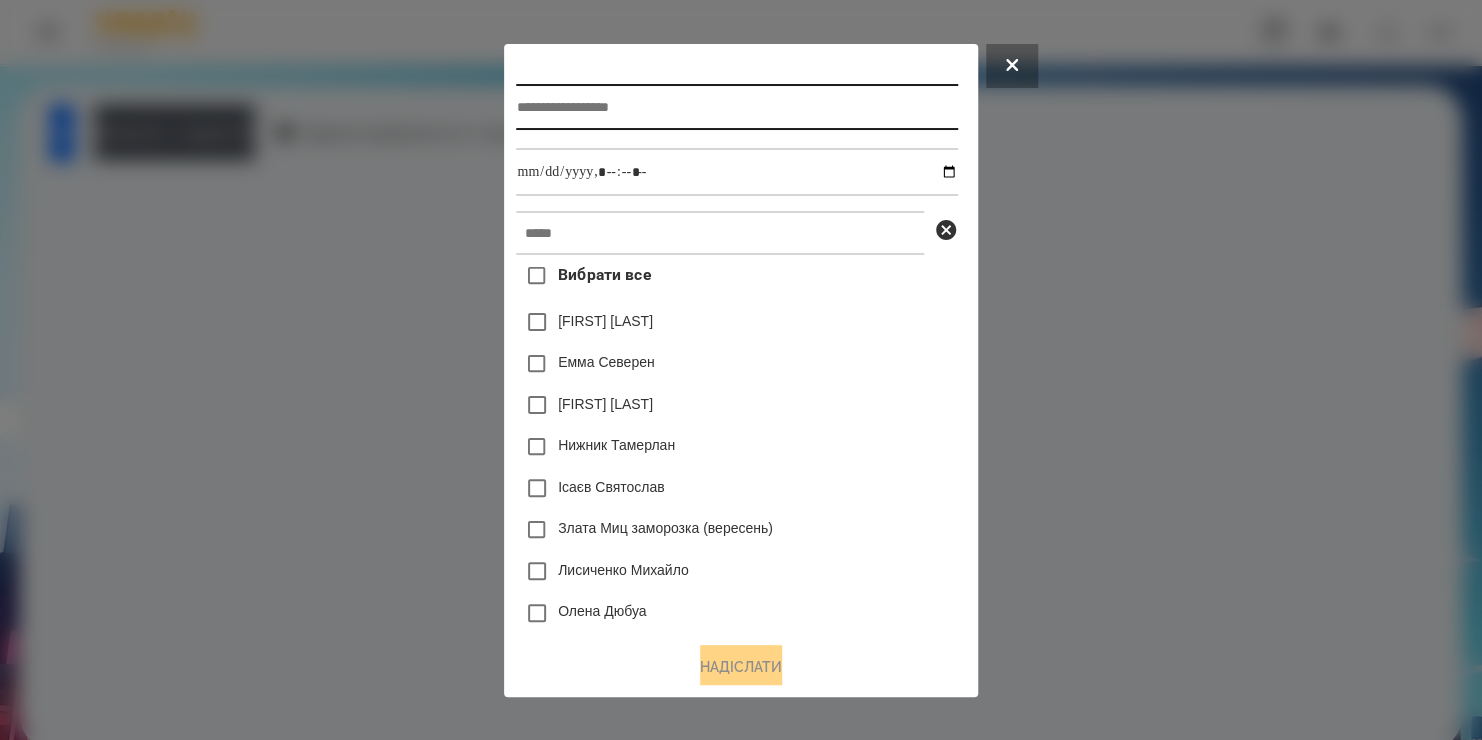click at bounding box center (736, 107) 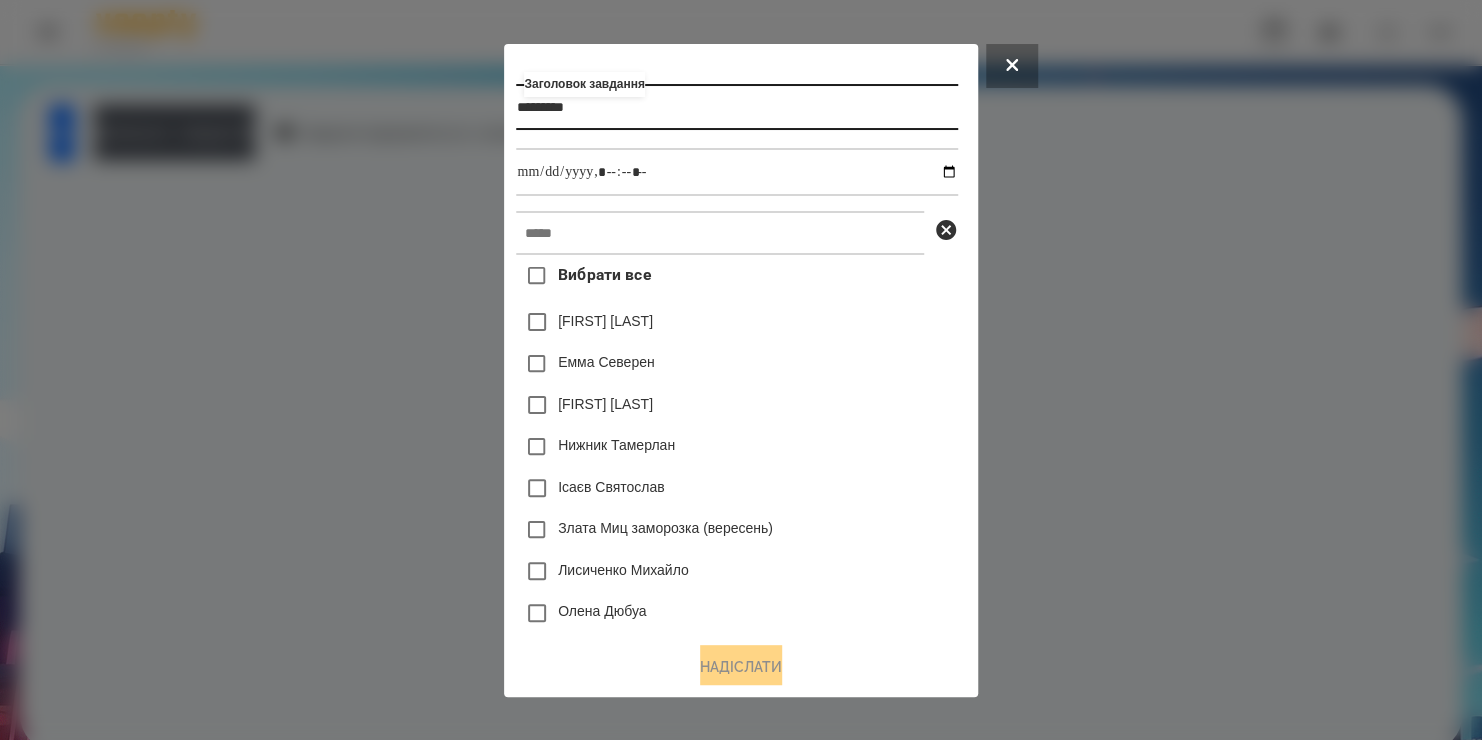 type on "*********" 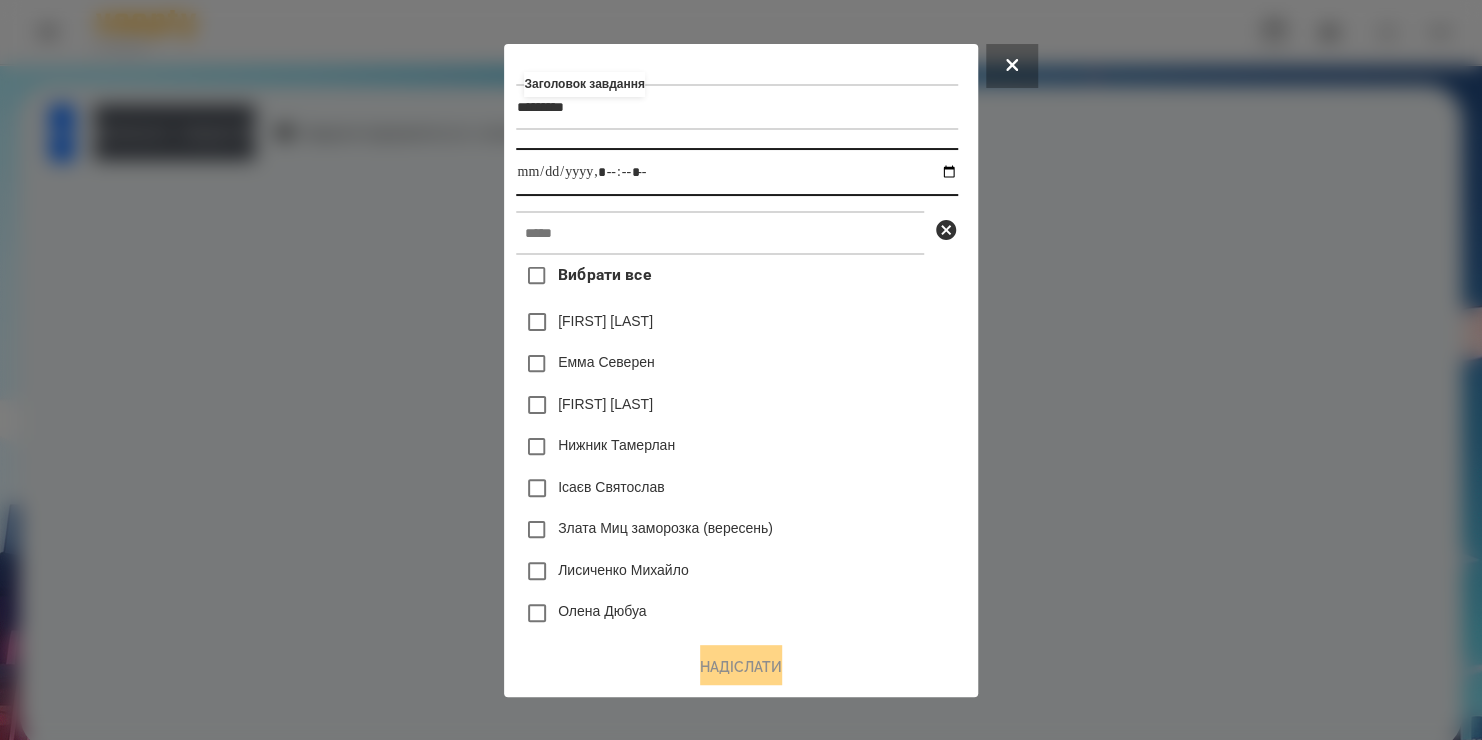 click at bounding box center (736, 172) 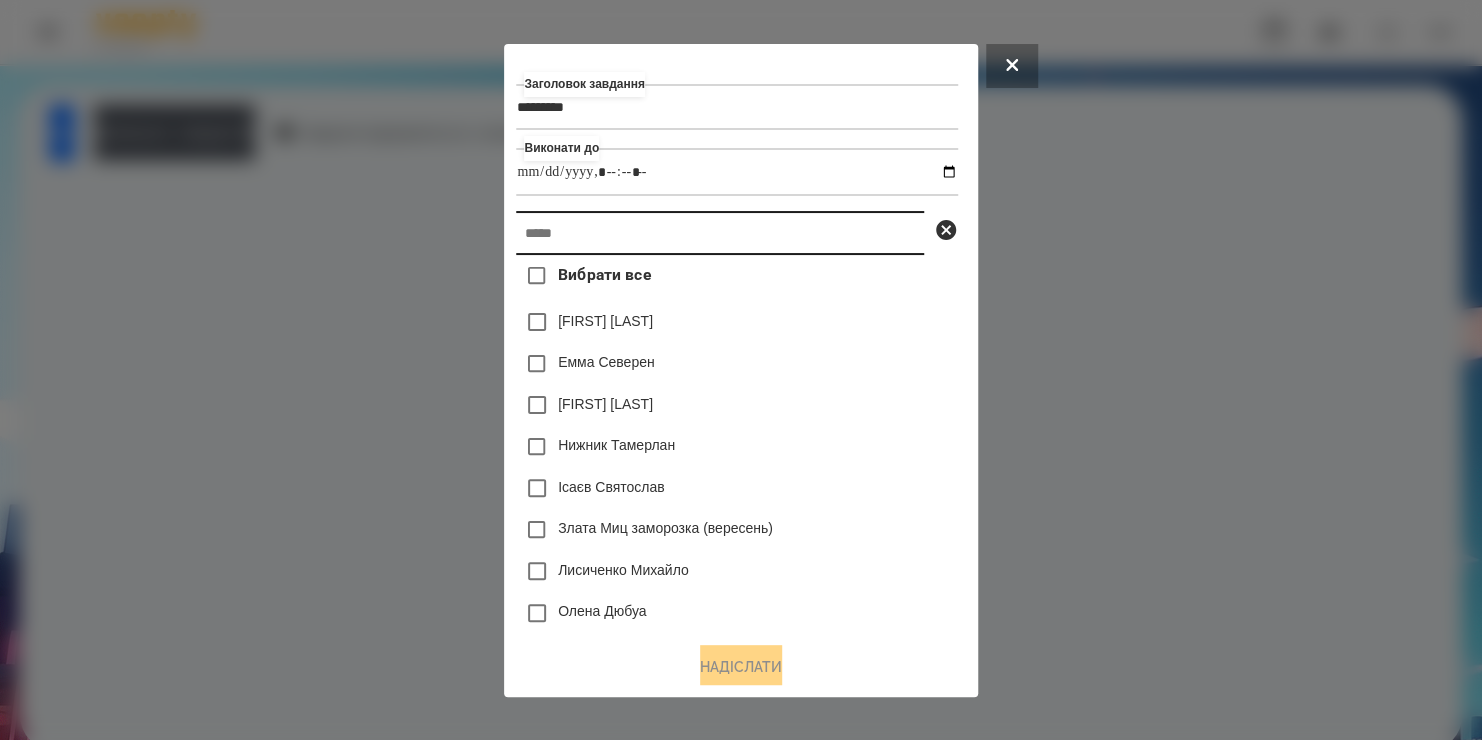 type on "**********" 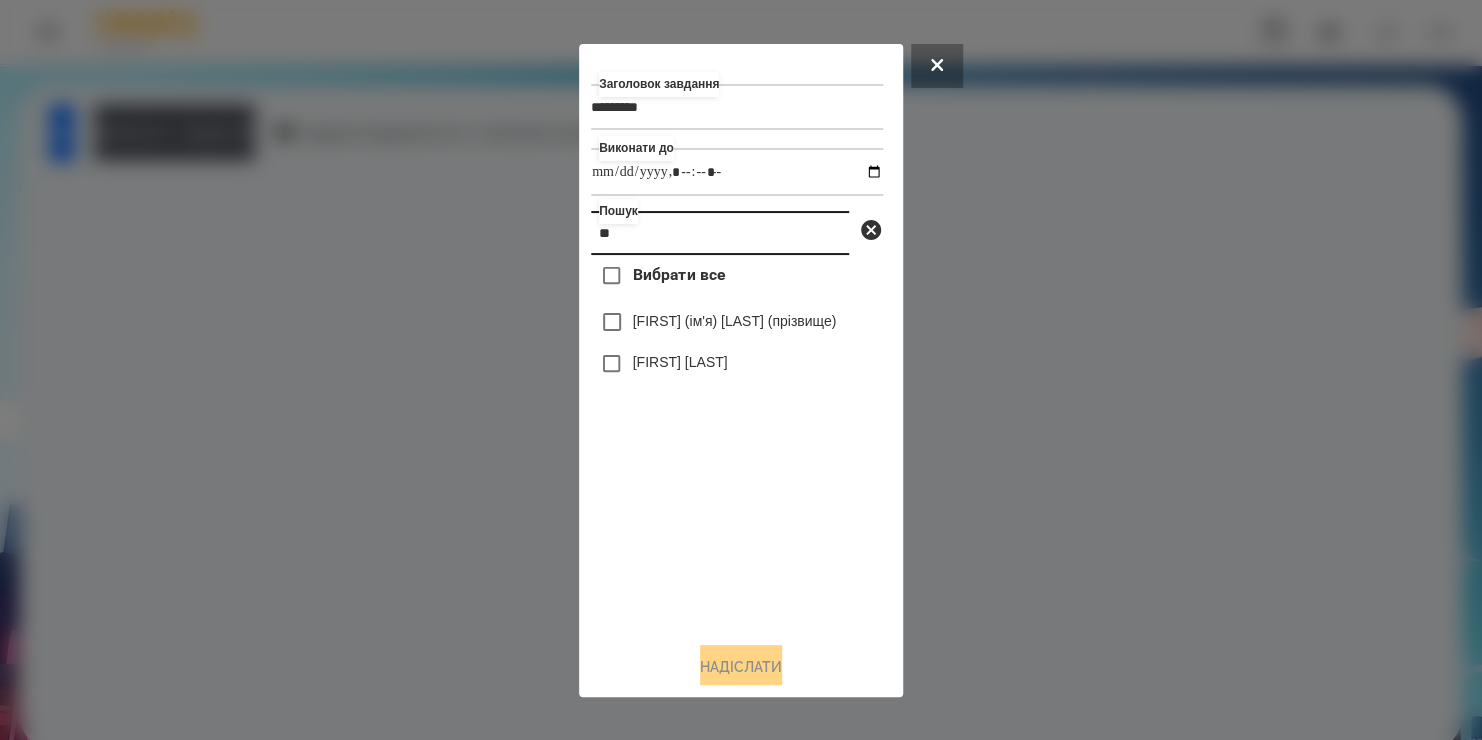 type on "*" 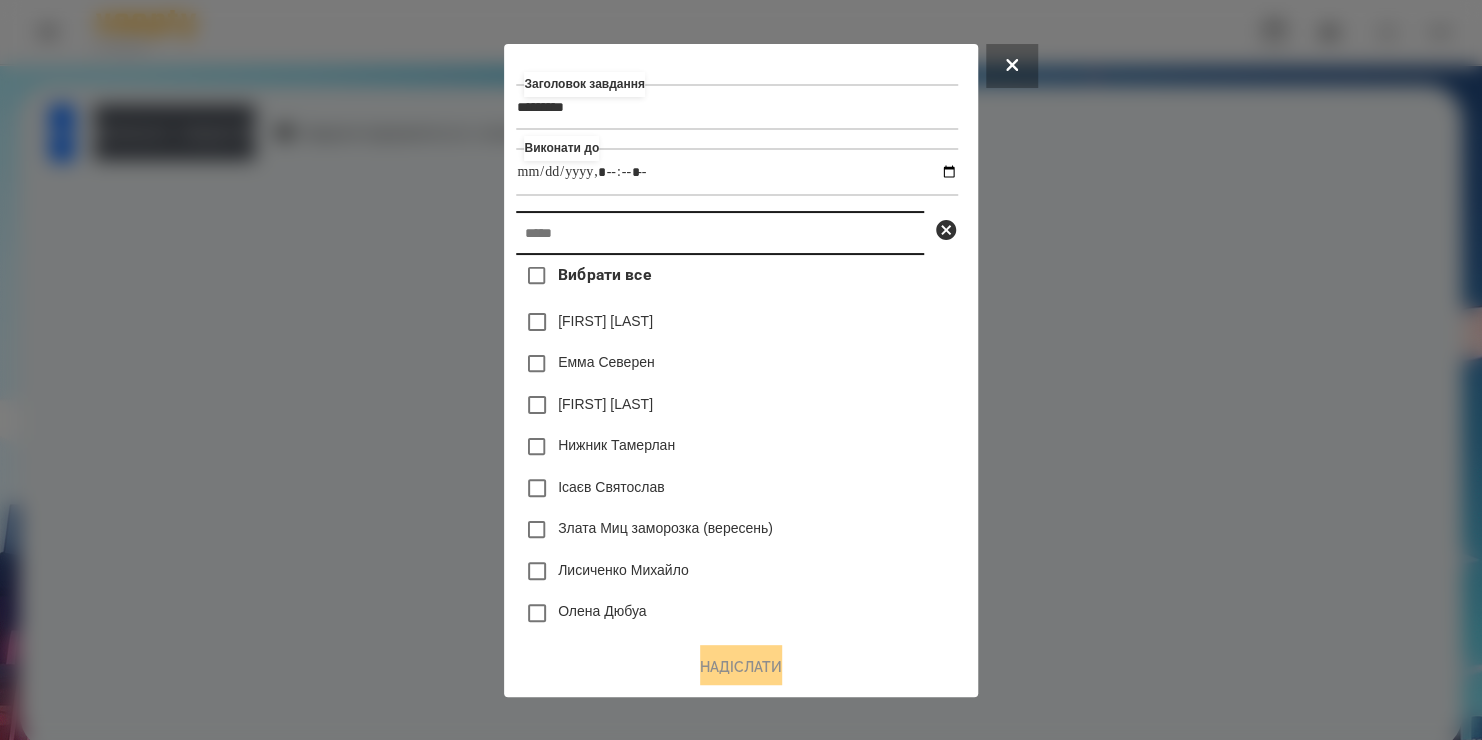 click at bounding box center (720, 233) 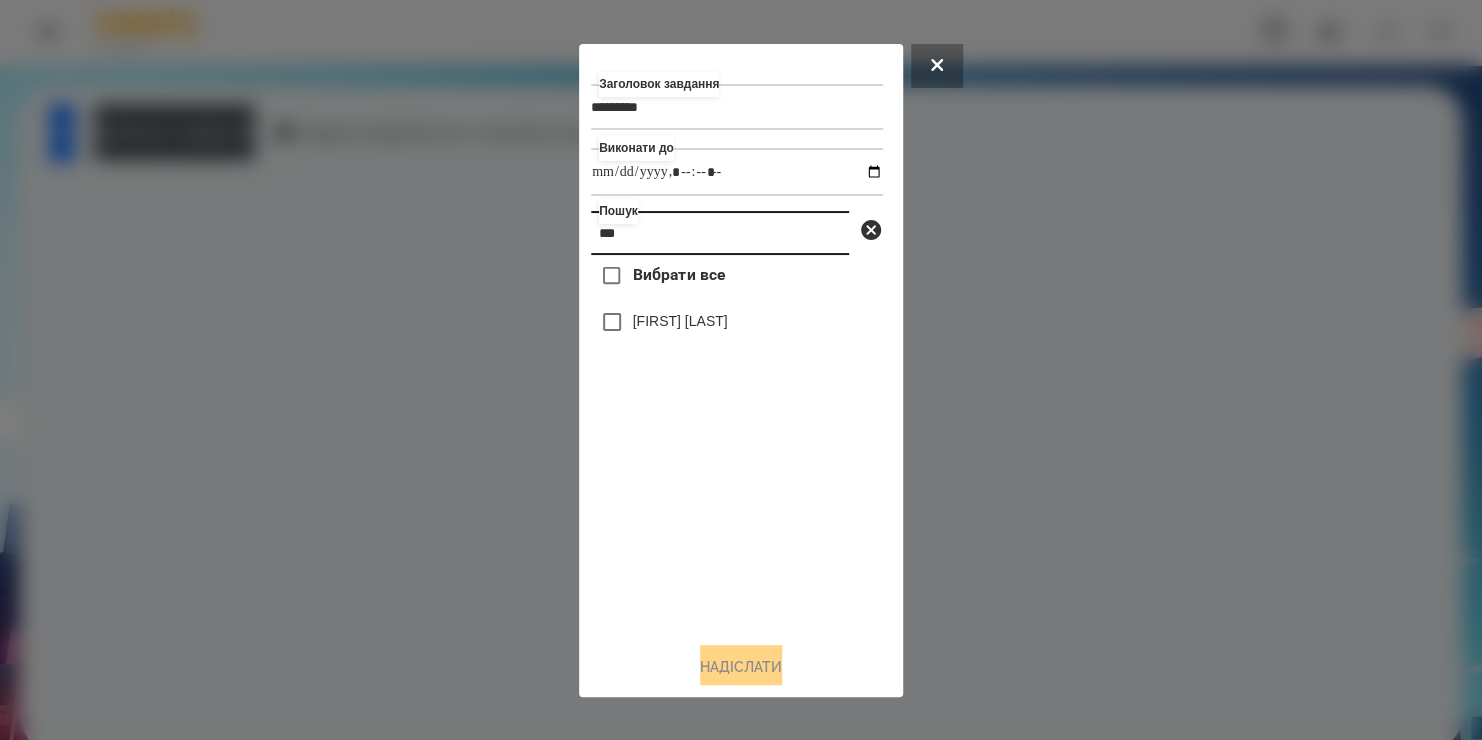 type on "***" 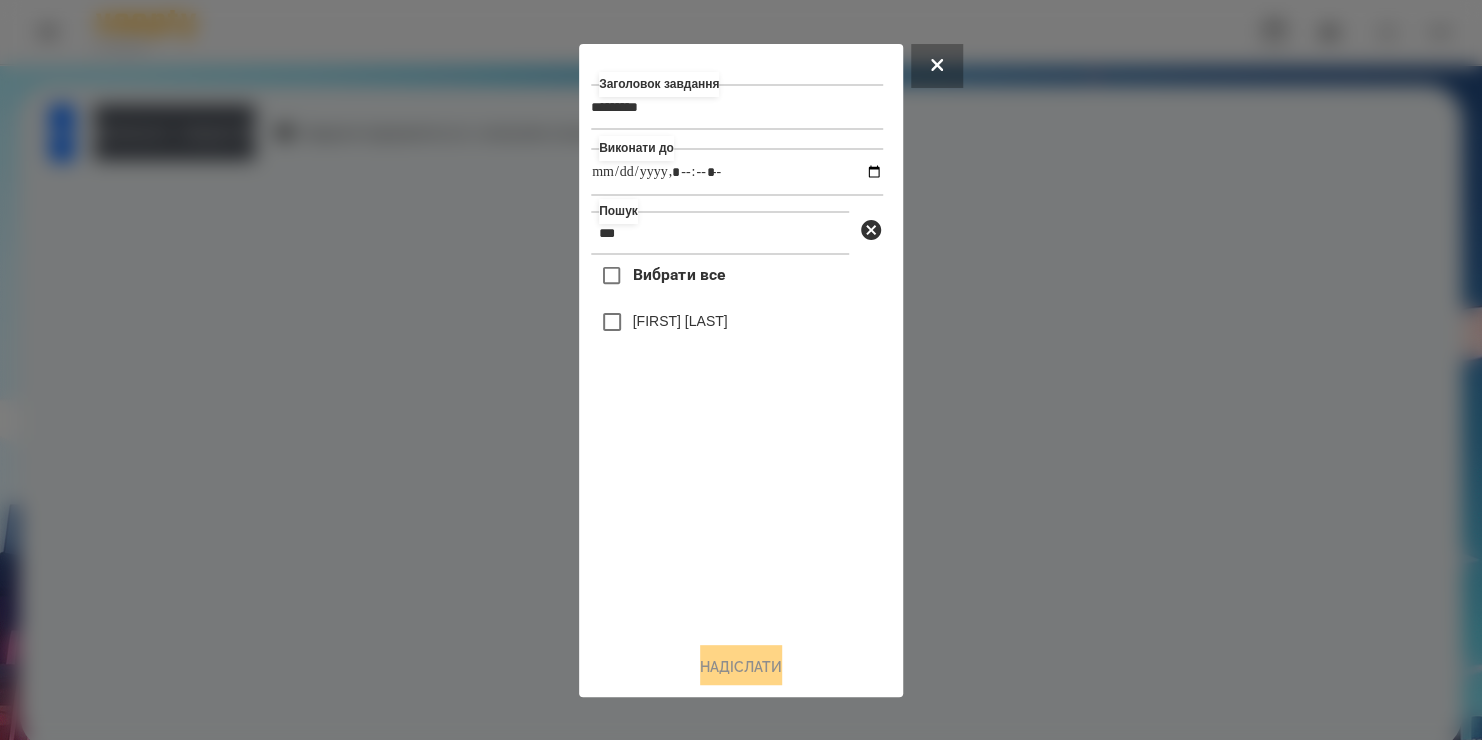 click on "[FIRST] [LAST]" at bounding box center (680, 321) 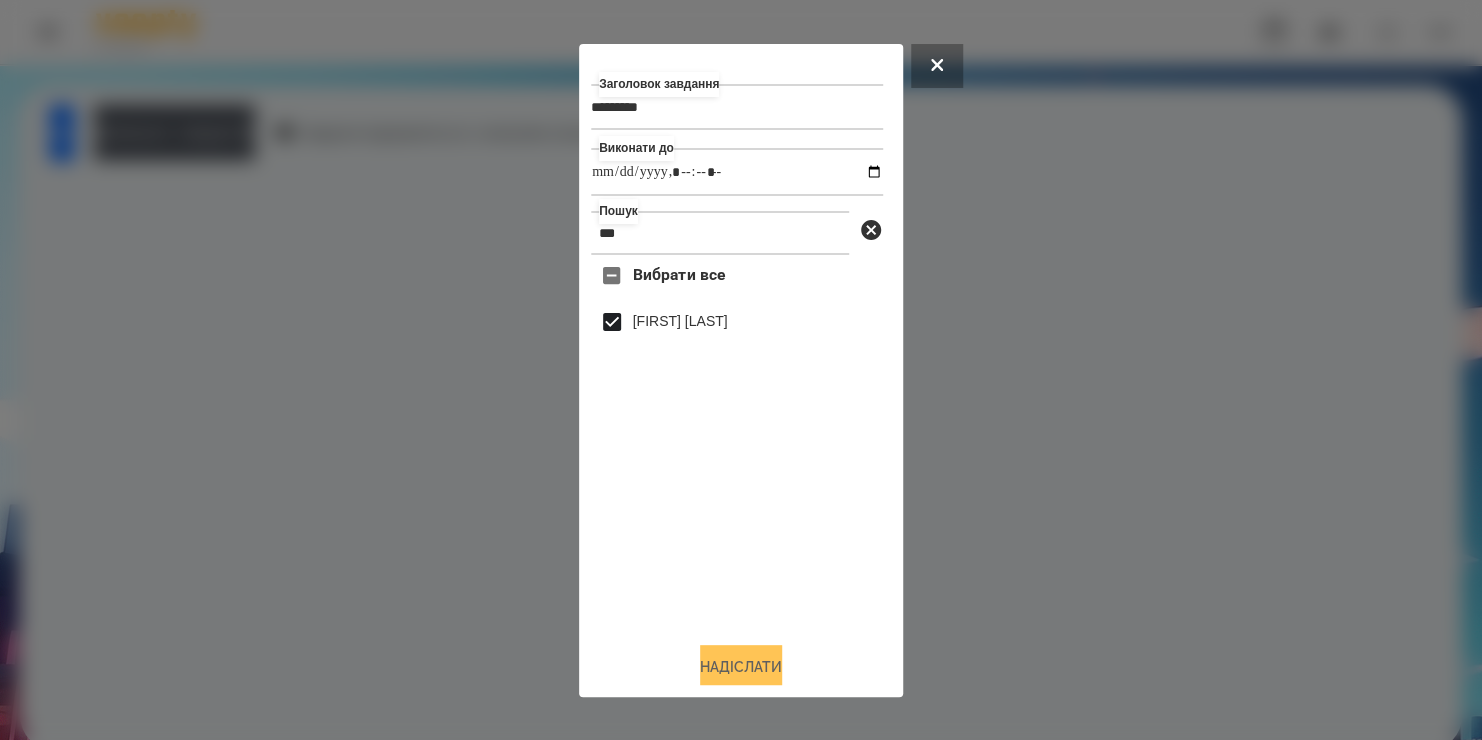 click on "Надіслати" at bounding box center [741, 667] 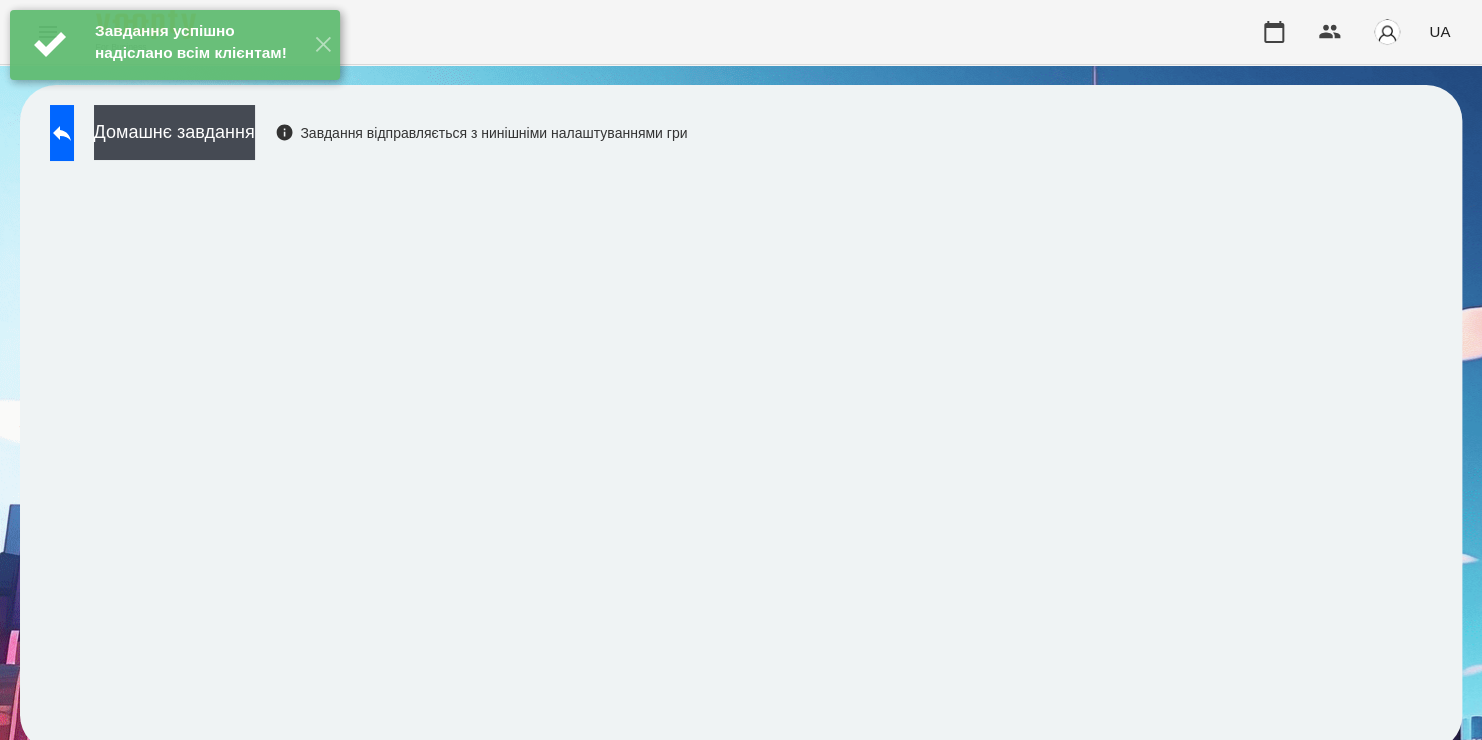 click on "Домашнє завдання Завдання відправляється з нинішніми налаштуваннями гри" at bounding box center [363, 138] 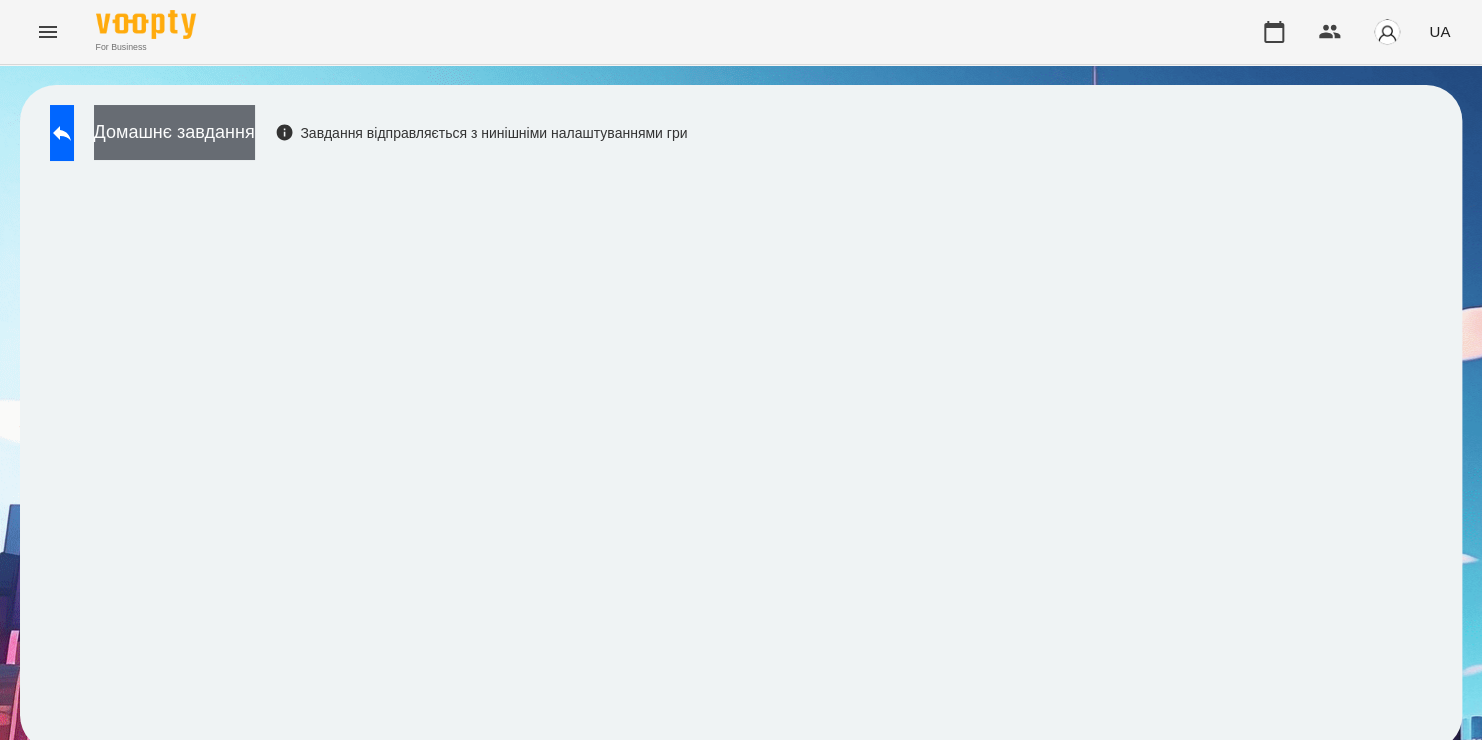 click on "Домашнє завдання" at bounding box center [174, 132] 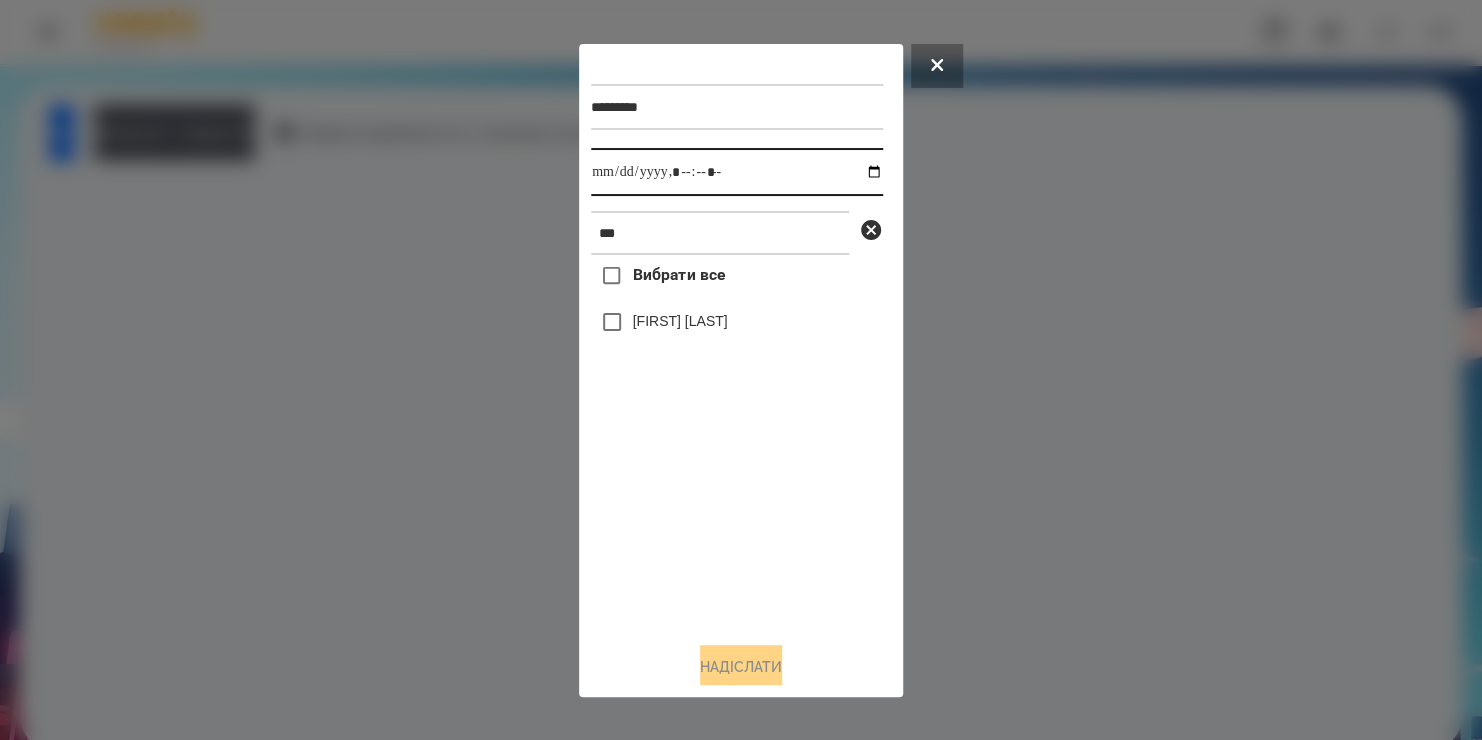click at bounding box center [737, 172] 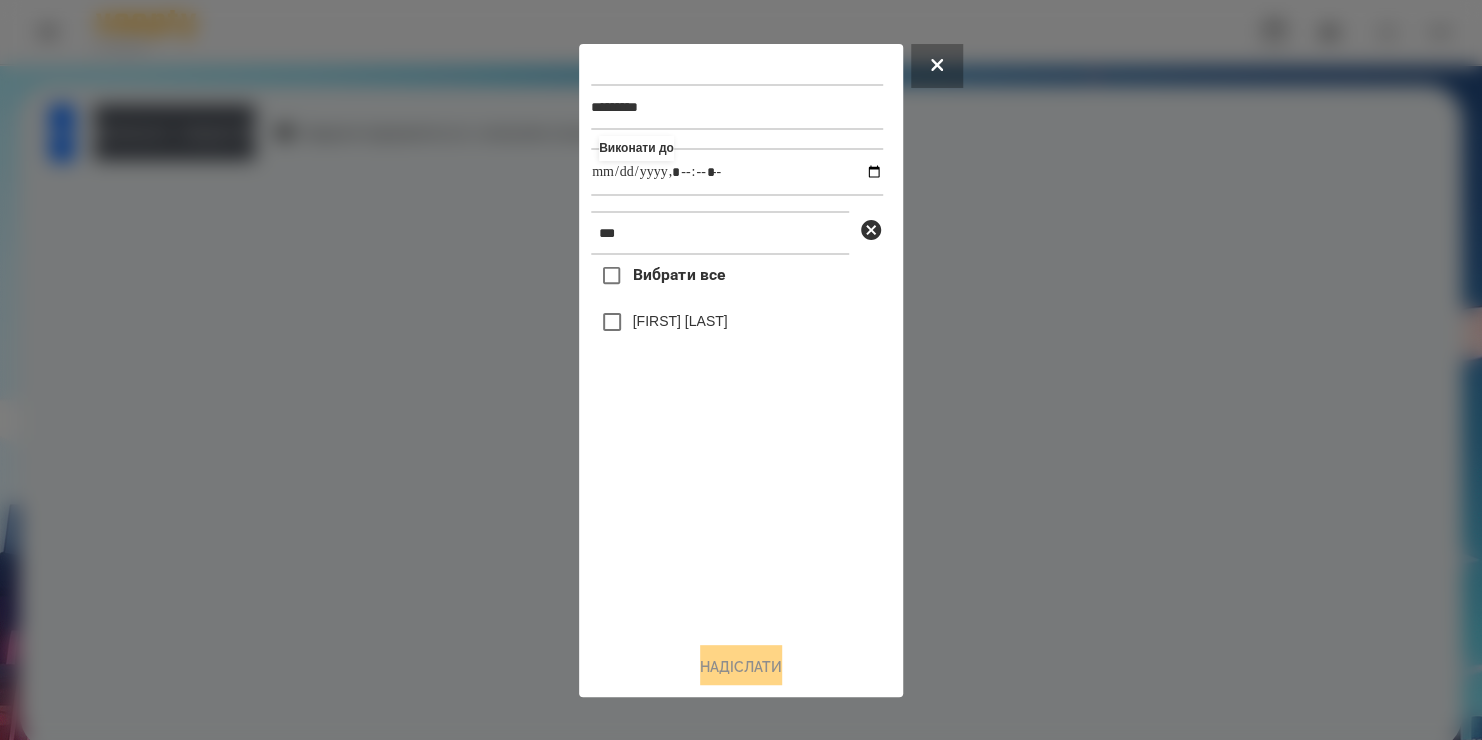 type on "**********" 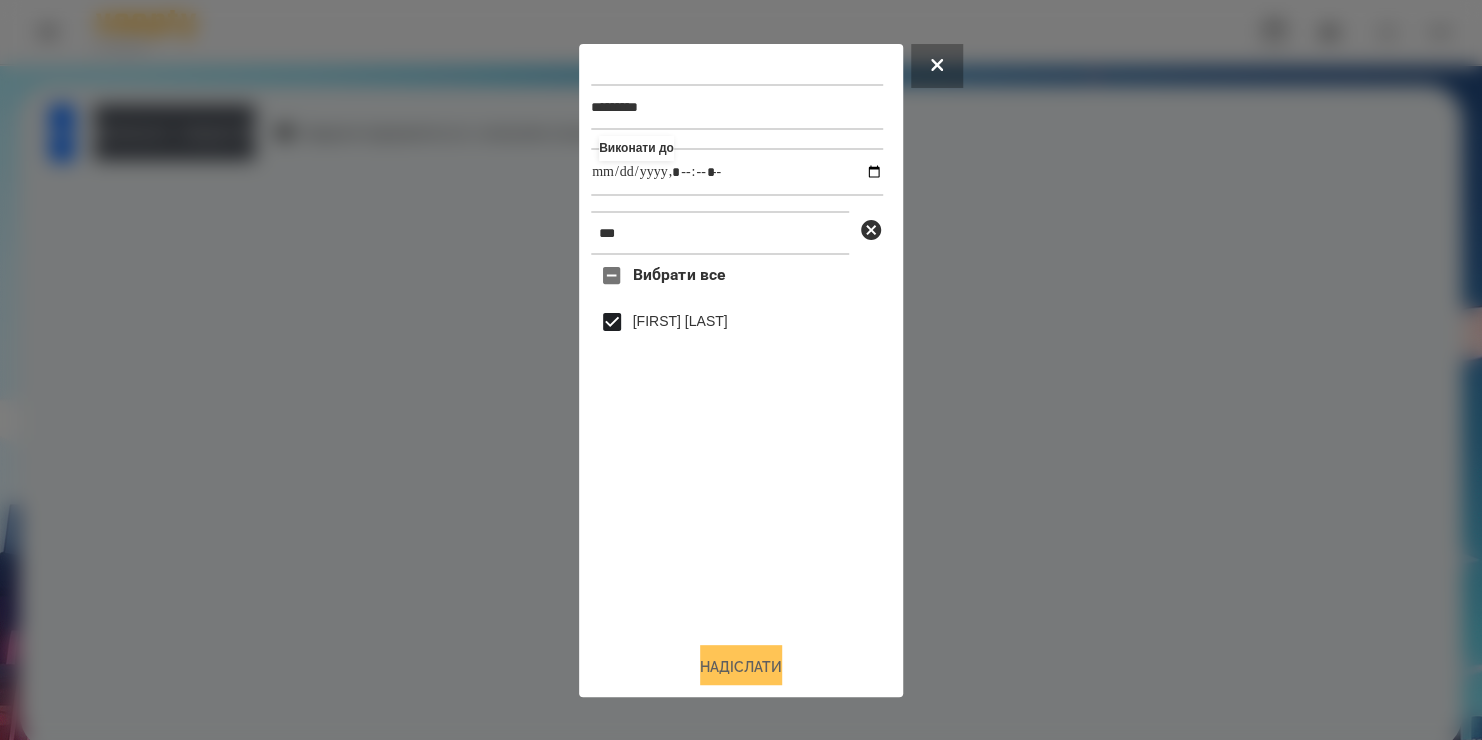 click on "Надіслати" at bounding box center (741, 667) 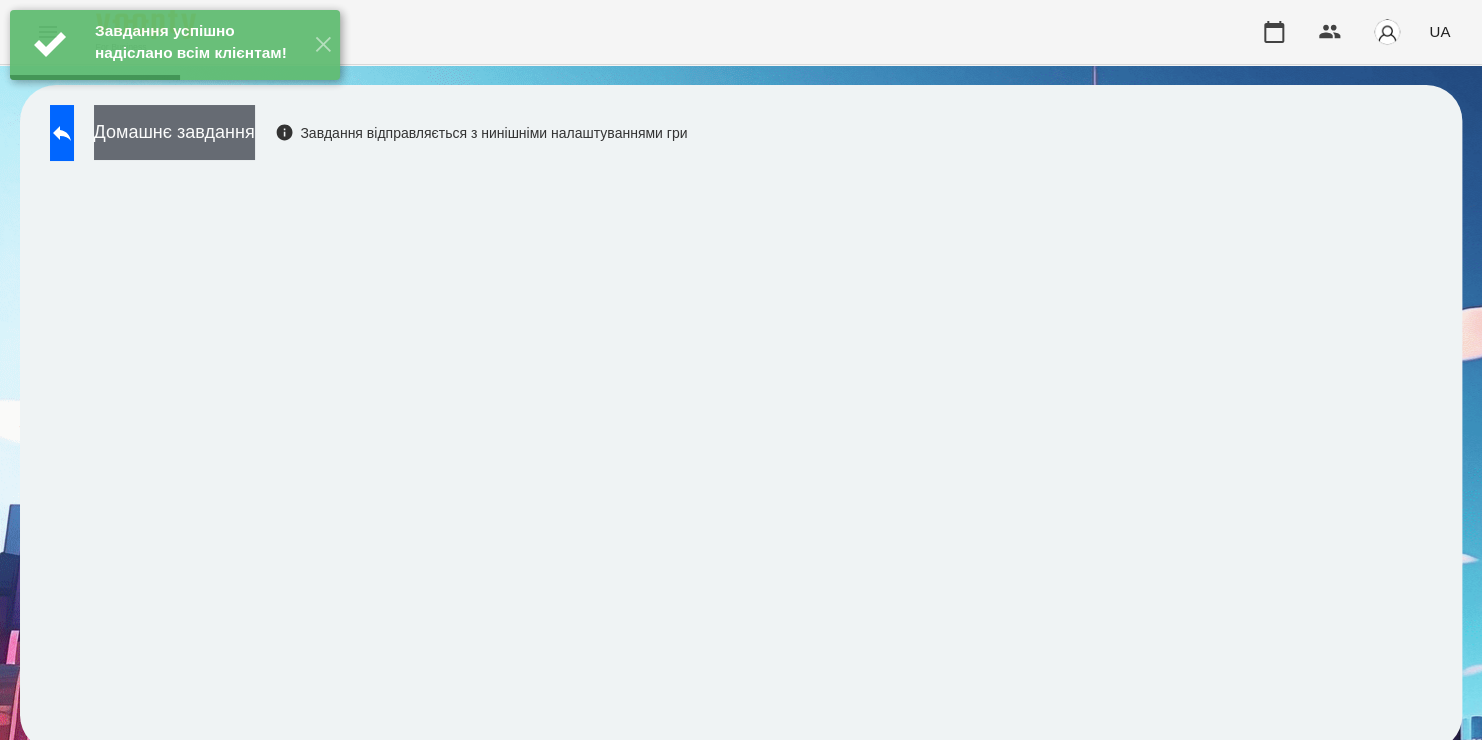 click on "Домашнє завдання" at bounding box center (174, 132) 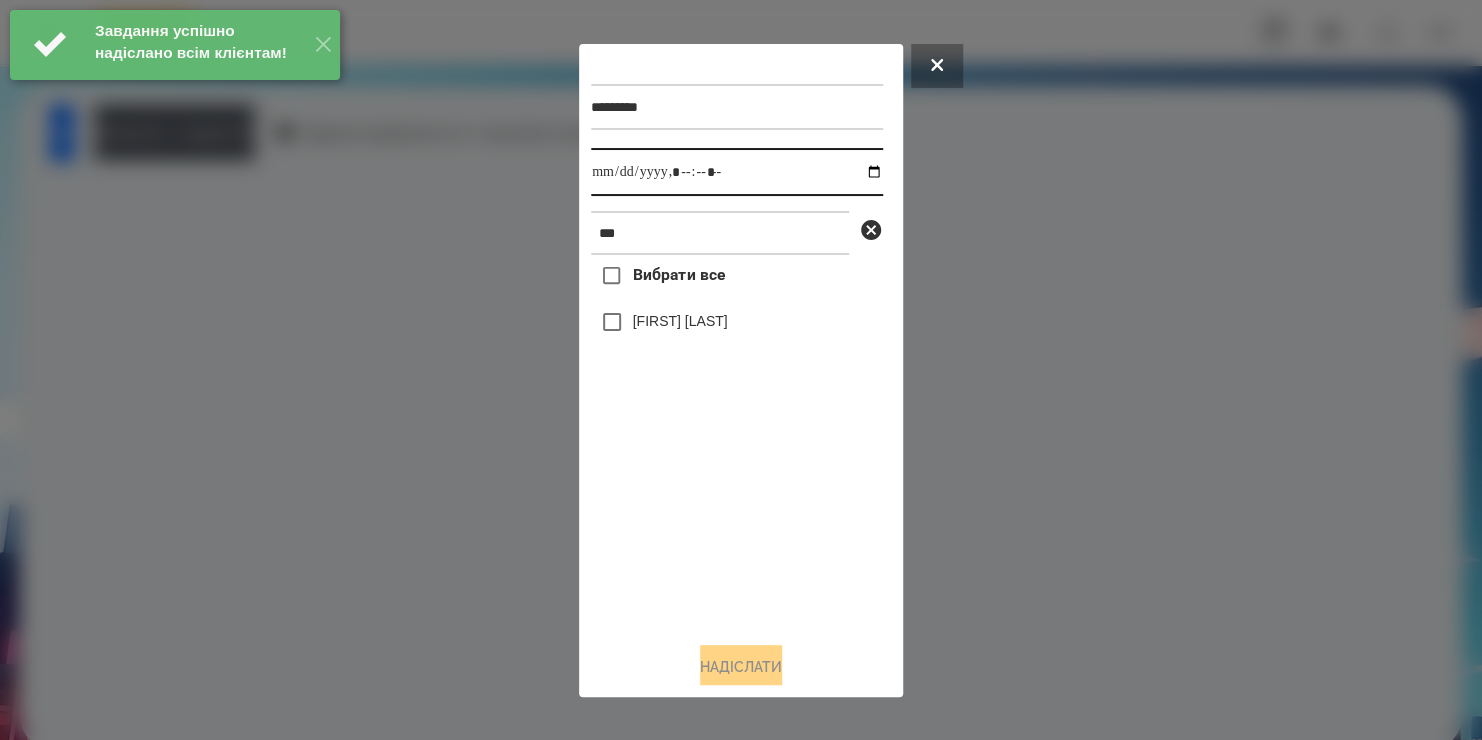 click at bounding box center [737, 172] 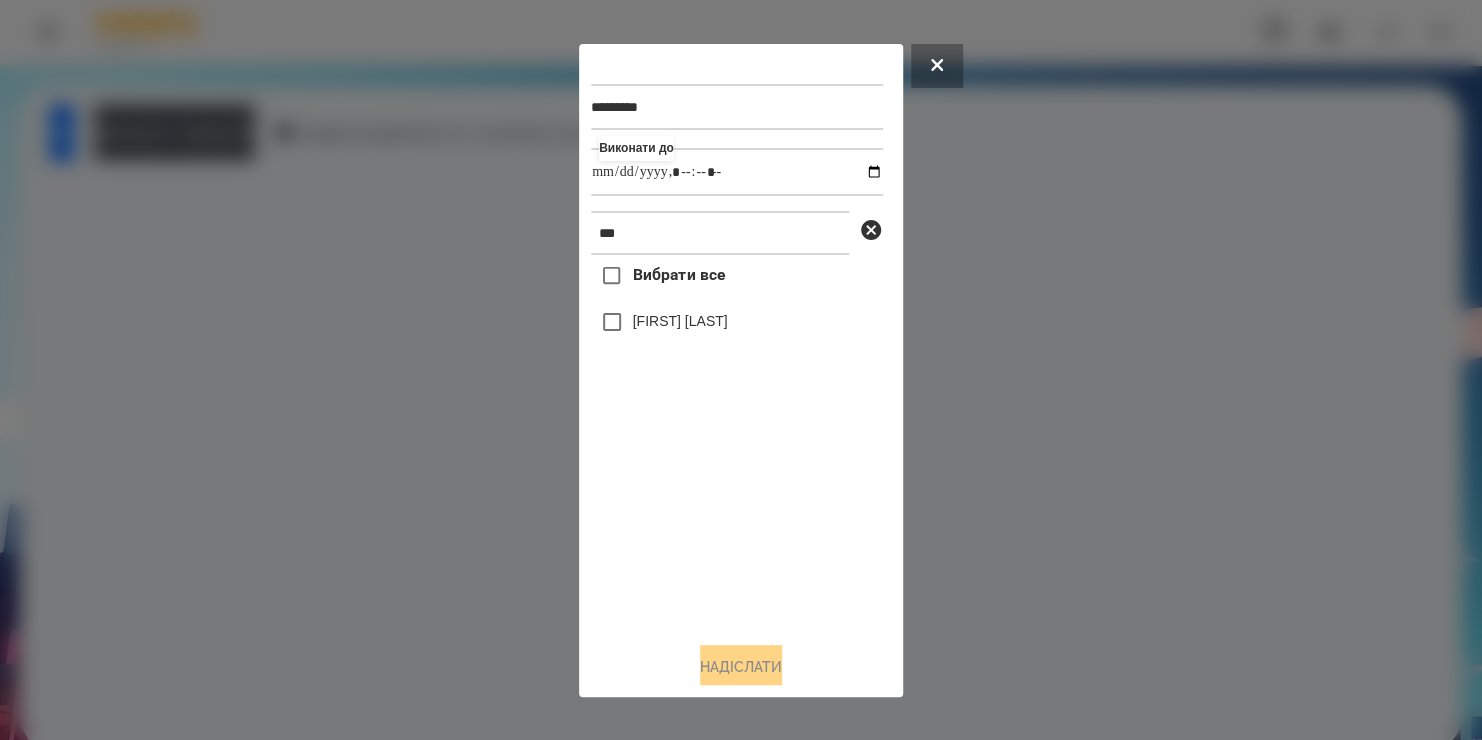 type on "**********" 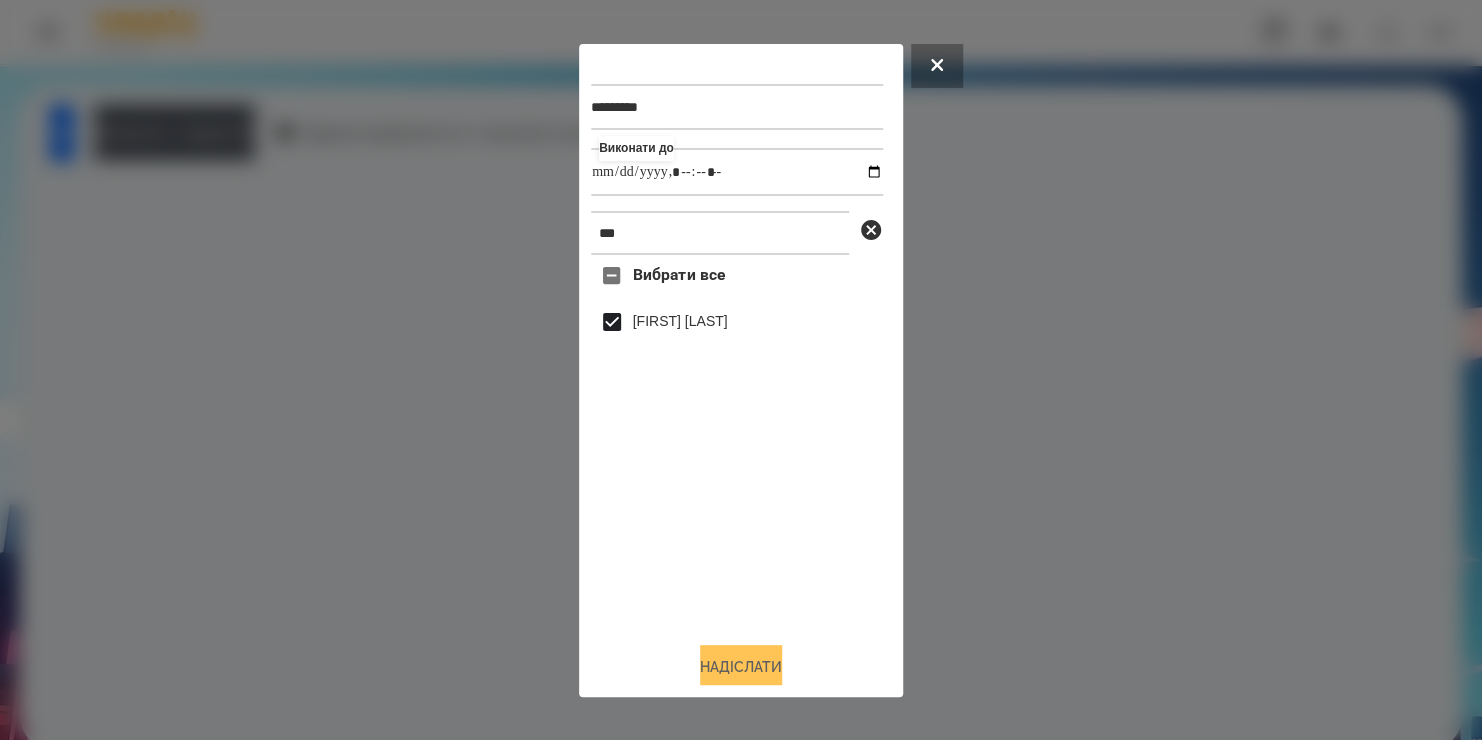 click on "Надіслати" at bounding box center [741, 667] 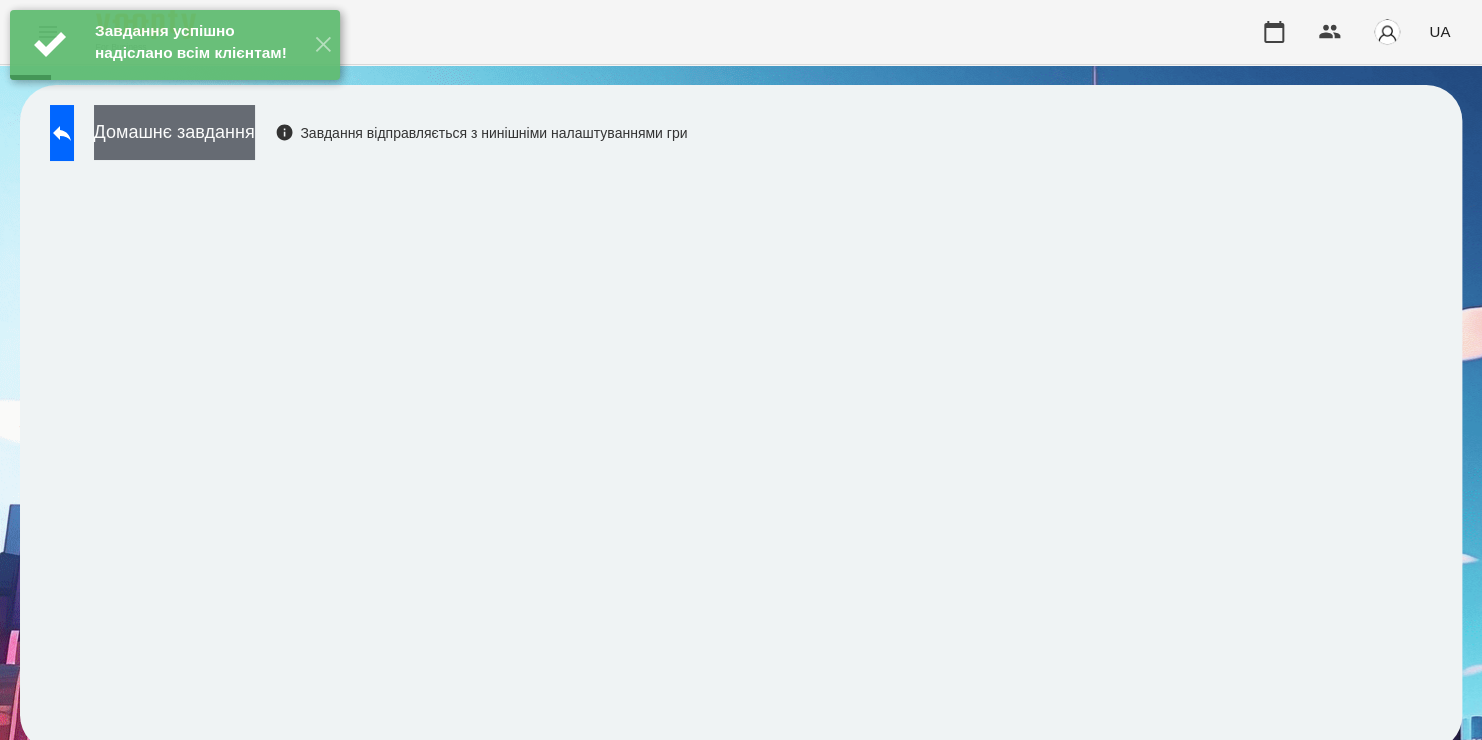 click on "Домашнє завдання" at bounding box center [174, 132] 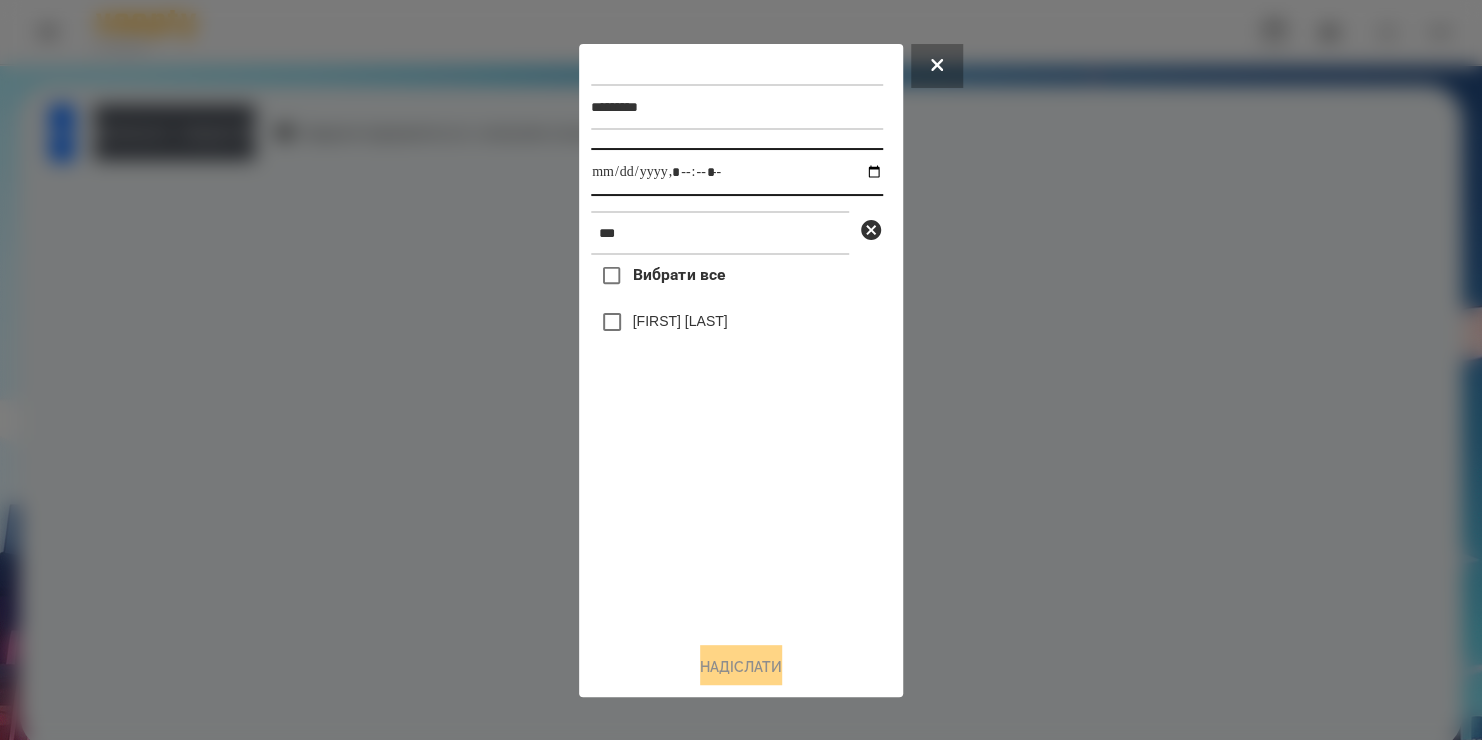 click at bounding box center (737, 172) 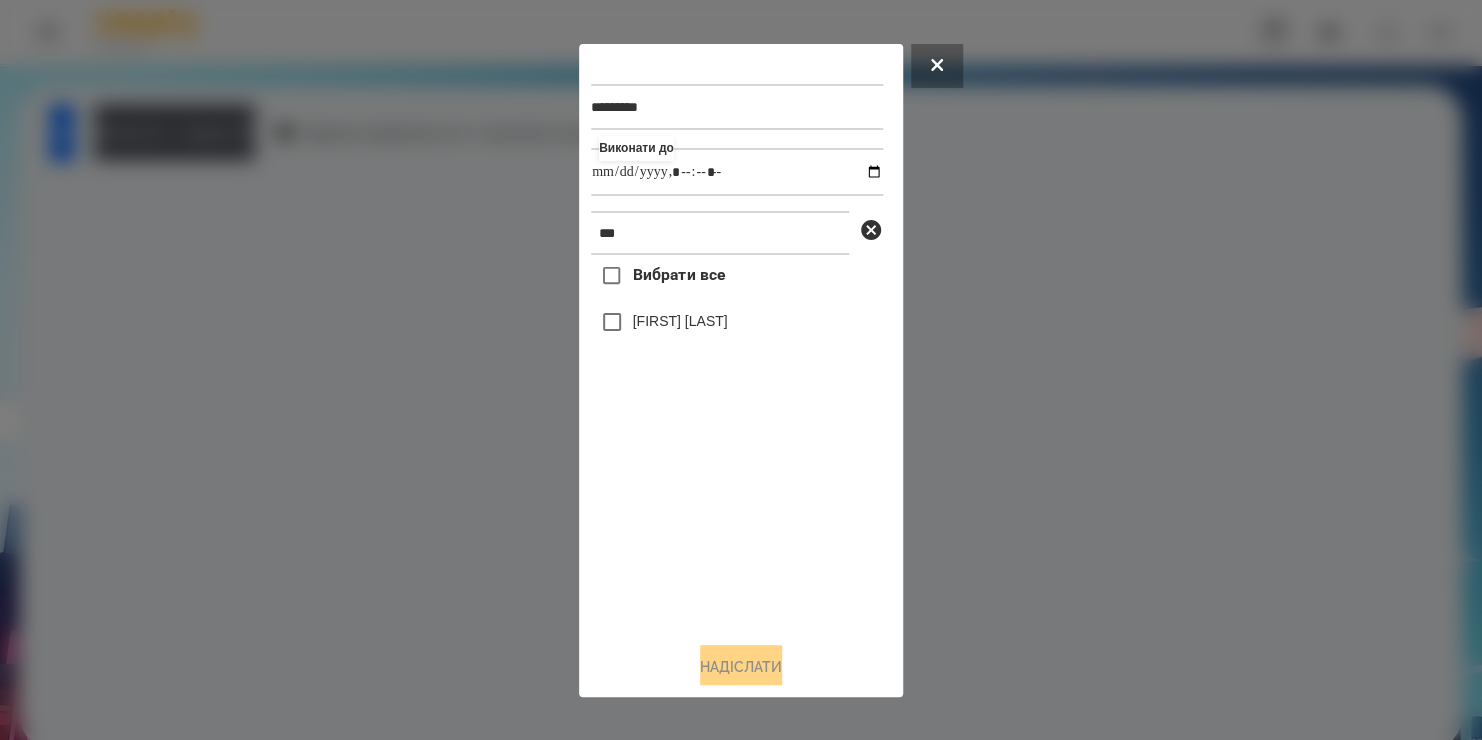 type on "**********" 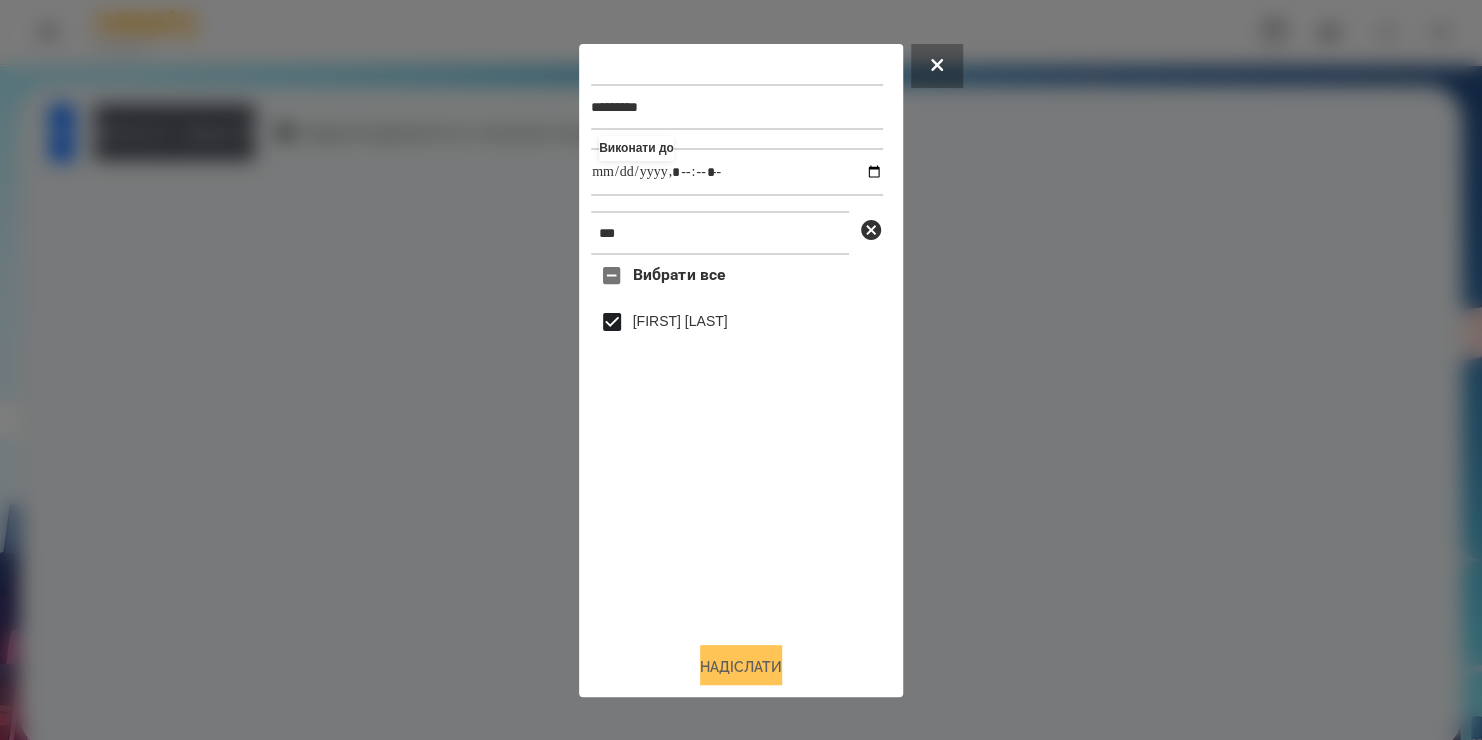 click on "Надіслати" at bounding box center (741, 667) 